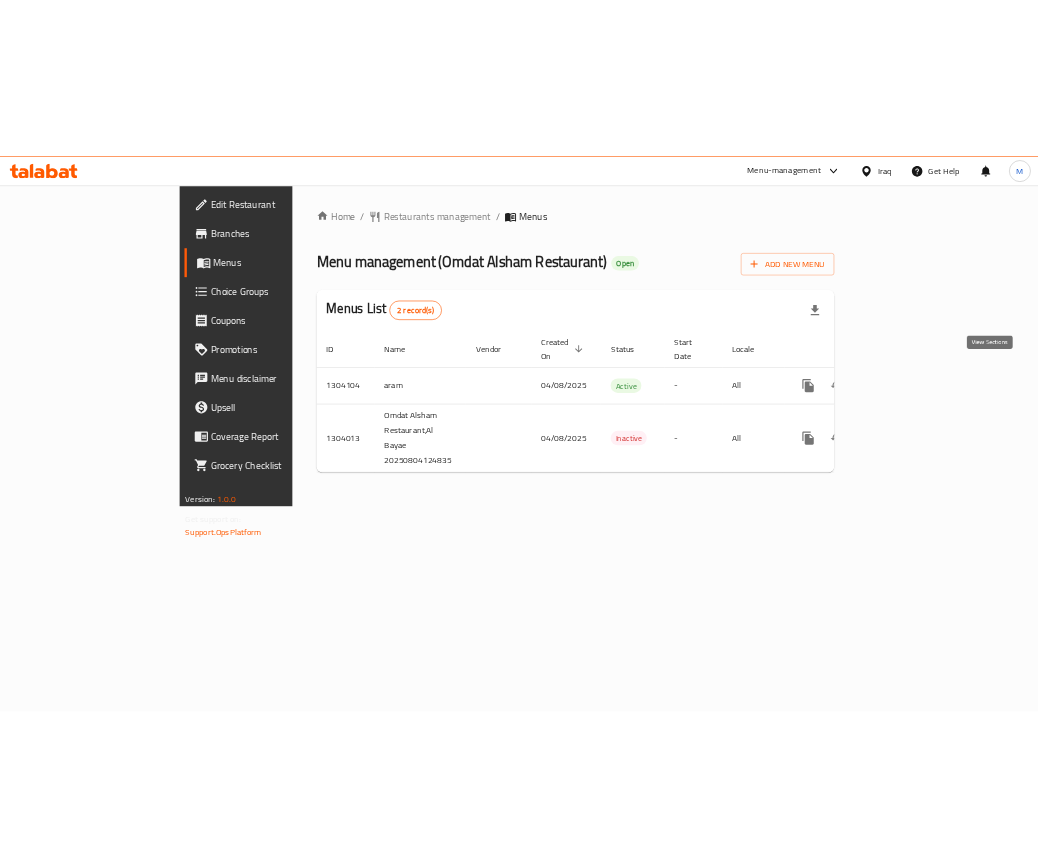 scroll, scrollTop: 0, scrollLeft: 0, axis: both 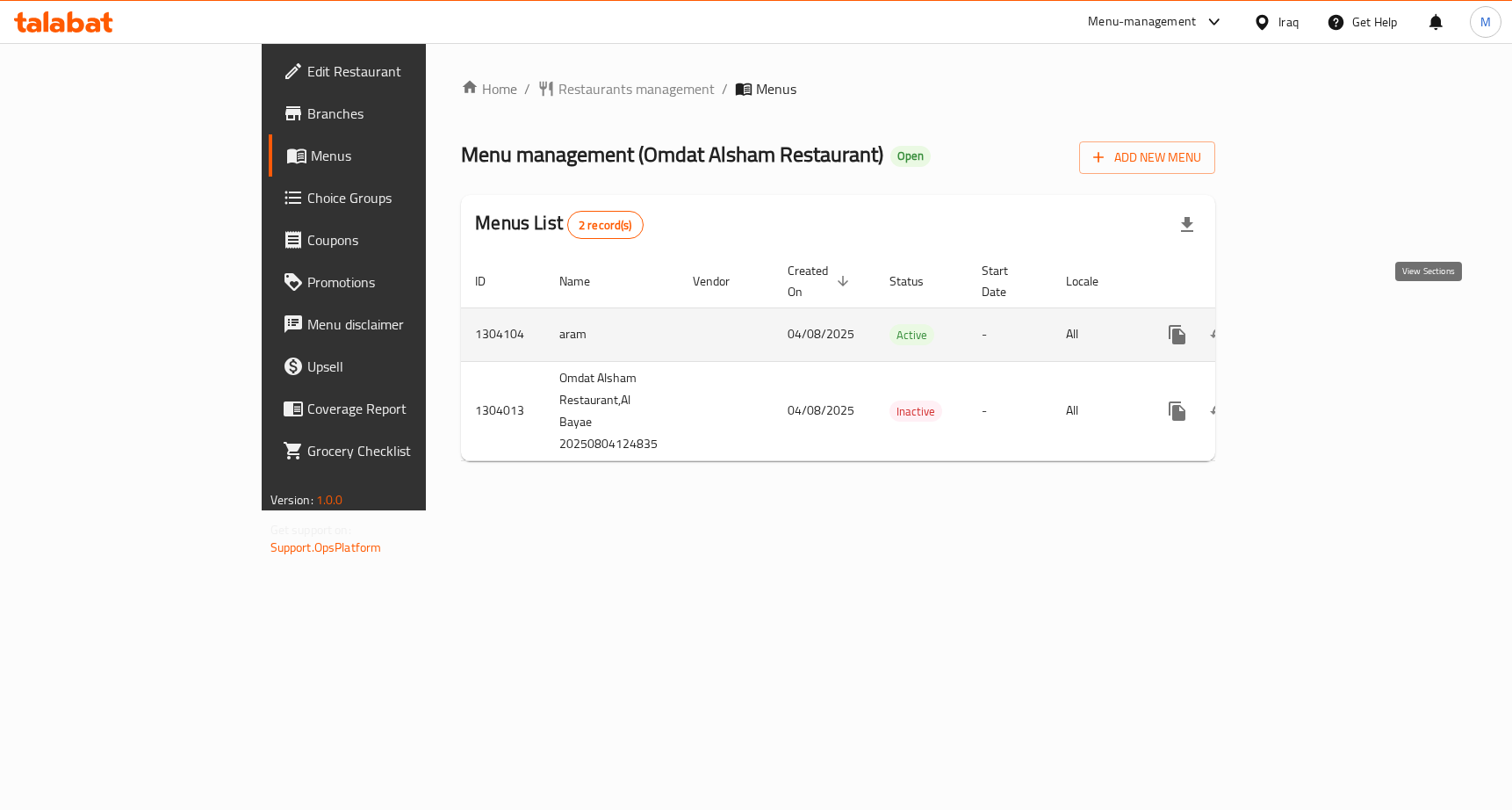 click 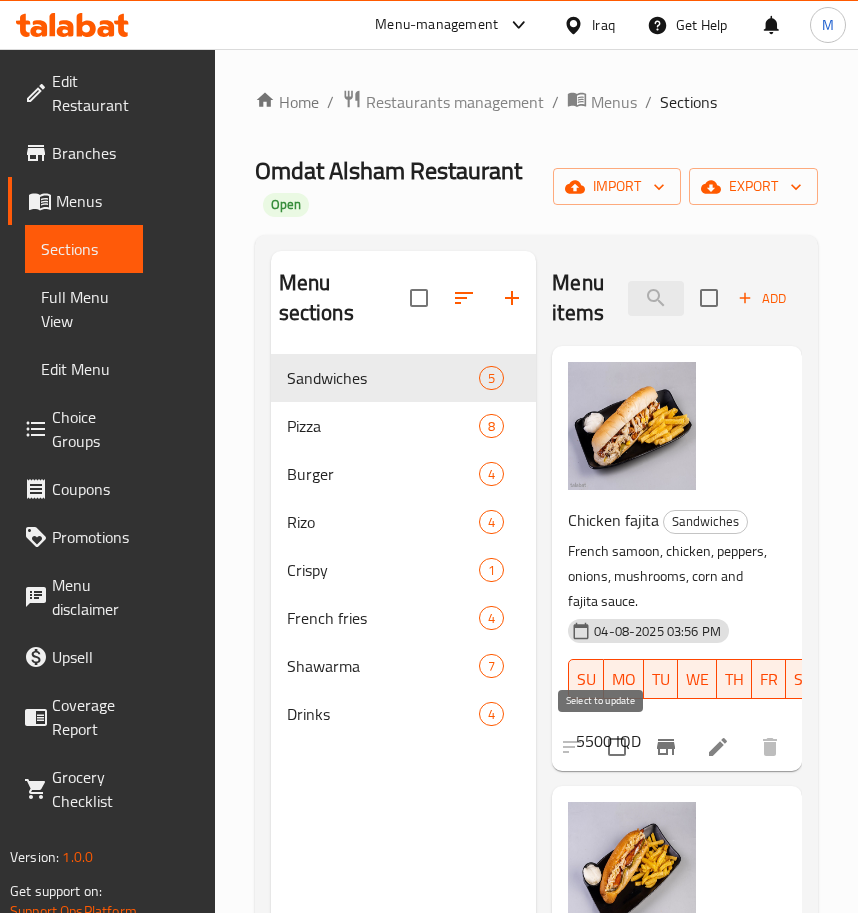 click at bounding box center [617, 747] 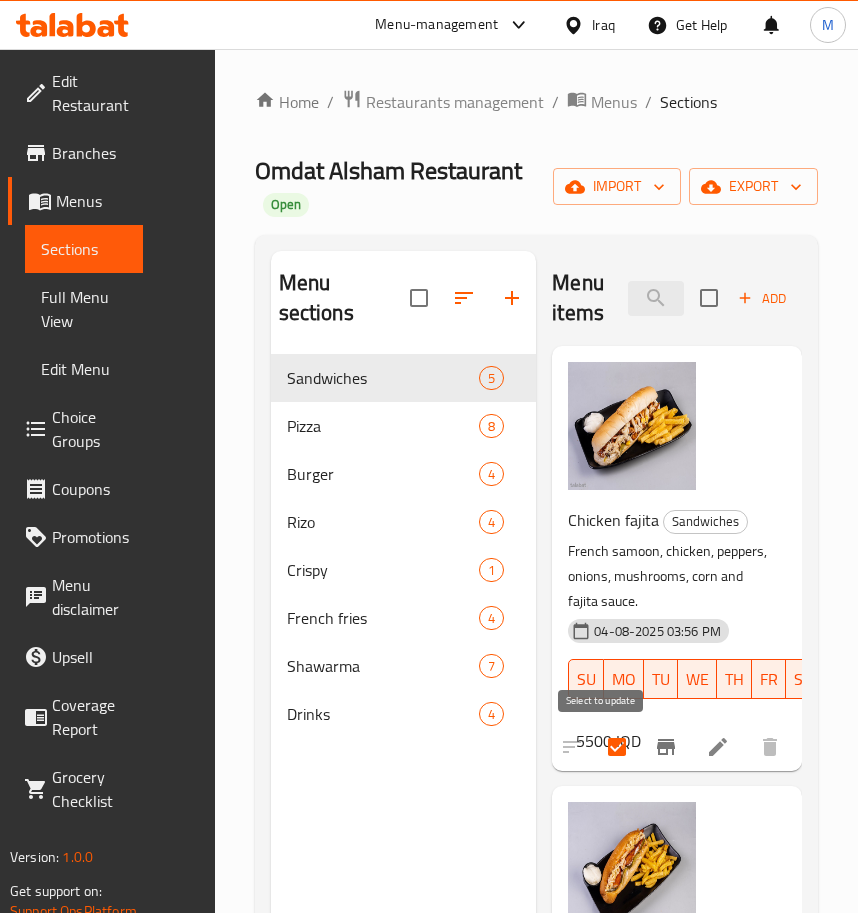 click at bounding box center (617, 747) 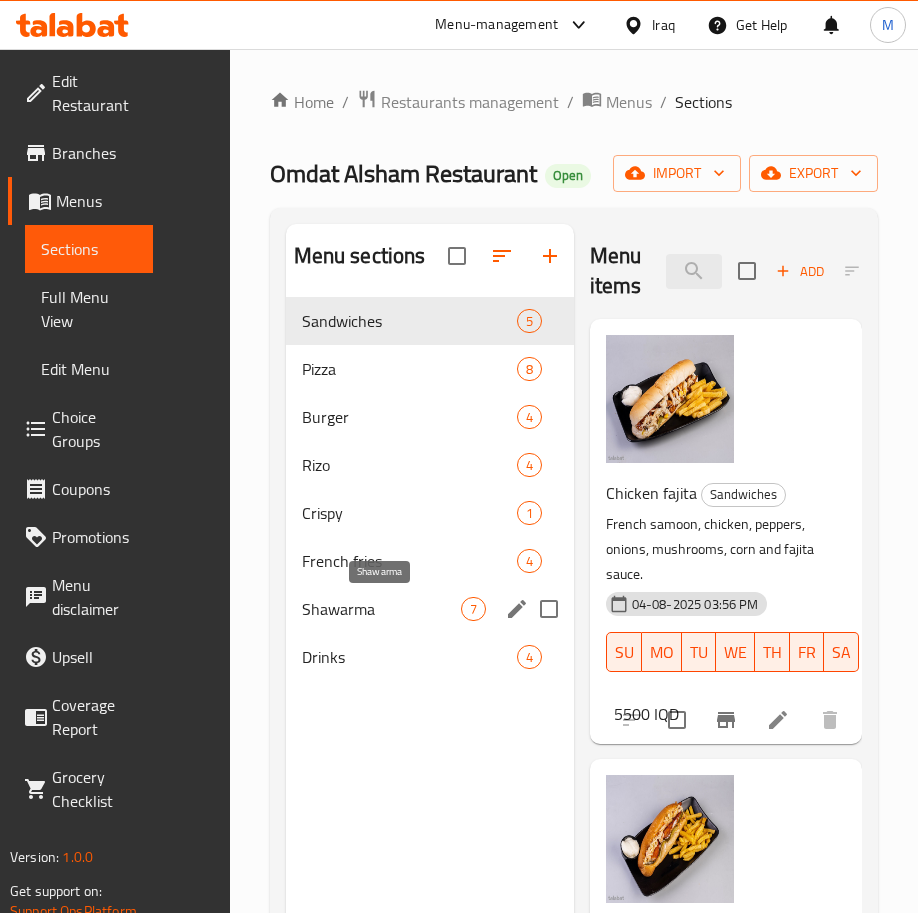 click on "Shawarma" at bounding box center [381, 609] 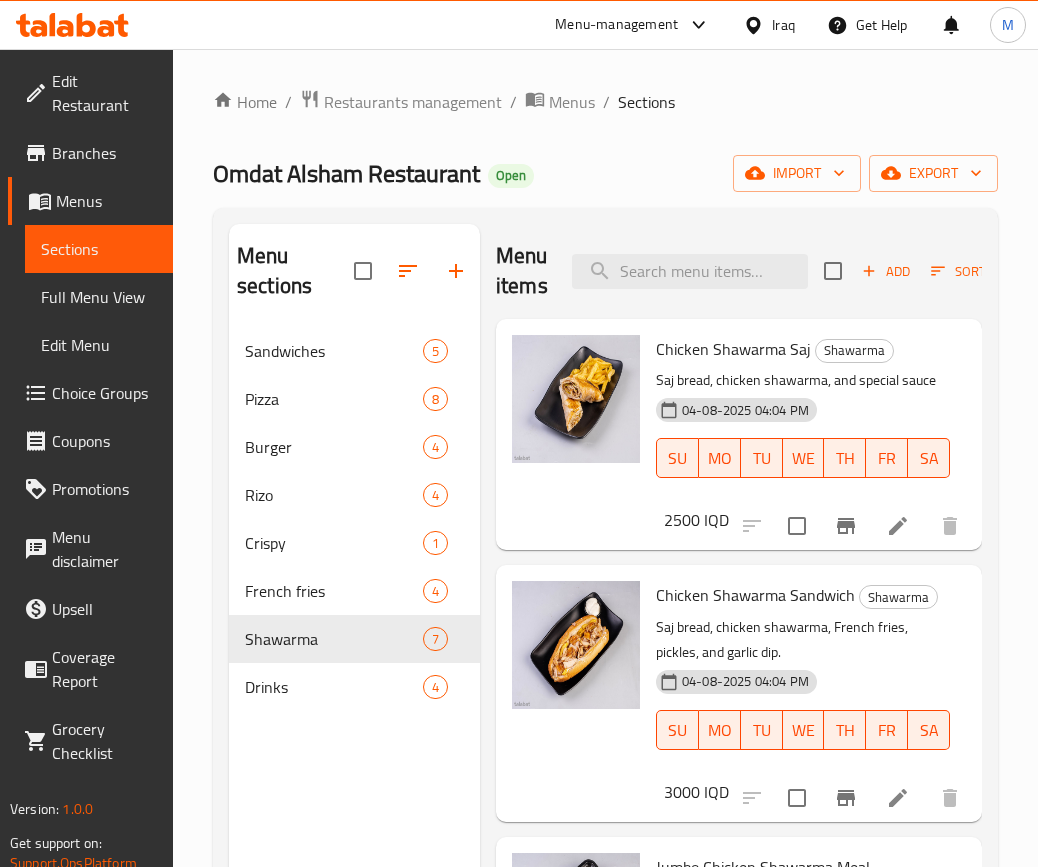 click on "2500   IQD" at bounding box center [696, 520] 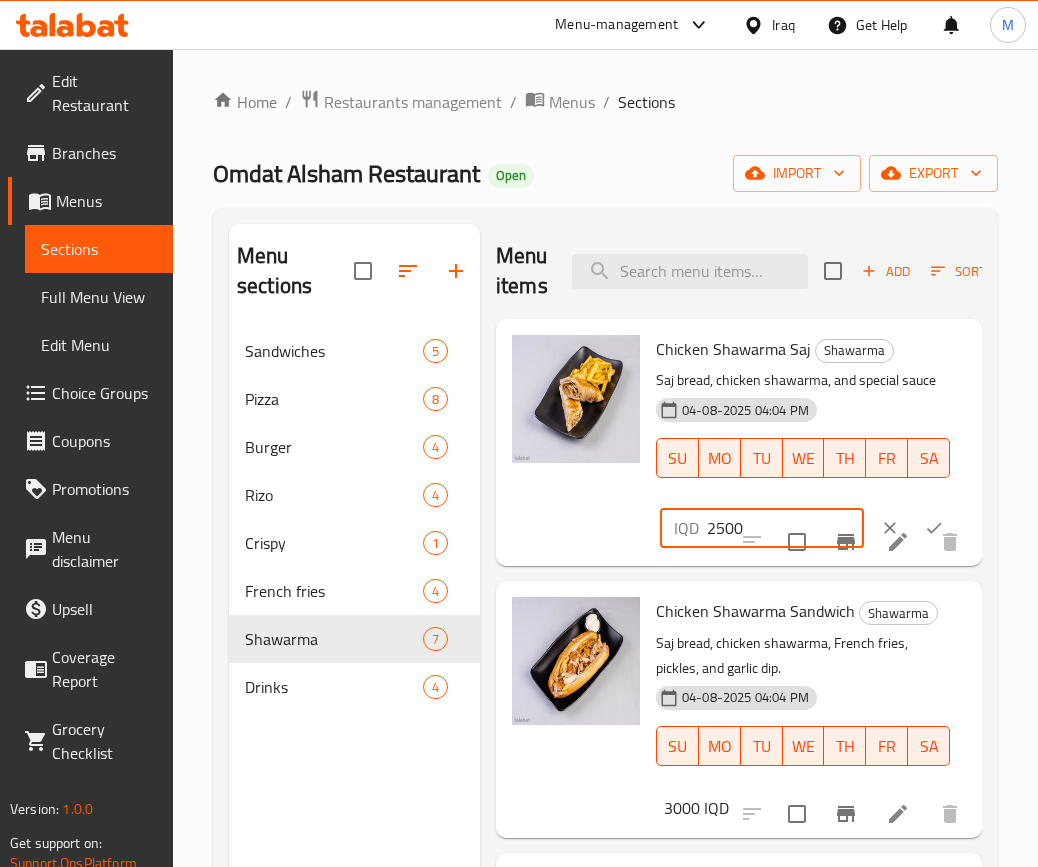 click on "2500" at bounding box center [785, 528] 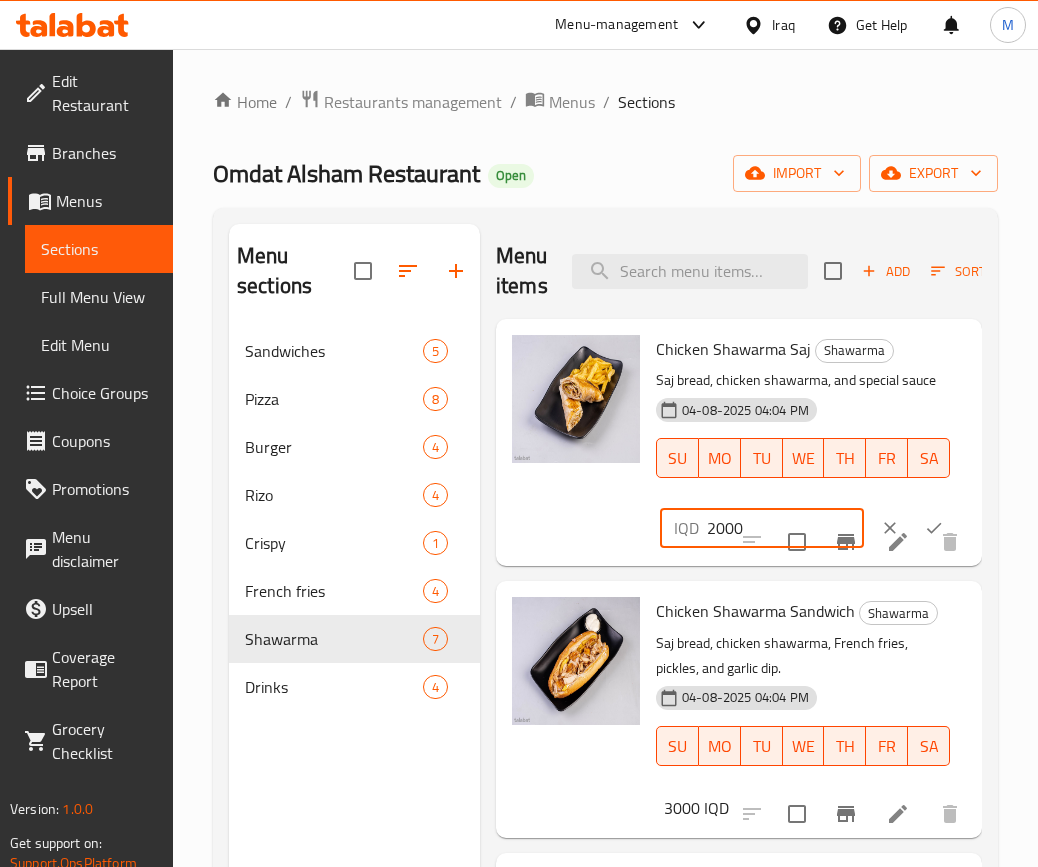 type on "2000" 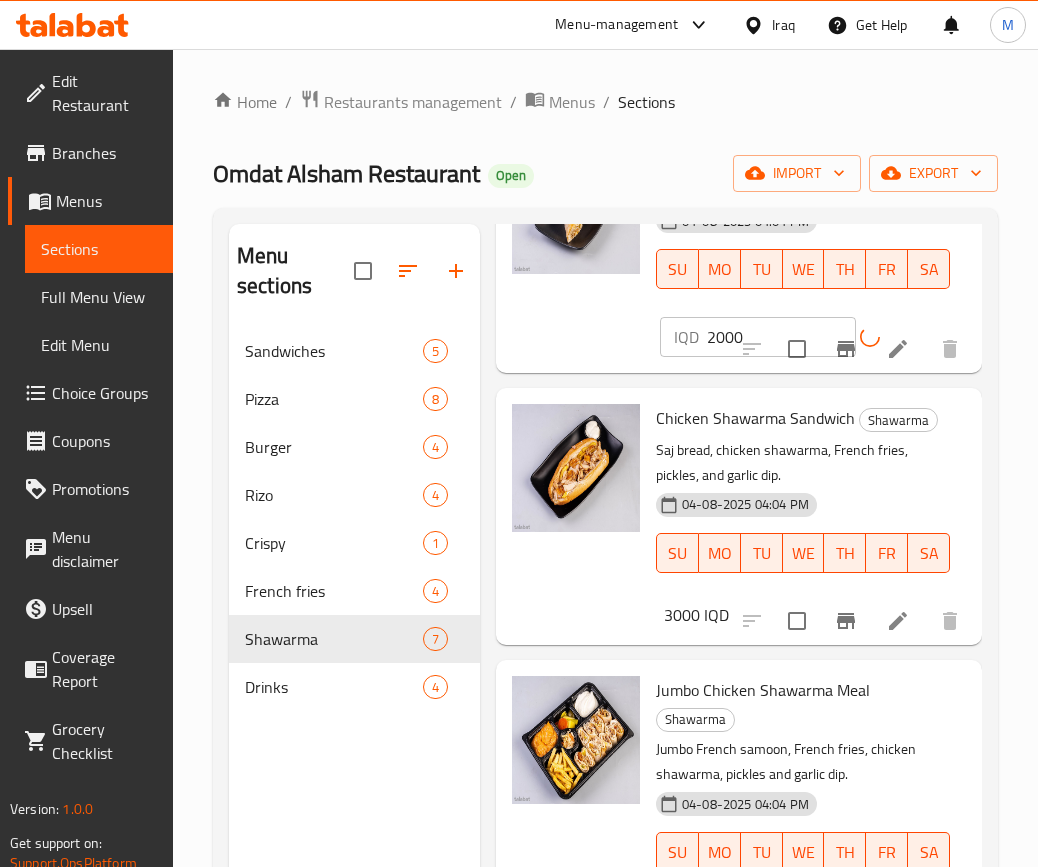scroll, scrollTop: 190, scrollLeft: 0, axis: vertical 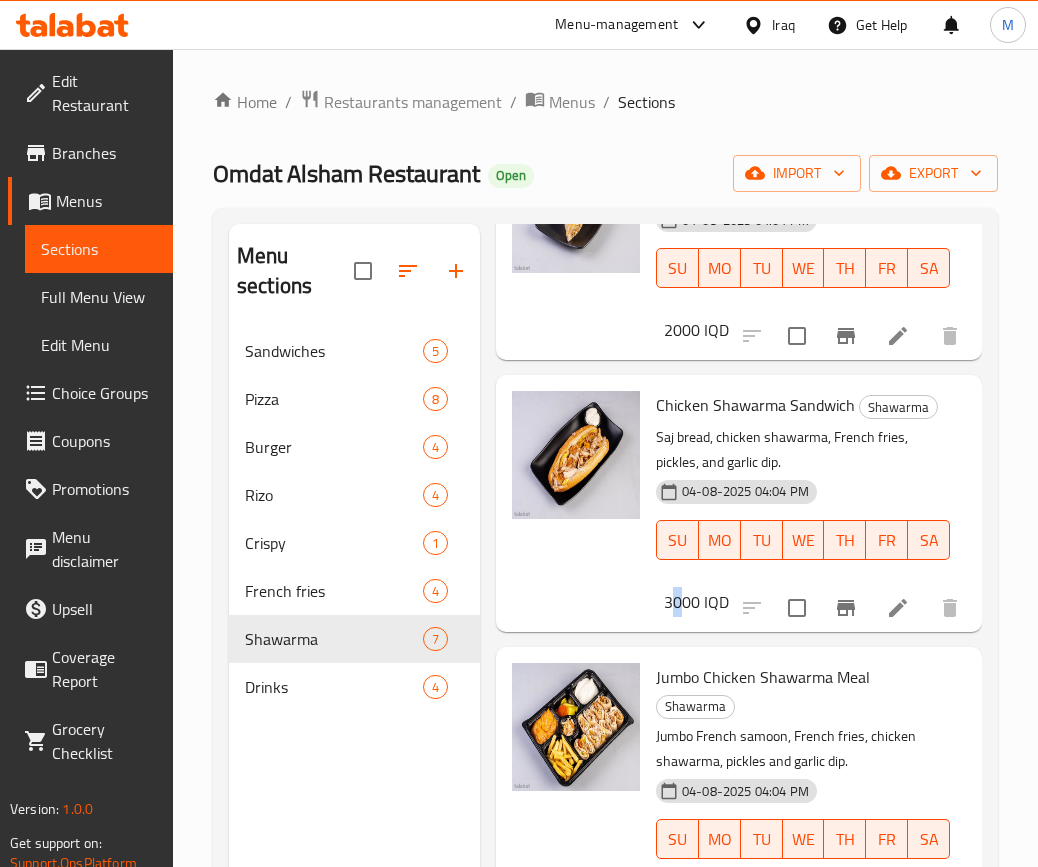 click on "3000   IQD" at bounding box center [696, 602] 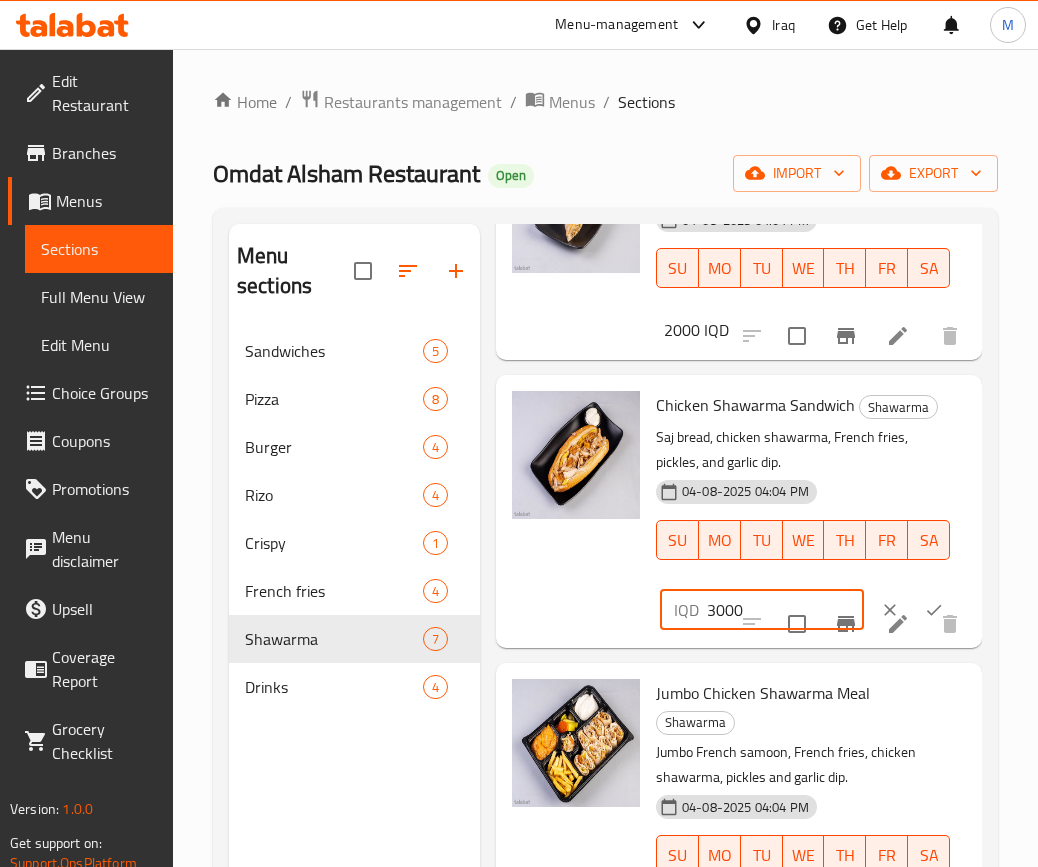 click on "3000" at bounding box center [785, 610] 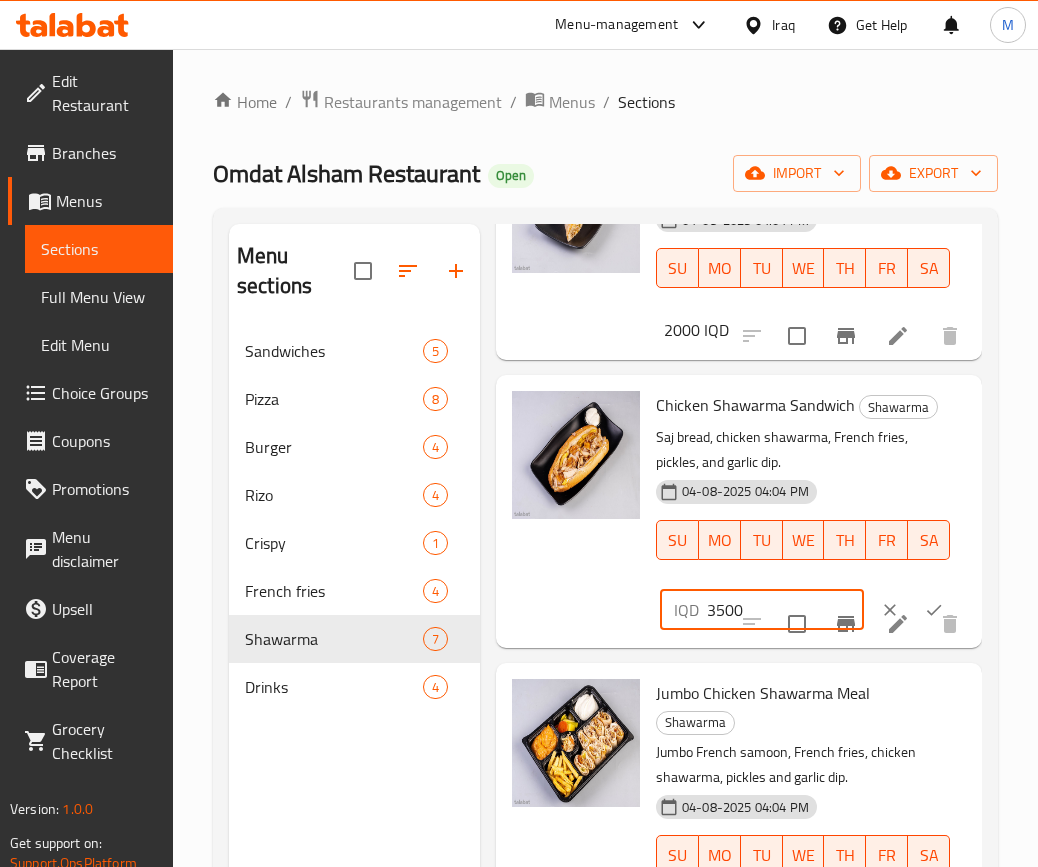 drag, startPoint x: 712, startPoint y: 615, endPoint x: 702, endPoint y: 613, distance: 10.198039 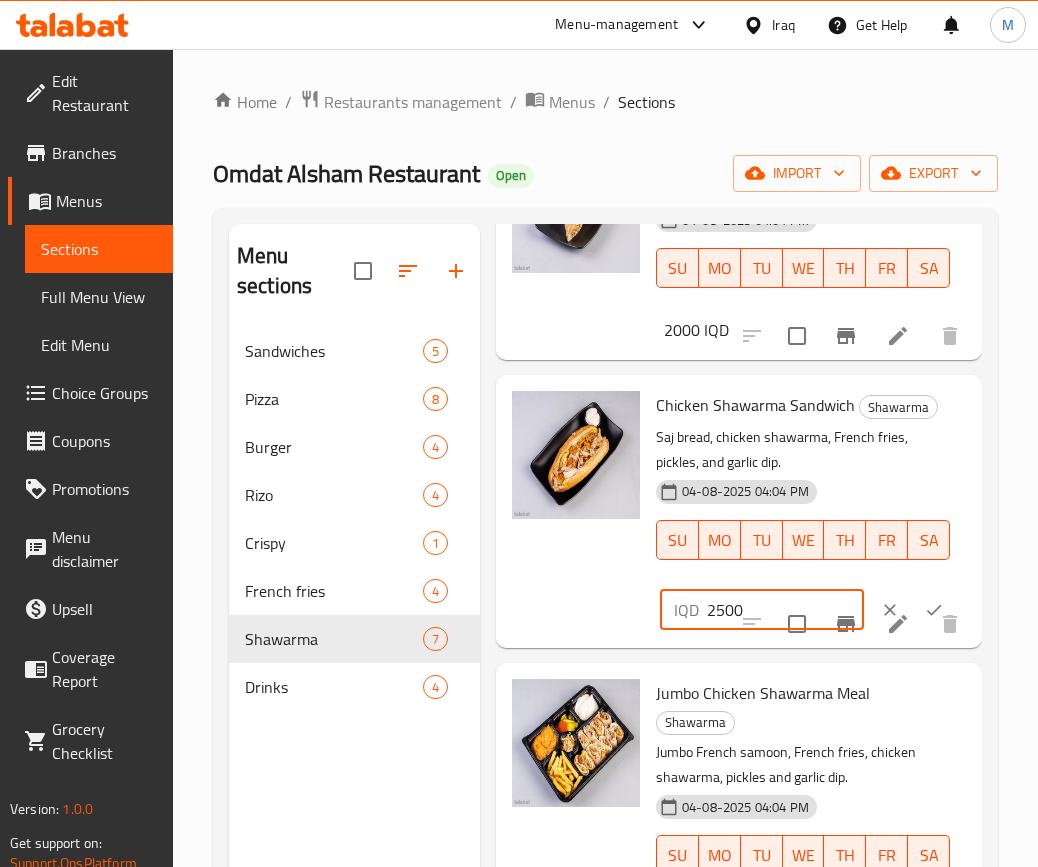 type on "2500" 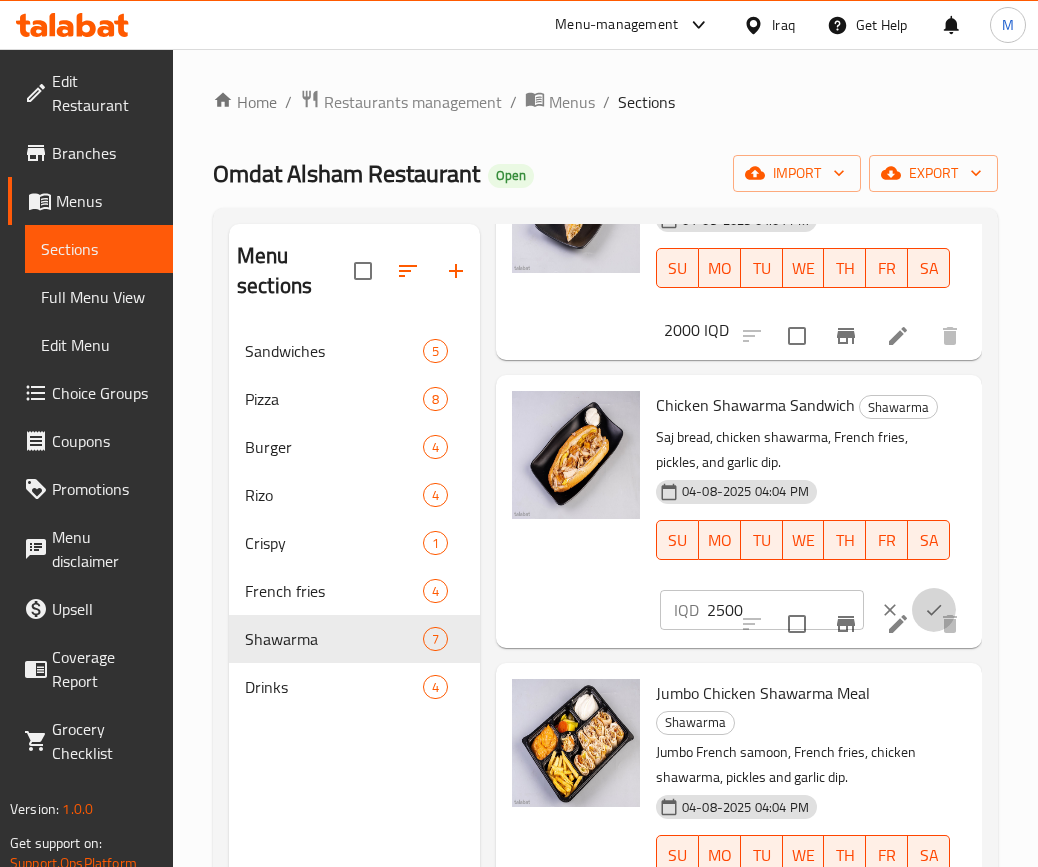 click at bounding box center [934, 610] 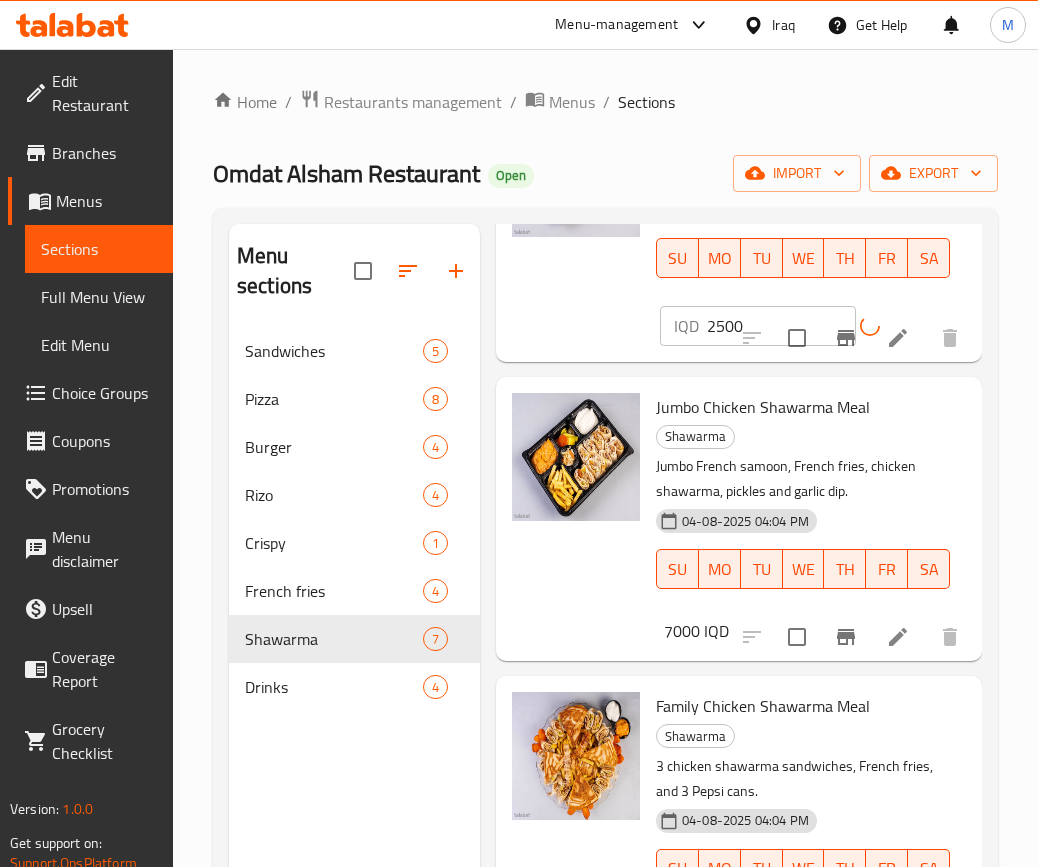 scroll, scrollTop: 484, scrollLeft: 0, axis: vertical 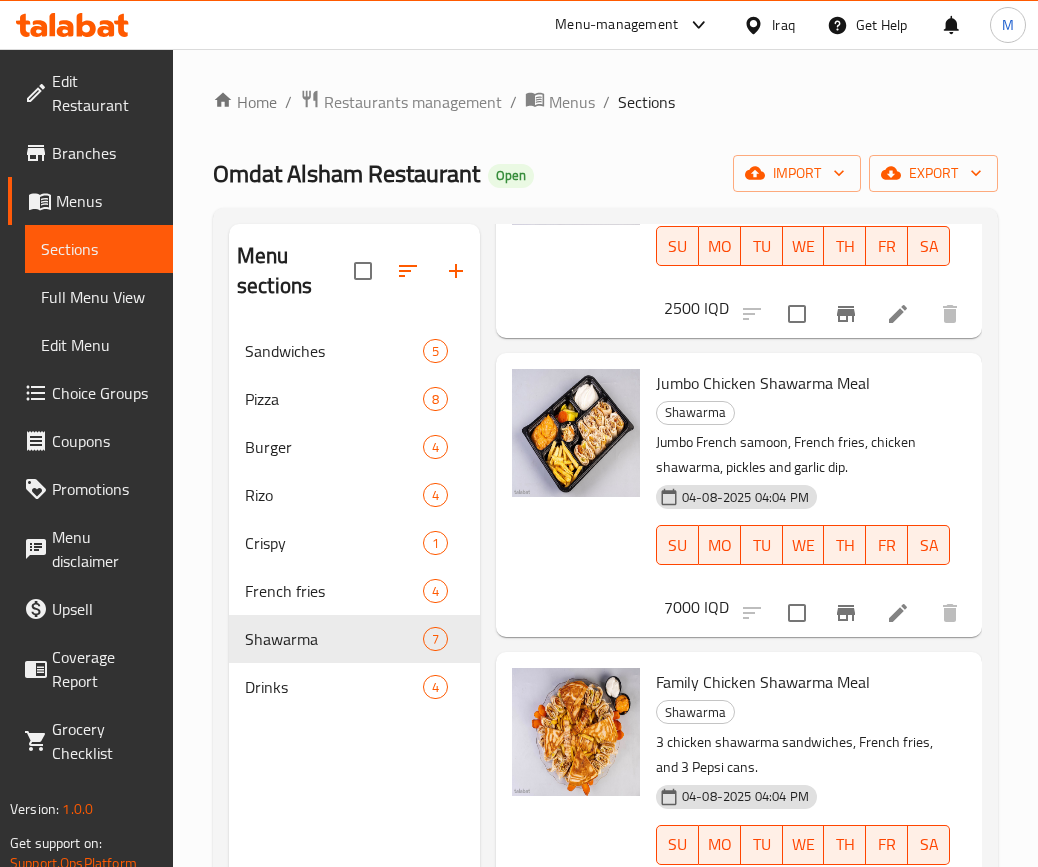 click on "7000   IQD" at bounding box center (696, 607) 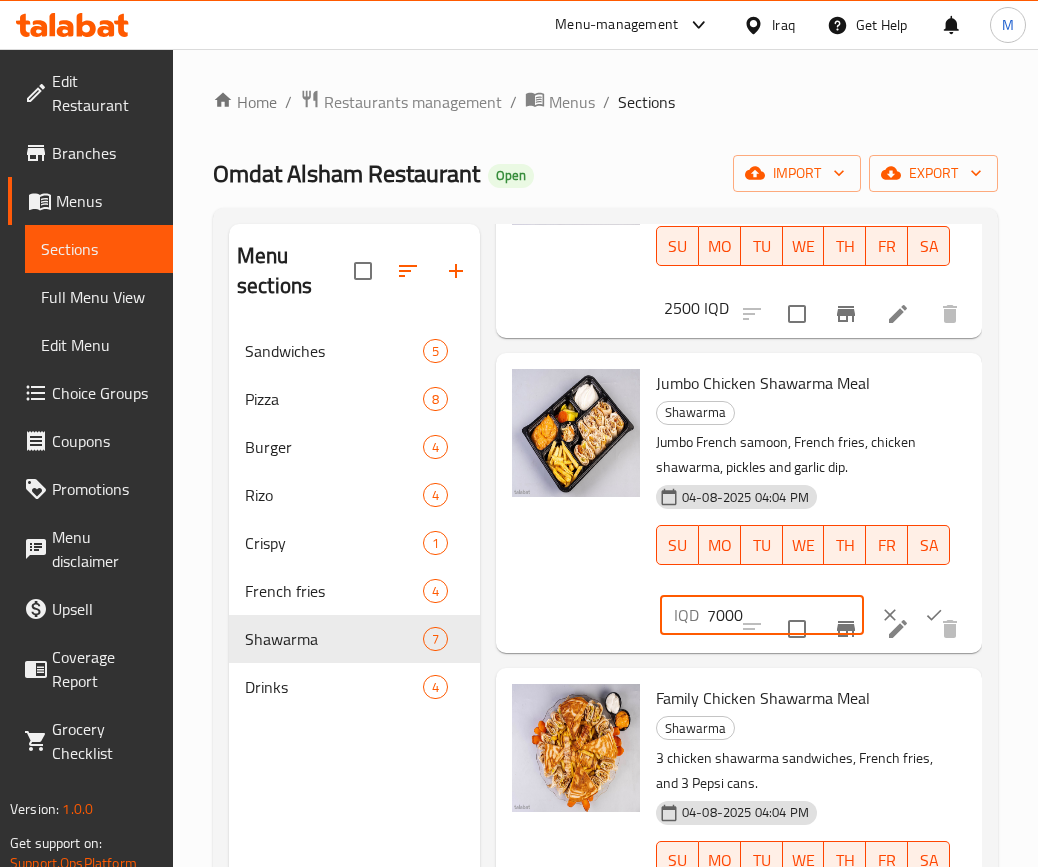 drag, startPoint x: 715, startPoint y: 615, endPoint x: 703, endPoint y: 615, distance: 12 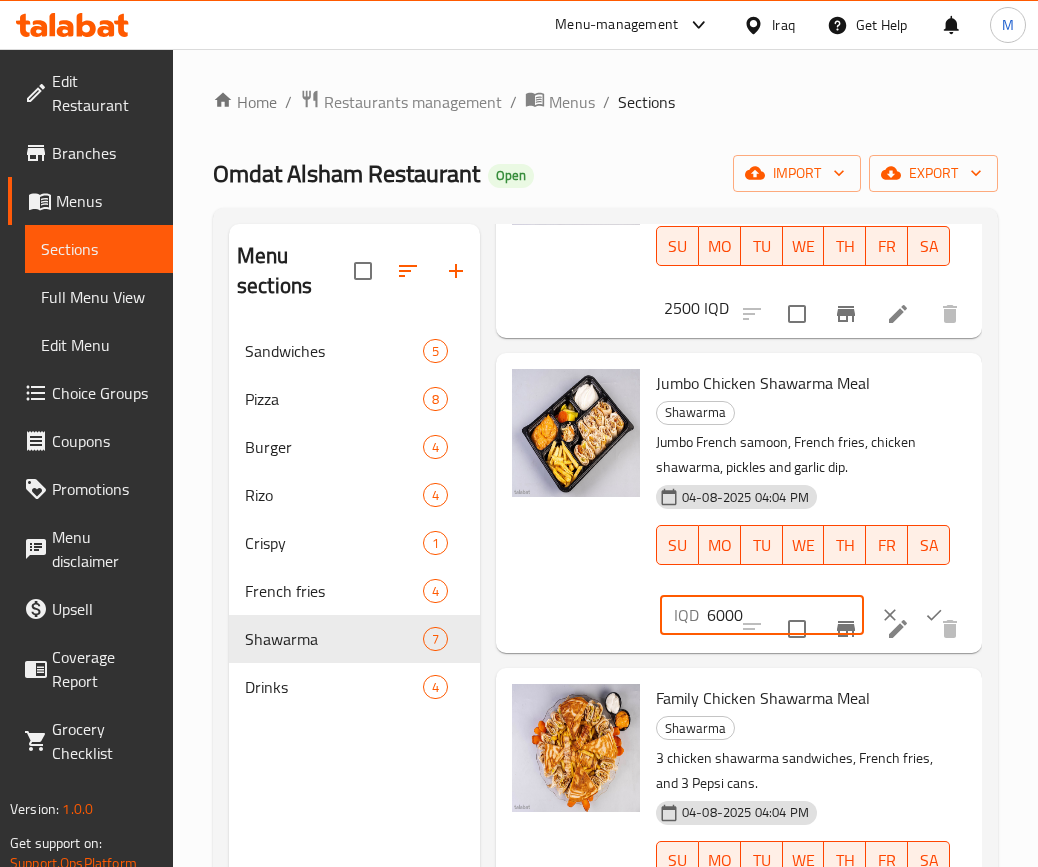 type on "6000" 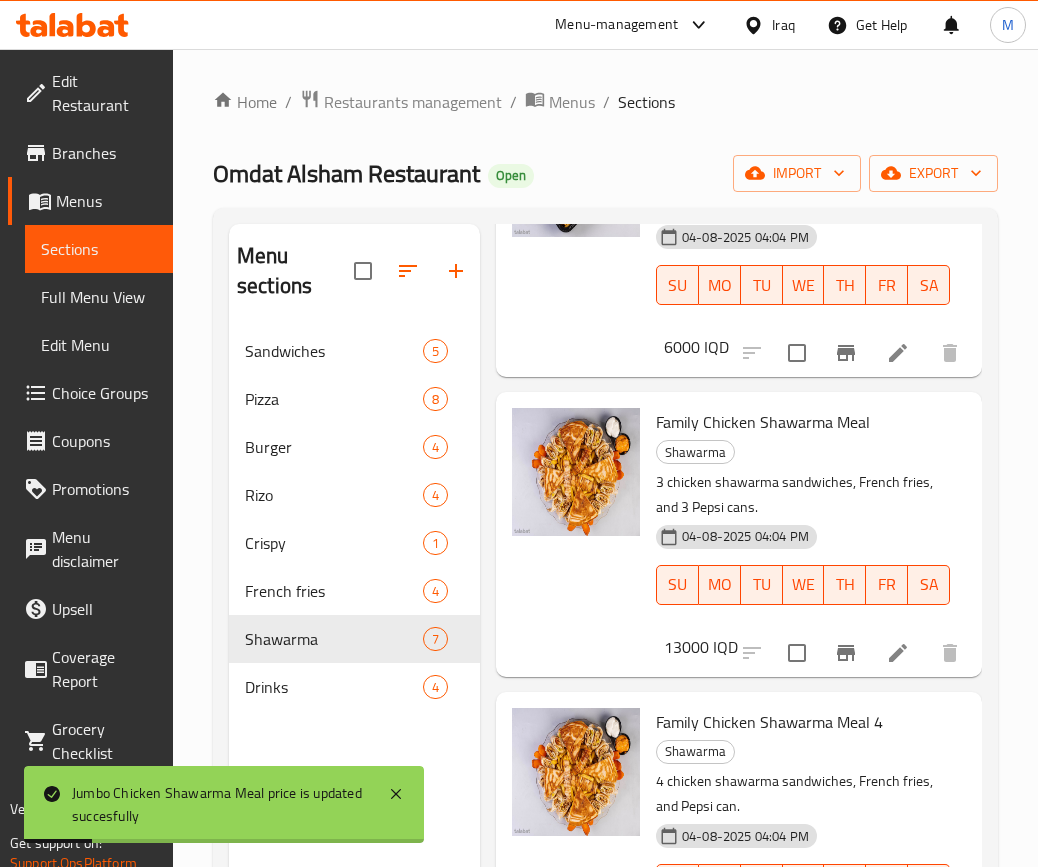 scroll, scrollTop: 745, scrollLeft: 0, axis: vertical 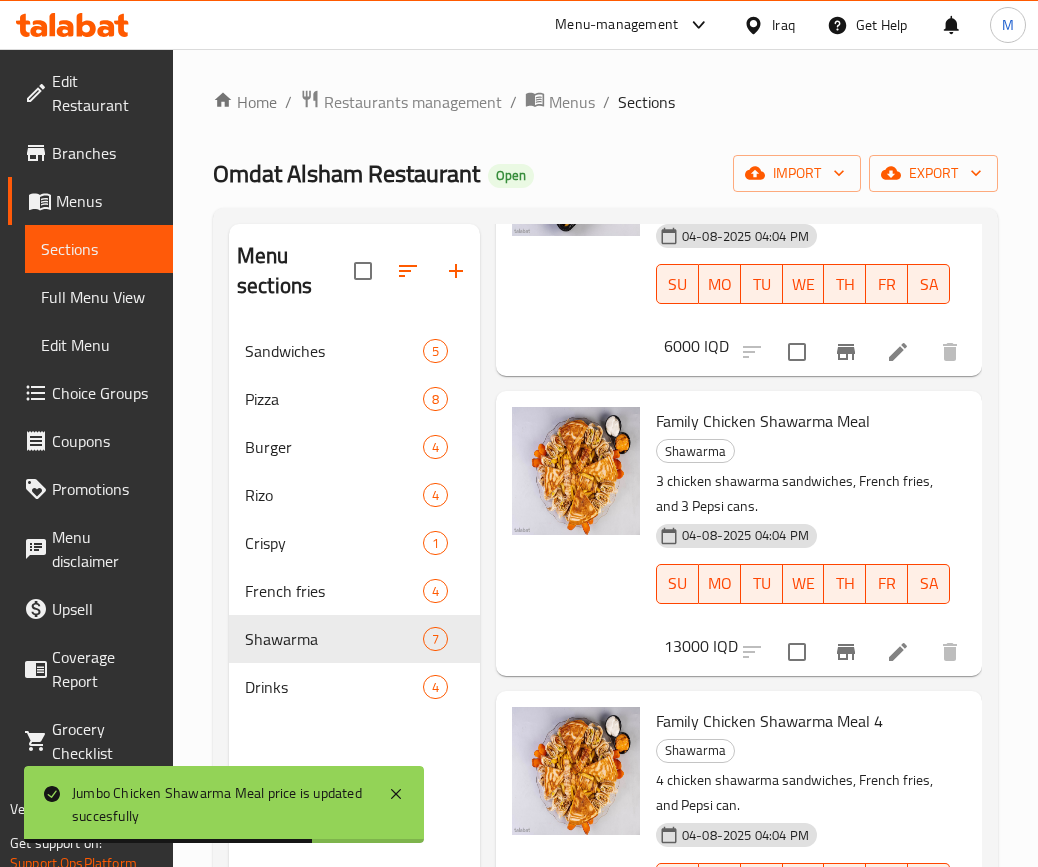 click on "13000   IQD" at bounding box center (701, 646) 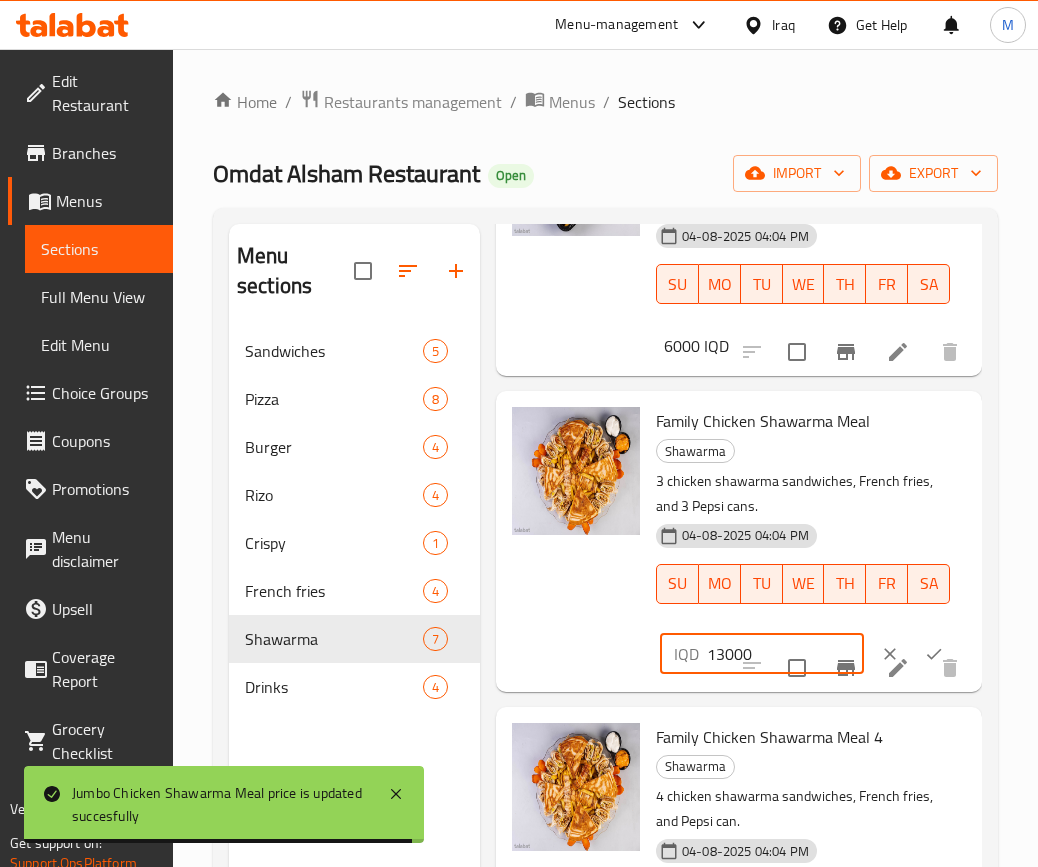 click on "13000" at bounding box center (785, 654) 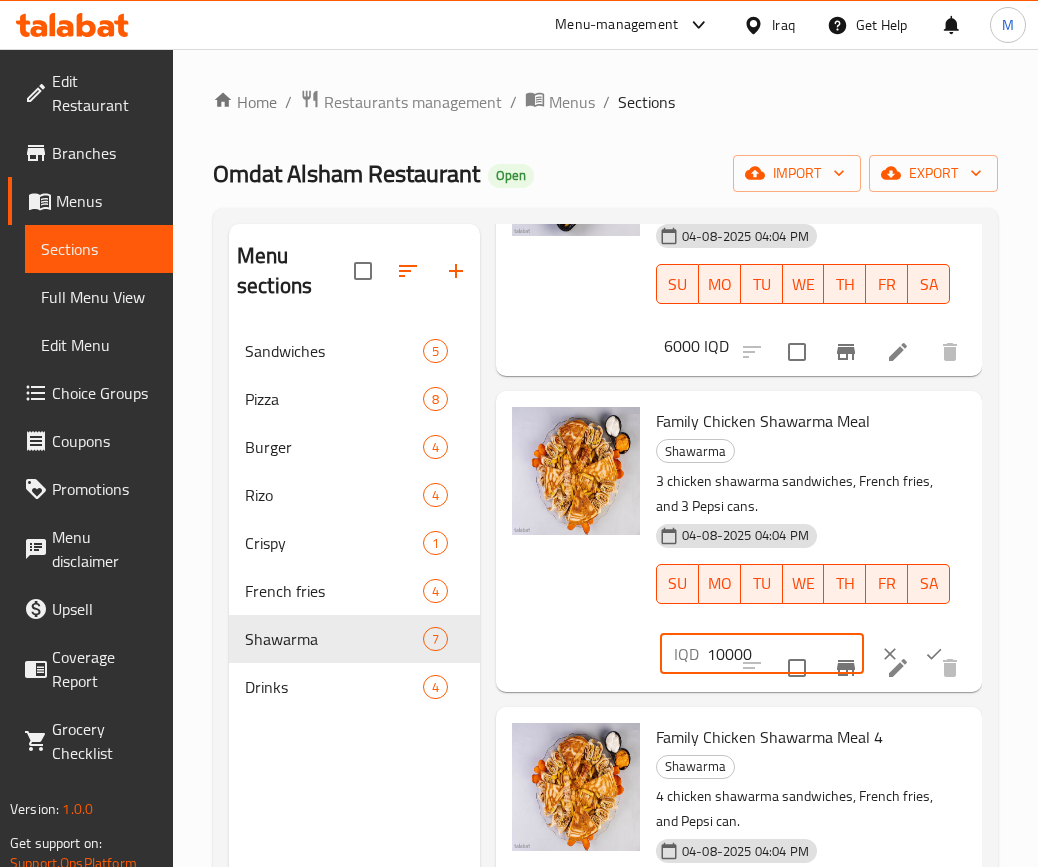 type on "10000" 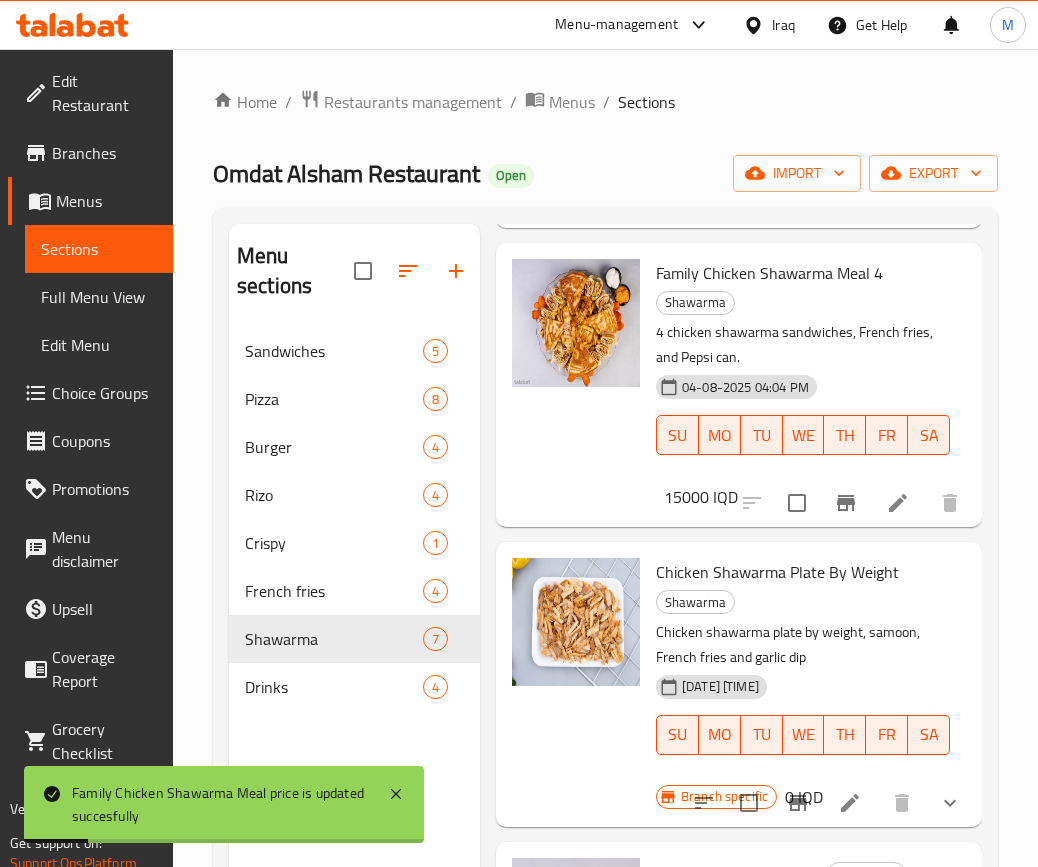scroll, scrollTop: 1194, scrollLeft: 0, axis: vertical 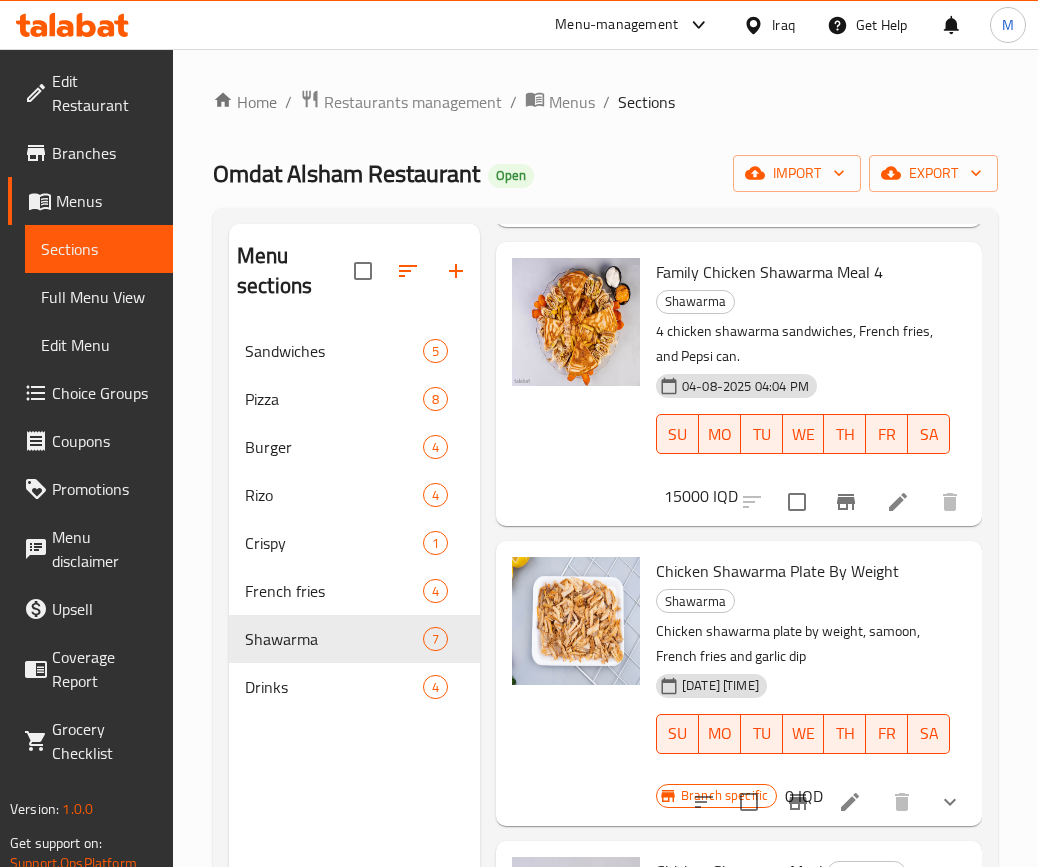 click on "15000   IQD" at bounding box center (701, 496) 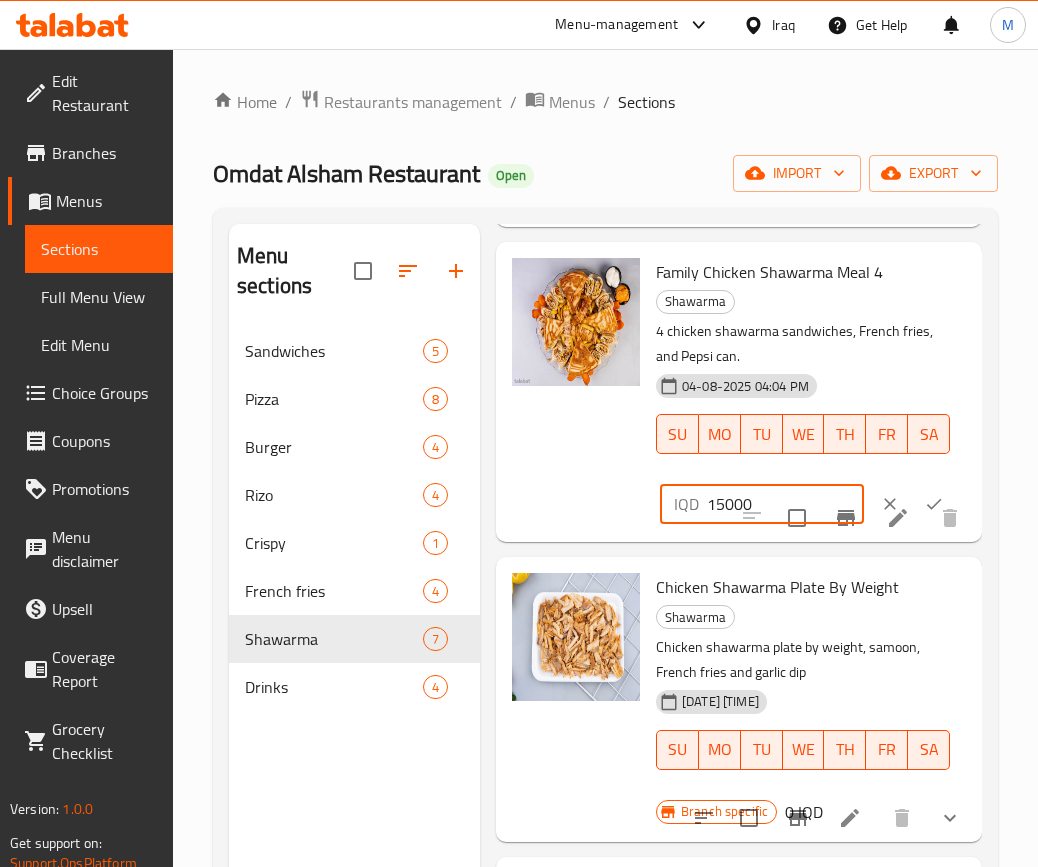 click on "15000" at bounding box center [785, 504] 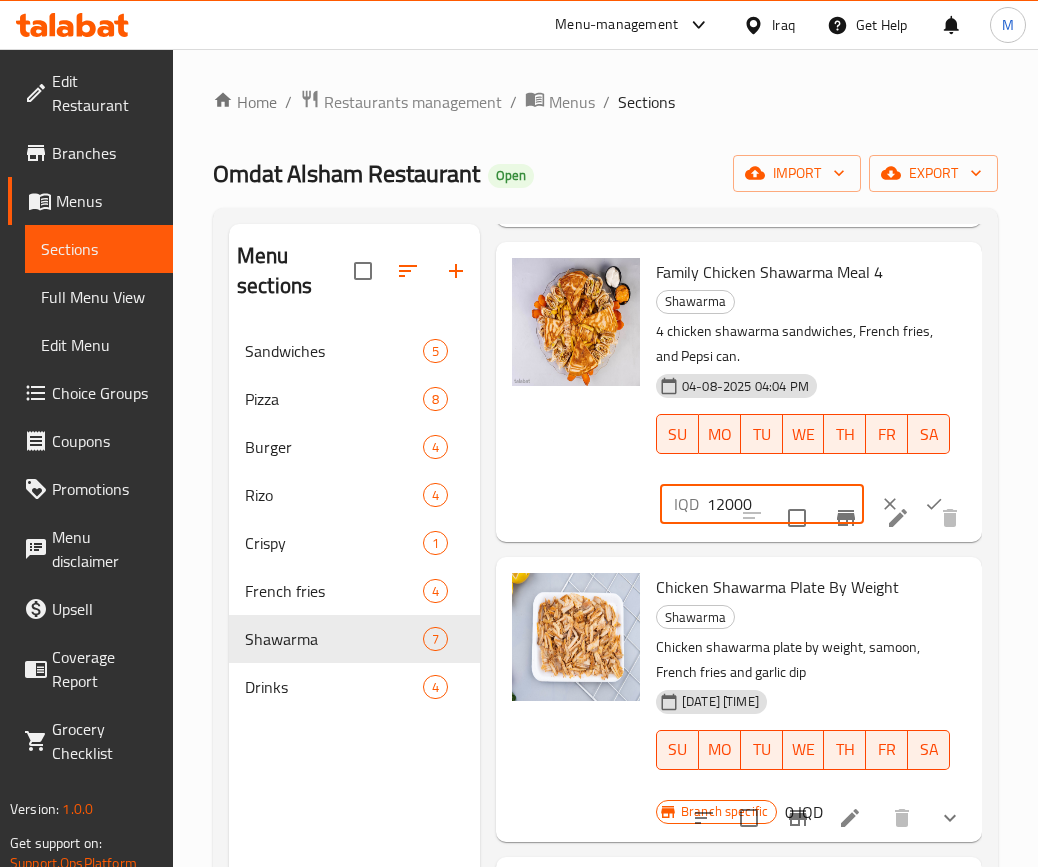 type on "12000" 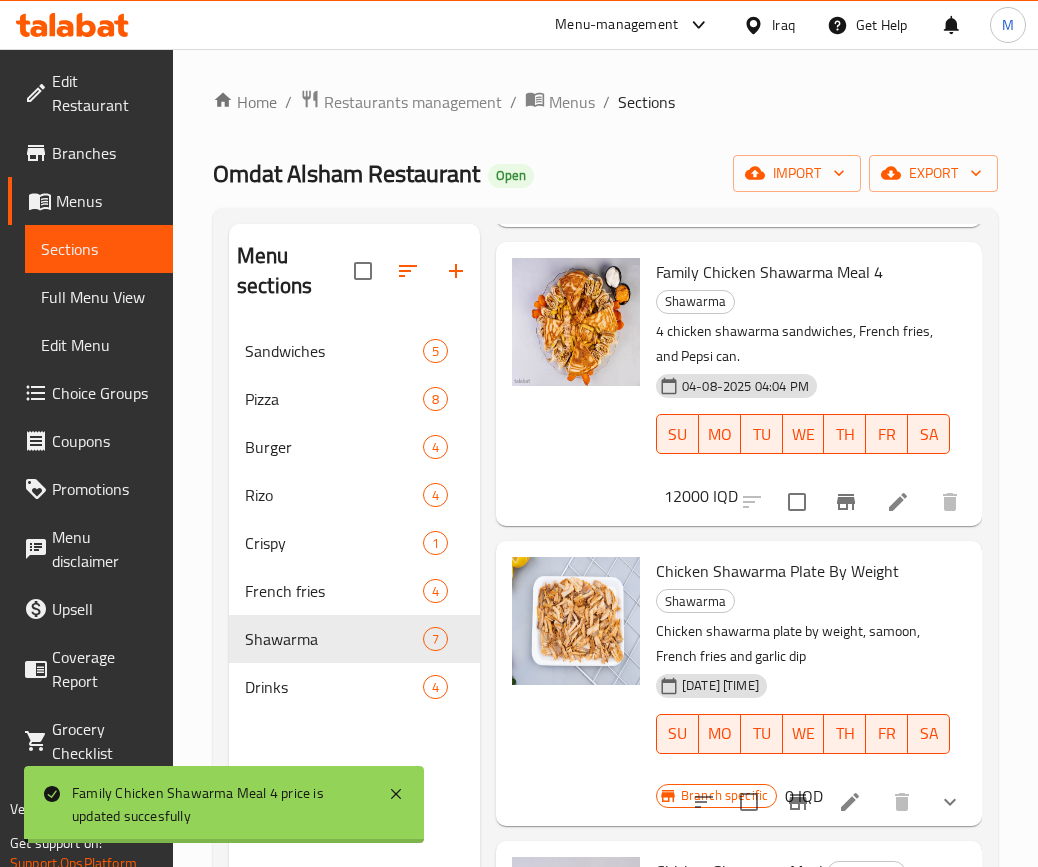 scroll, scrollTop: 1215, scrollLeft: 0, axis: vertical 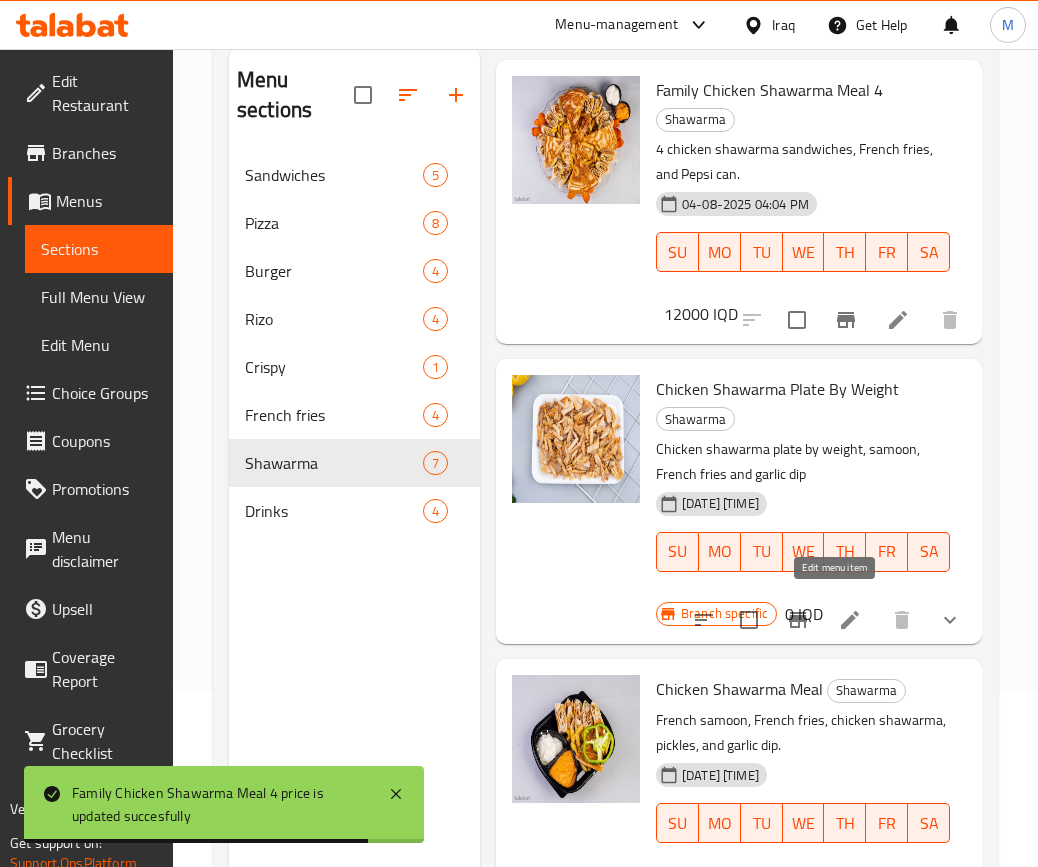 click 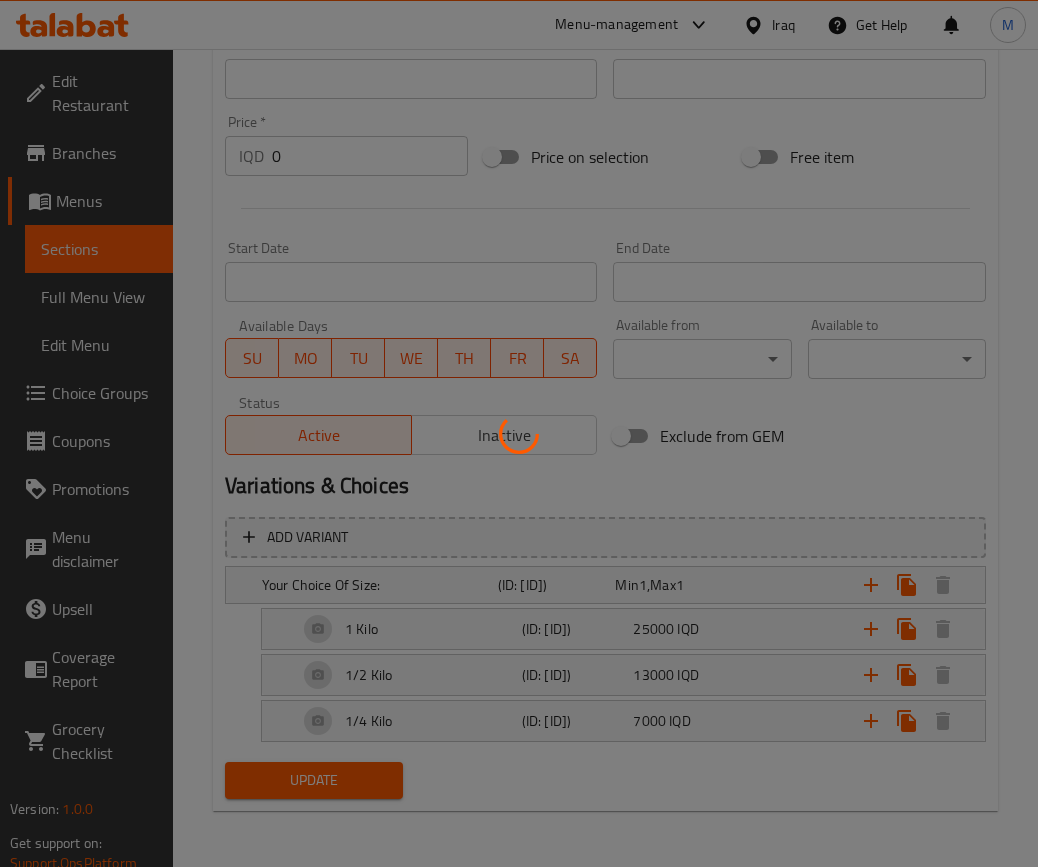 scroll, scrollTop: 886, scrollLeft: 0, axis: vertical 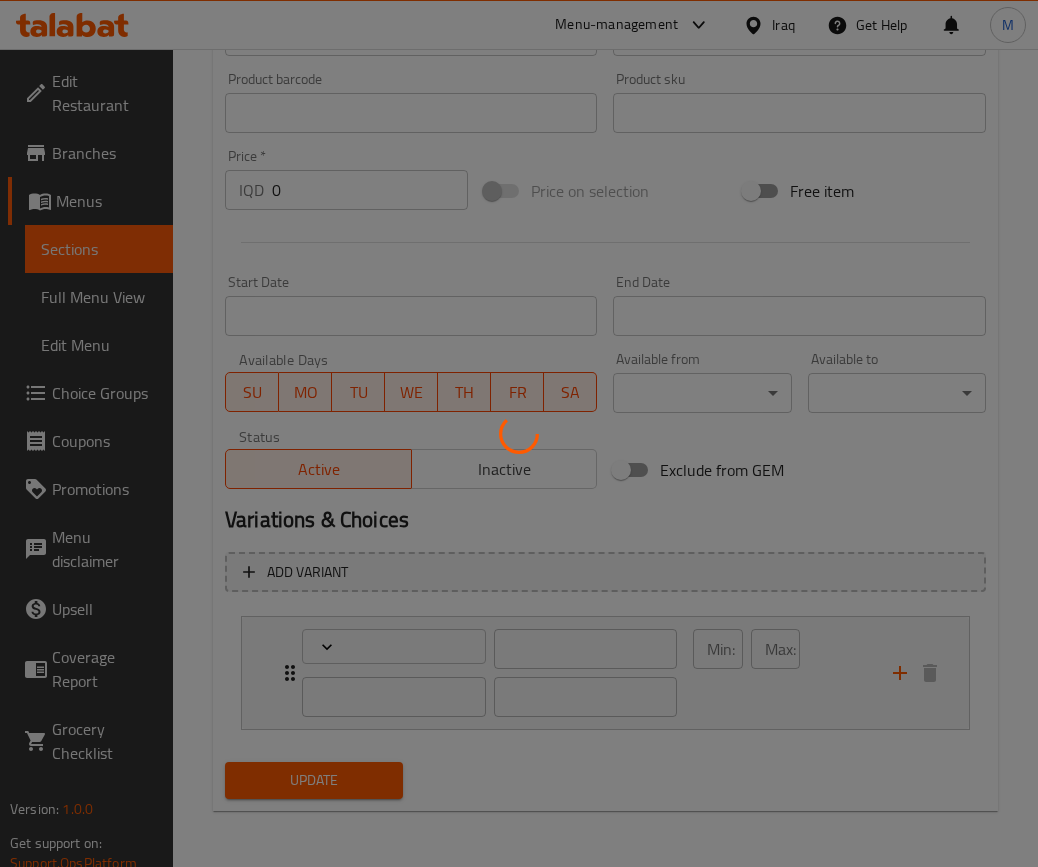 type on "إختيارك من الحجم:" 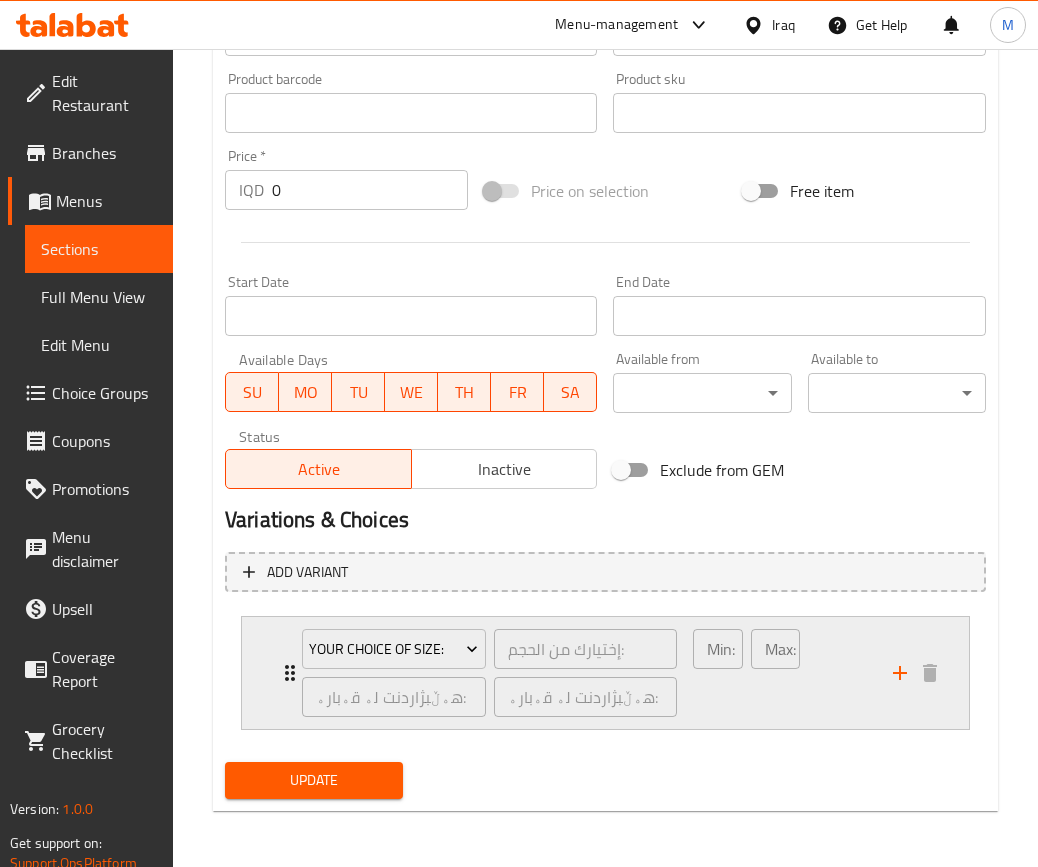 click 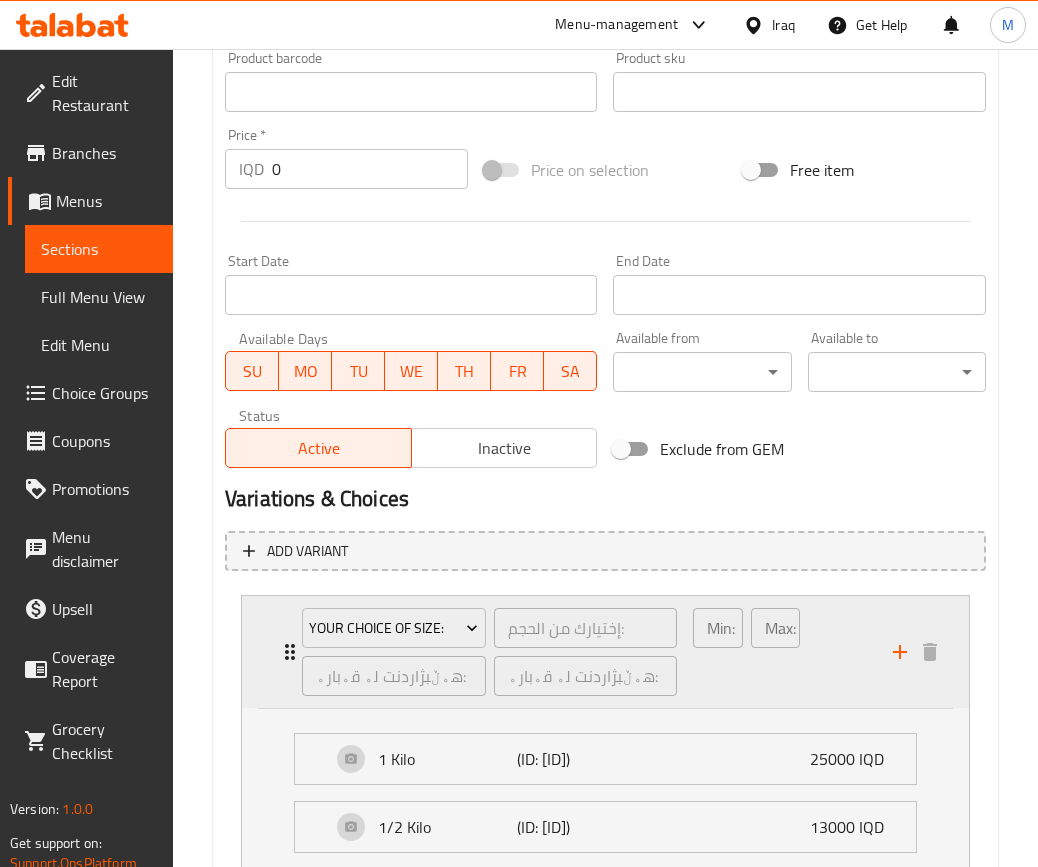scroll, scrollTop: 1155, scrollLeft: 0, axis: vertical 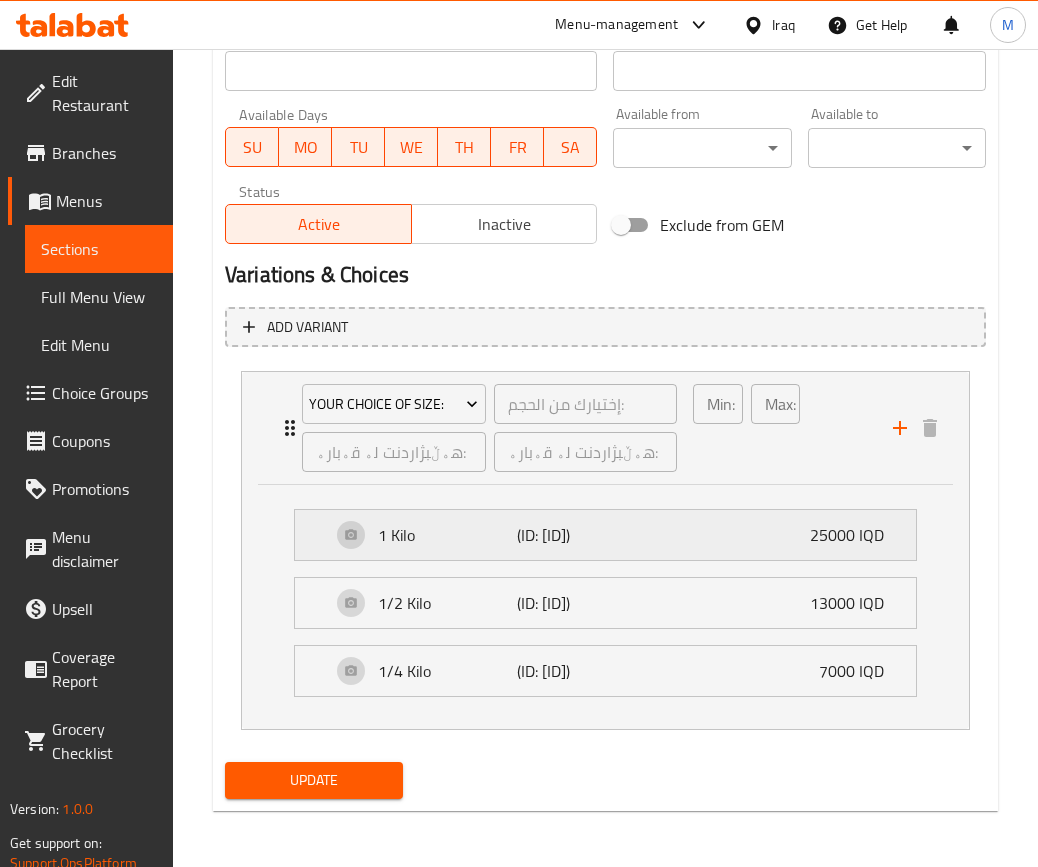 click on "25000 IQD" at bounding box center [855, 535] 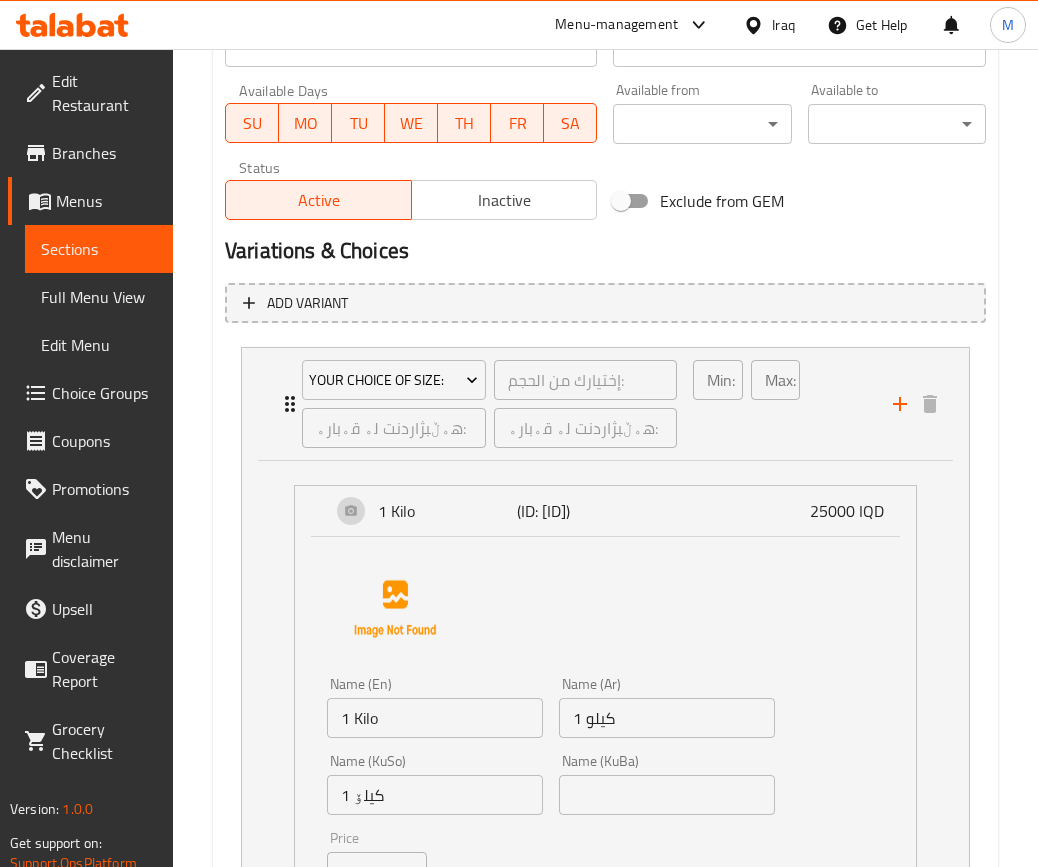 scroll, scrollTop: 1577, scrollLeft: 0, axis: vertical 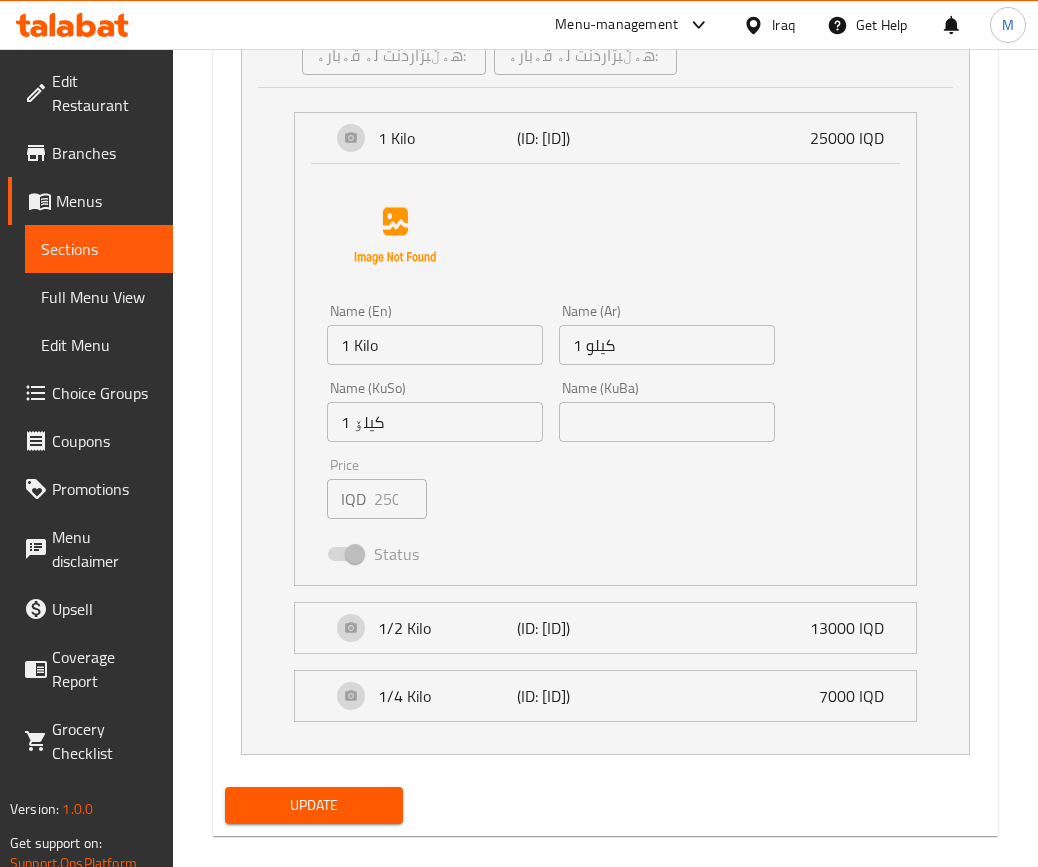 type 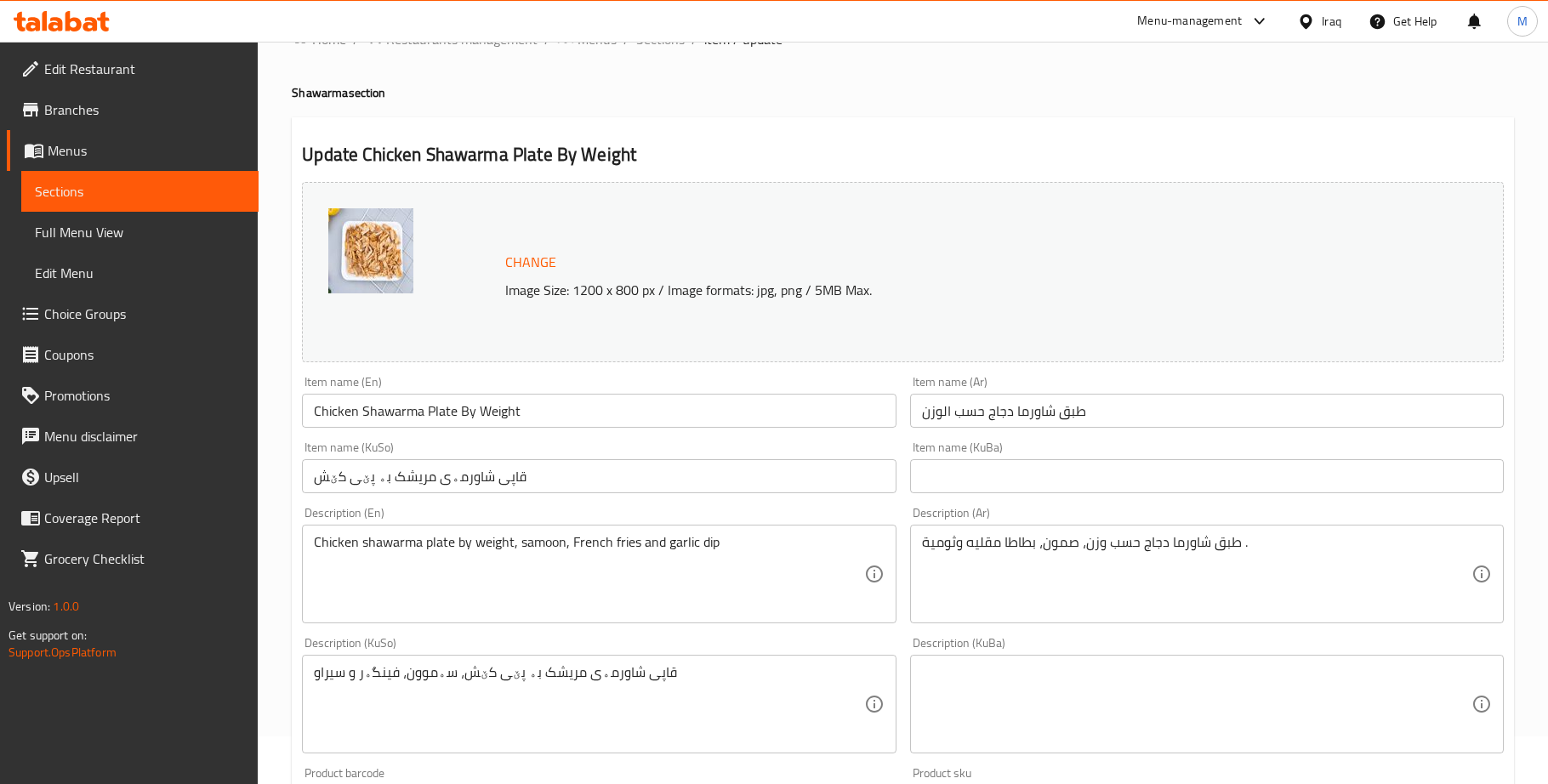 scroll, scrollTop: 0, scrollLeft: 0, axis: both 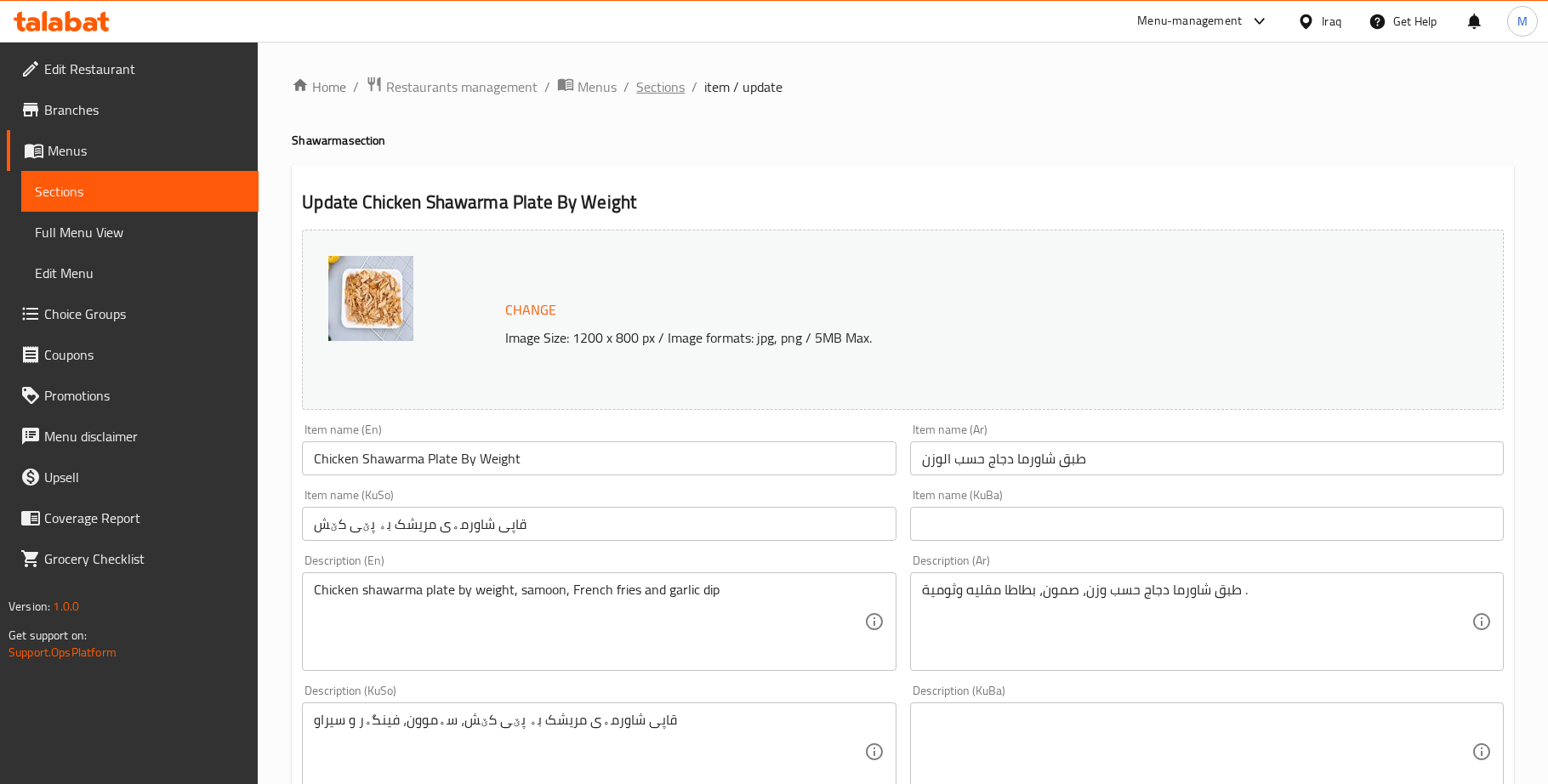click on "Sections" at bounding box center (660, 87) 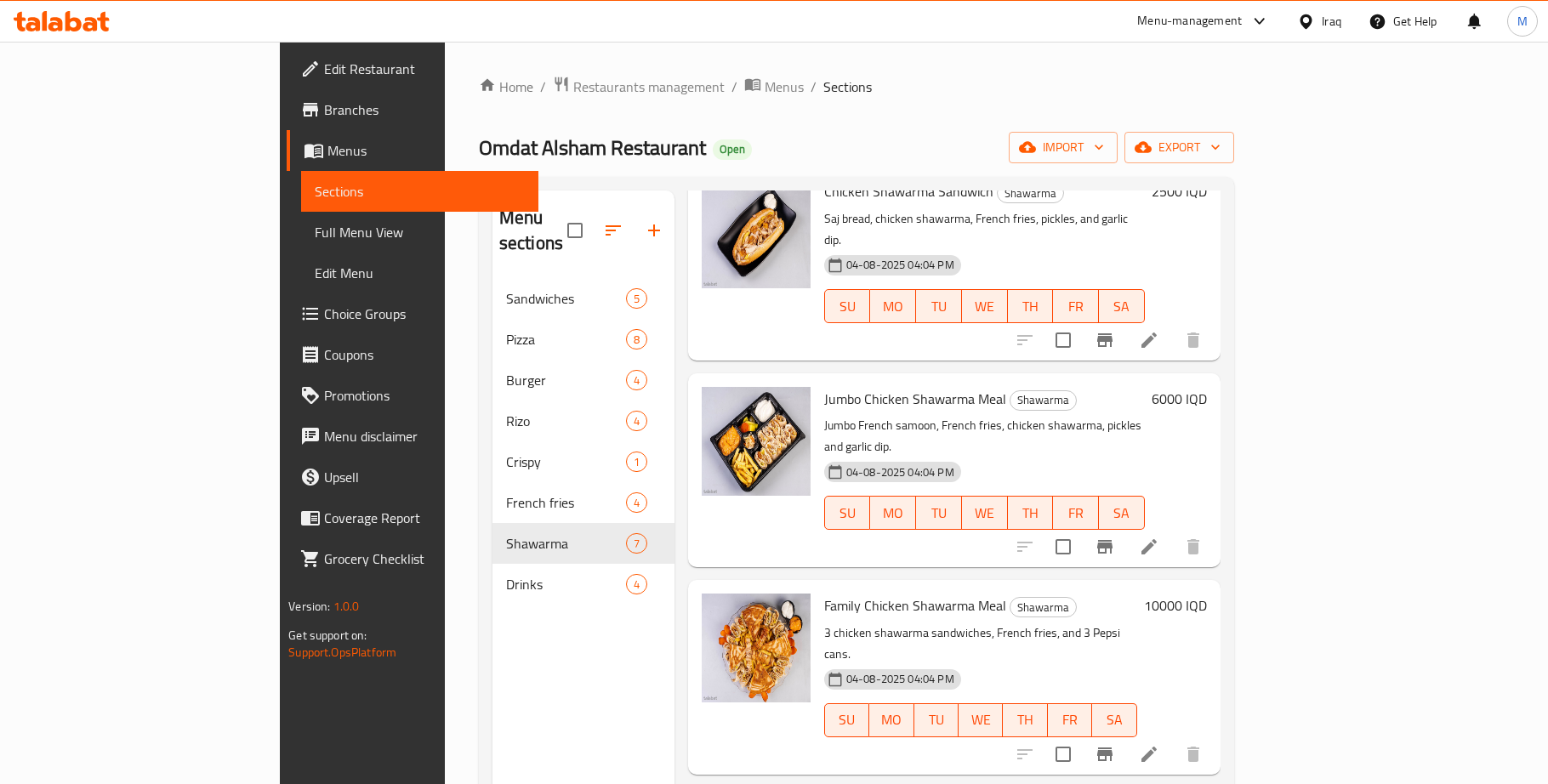 scroll, scrollTop: 559, scrollLeft: 0, axis: vertical 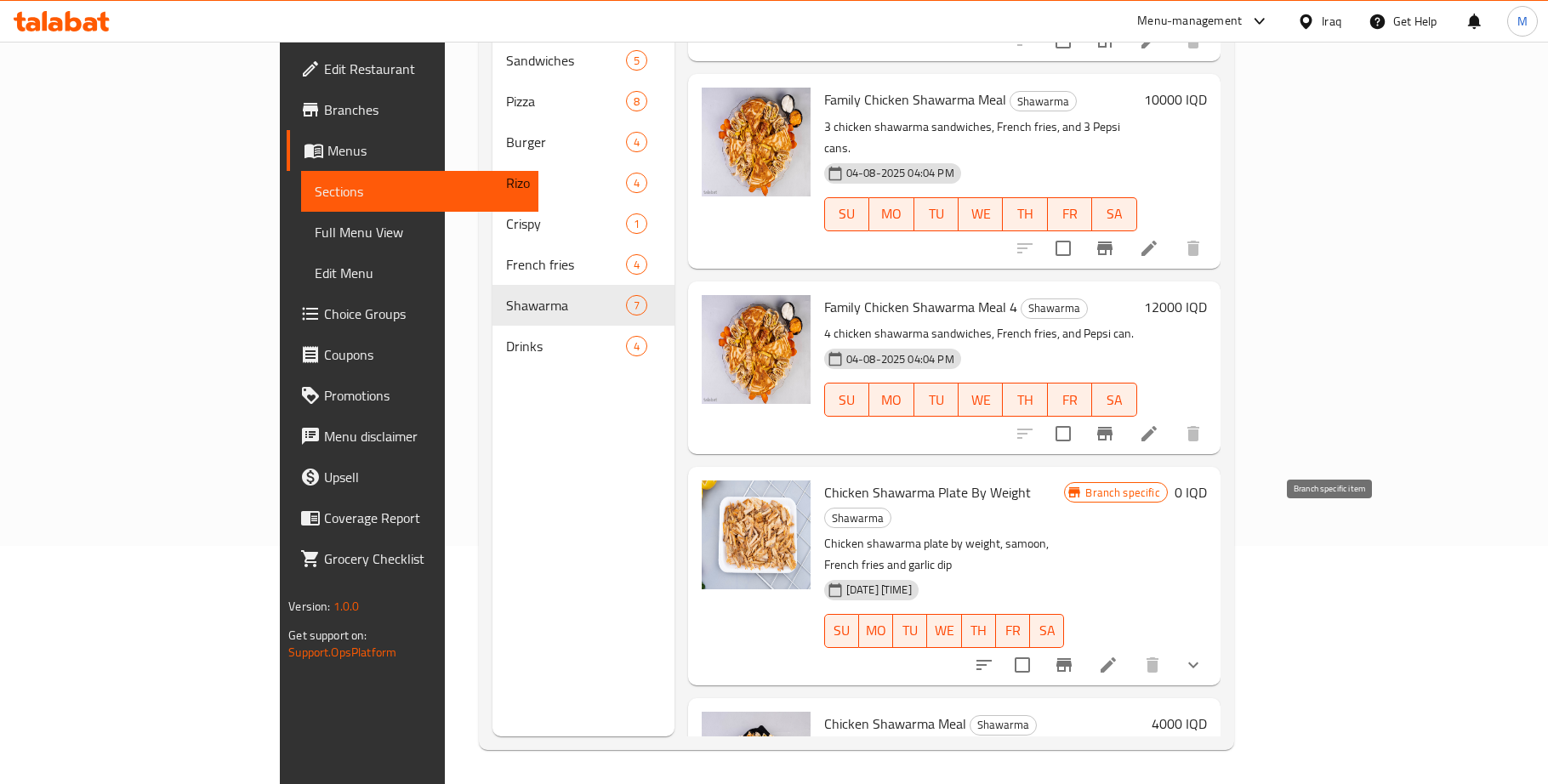 click 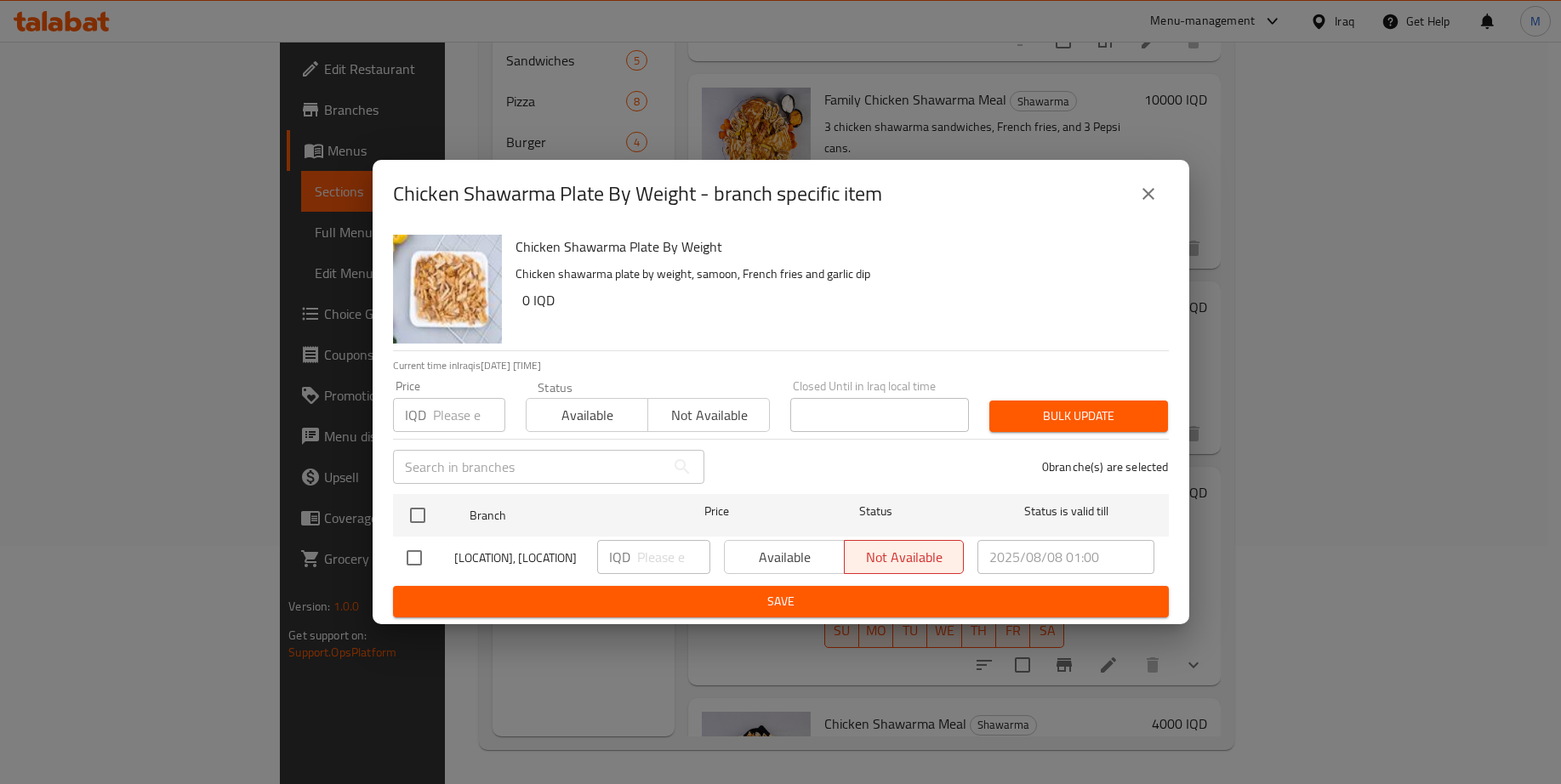 click on "Available Not available" at bounding box center (844, 557) 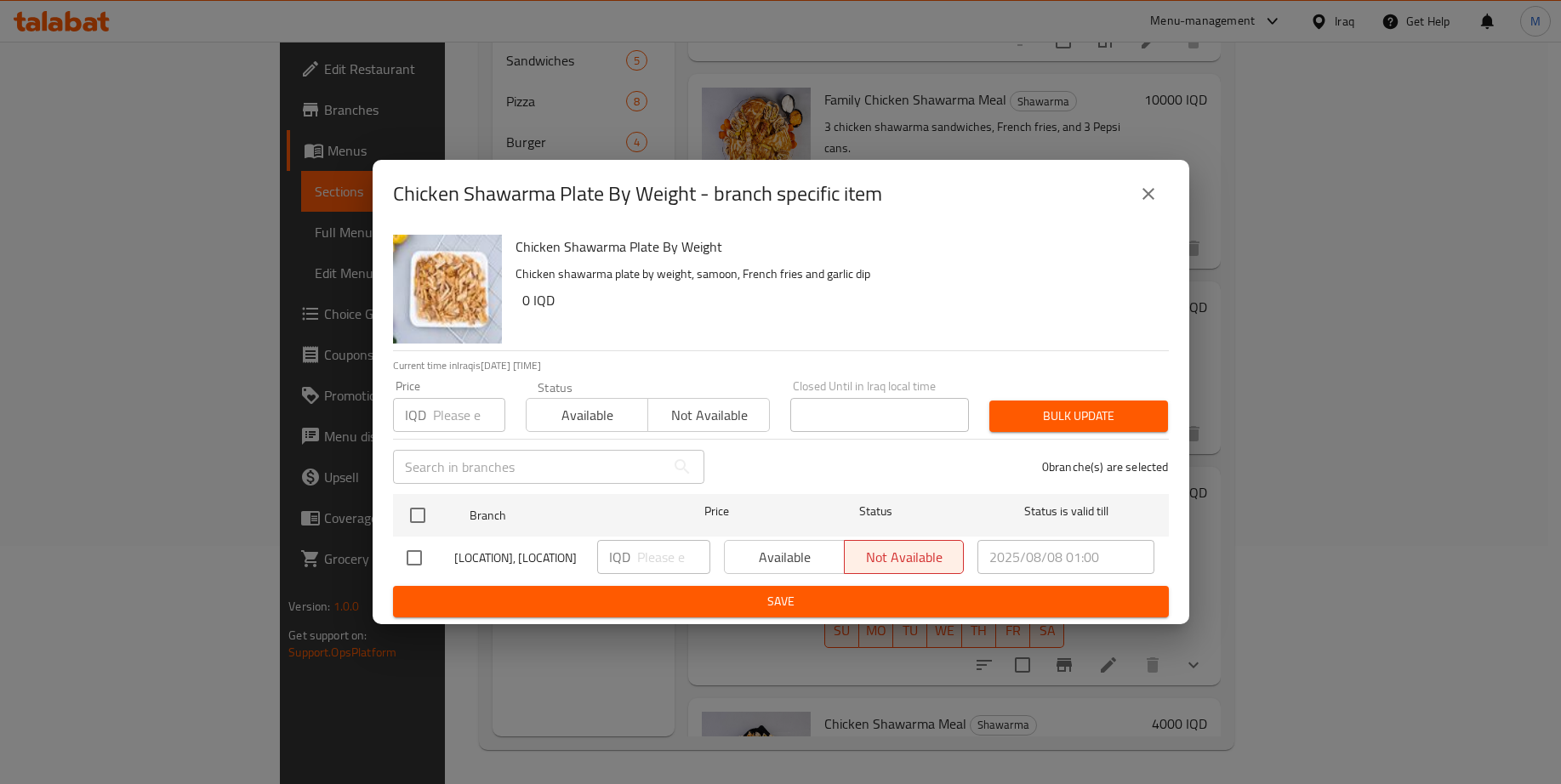 click at bounding box center [414, 558] 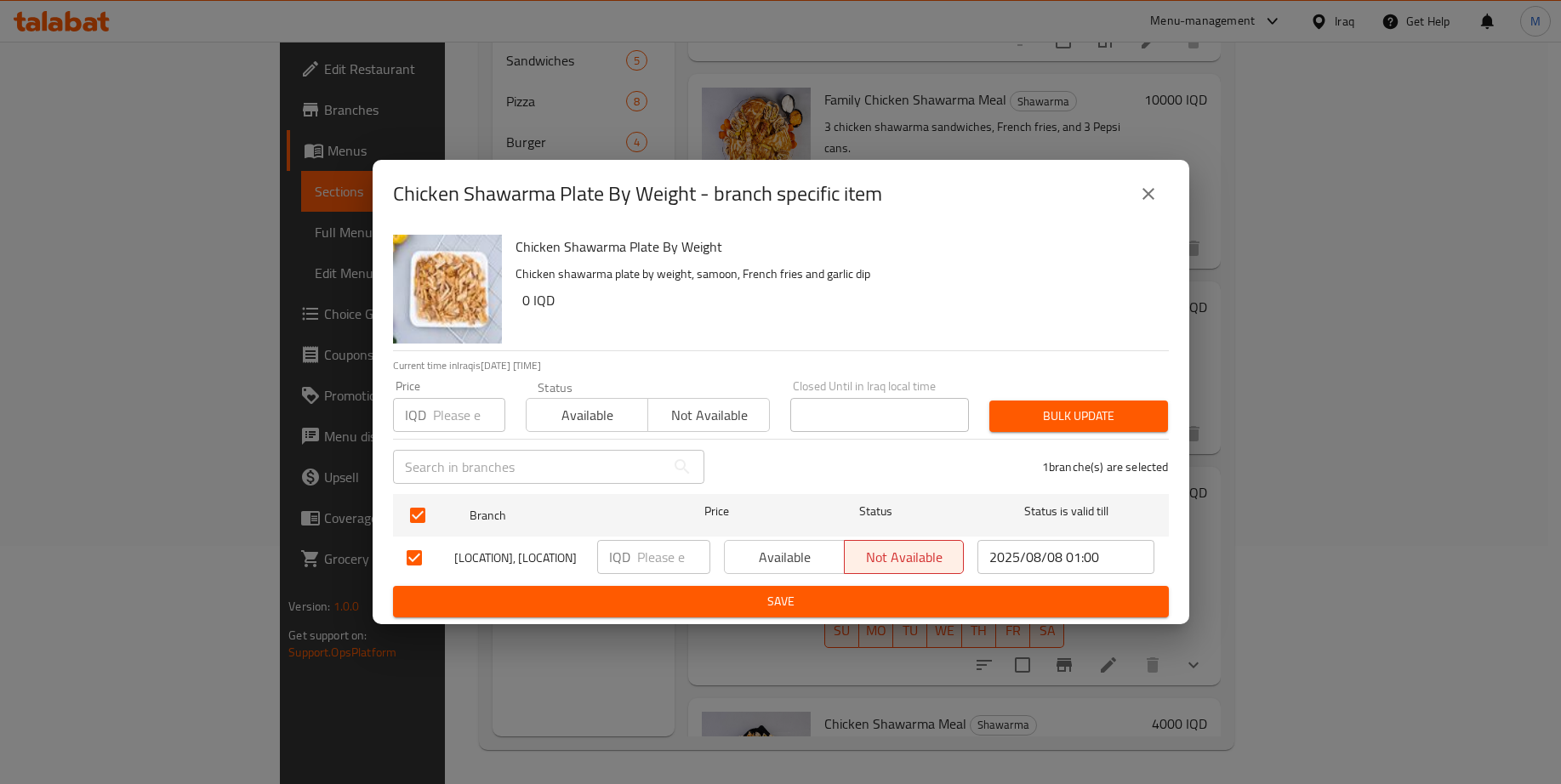 click on "Available" at bounding box center [784, 557] 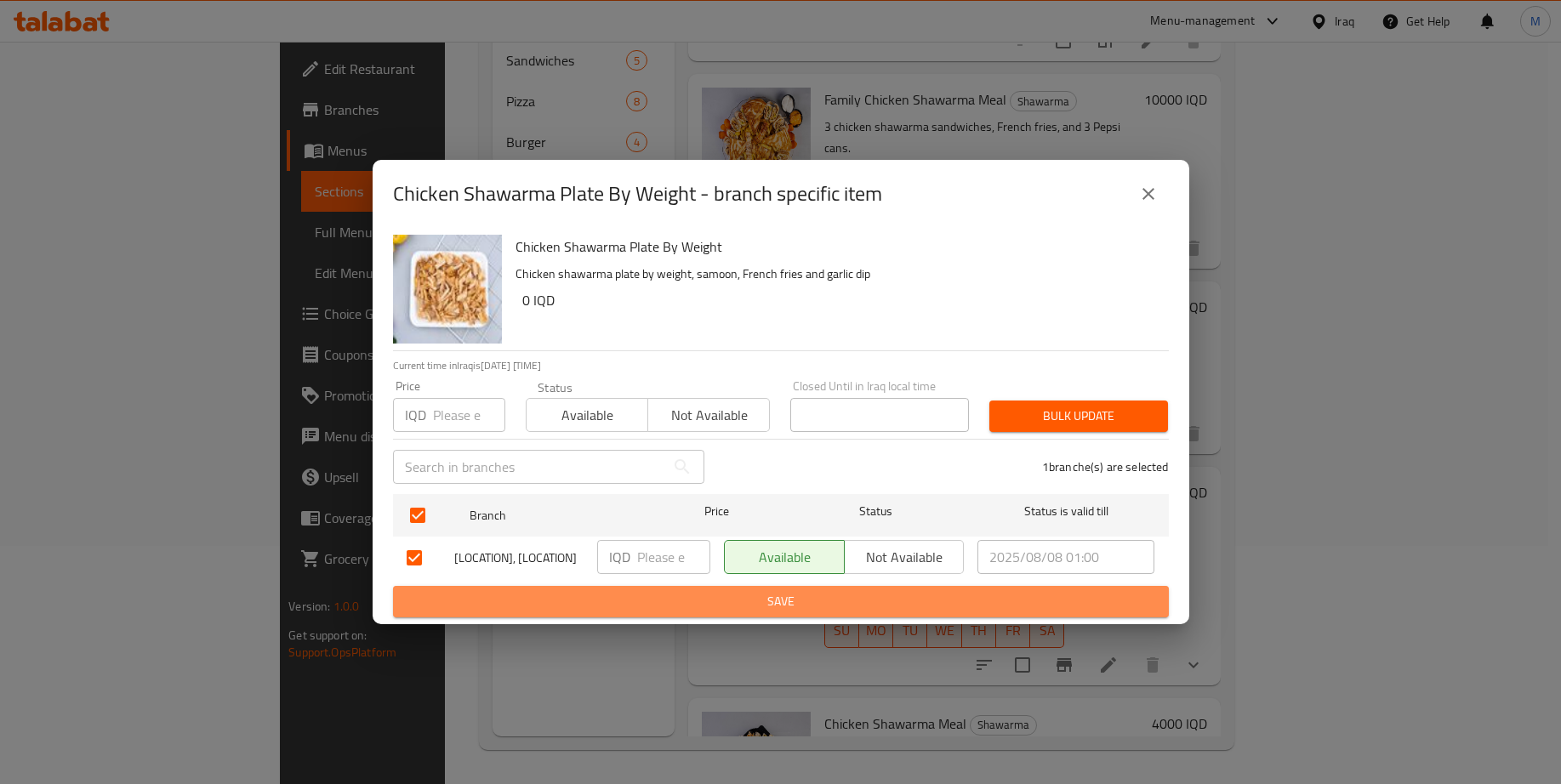 click on "Save" at bounding box center [781, 601] 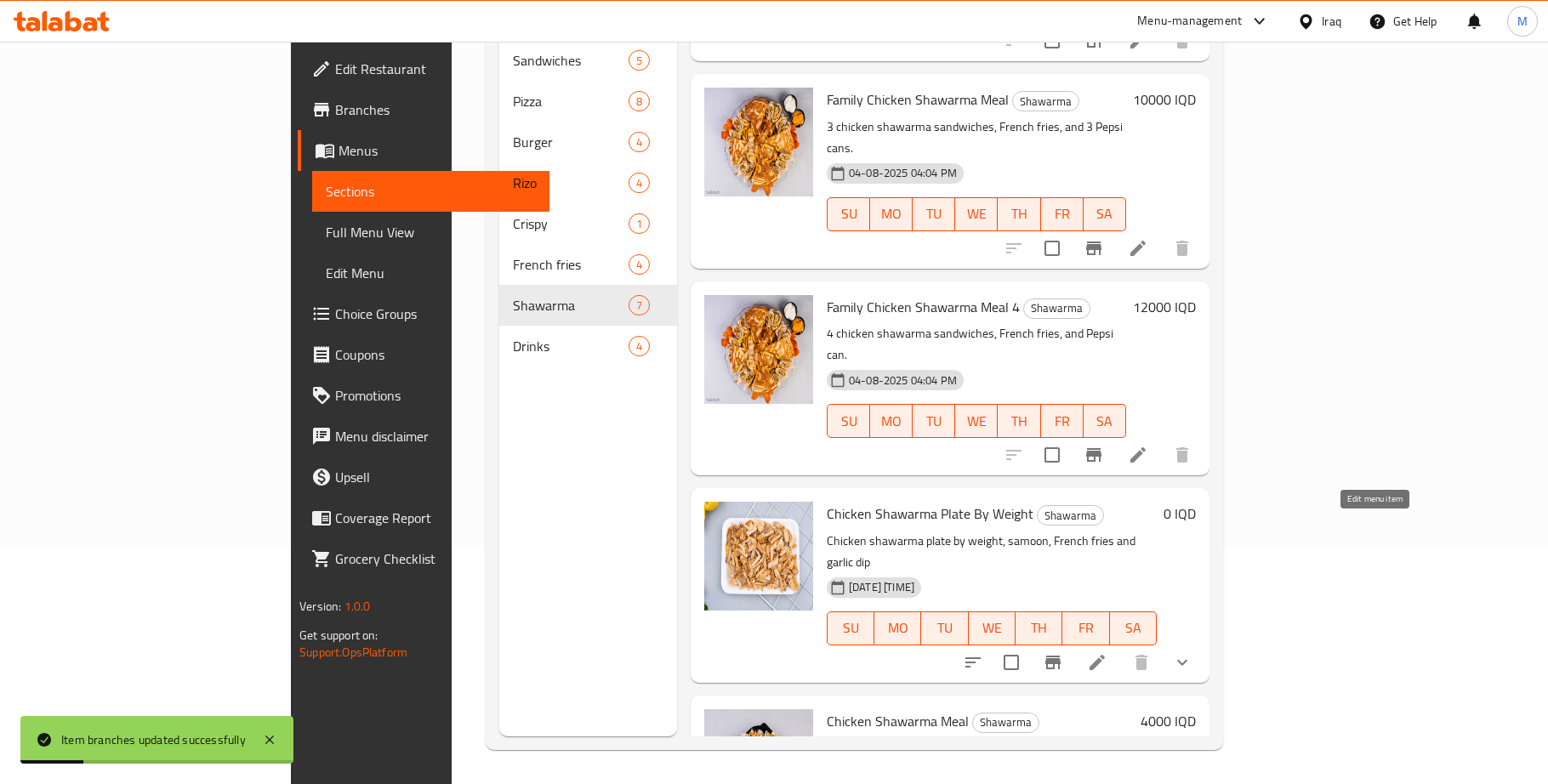click 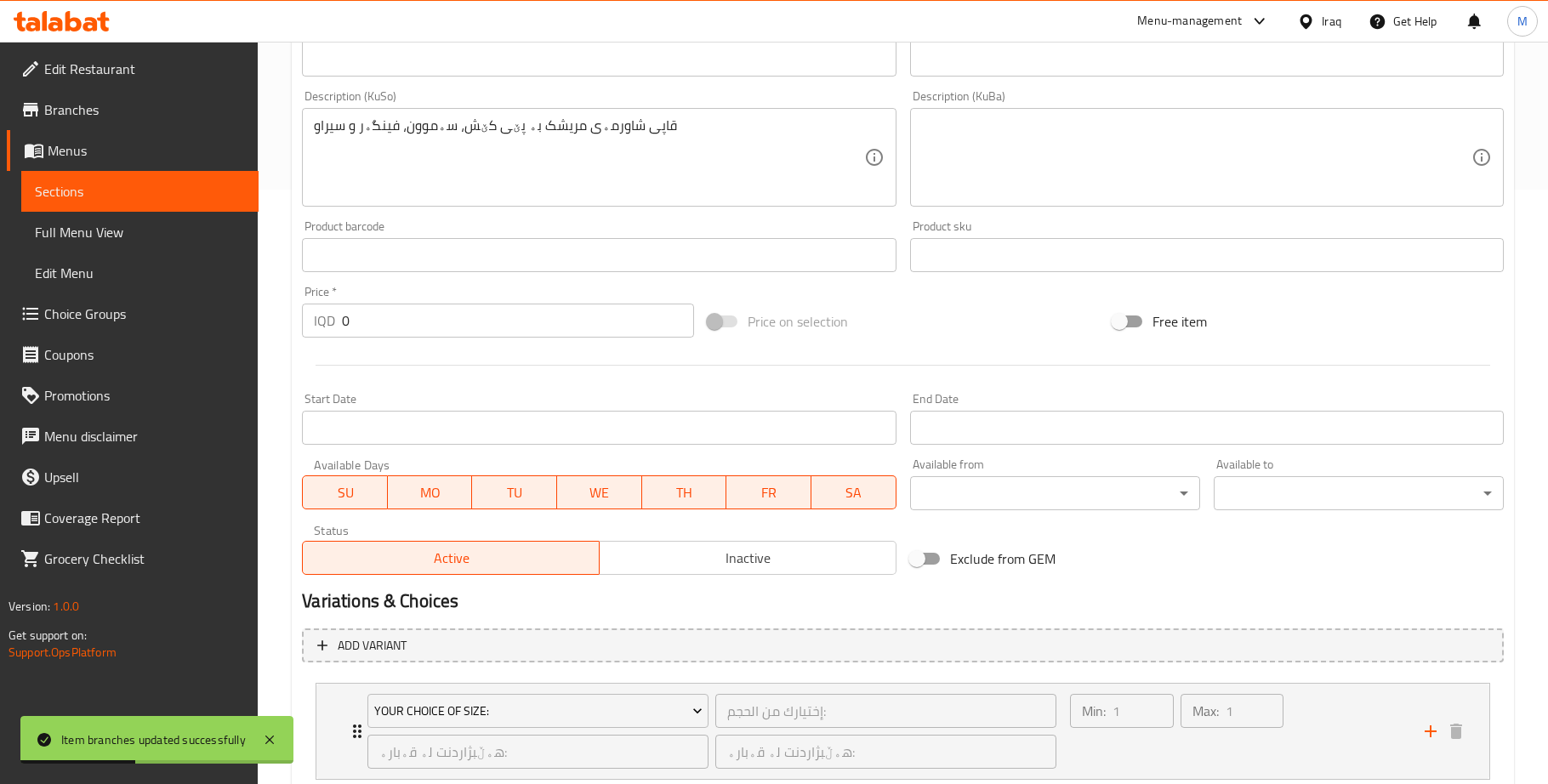 scroll, scrollTop: 707, scrollLeft: 0, axis: vertical 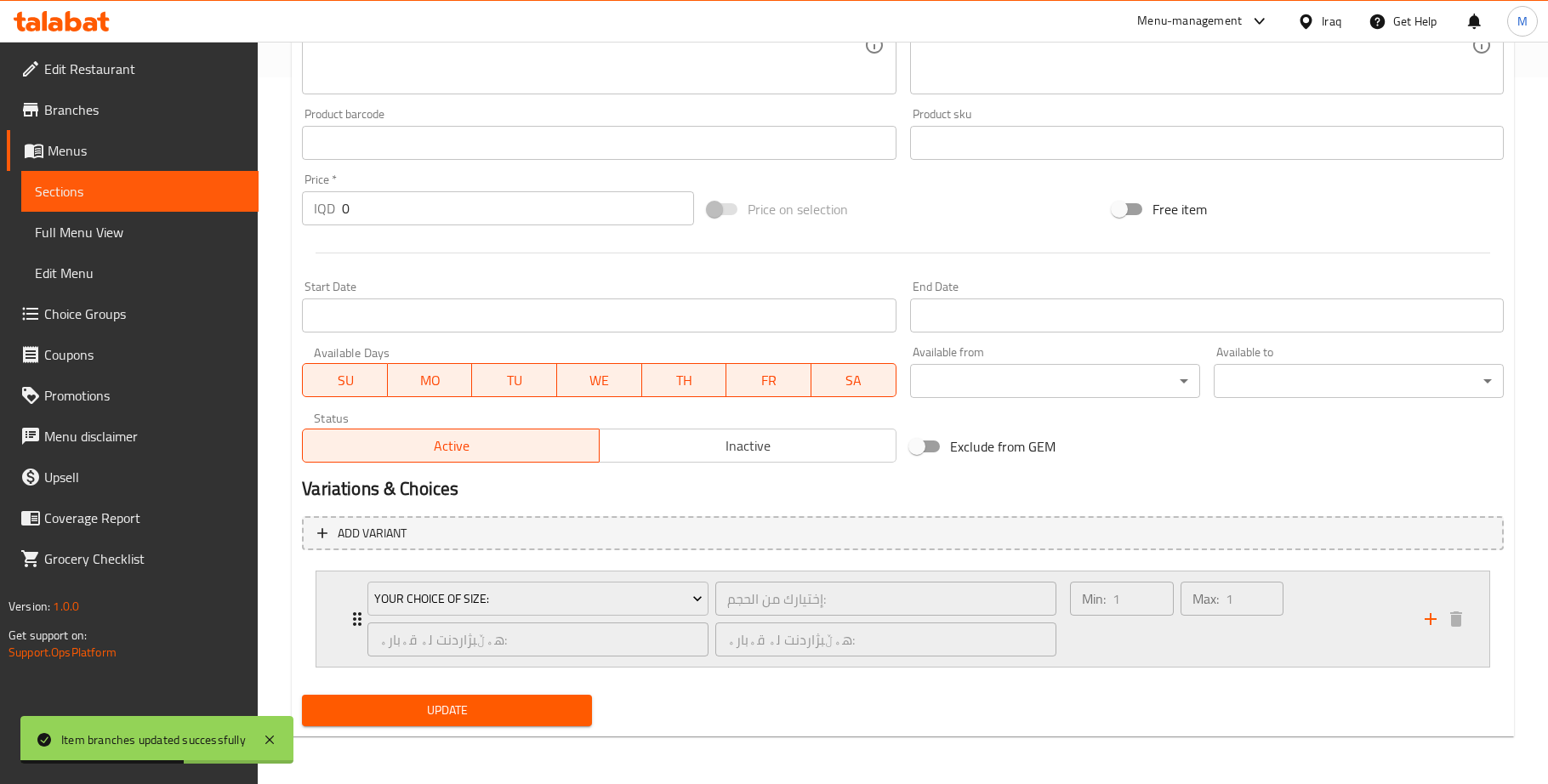 click on "Your Choice Of Size: إختيارك من الحجم: ​ هەڵبژاردنت لە قەبارە: ​ هەڵبژاردنت لە قەبارە: ​" at bounding box center [712, 619] 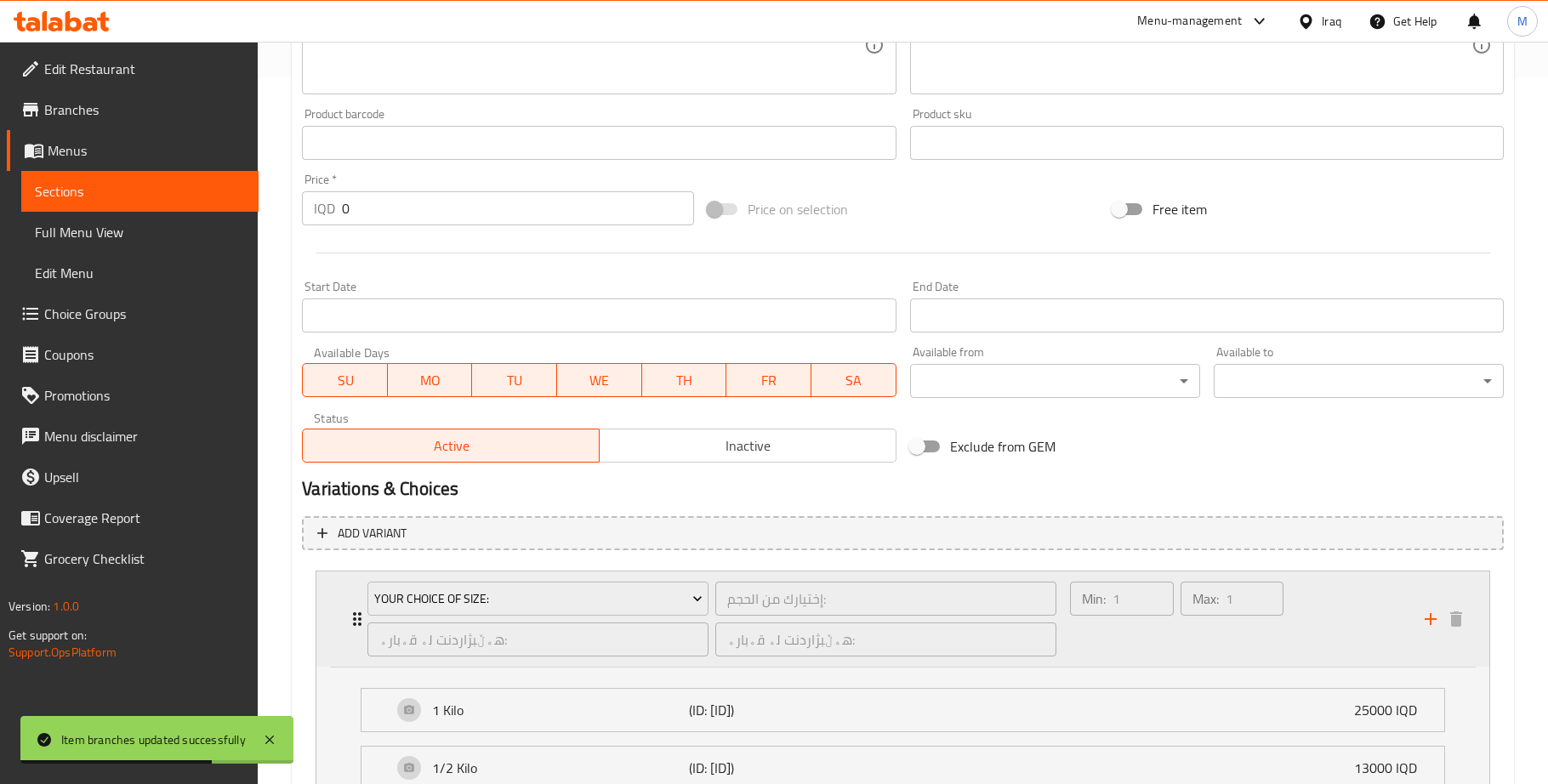 scroll, scrollTop: 915, scrollLeft: 0, axis: vertical 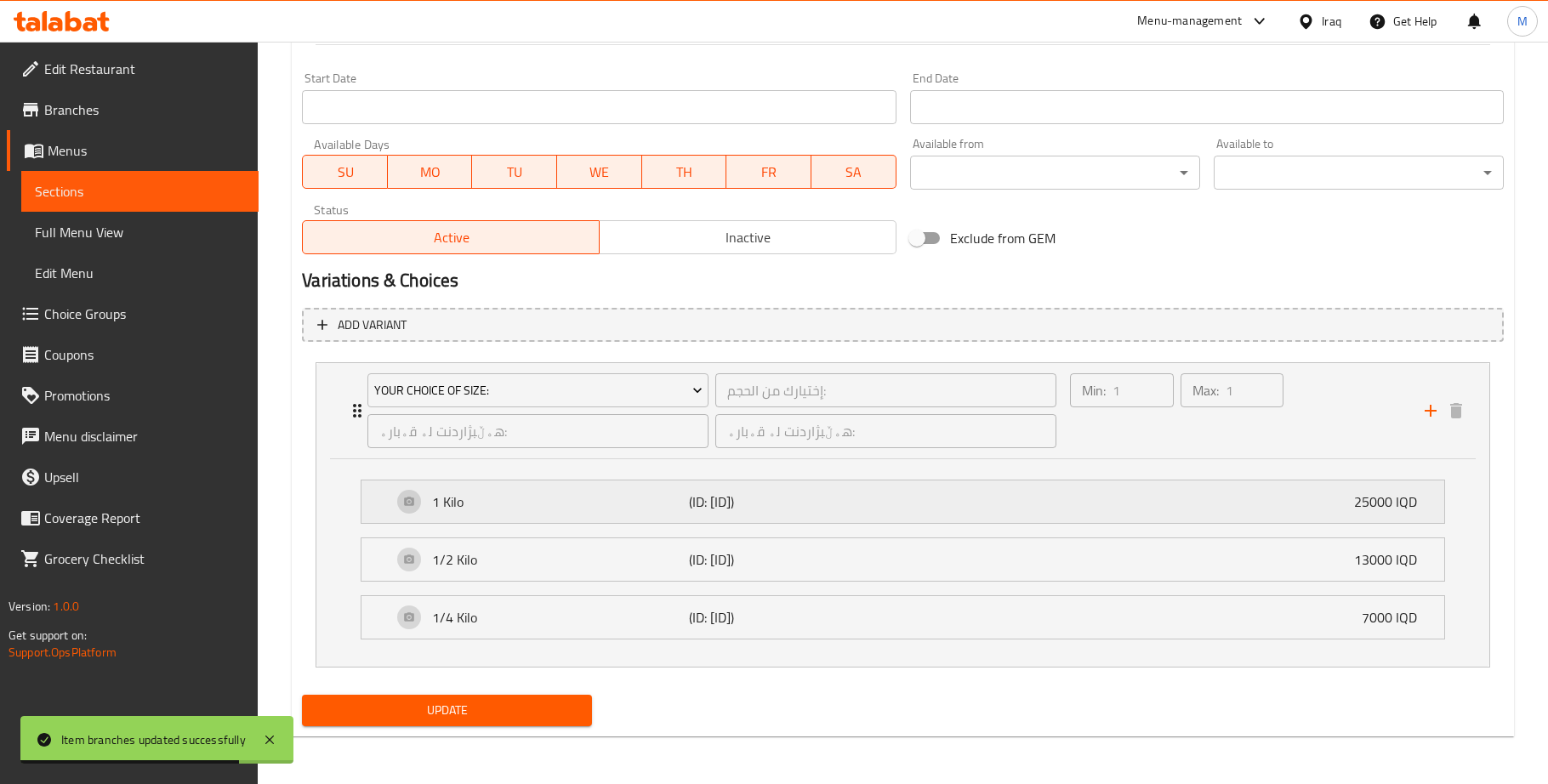 click on "1 Kilo (ID: [ID]) 25000 IQD" at bounding box center (908, 502) 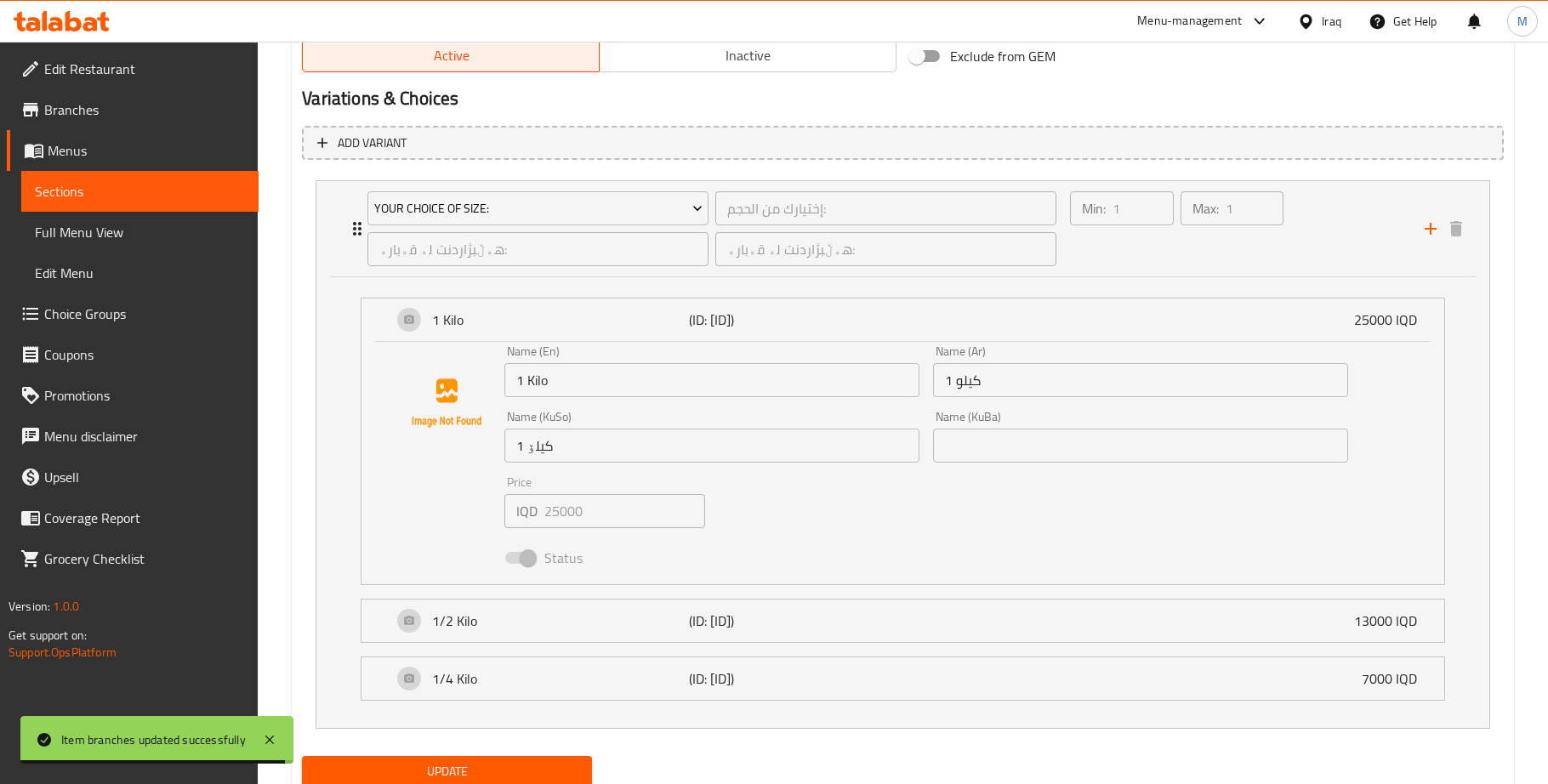 scroll, scrollTop: 1103, scrollLeft: 0, axis: vertical 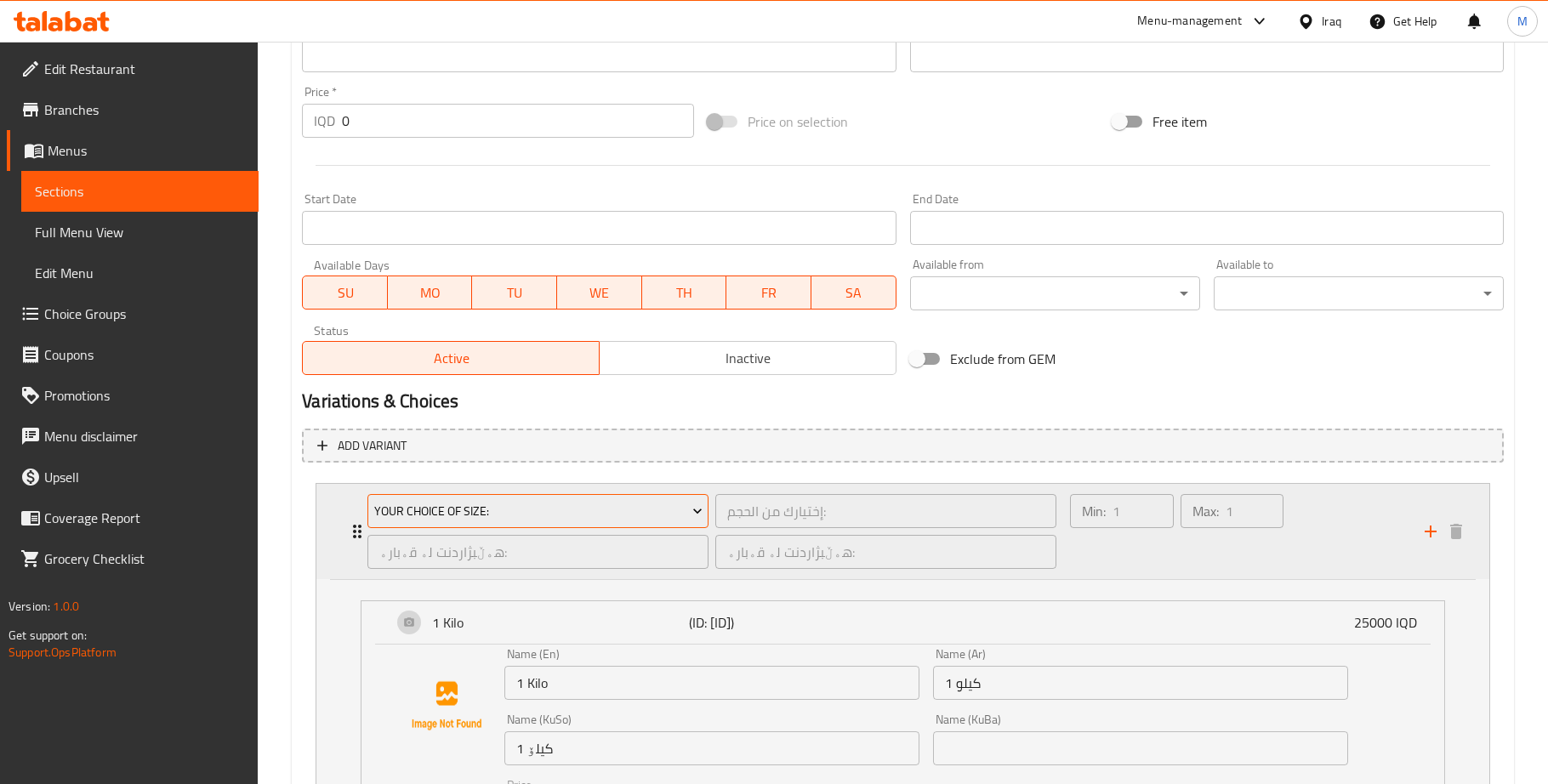 click 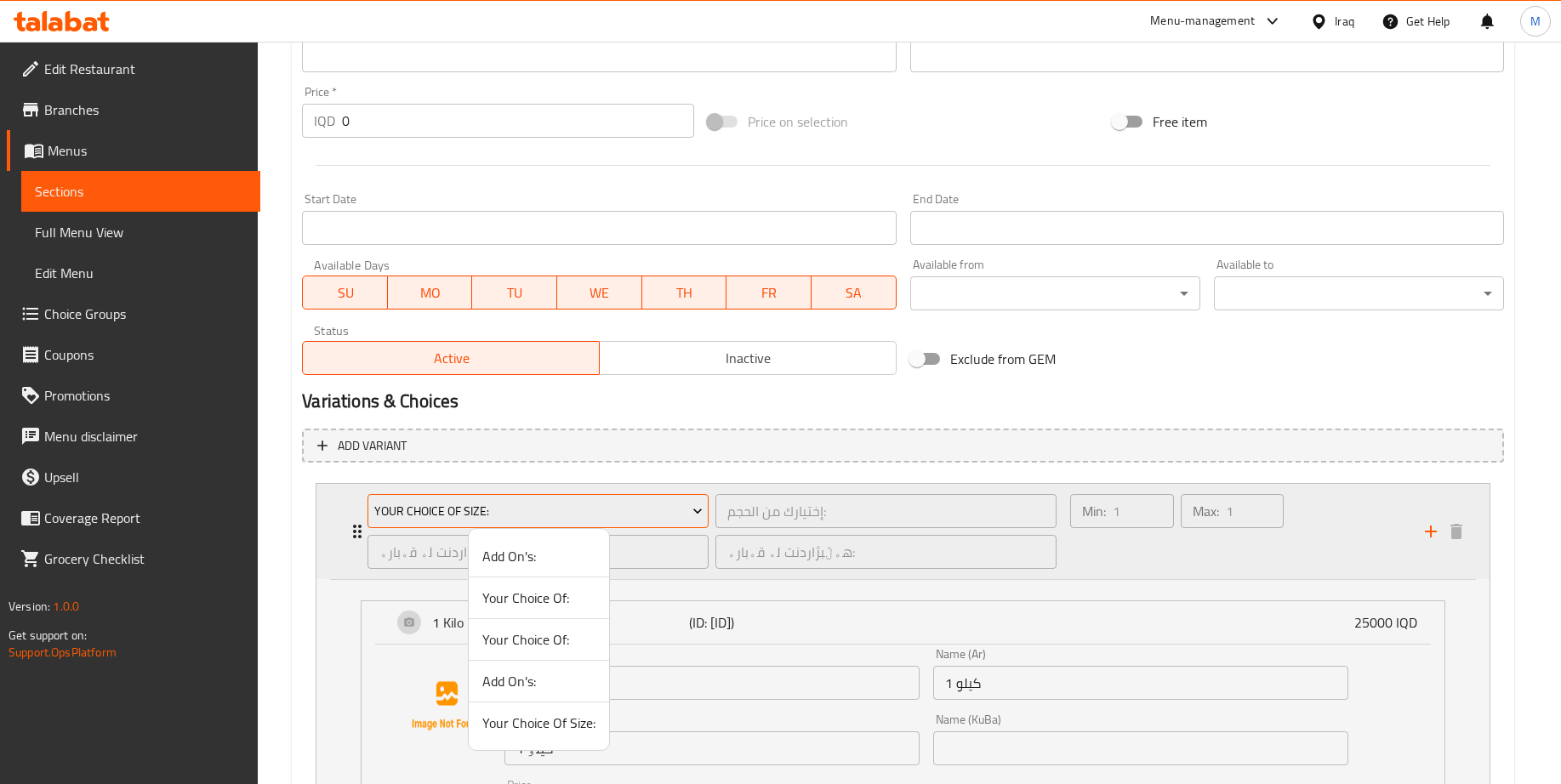 click at bounding box center [780, 392] 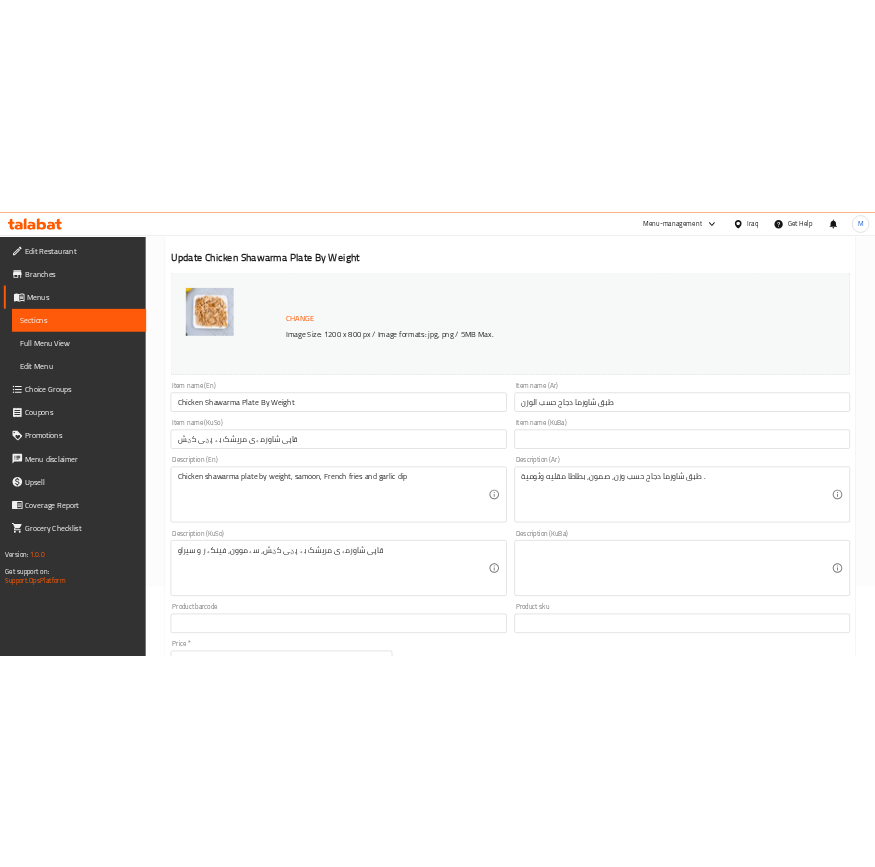 scroll, scrollTop: 0, scrollLeft: 0, axis: both 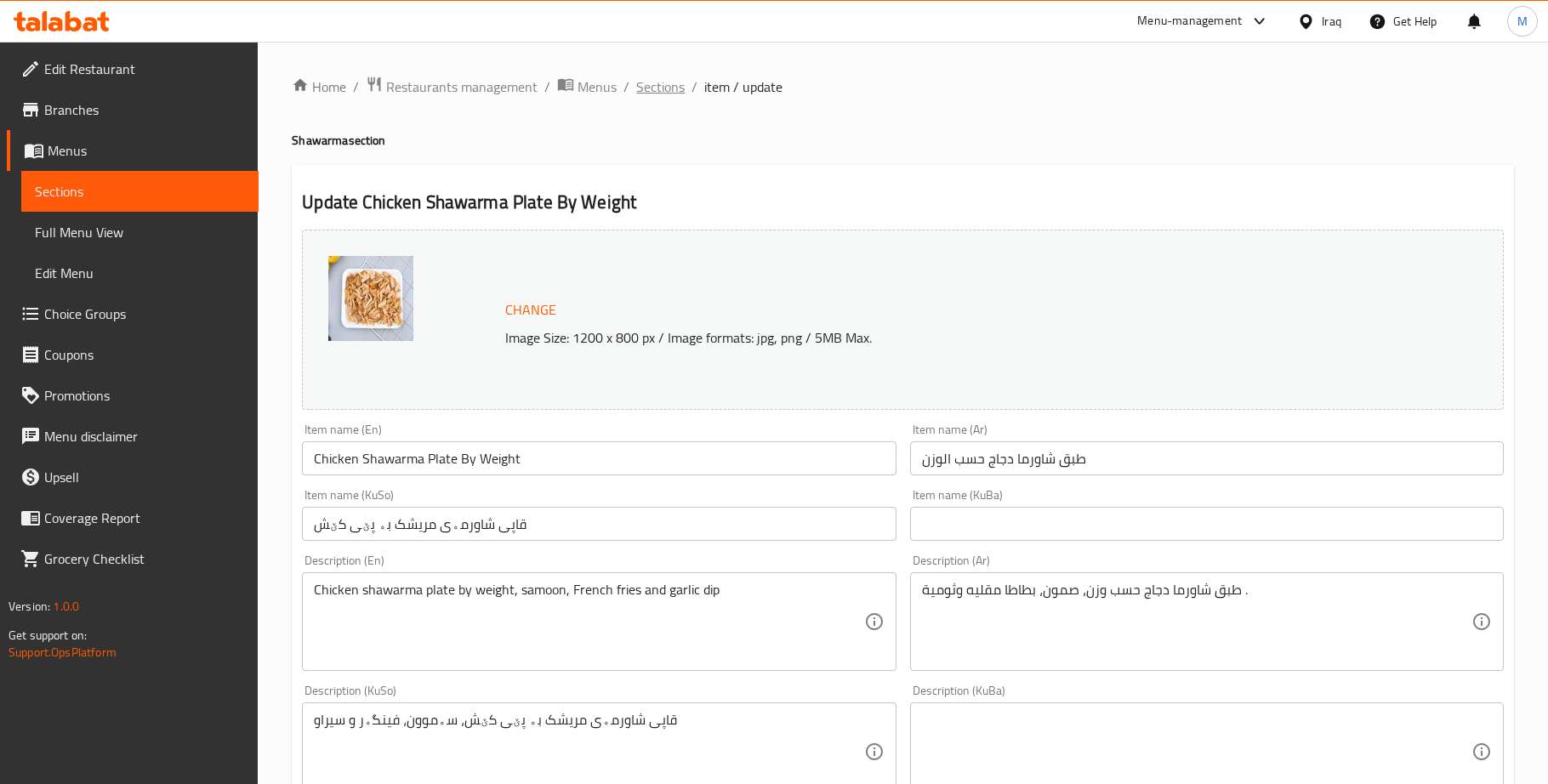 click on "Sections" at bounding box center [660, 87] 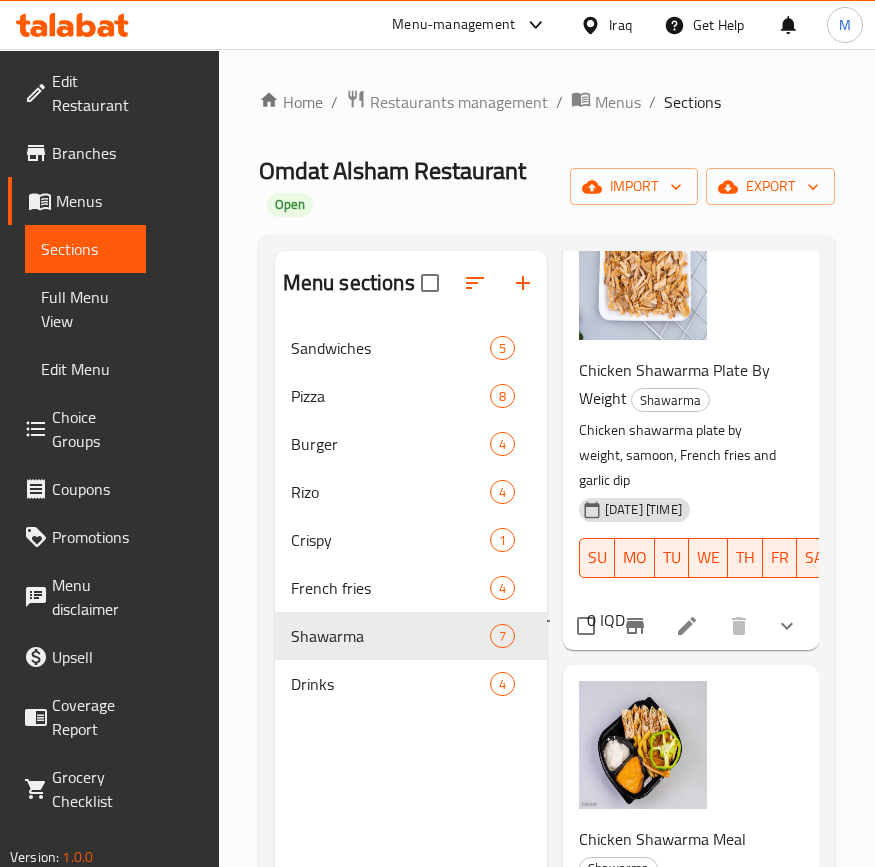 scroll, scrollTop: 2482, scrollLeft: 0, axis: vertical 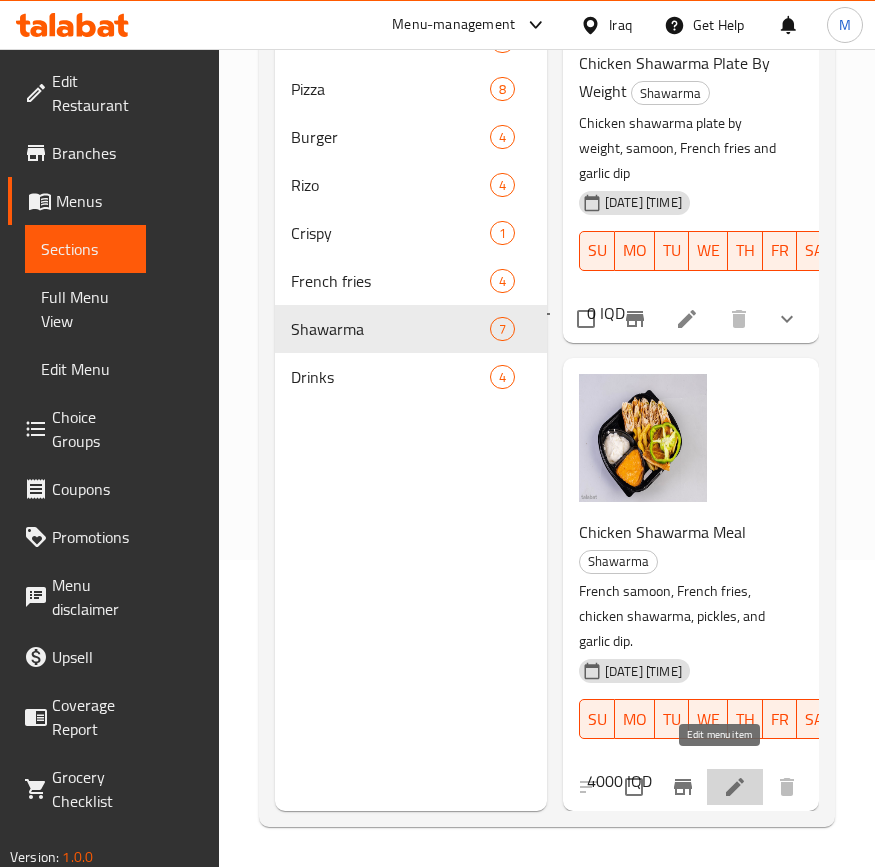 click 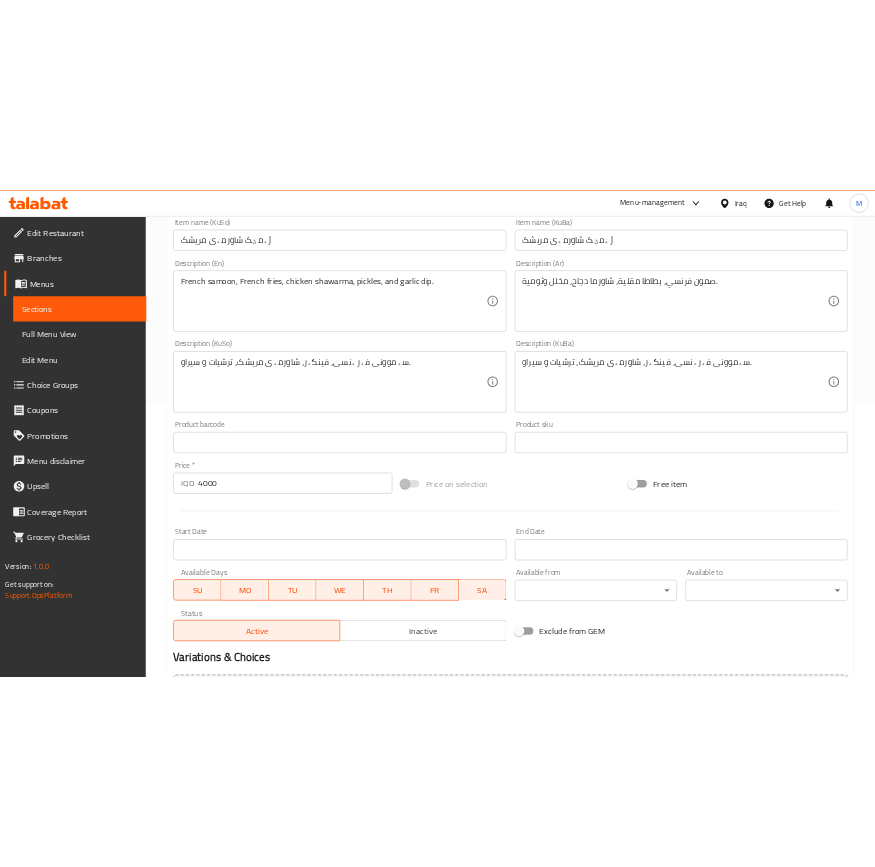 scroll, scrollTop: 750, scrollLeft: 0, axis: vertical 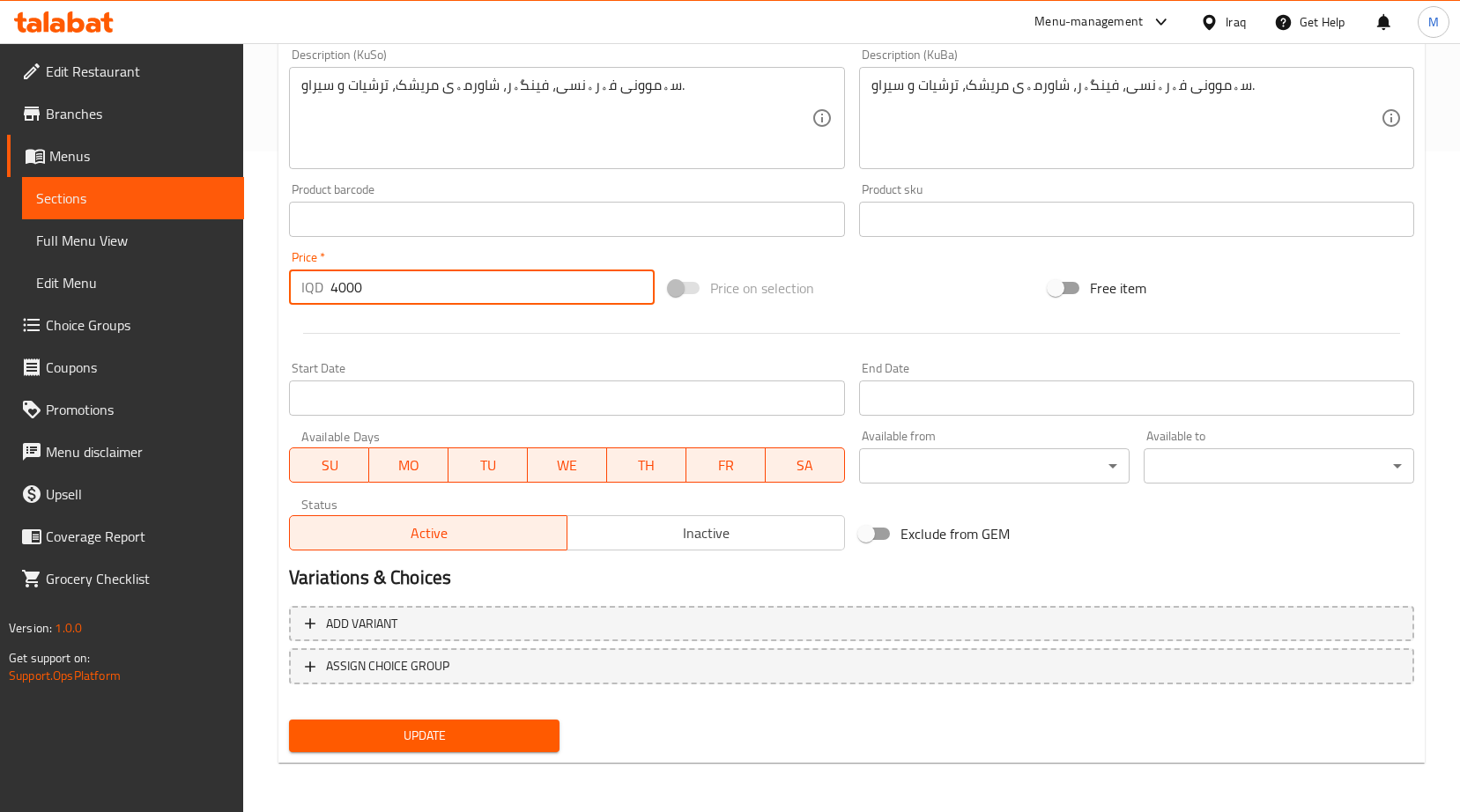 drag, startPoint x: 346, startPoint y: 290, endPoint x: 304, endPoint y: 287, distance: 42.10701 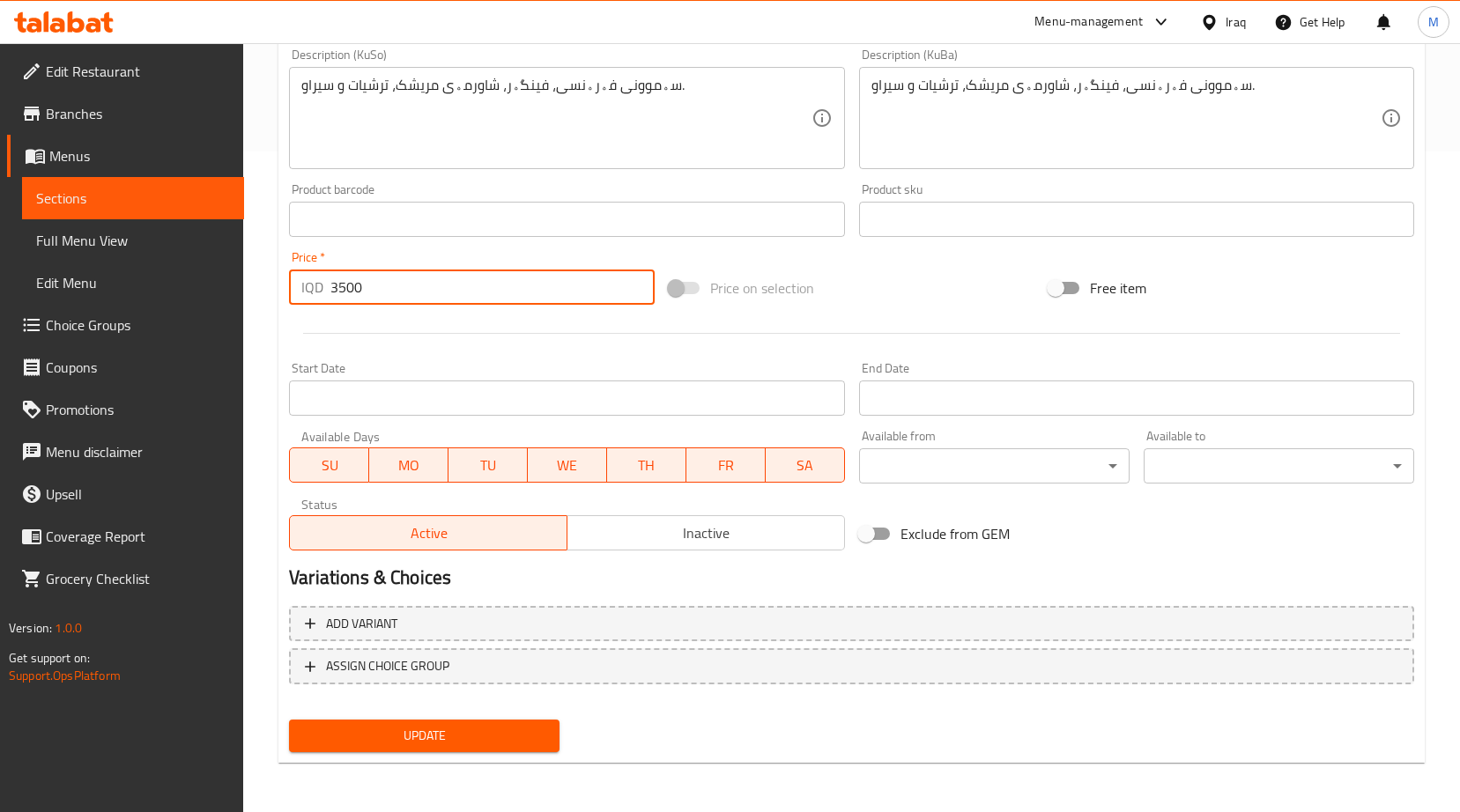 type on "3500" 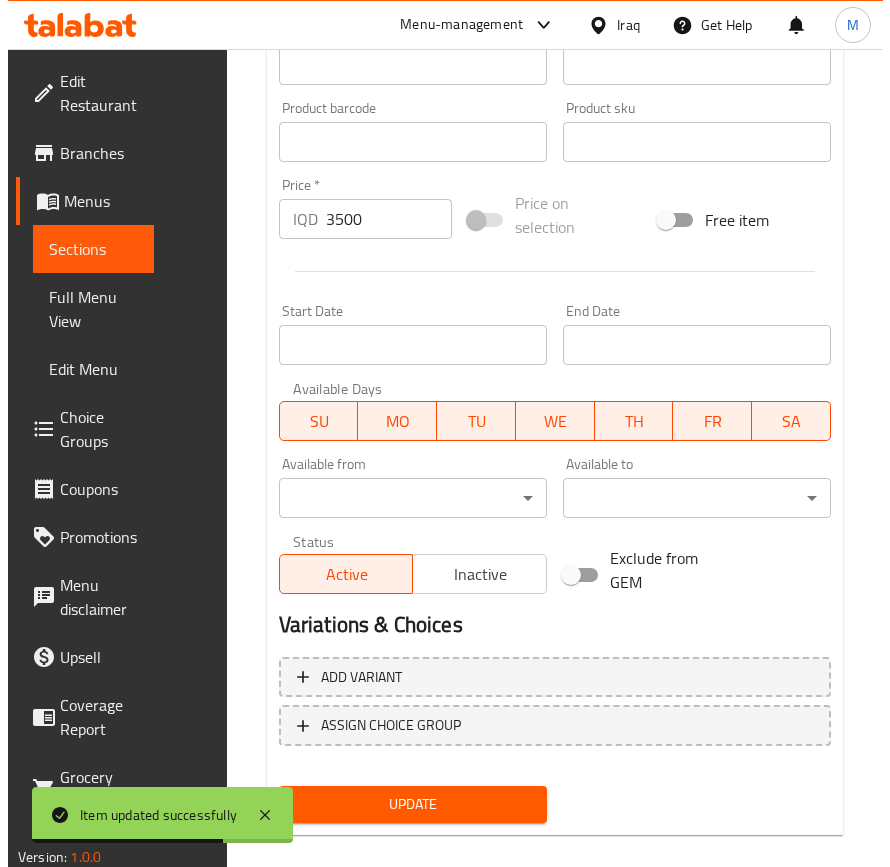 scroll, scrollTop: 0, scrollLeft: 0, axis: both 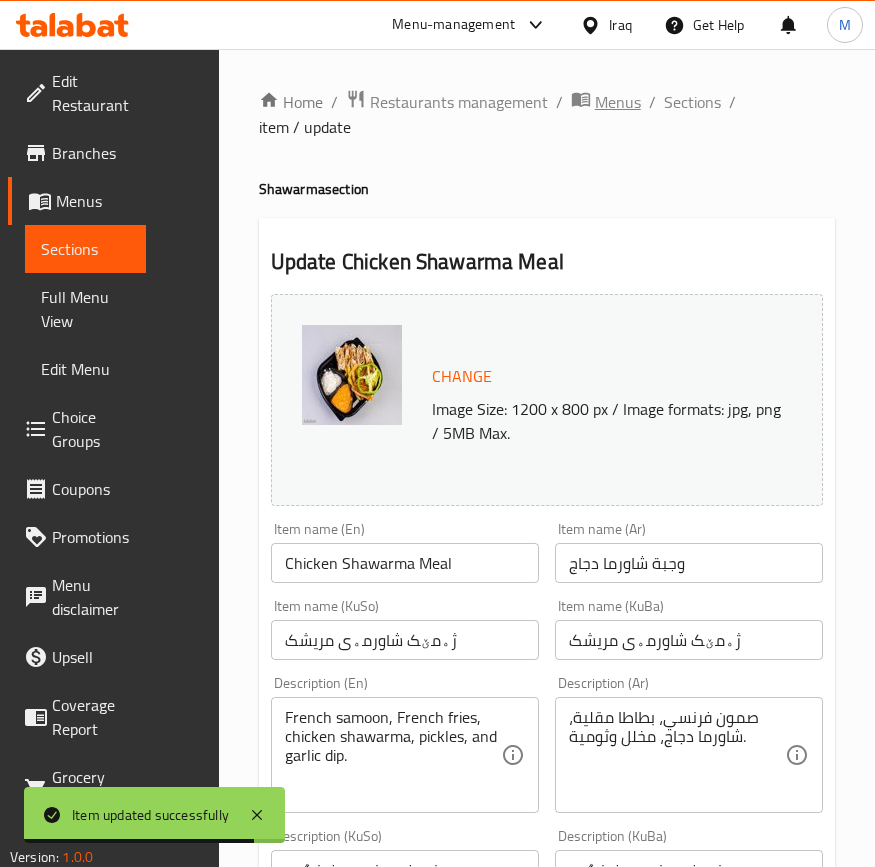 click on "Menus" at bounding box center (618, 102) 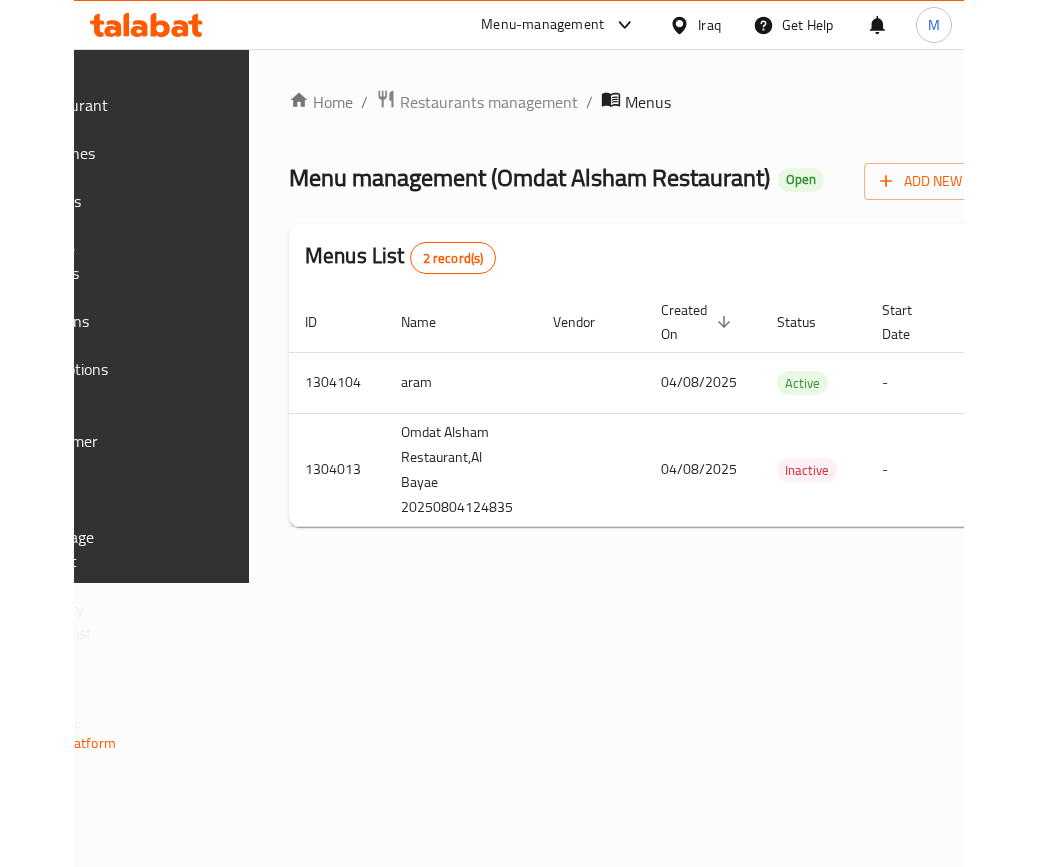 scroll, scrollTop: 0, scrollLeft: 406, axis: horizontal 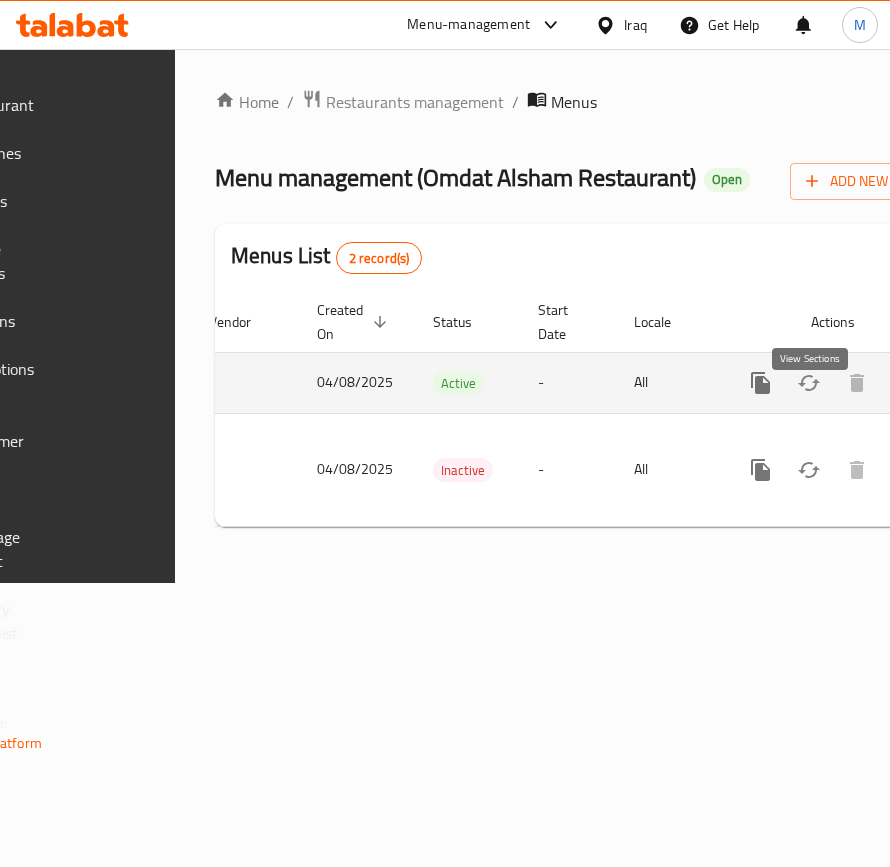 click at bounding box center [905, 383] 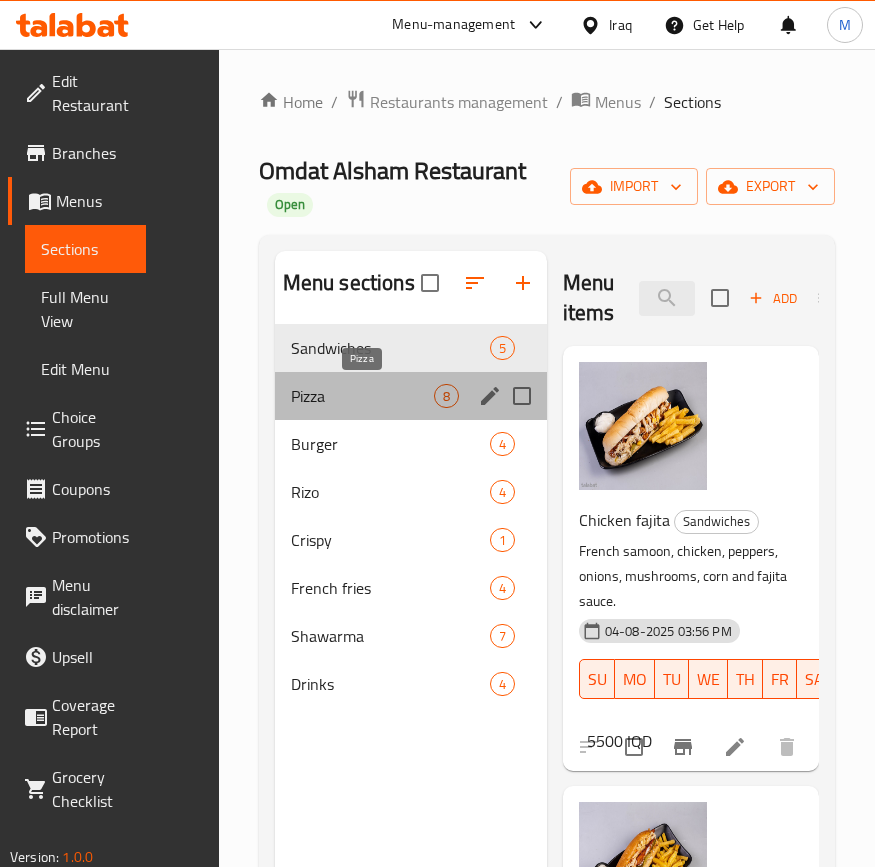 click on "Pizza" at bounding box center [362, 396] 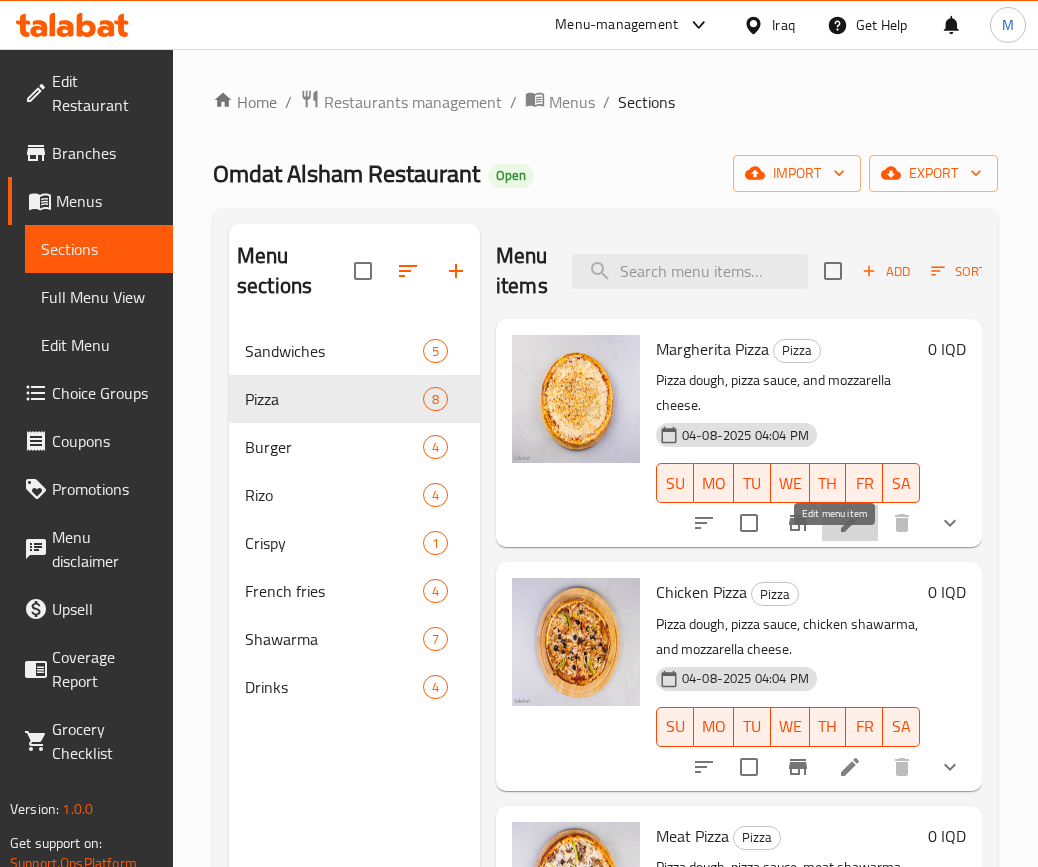 click 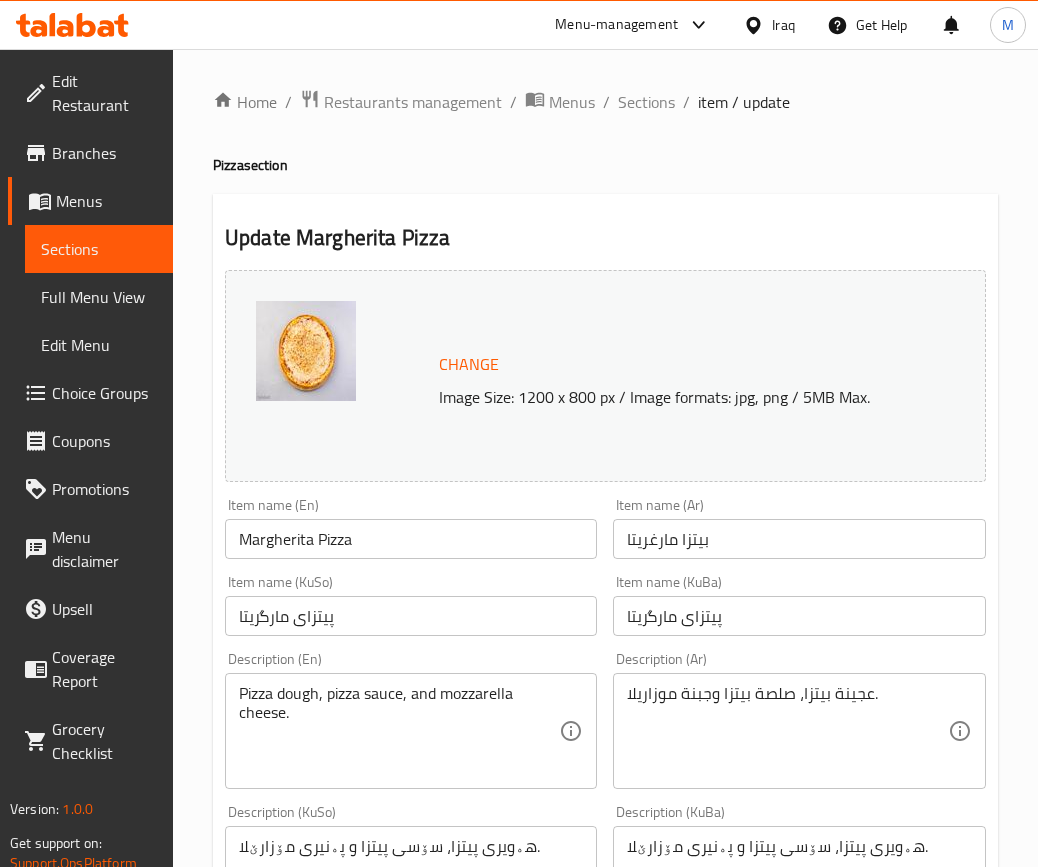 scroll, scrollTop: 920, scrollLeft: 0, axis: vertical 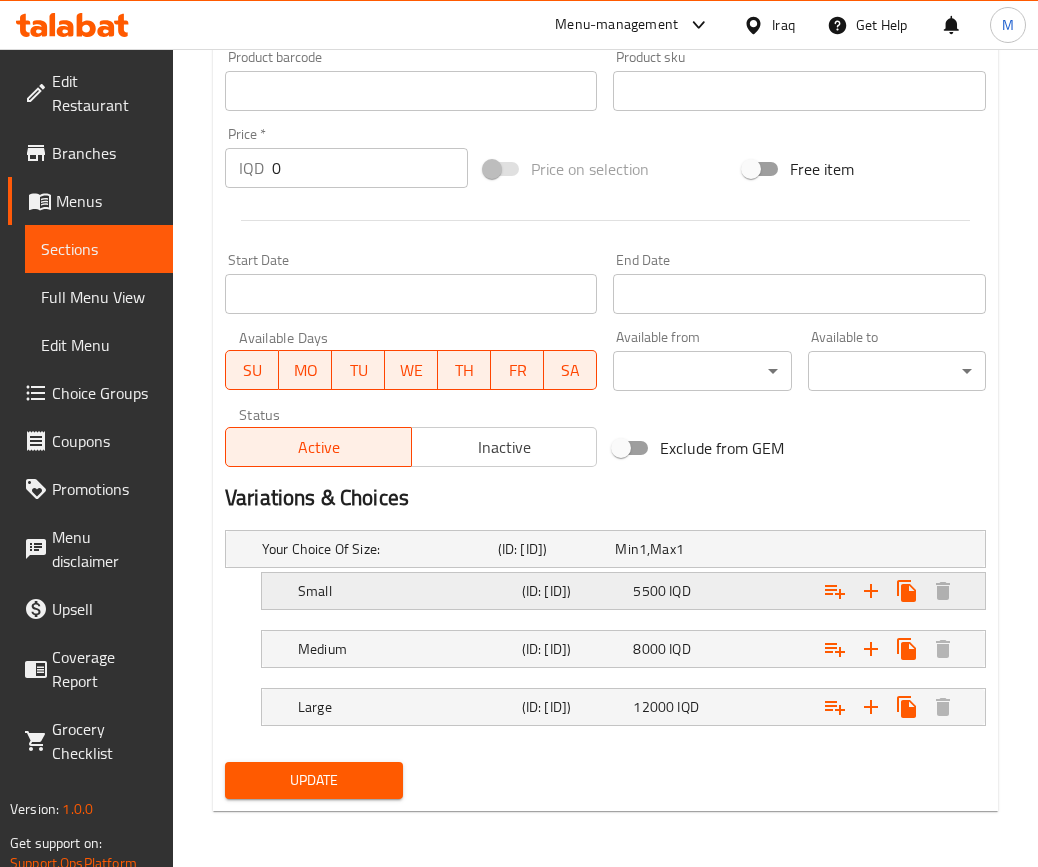 click on "5500" at bounding box center (626, 549) 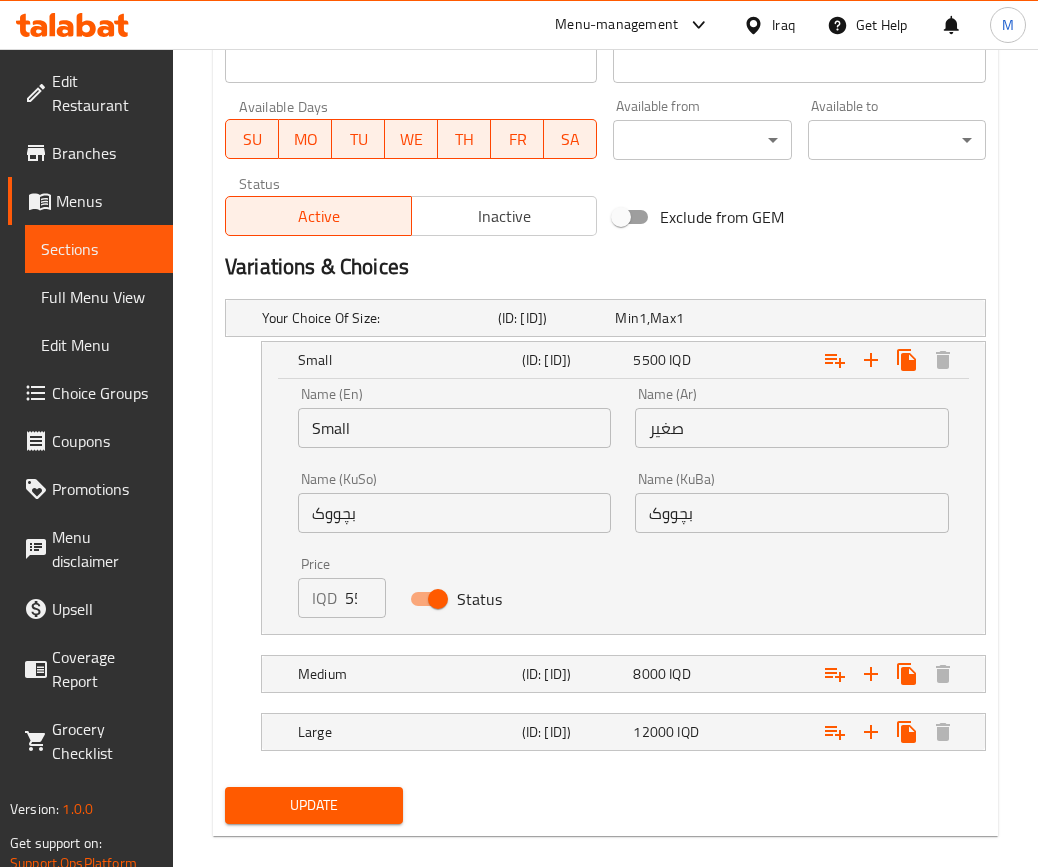scroll, scrollTop: 1140, scrollLeft: 0, axis: vertical 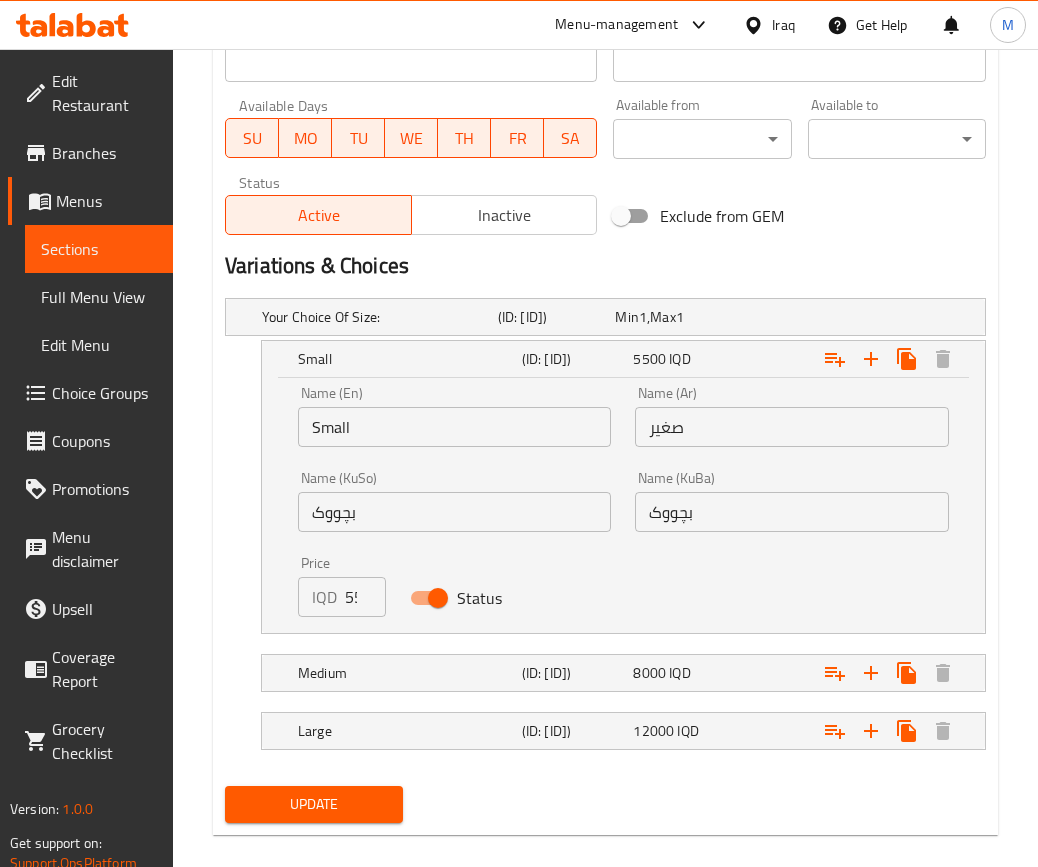 click on "5500" at bounding box center [365, 597] 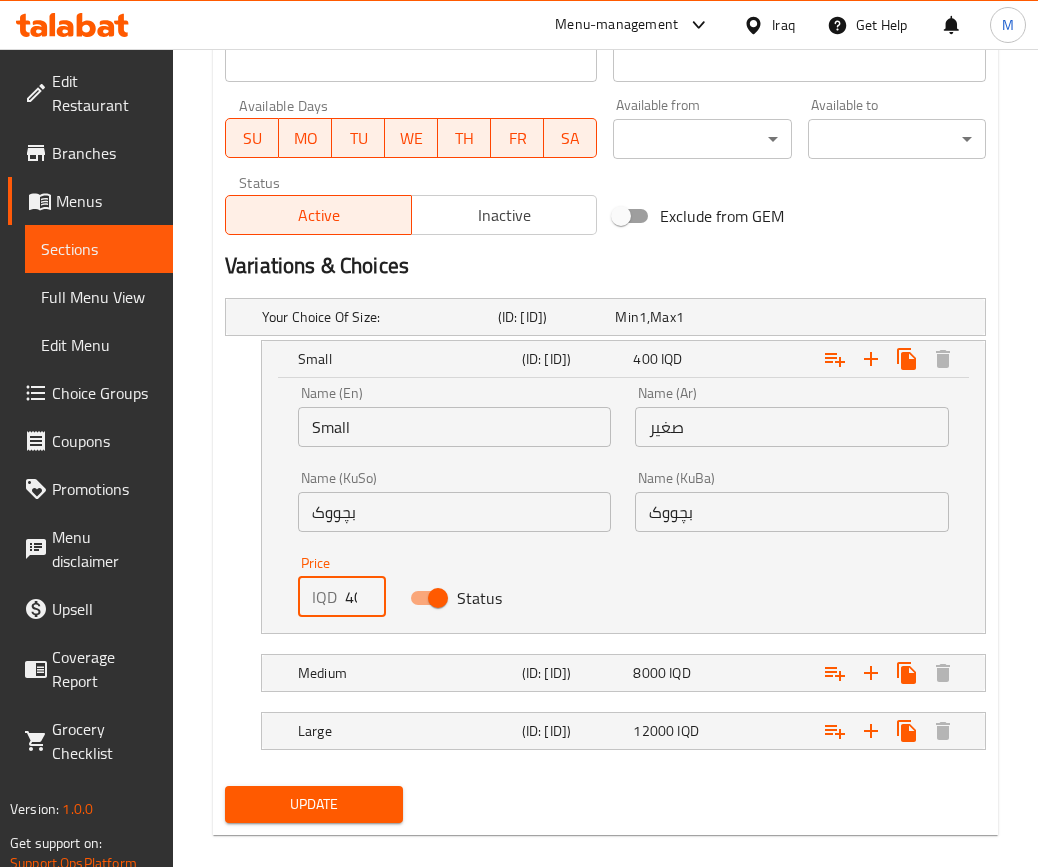 scroll, scrollTop: 0, scrollLeft: 6, axis: horizontal 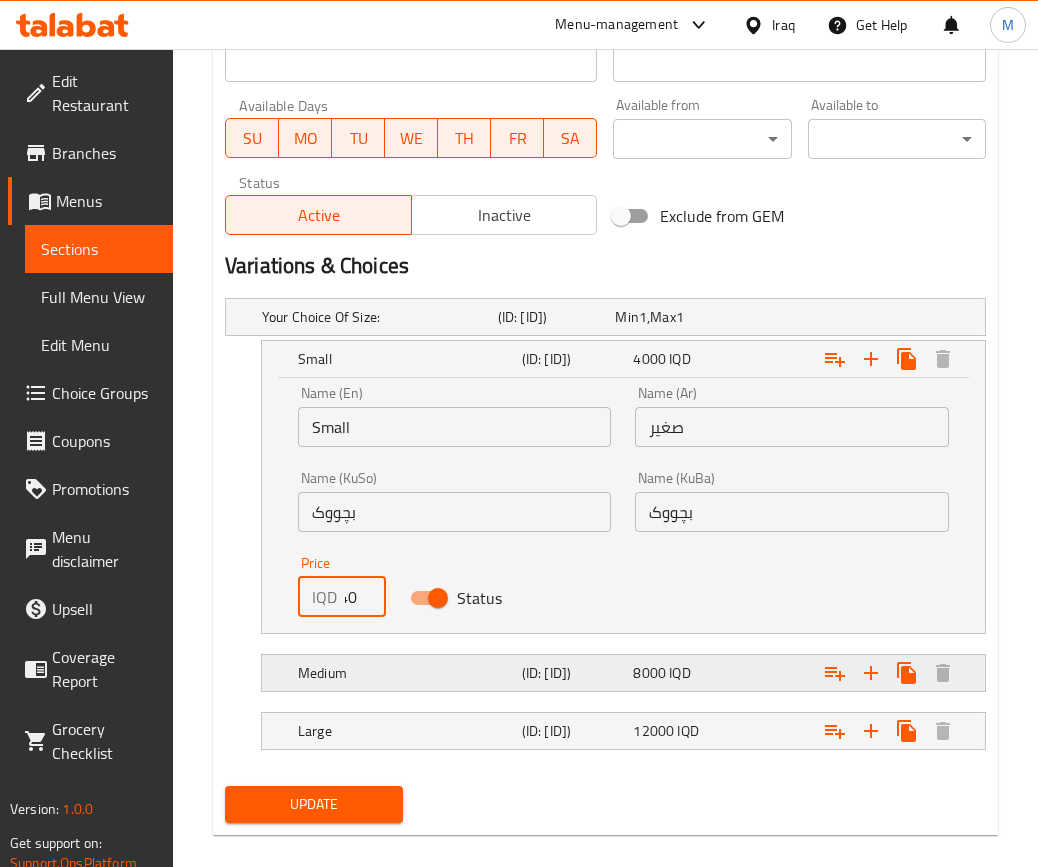type on "4000" 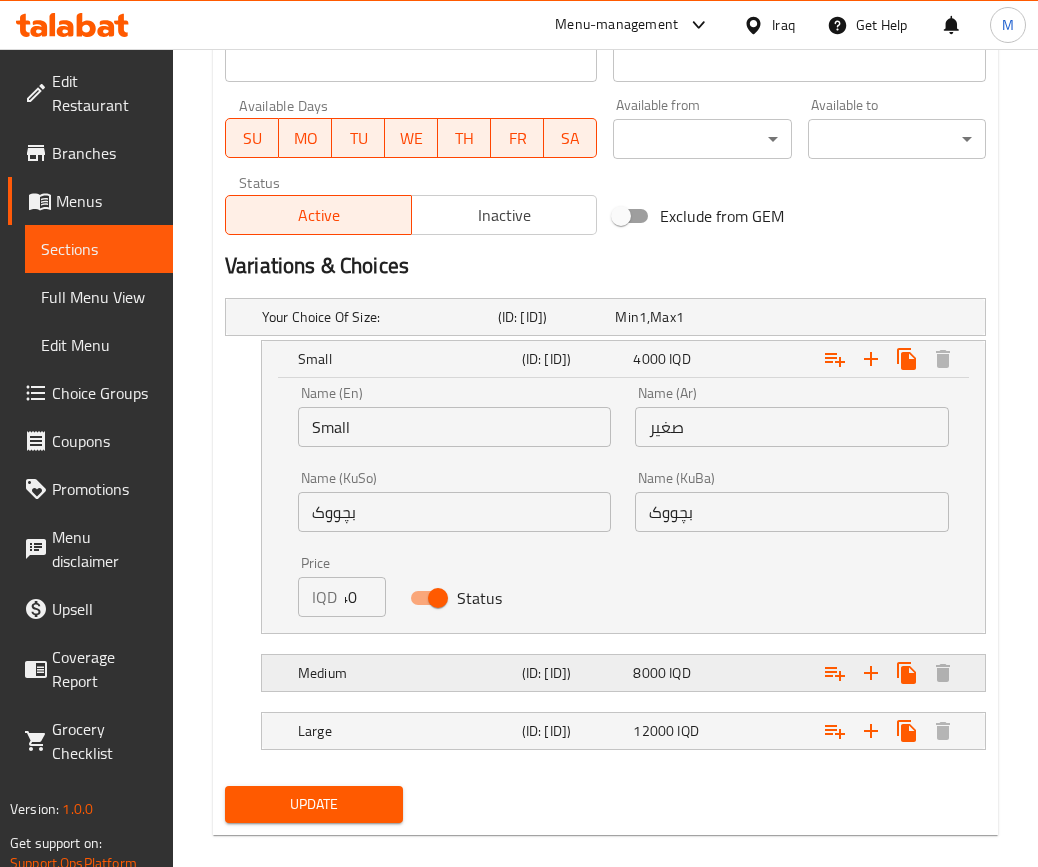 click on "8000   IQD" at bounding box center [670, 317] 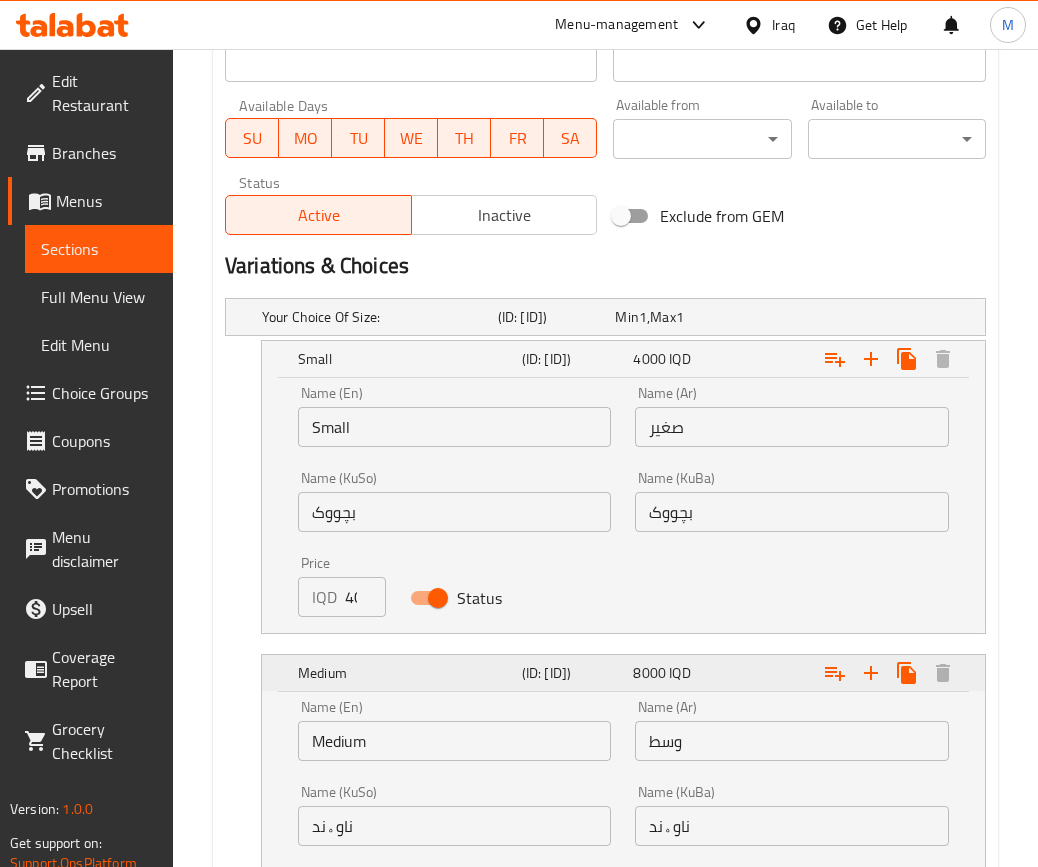 scroll, scrollTop: 1432, scrollLeft: 0, axis: vertical 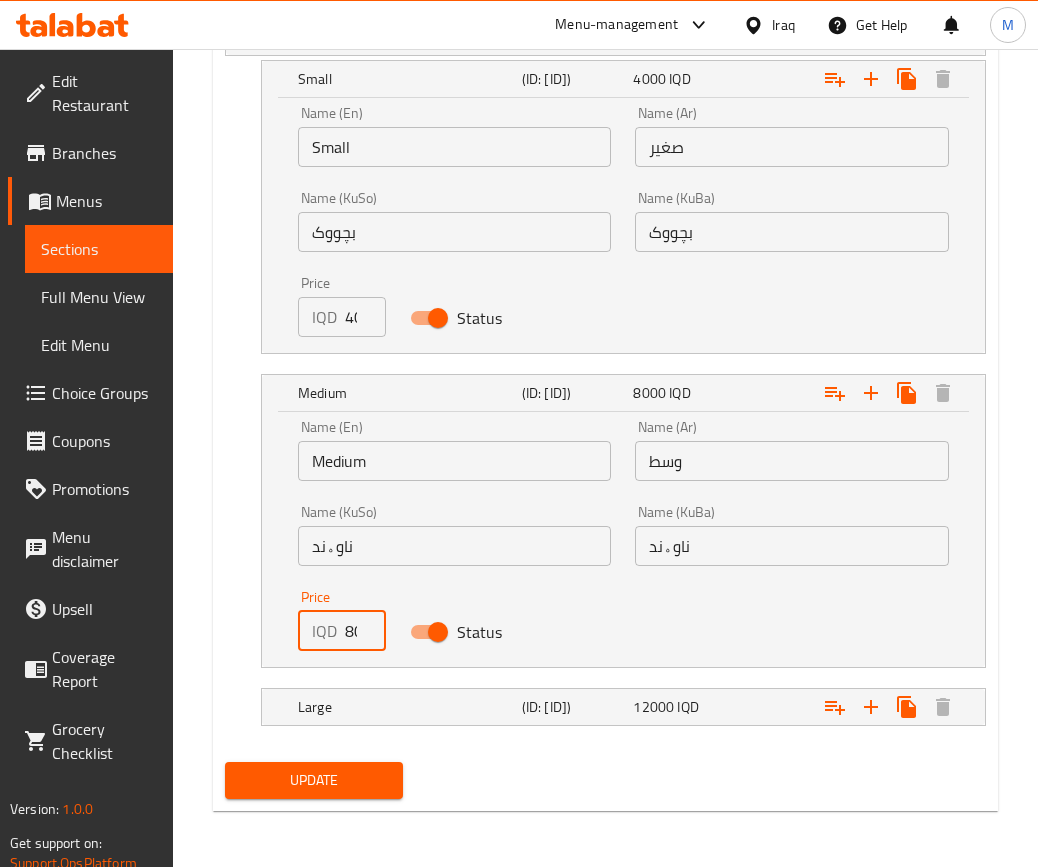 drag, startPoint x: 350, startPoint y: 625, endPoint x: 330, endPoint y: 624, distance: 20.024984 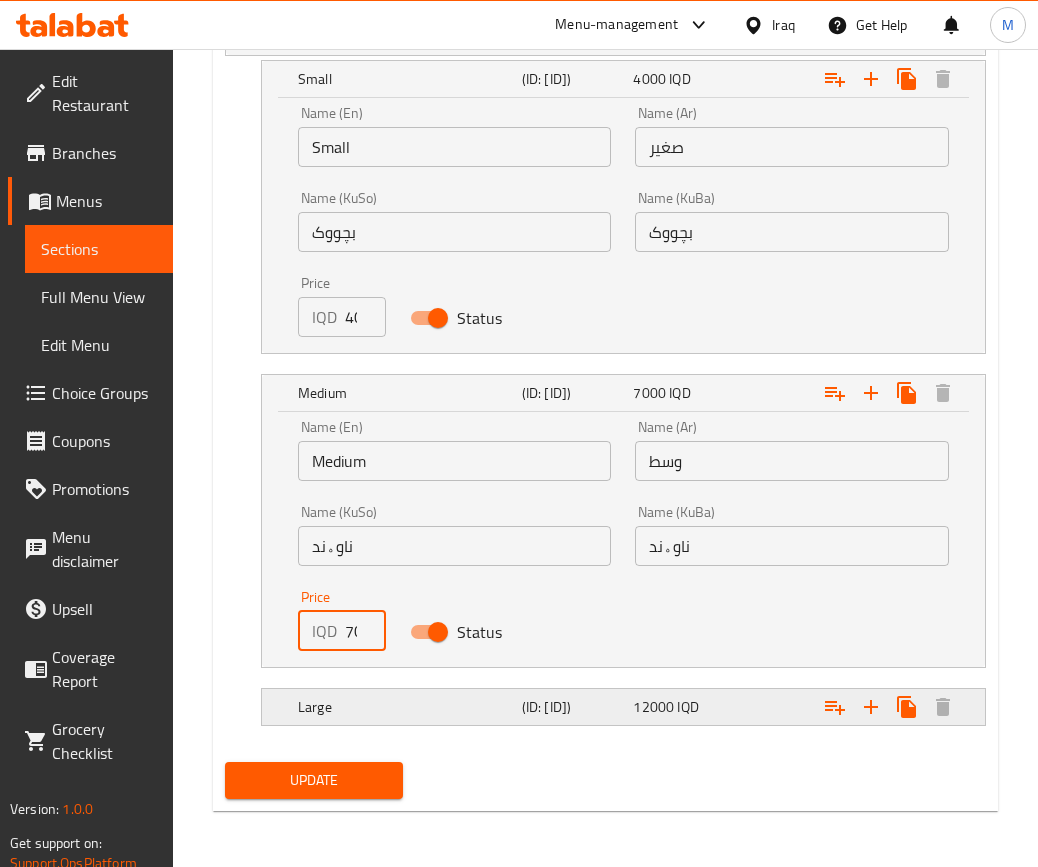 type on "7000" 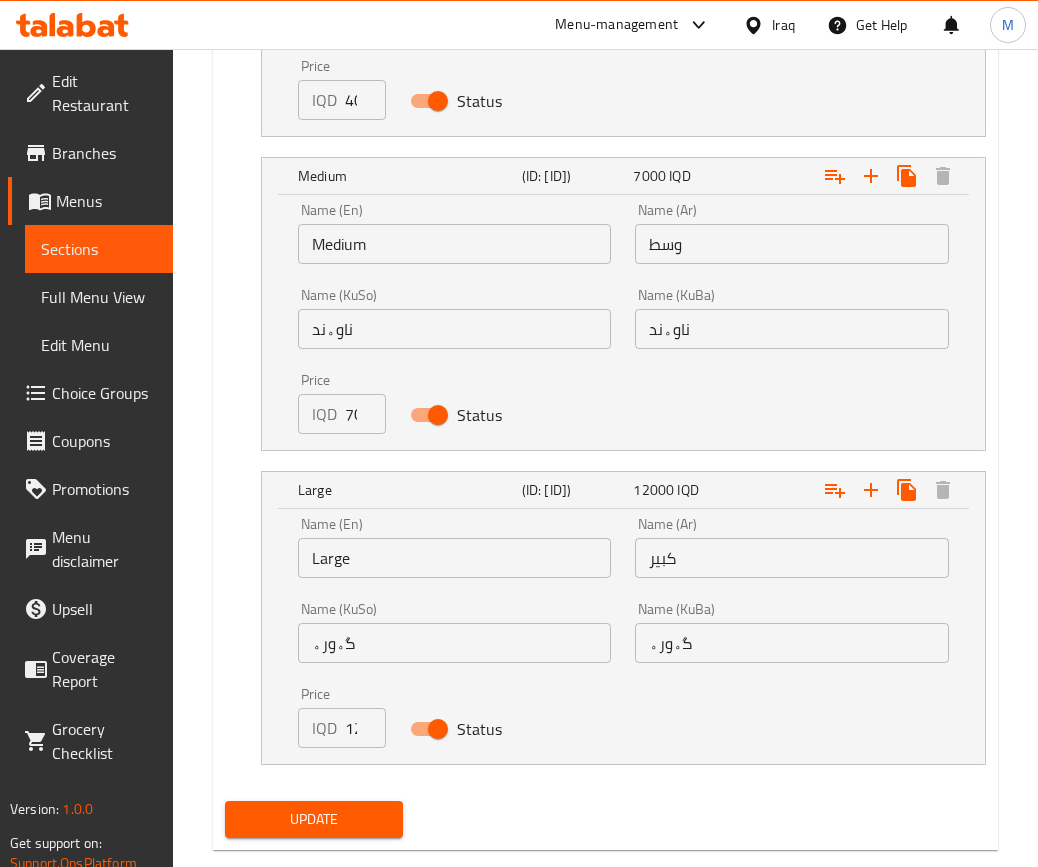 scroll, scrollTop: 1688, scrollLeft: 0, axis: vertical 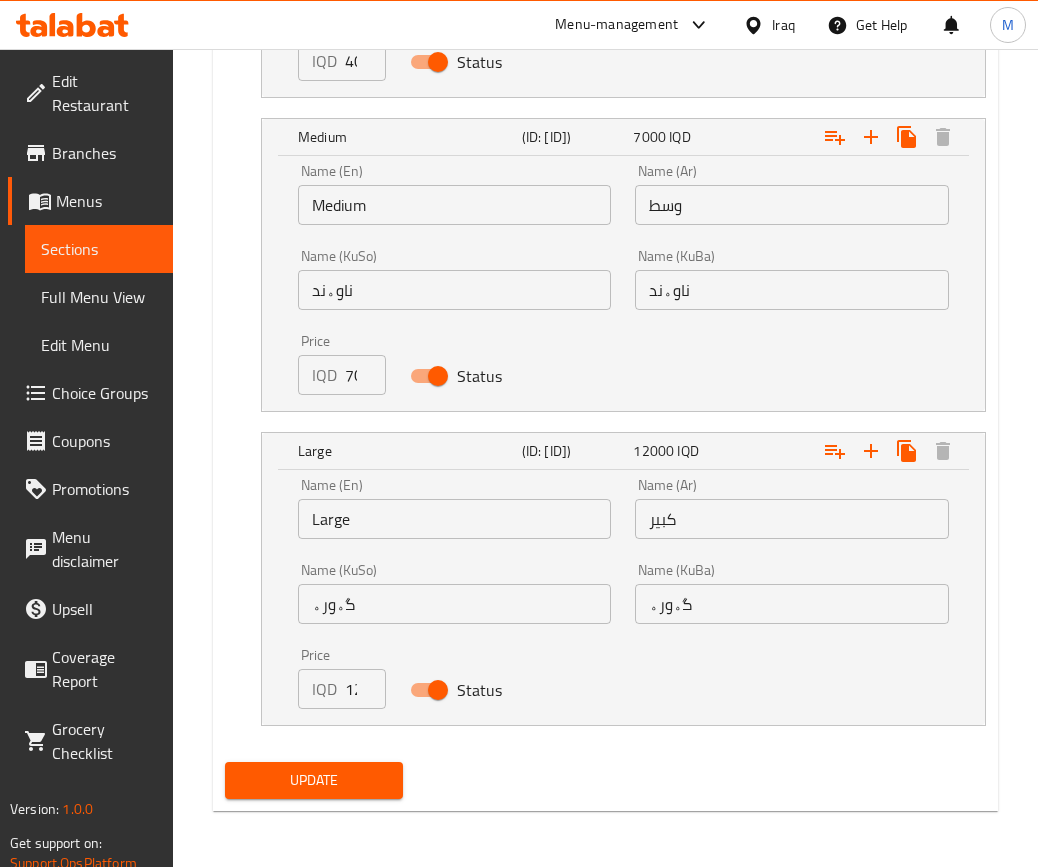 click on "12000" at bounding box center [365, 689] 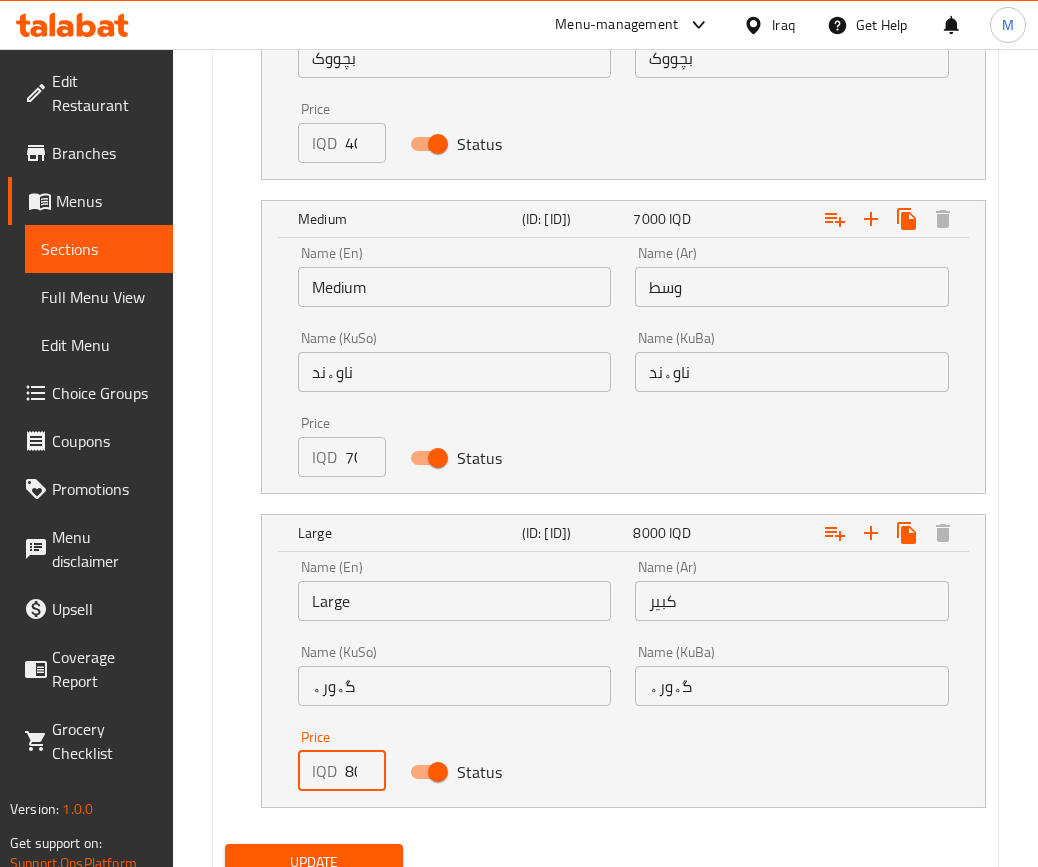 scroll, scrollTop: 1688, scrollLeft: 0, axis: vertical 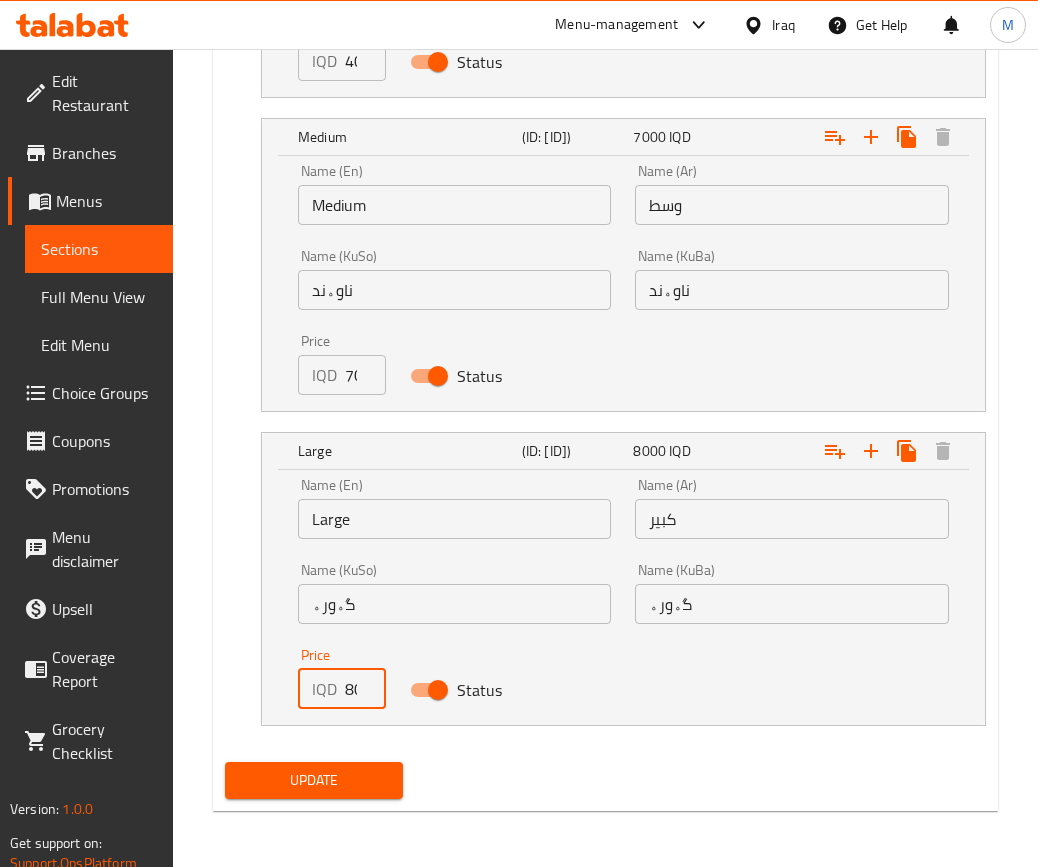 type on "8000" 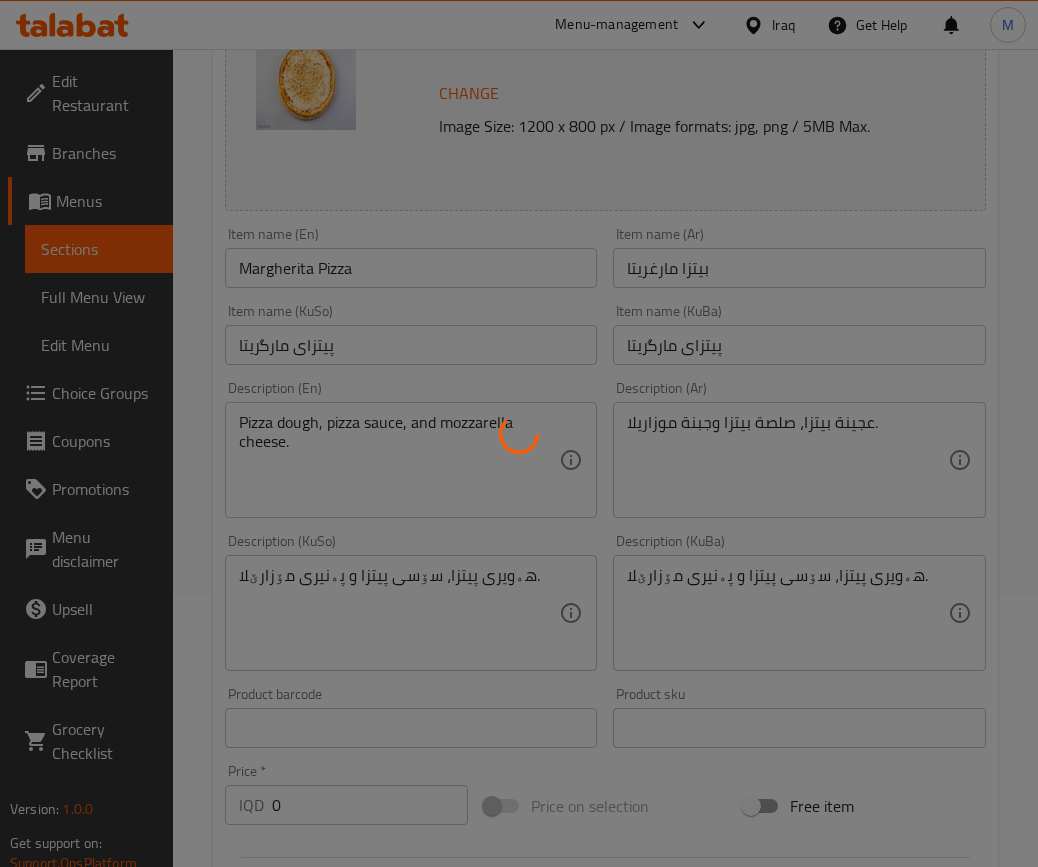 scroll, scrollTop: 0, scrollLeft: 0, axis: both 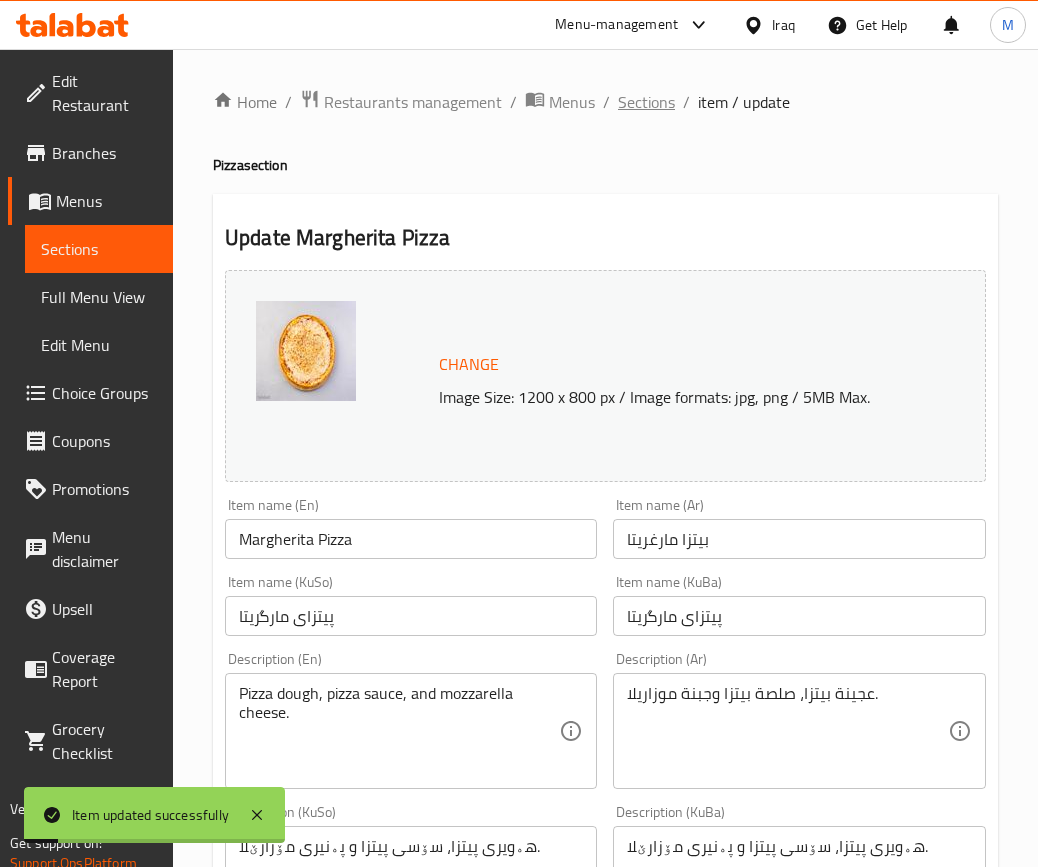 click on "Sections" at bounding box center [646, 102] 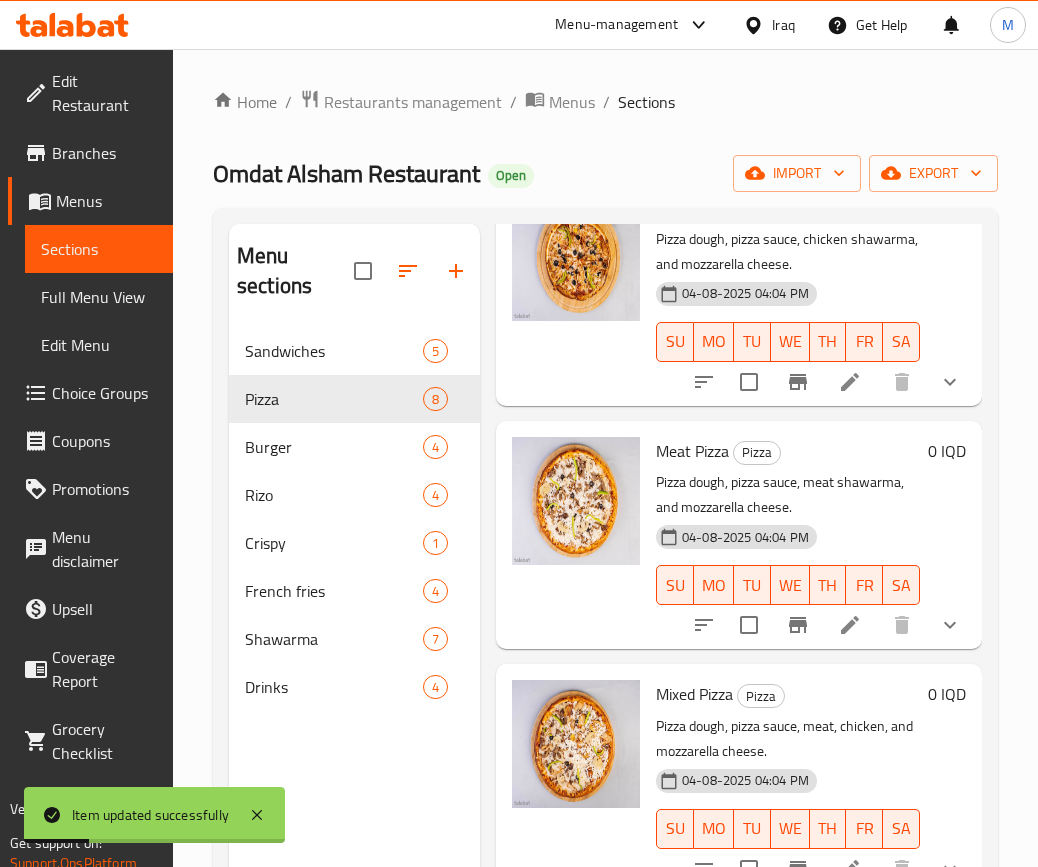 scroll, scrollTop: 387, scrollLeft: 0, axis: vertical 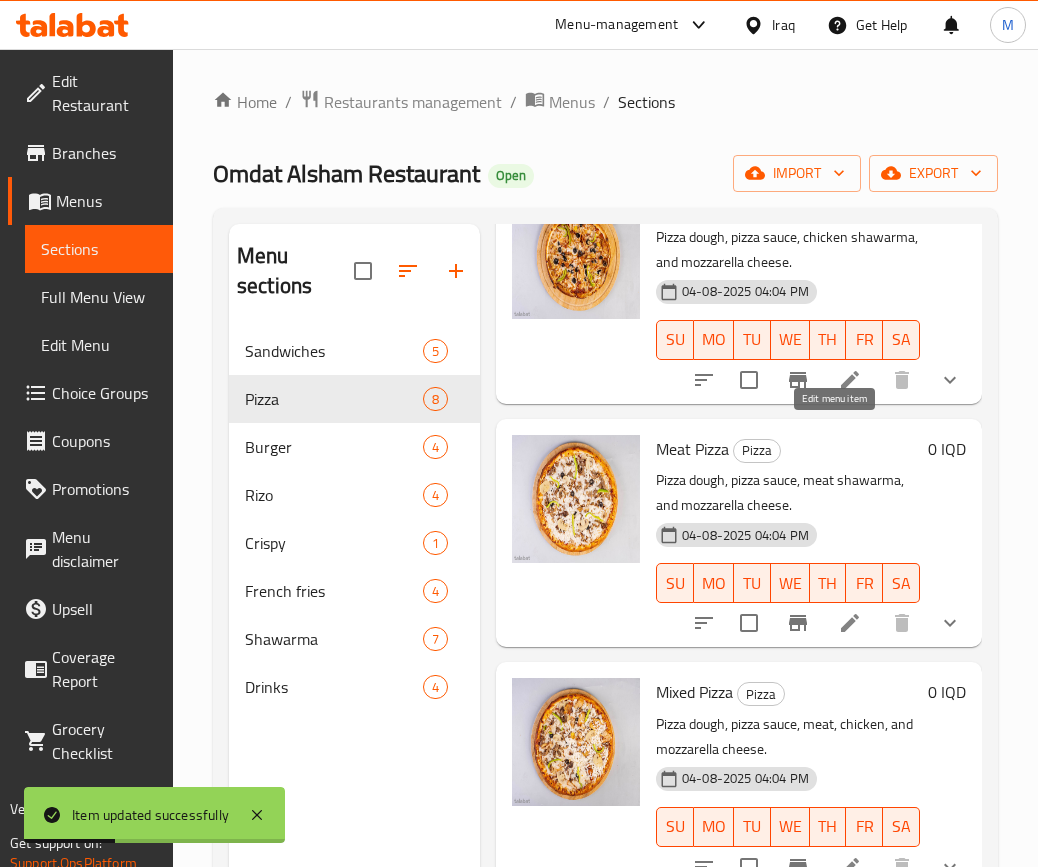 click 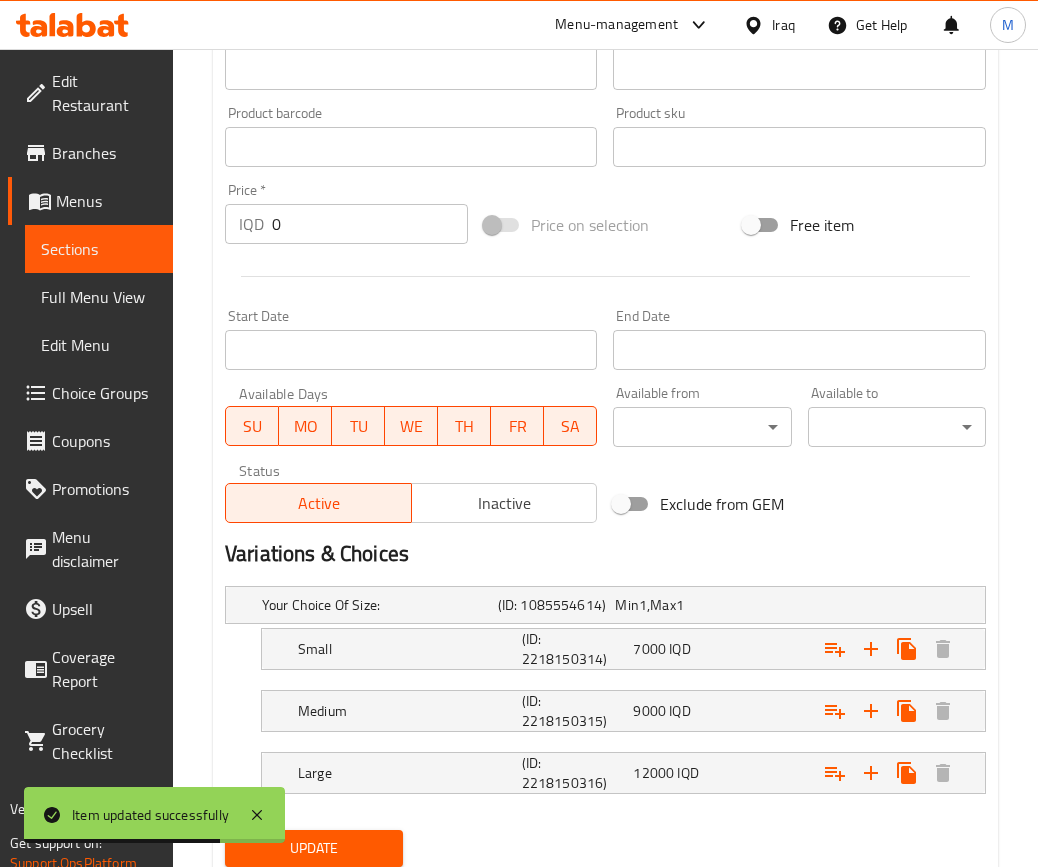 scroll, scrollTop: 920, scrollLeft: 0, axis: vertical 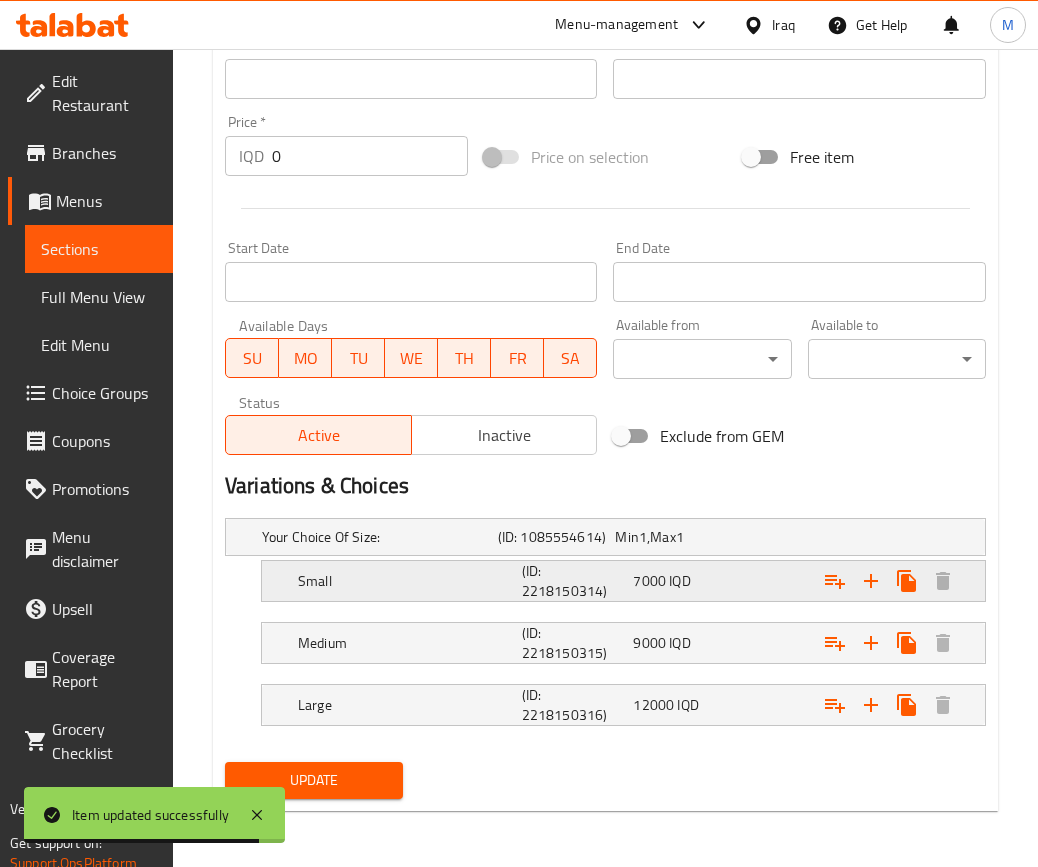 click on "7000   IQD" at bounding box center [670, 537] 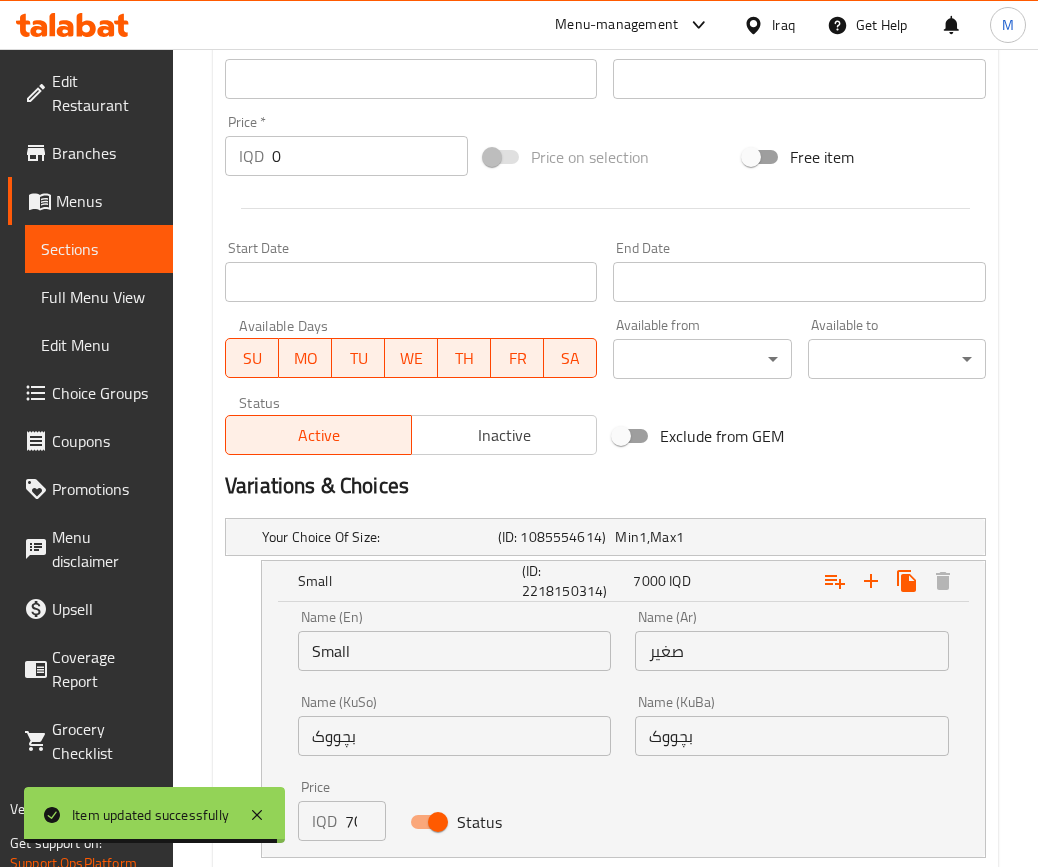 scroll, scrollTop: 1176, scrollLeft: 0, axis: vertical 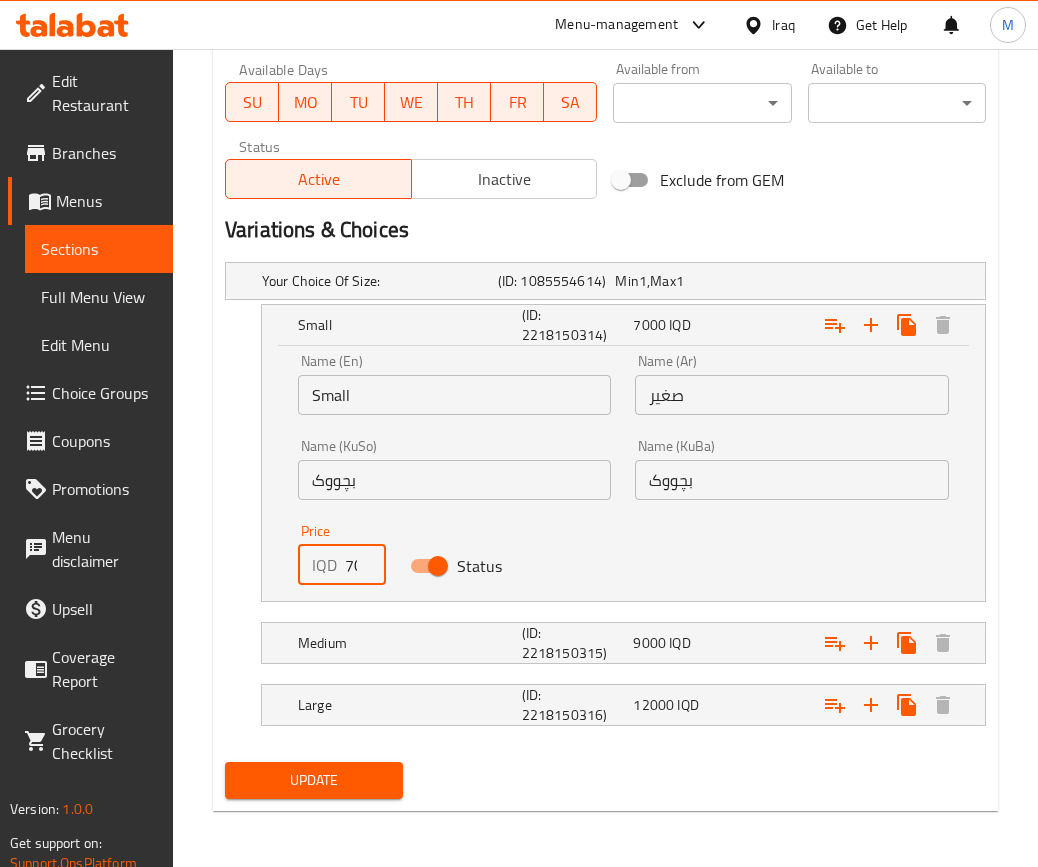 drag, startPoint x: 350, startPoint y: 564, endPoint x: 339, endPoint y: 562, distance: 11.18034 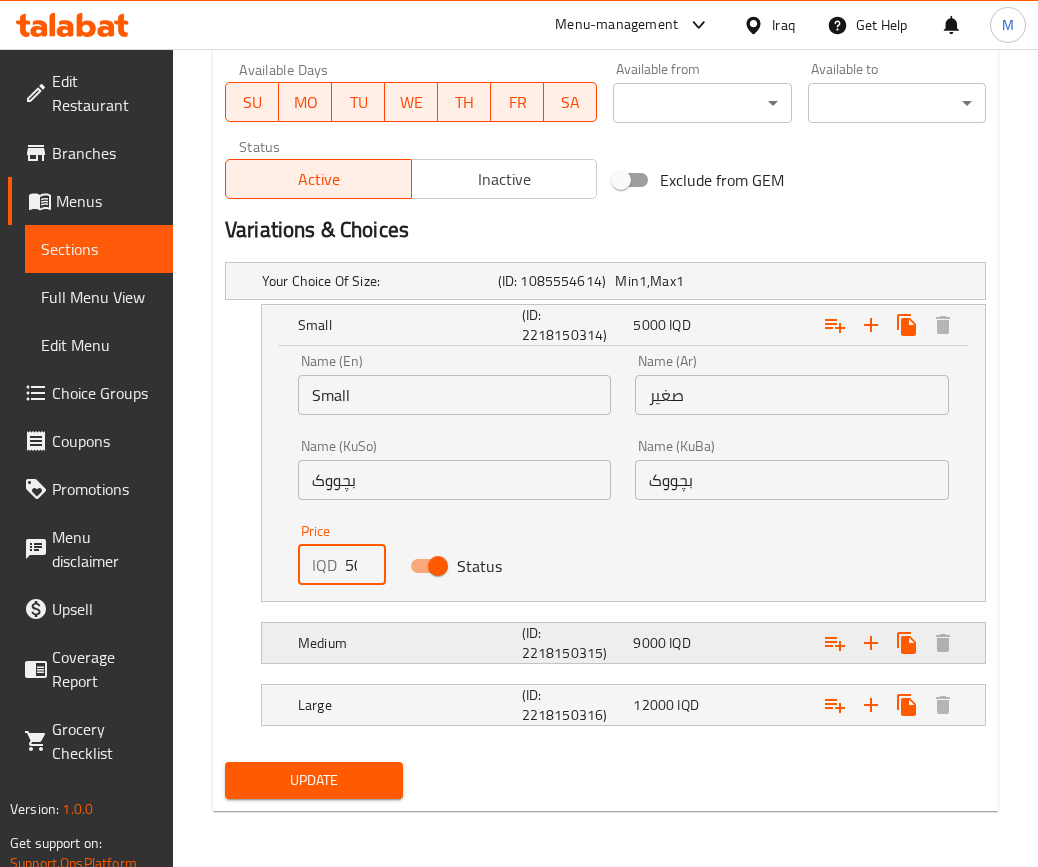 type on "5000" 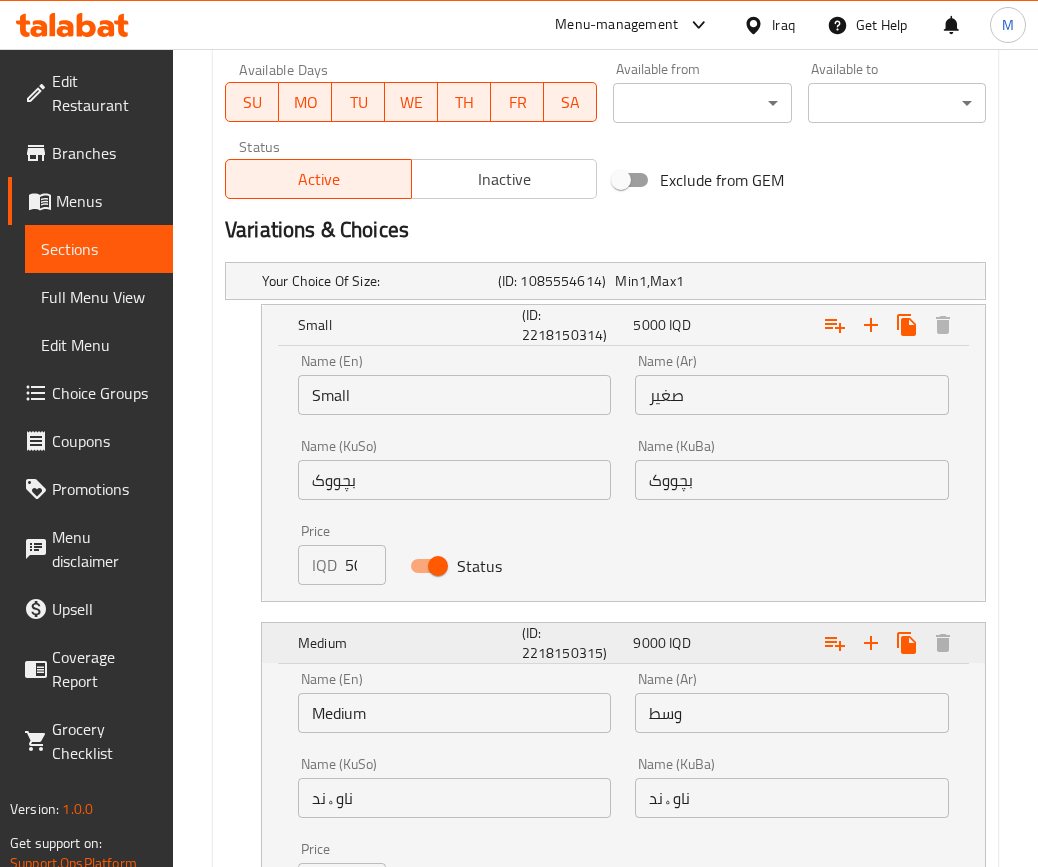 scroll, scrollTop: 1432, scrollLeft: 0, axis: vertical 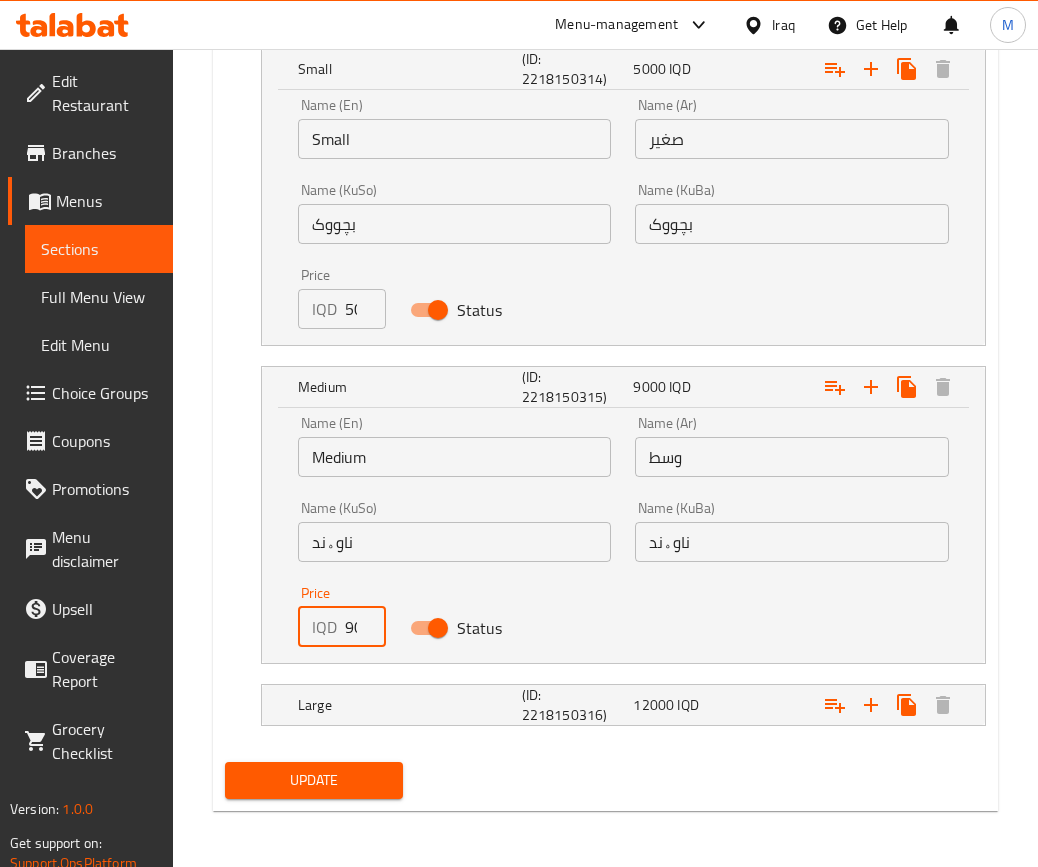 drag, startPoint x: 354, startPoint y: 624, endPoint x: 322, endPoint y: 620, distance: 32.24903 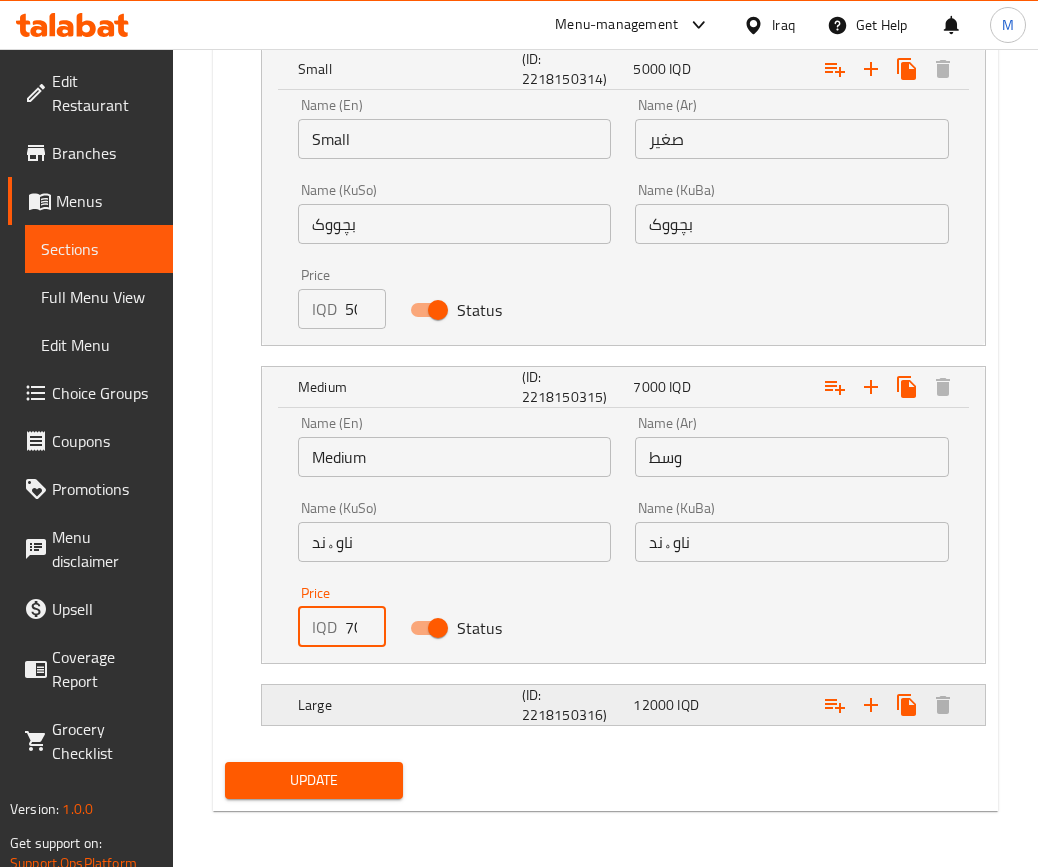 type on "7000" 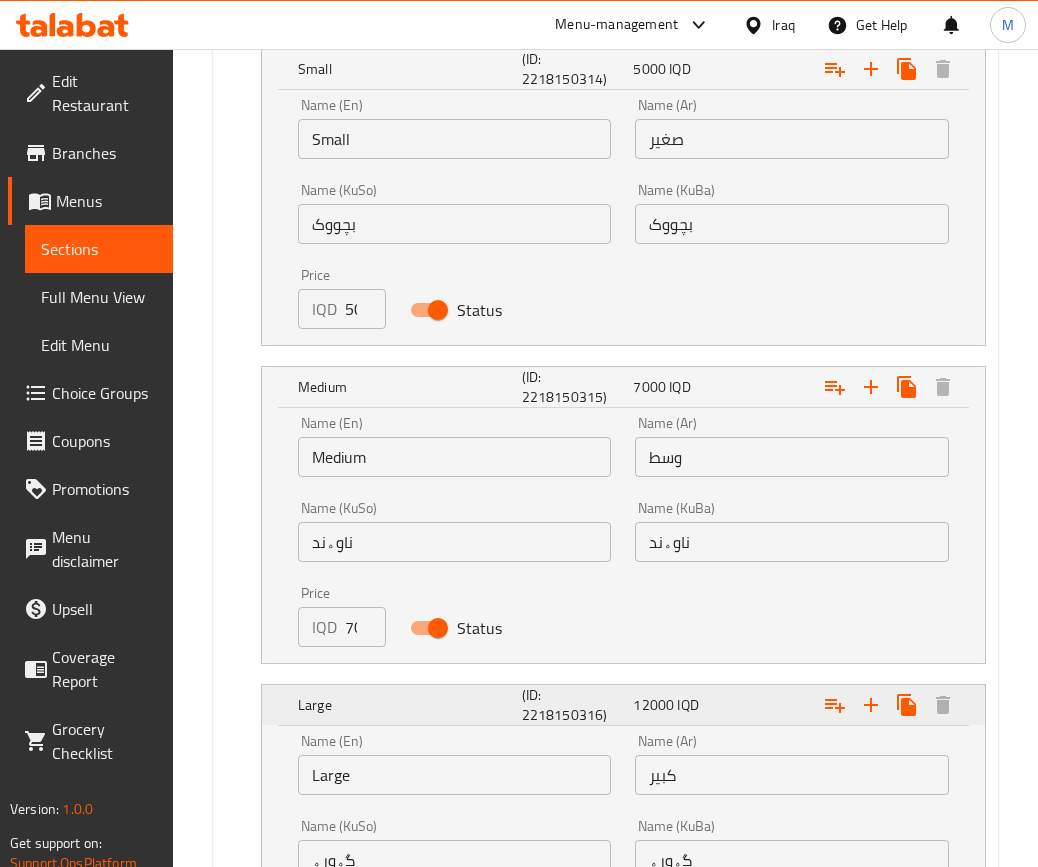 scroll, scrollTop: 1688, scrollLeft: 0, axis: vertical 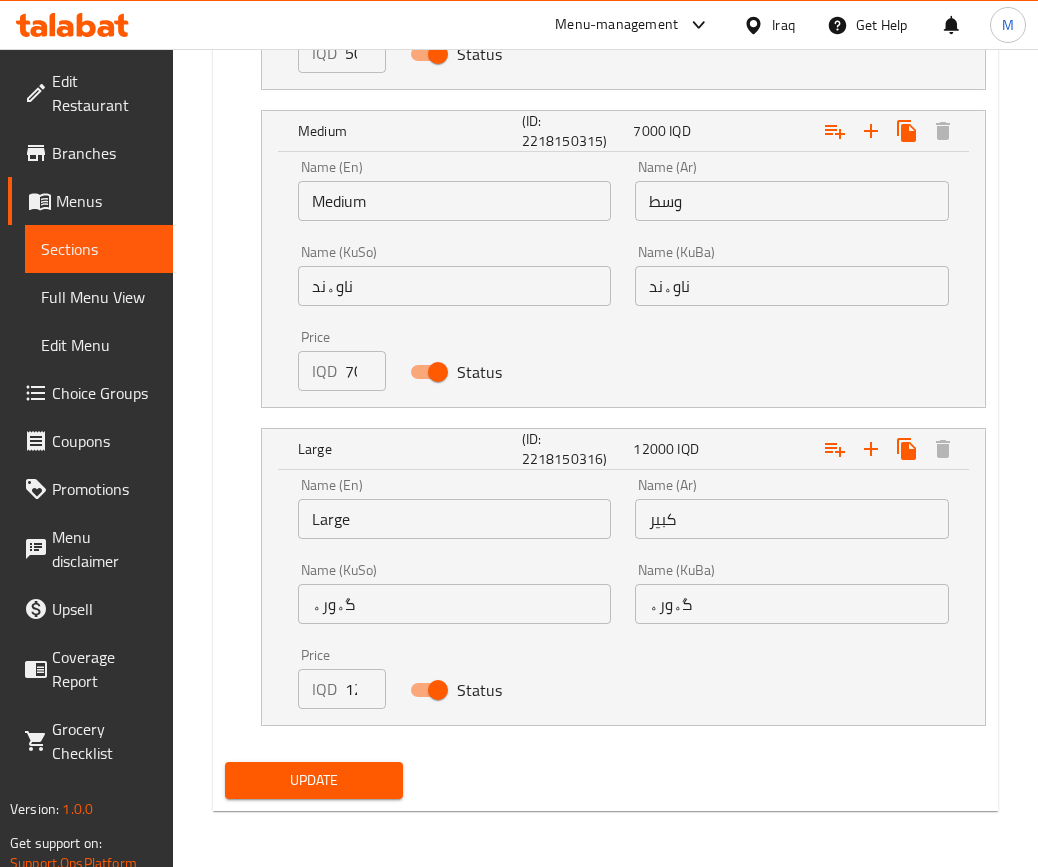 click on "12000" at bounding box center [365, 689] 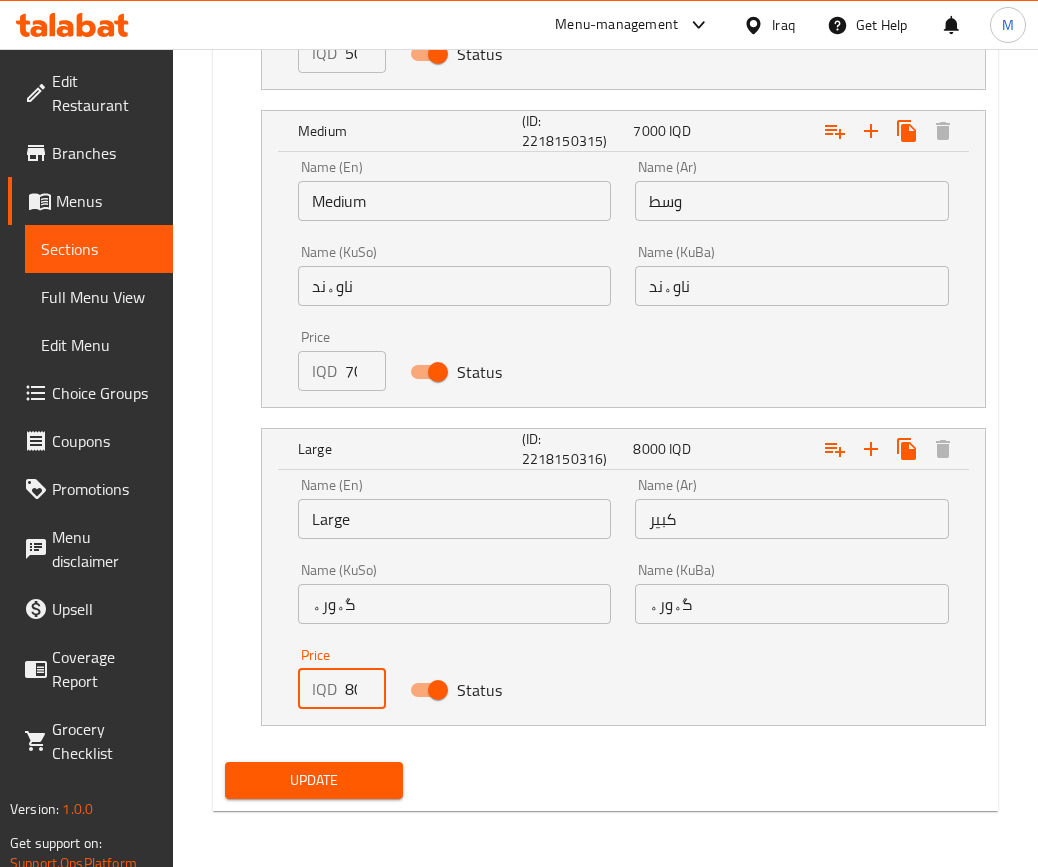 type on "8000" 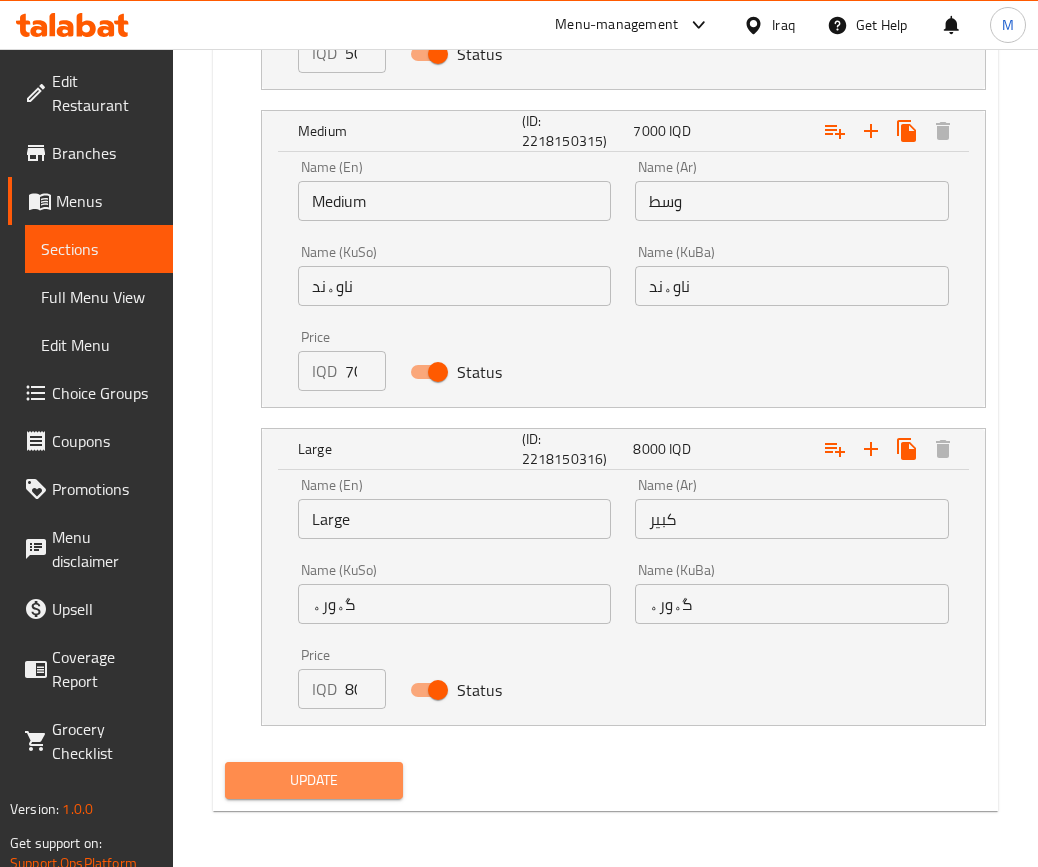 click on "Update" at bounding box center [314, 780] 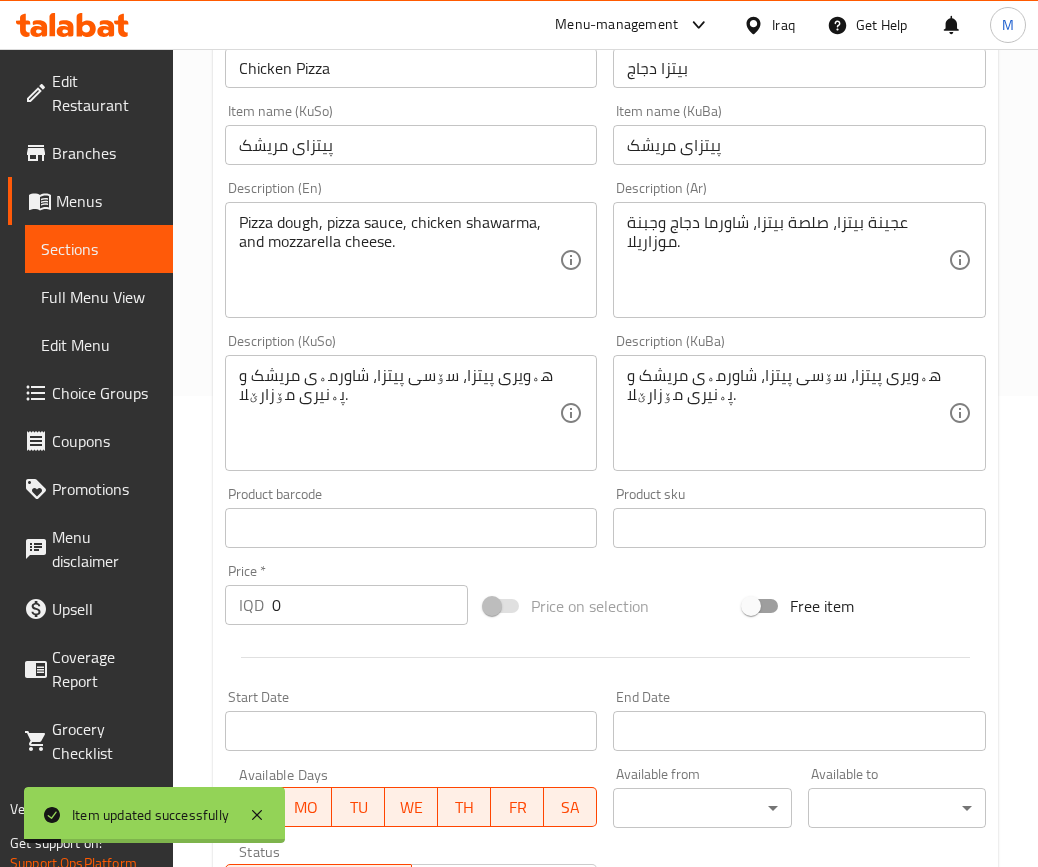 scroll, scrollTop: 0, scrollLeft: 0, axis: both 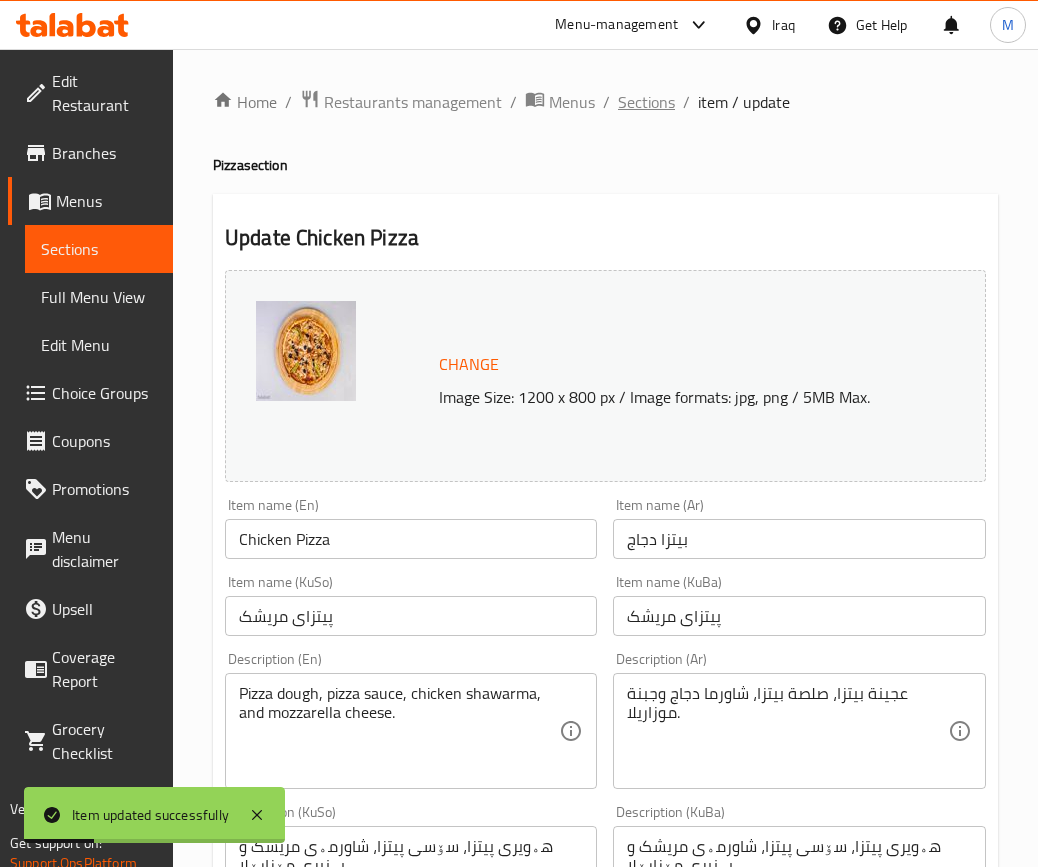 click on "Sections" at bounding box center (646, 102) 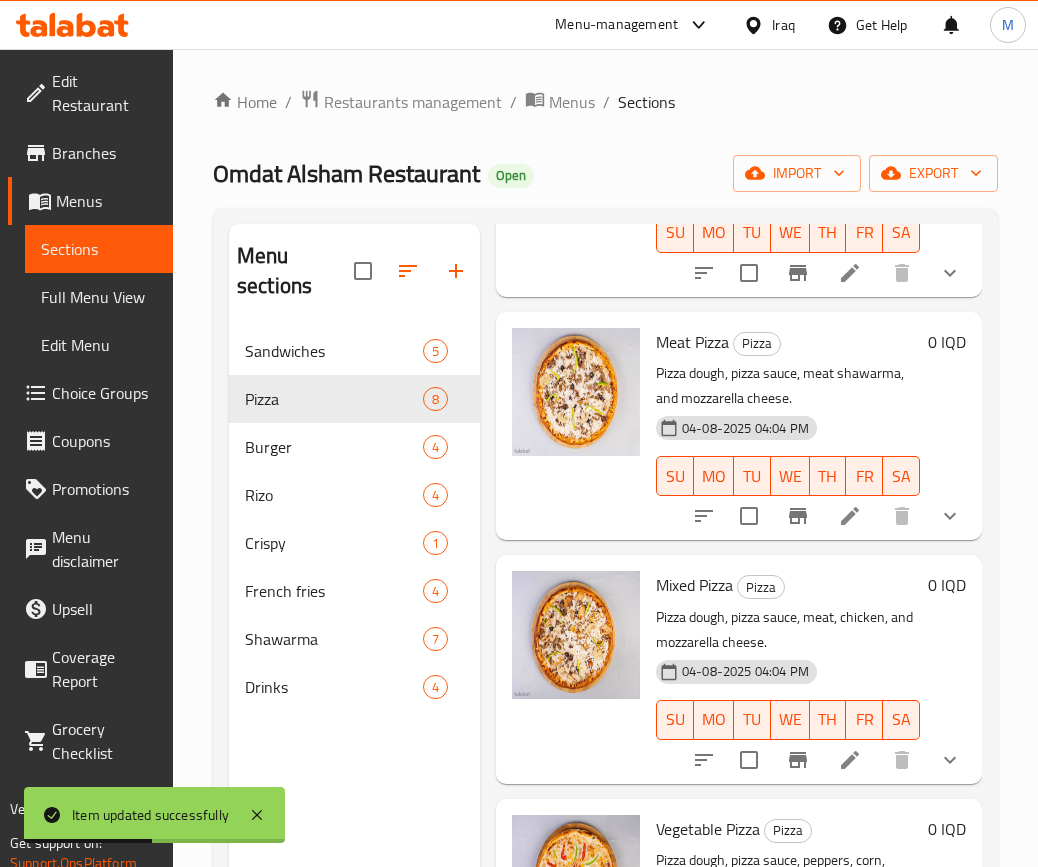 scroll, scrollTop: 494, scrollLeft: 0, axis: vertical 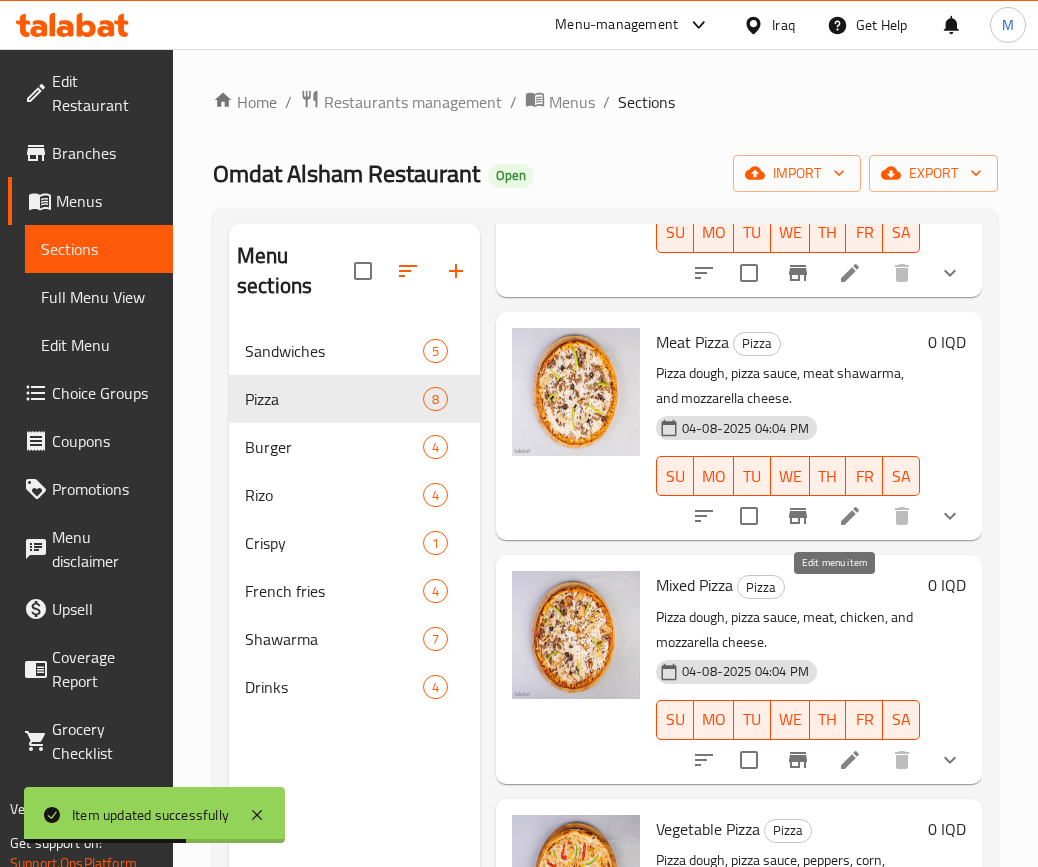 click 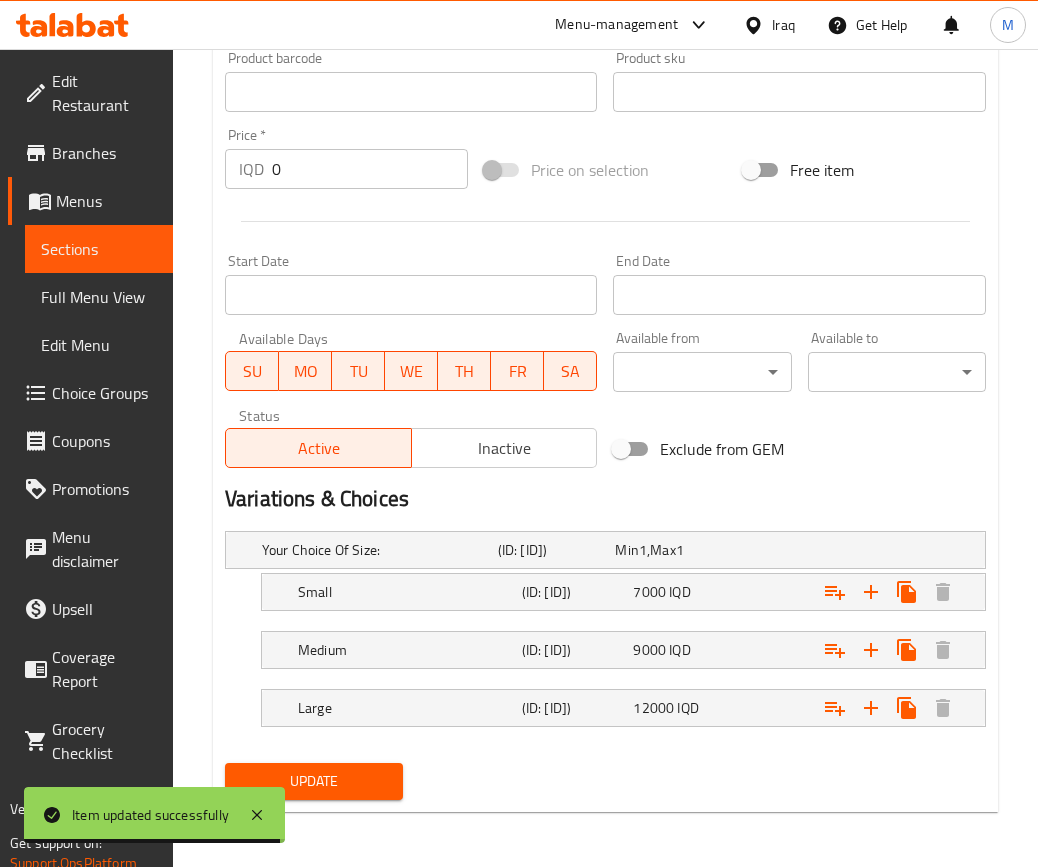 scroll, scrollTop: 920, scrollLeft: 0, axis: vertical 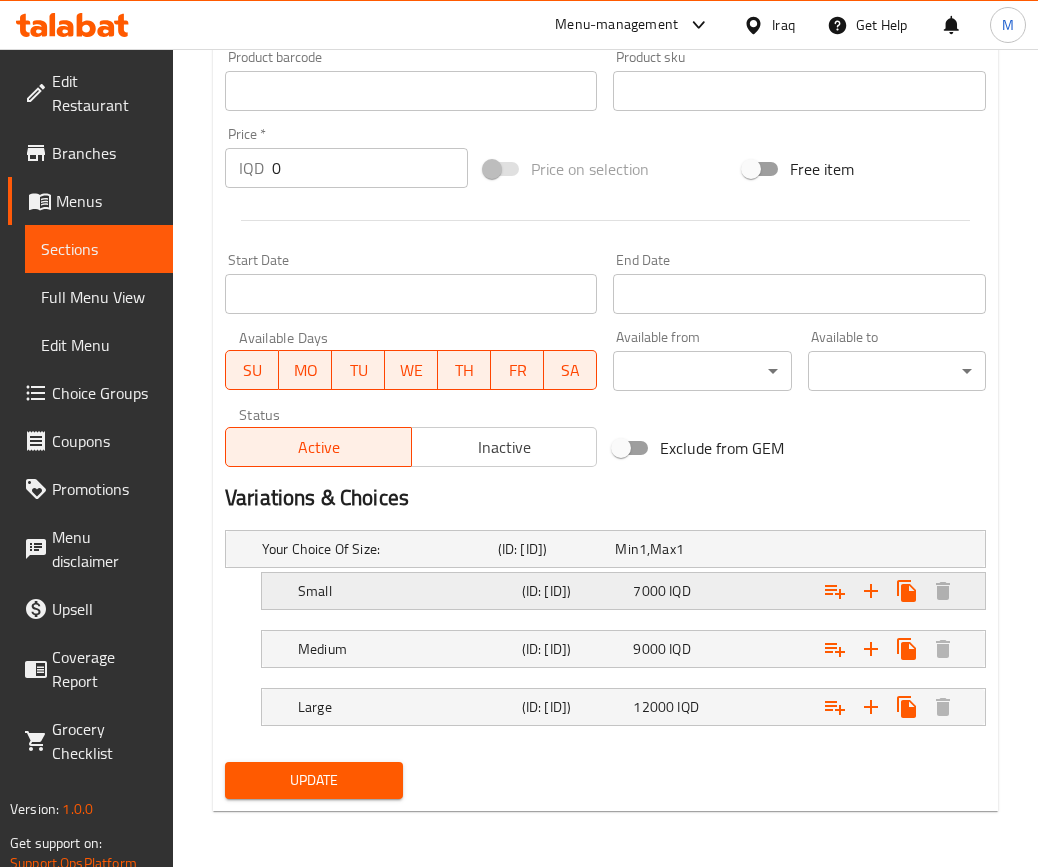 click on "IQD" at bounding box center (643, 549) 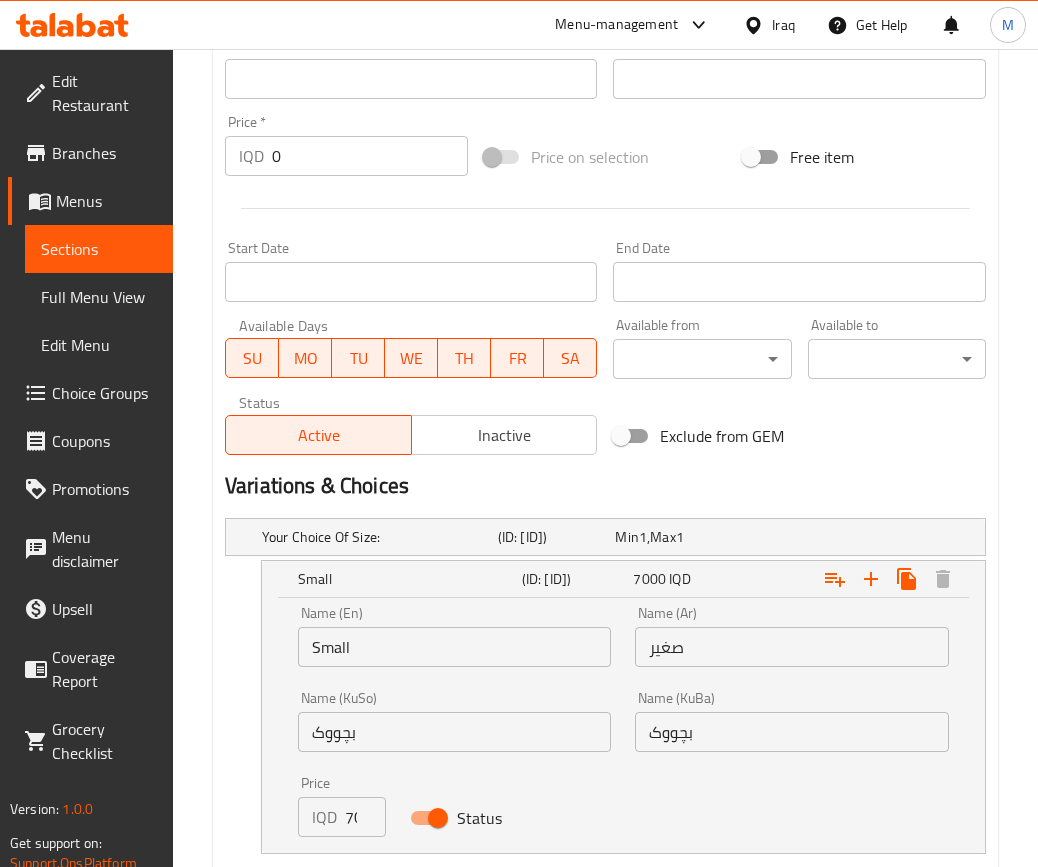 scroll, scrollTop: 1176, scrollLeft: 0, axis: vertical 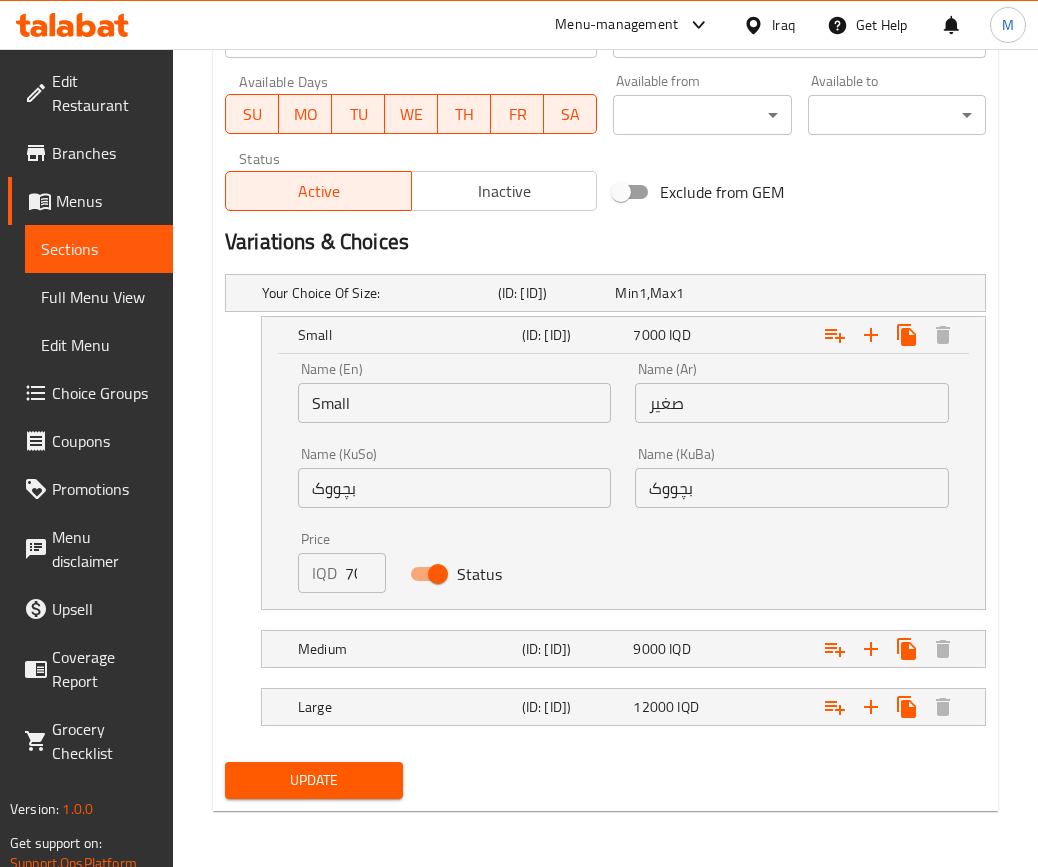 click on "7000" at bounding box center (365, 573) 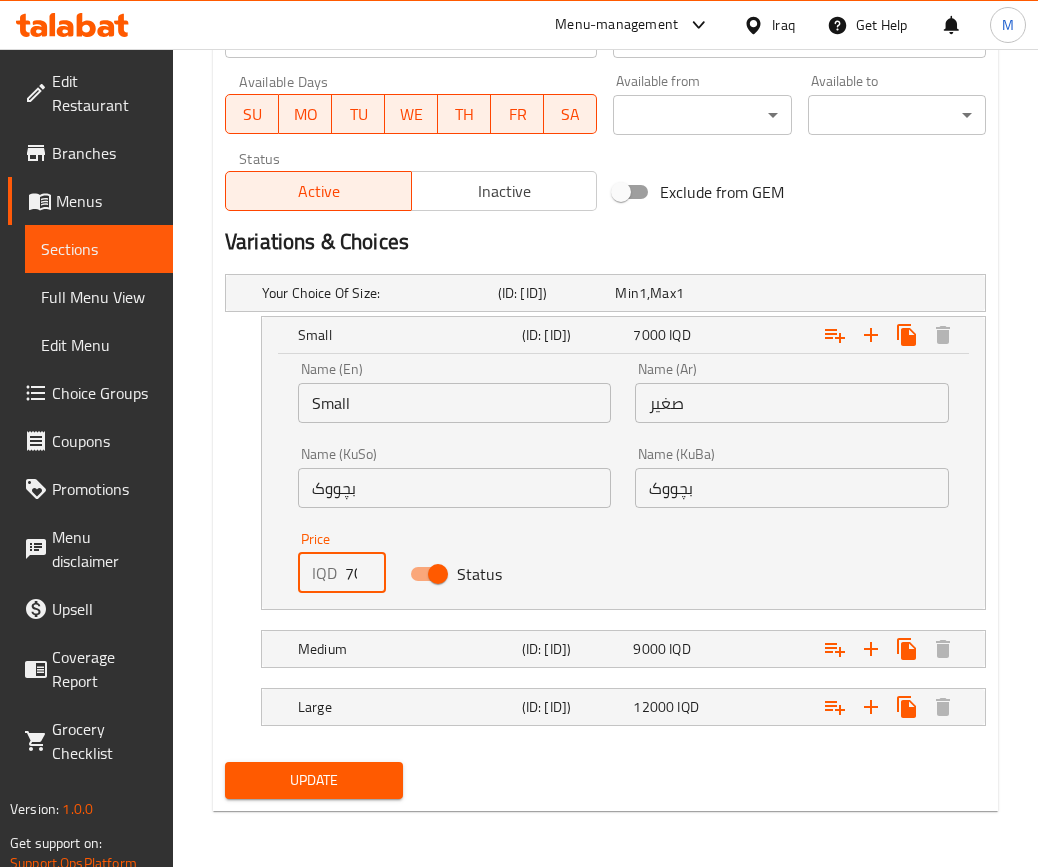 click on "7000" at bounding box center [365, 573] 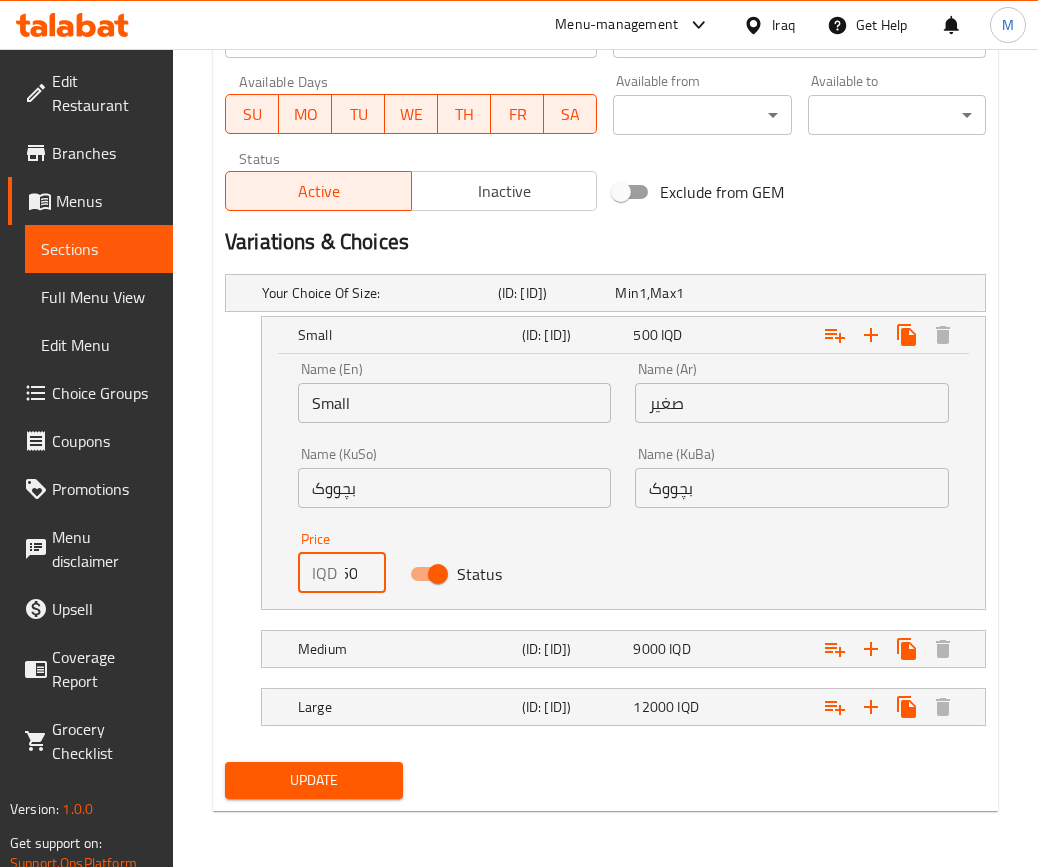 scroll, scrollTop: 0, scrollLeft: 23, axis: horizontal 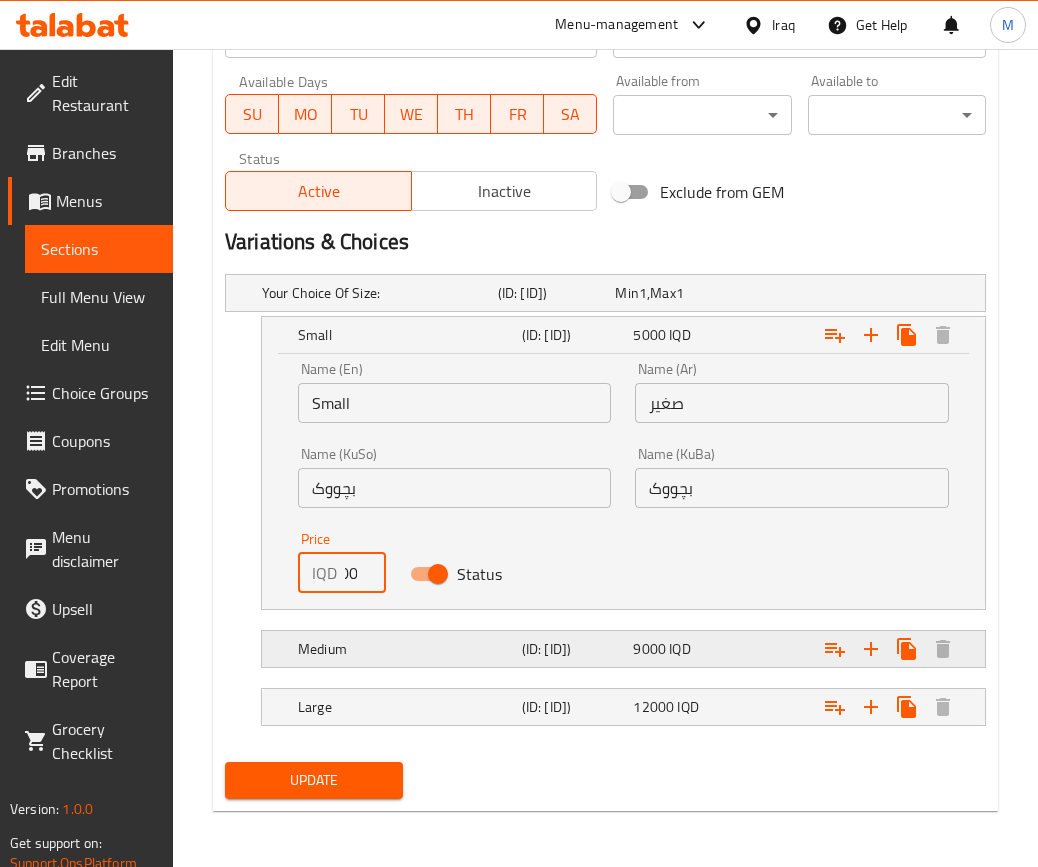 type on "5000" 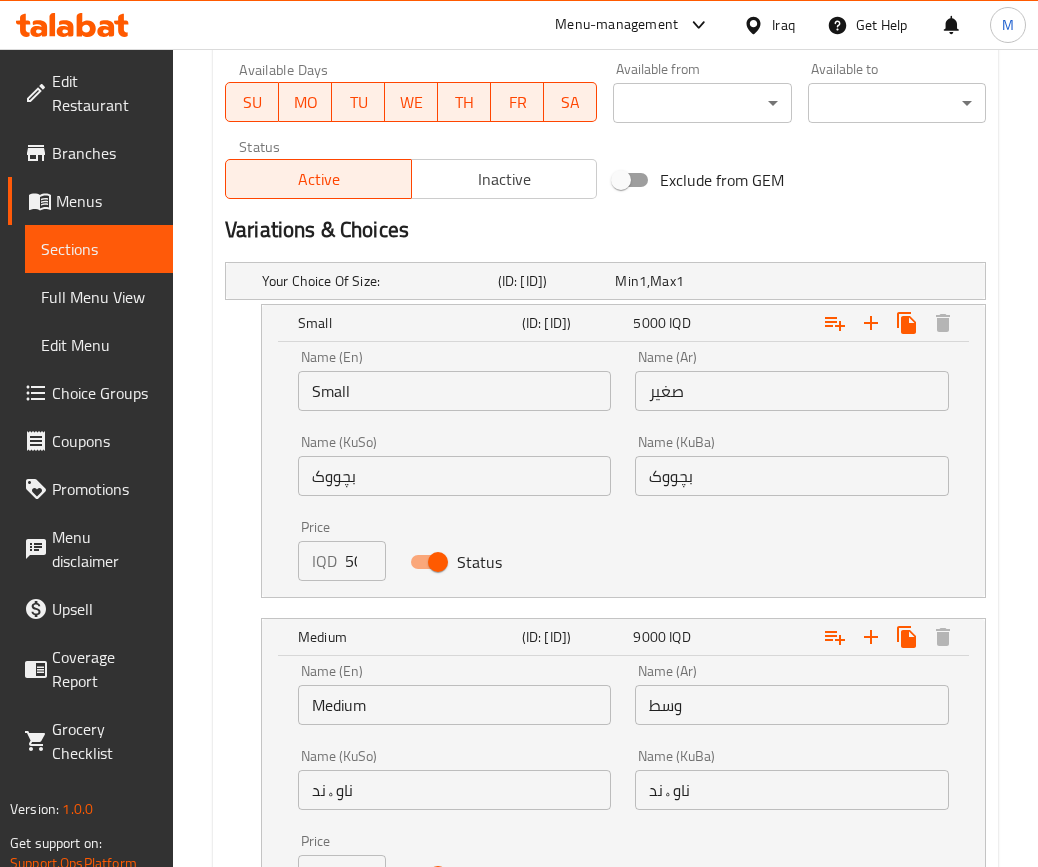 scroll, scrollTop: 1432, scrollLeft: 0, axis: vertical 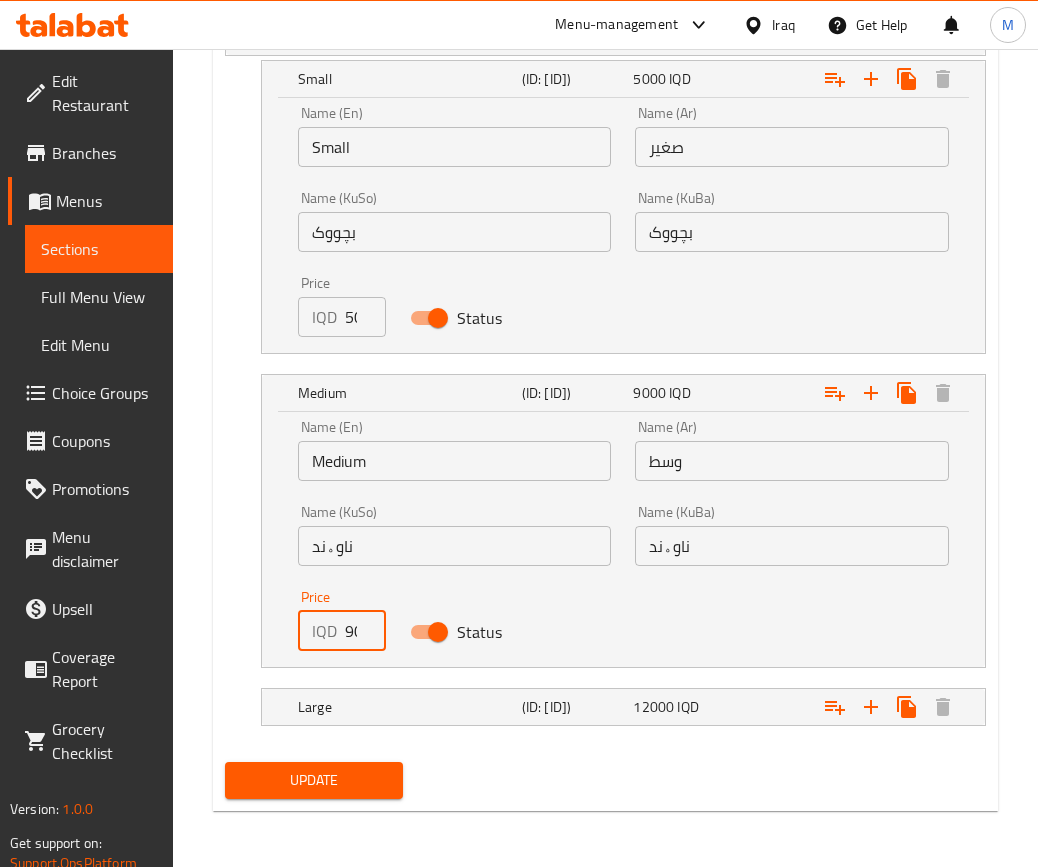 click on "9000" at bounding box center (365, 631) 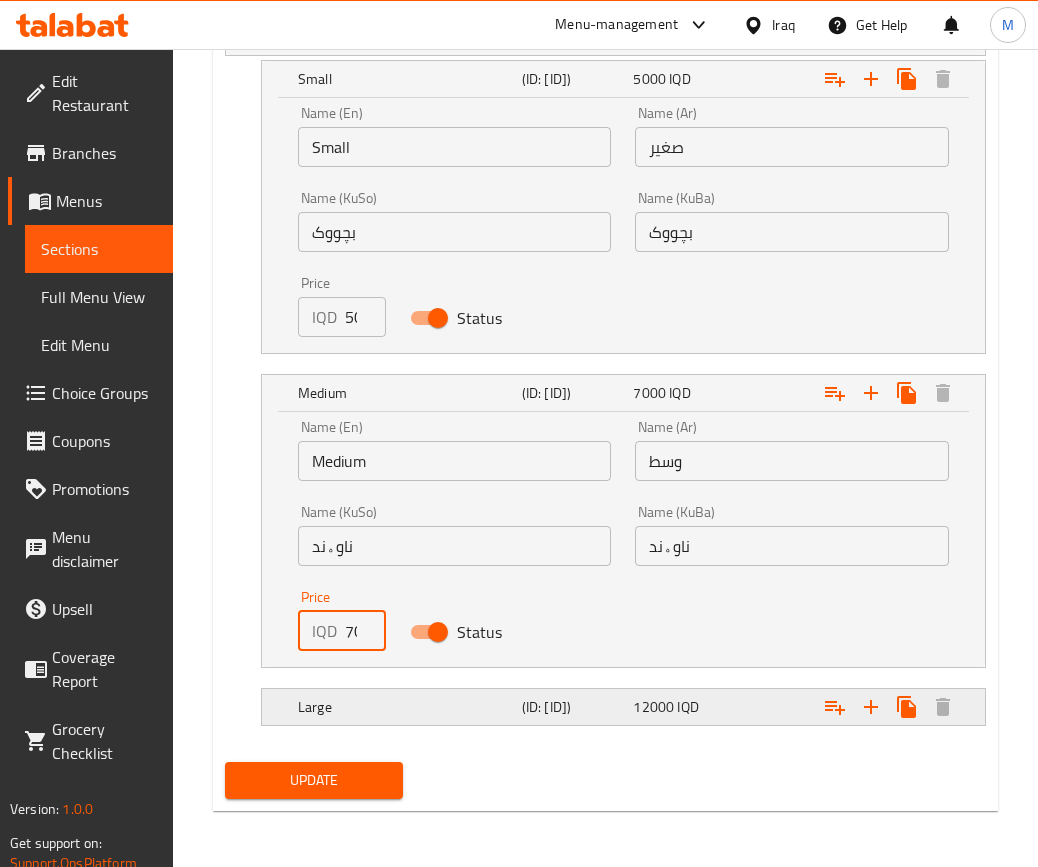 type on "7000" 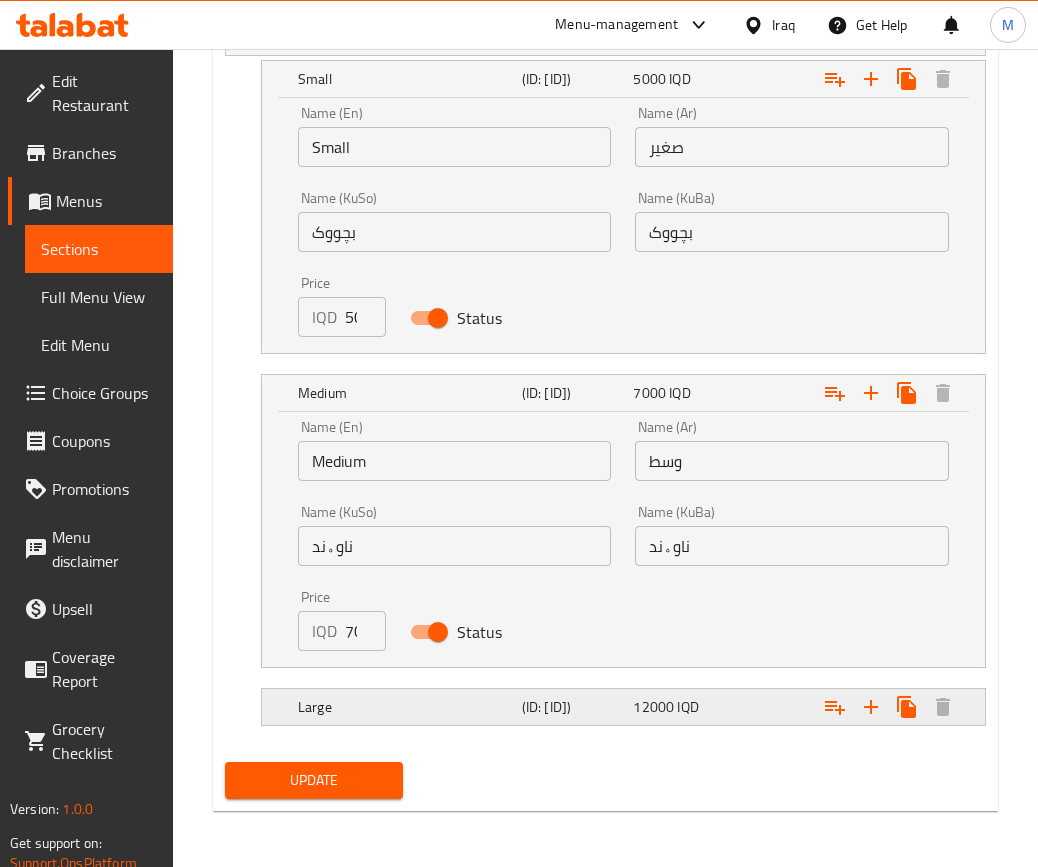 click on "IQD" at bounding box center [643, 37] 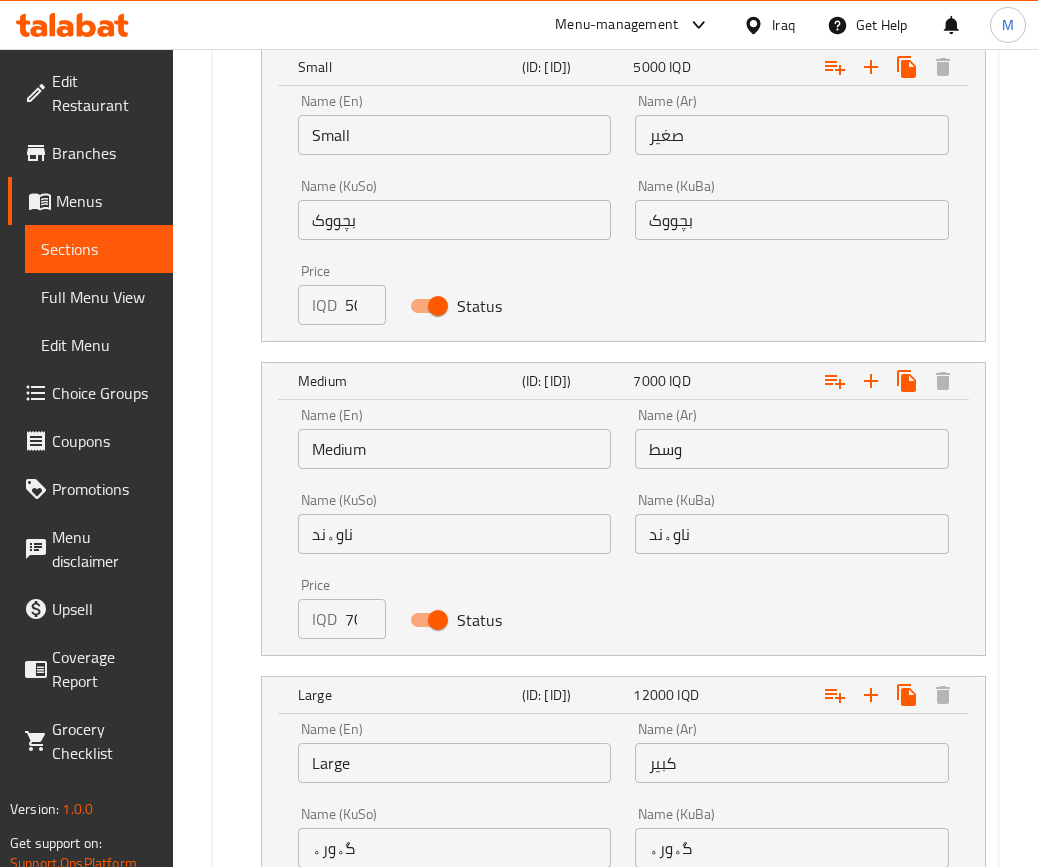 scroll, scrollTop: 1688, scrollLeft: 0, axis: vertical 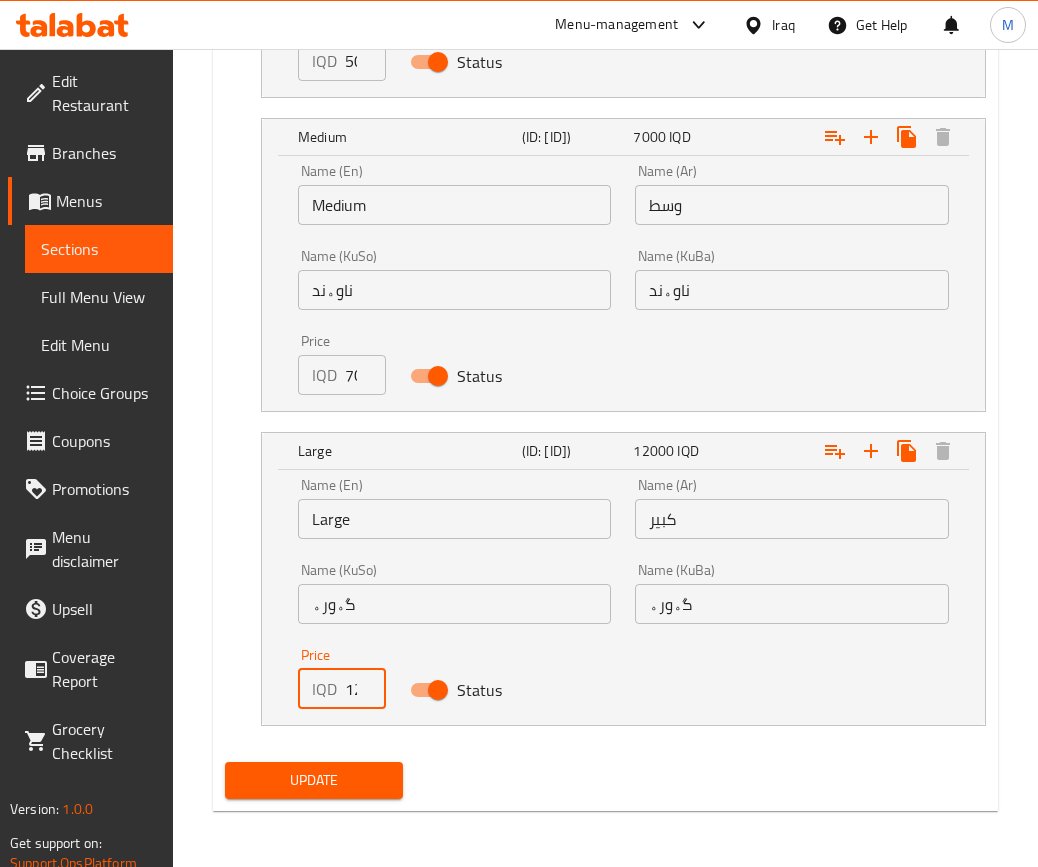 click on "12000" at bounding box center (365, 689) 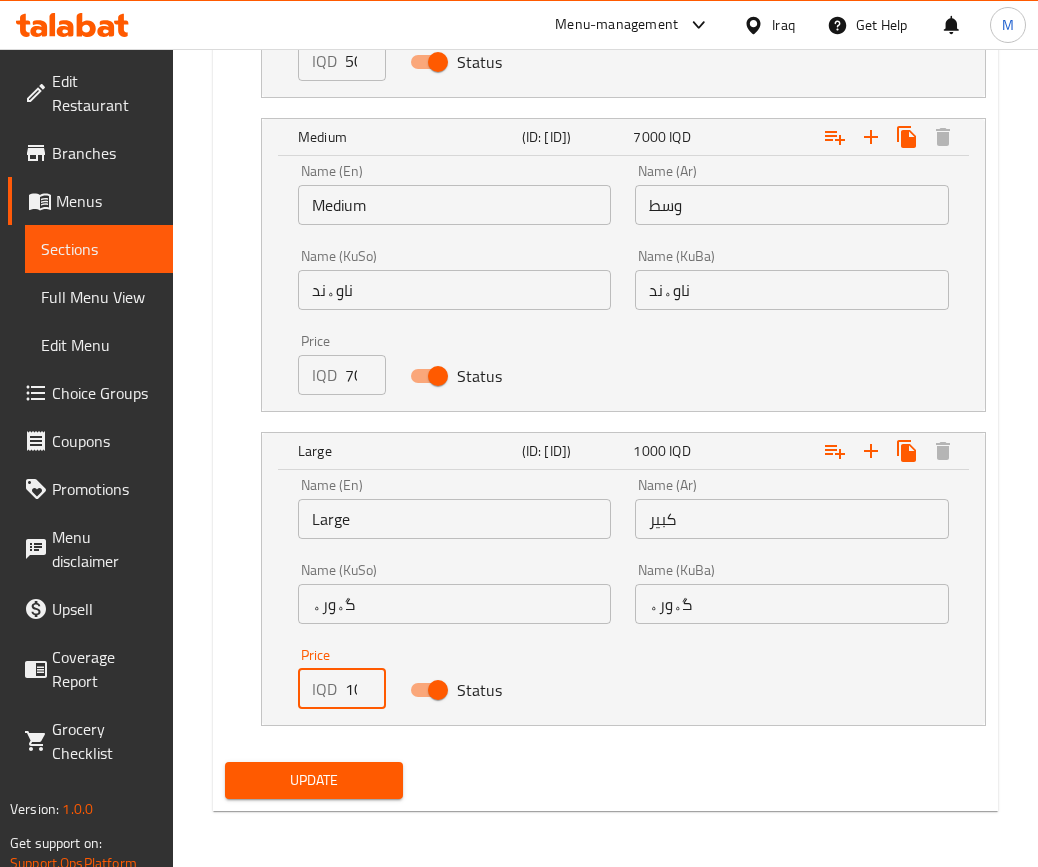 scroll, scrollTop: 0, scrollLeft: 6, axis: horizontal 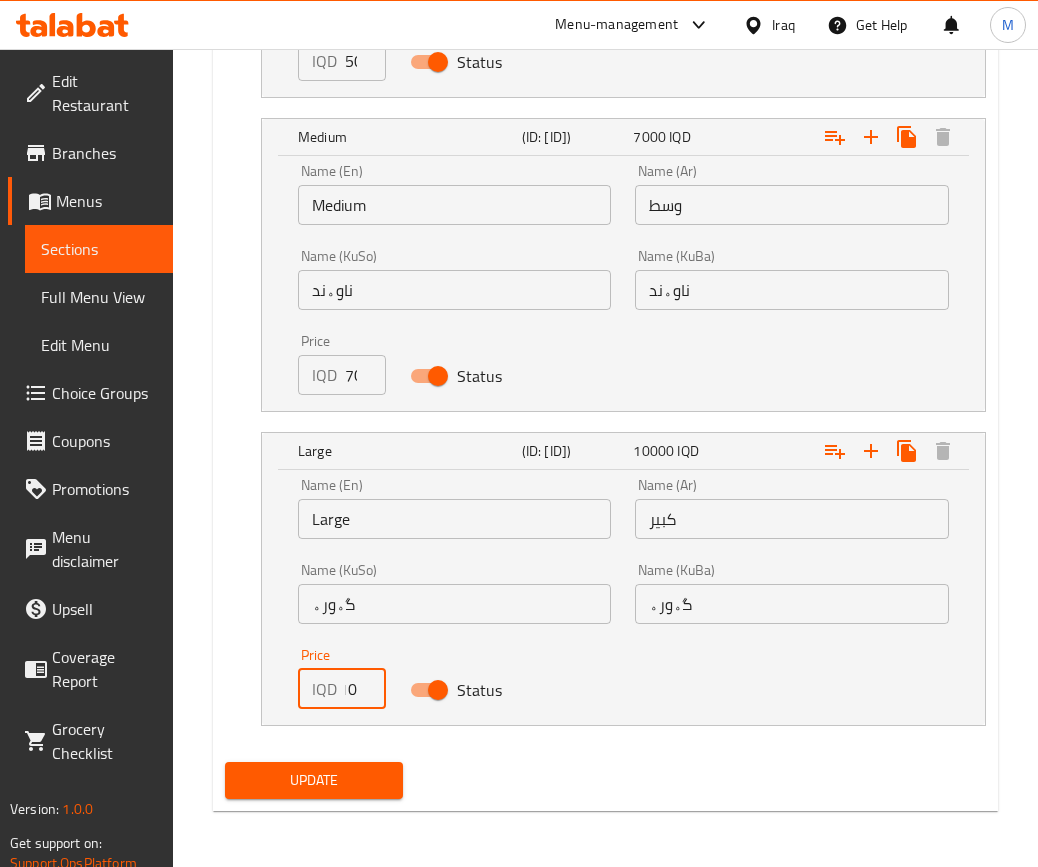 type on "10000" 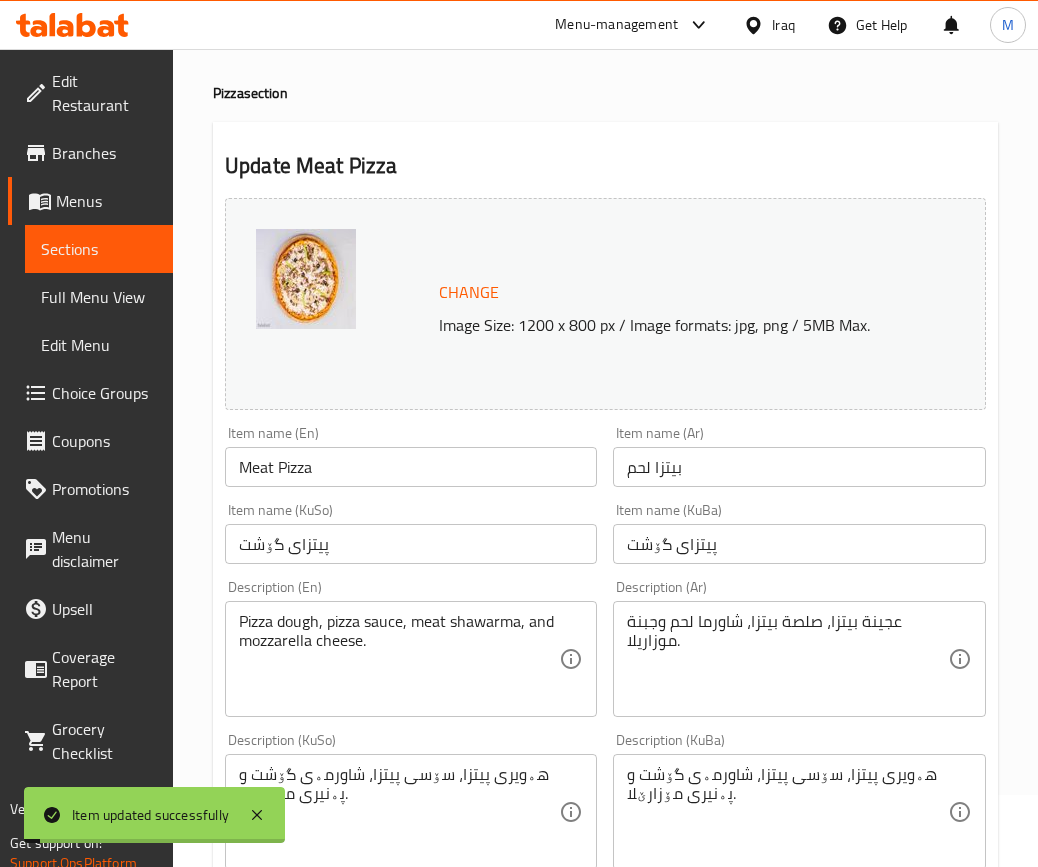 scroll, scrollTop: 0, scrollLeft: 0, axis: both 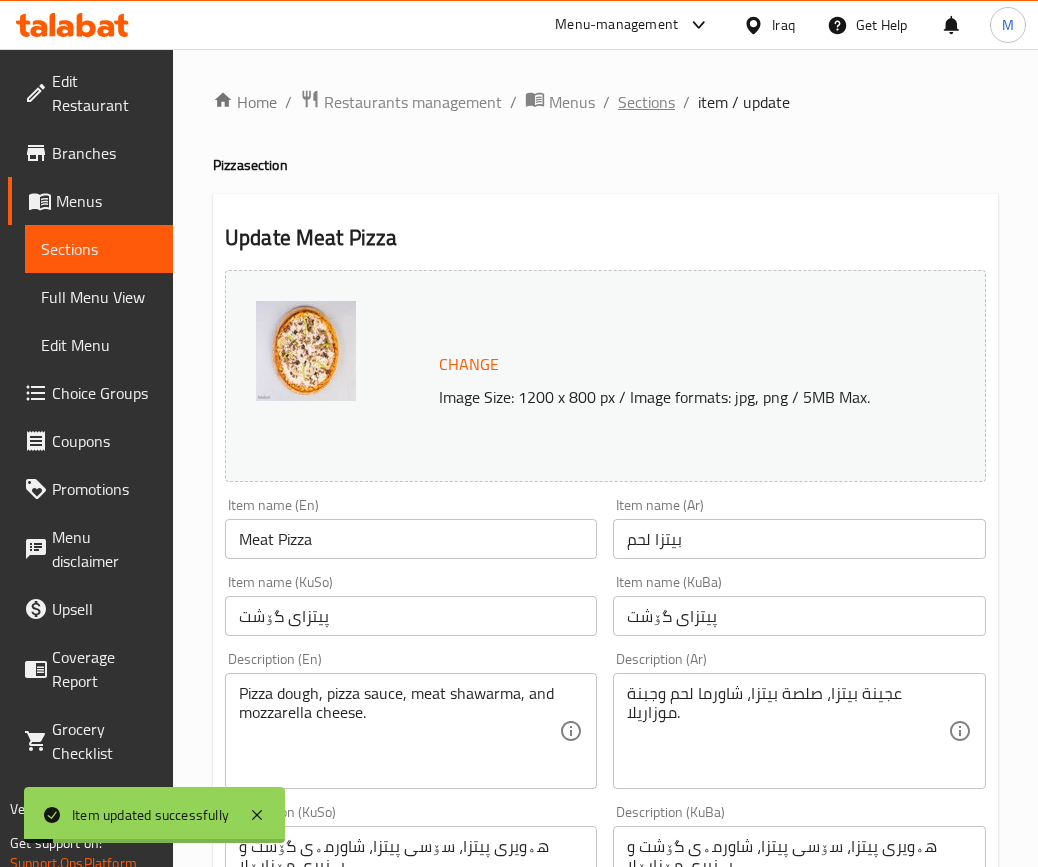 click on "Sections" at bounding box center [646, 102] 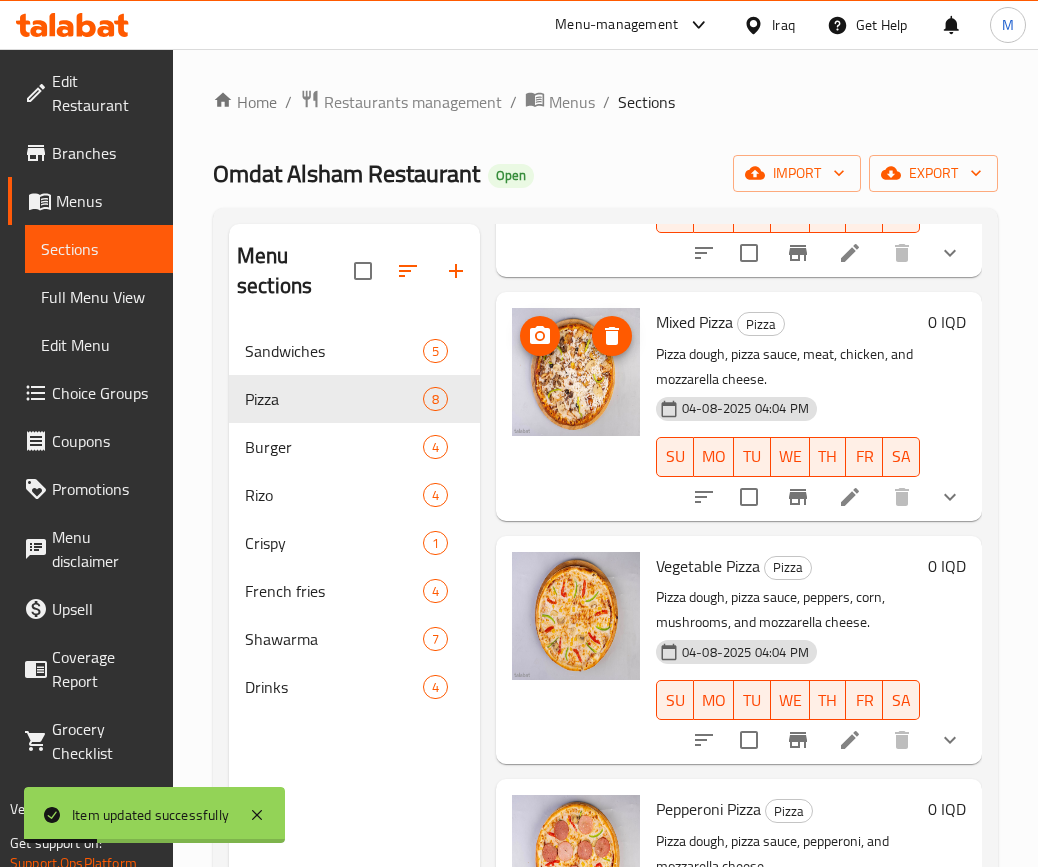scroll, scrollTop: 758, scrollLeft: 0, axis: vertical 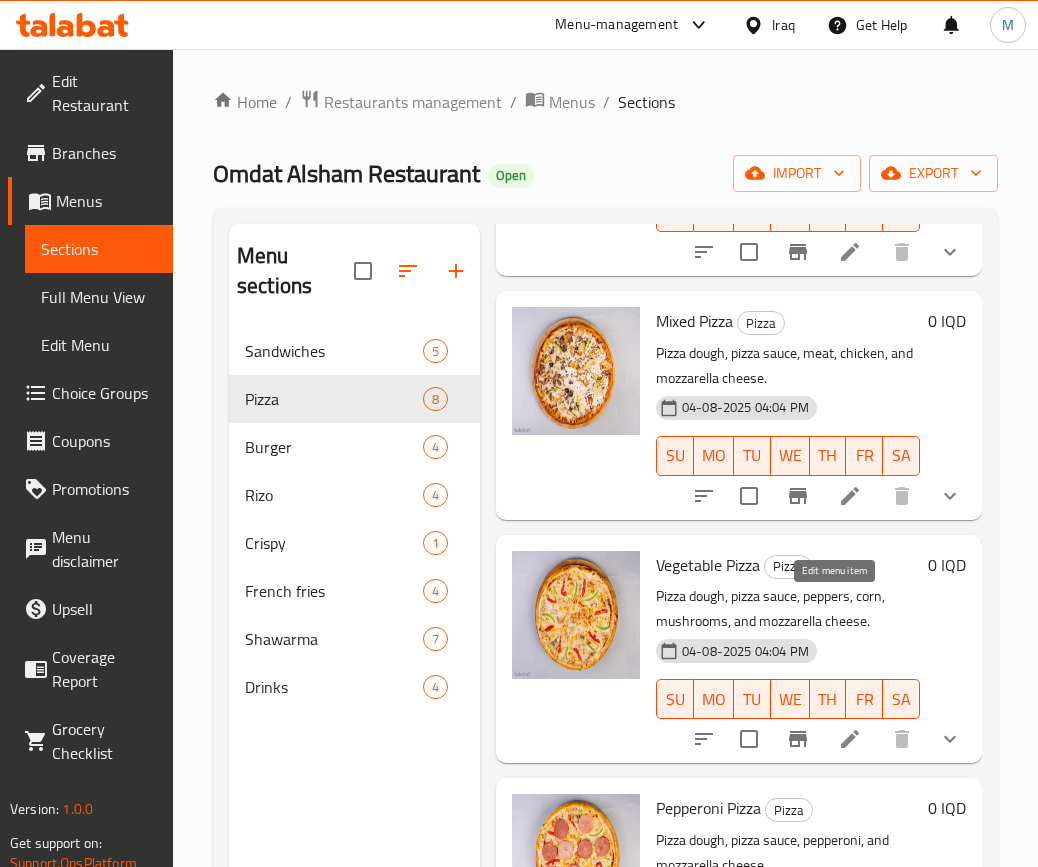 click 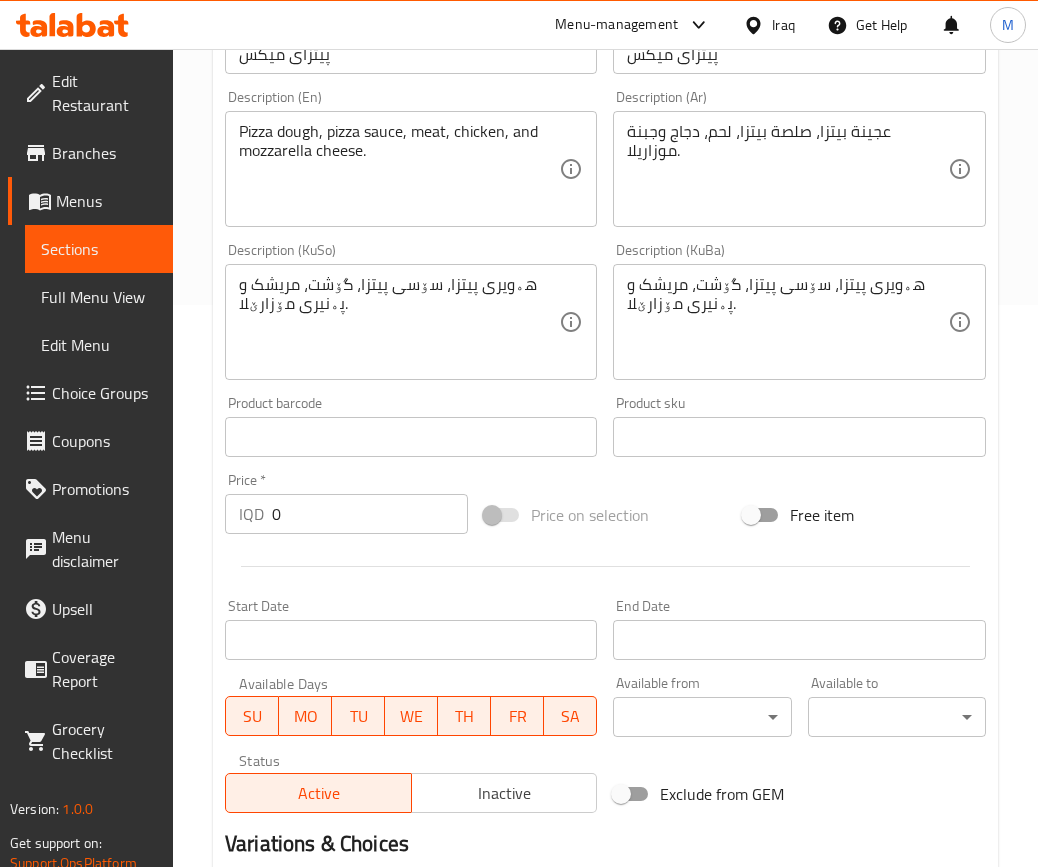 scroll, scrollTop: 920, scrollLeft: 0, axis: vertical 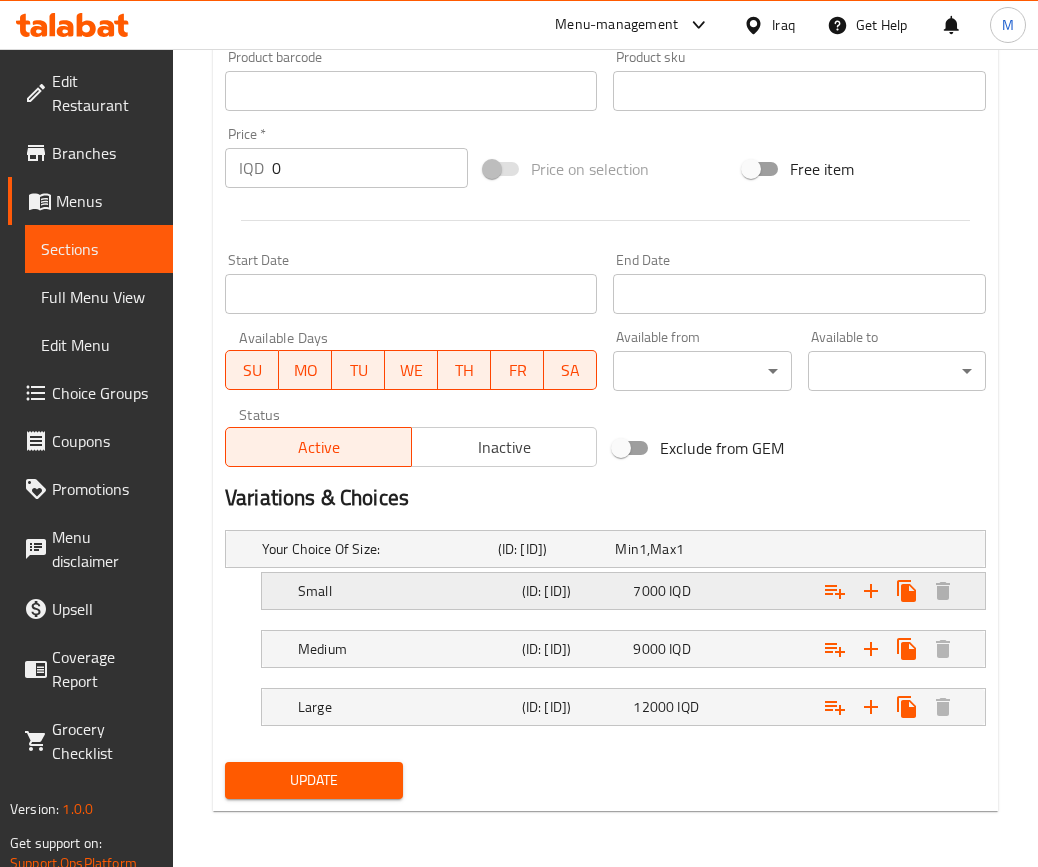 click on "IQD" at bounding box center (643, 549) 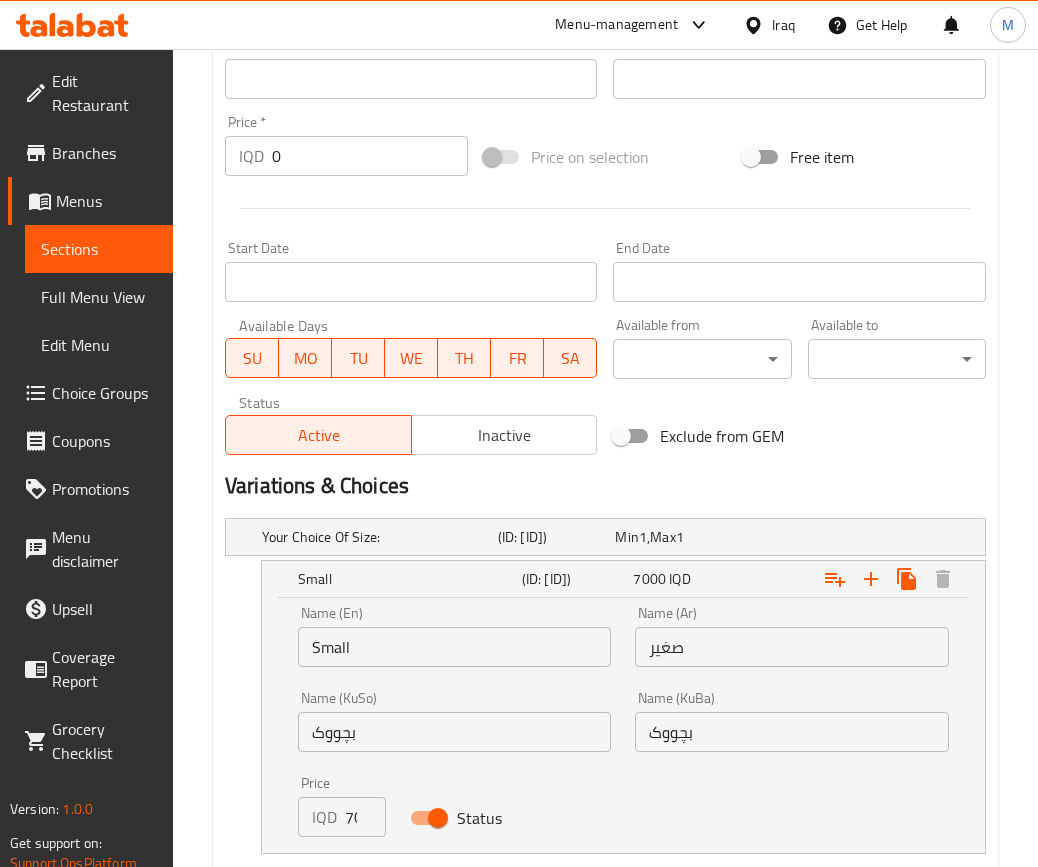 scroll, scrollTop: 1176, scrollLeft: 0, axis: vertical 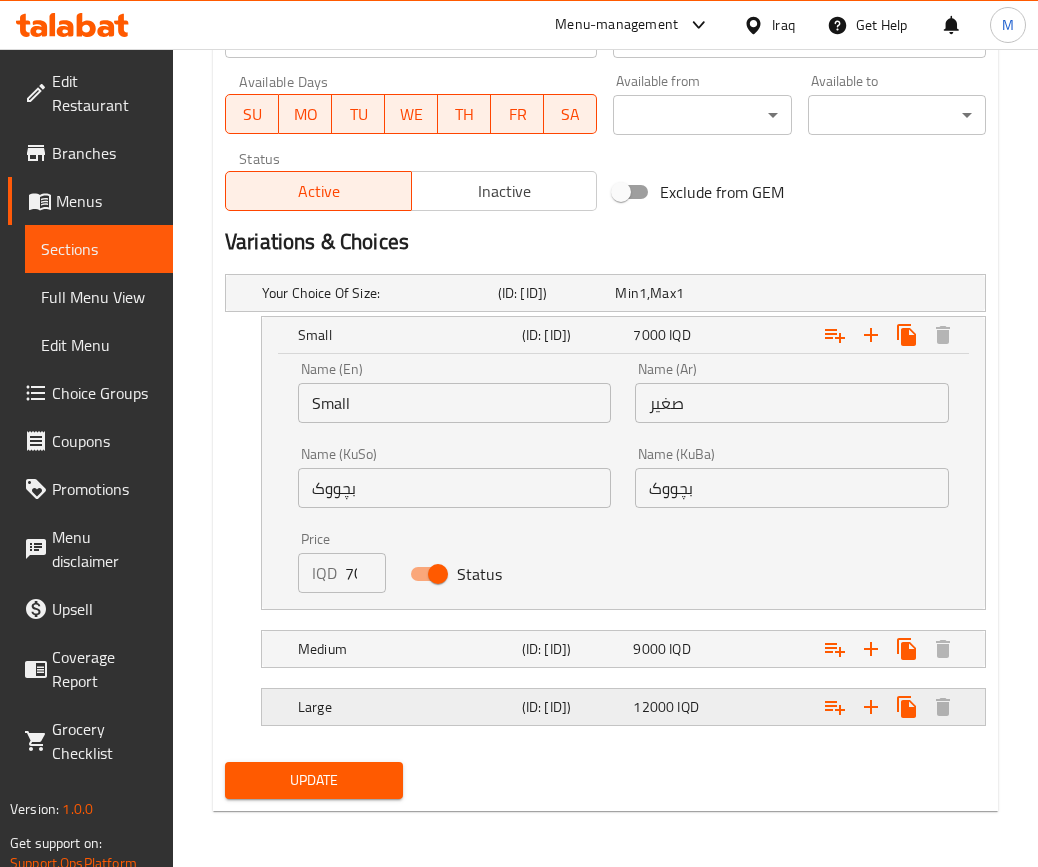 click on "12000   IQD" at bounding box center [670, 293] 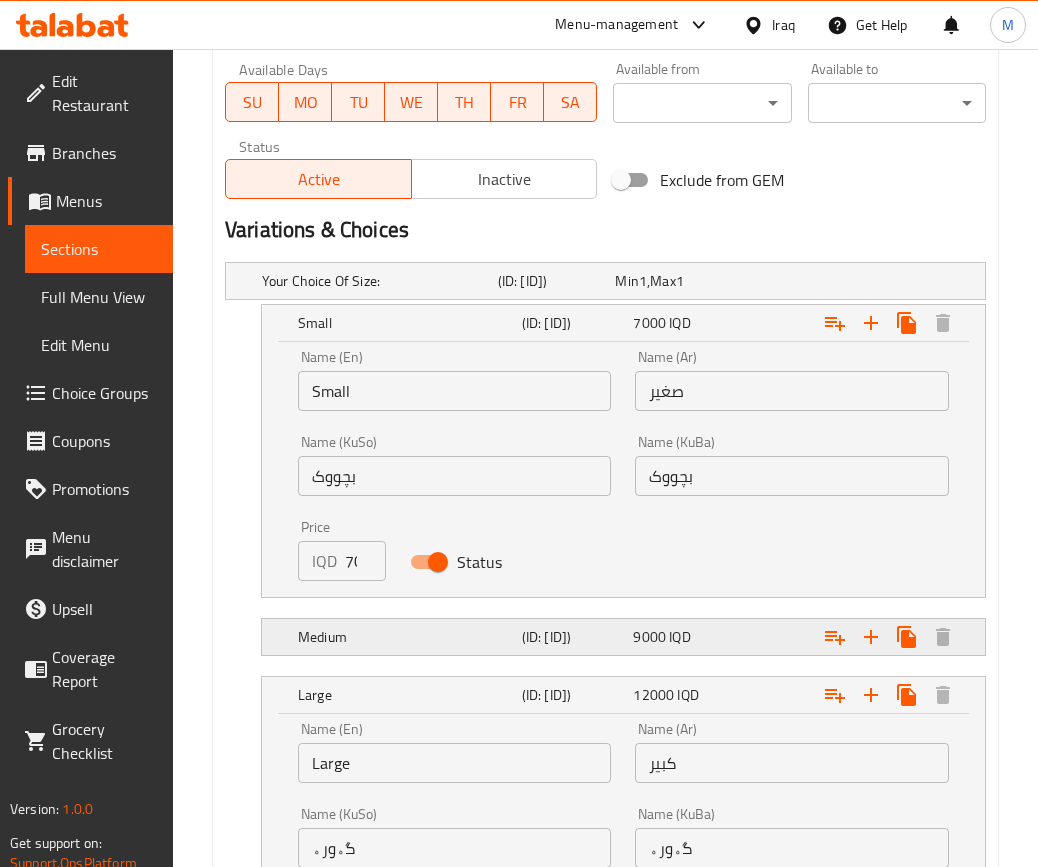 click on "9000   IQD" at bounding box center (670, 281) 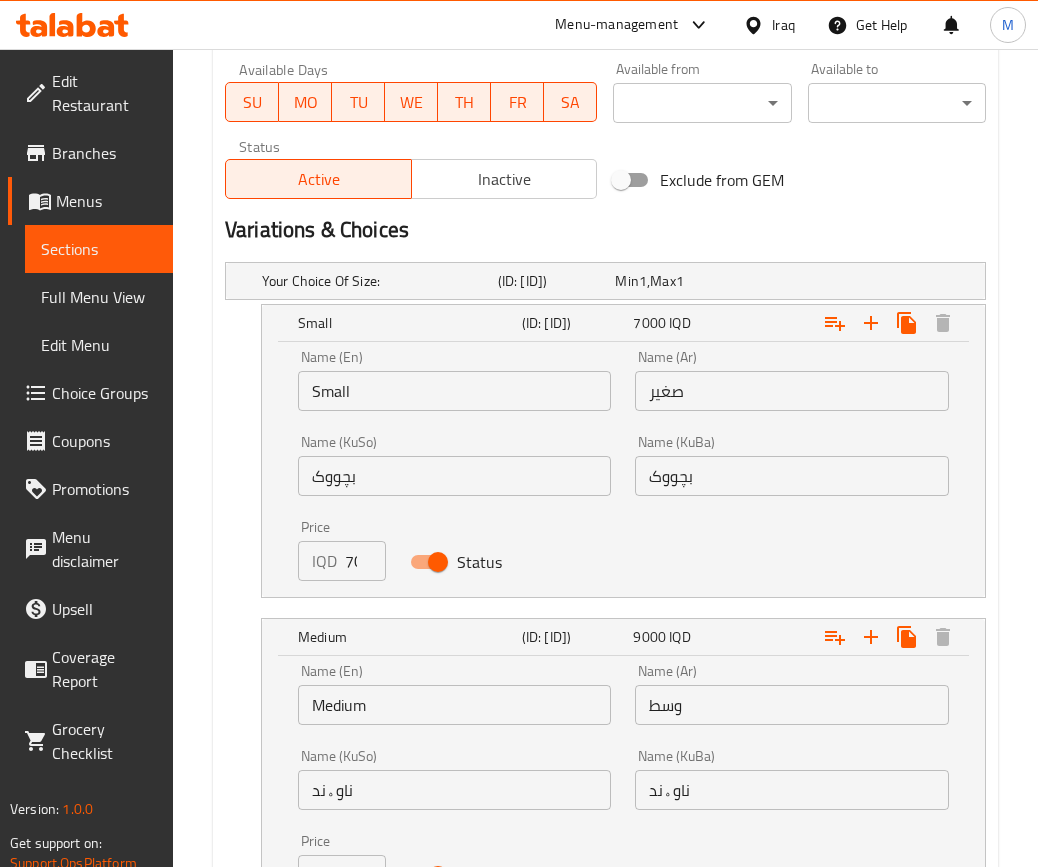 click on "7000" at bounding box center (365, 561) 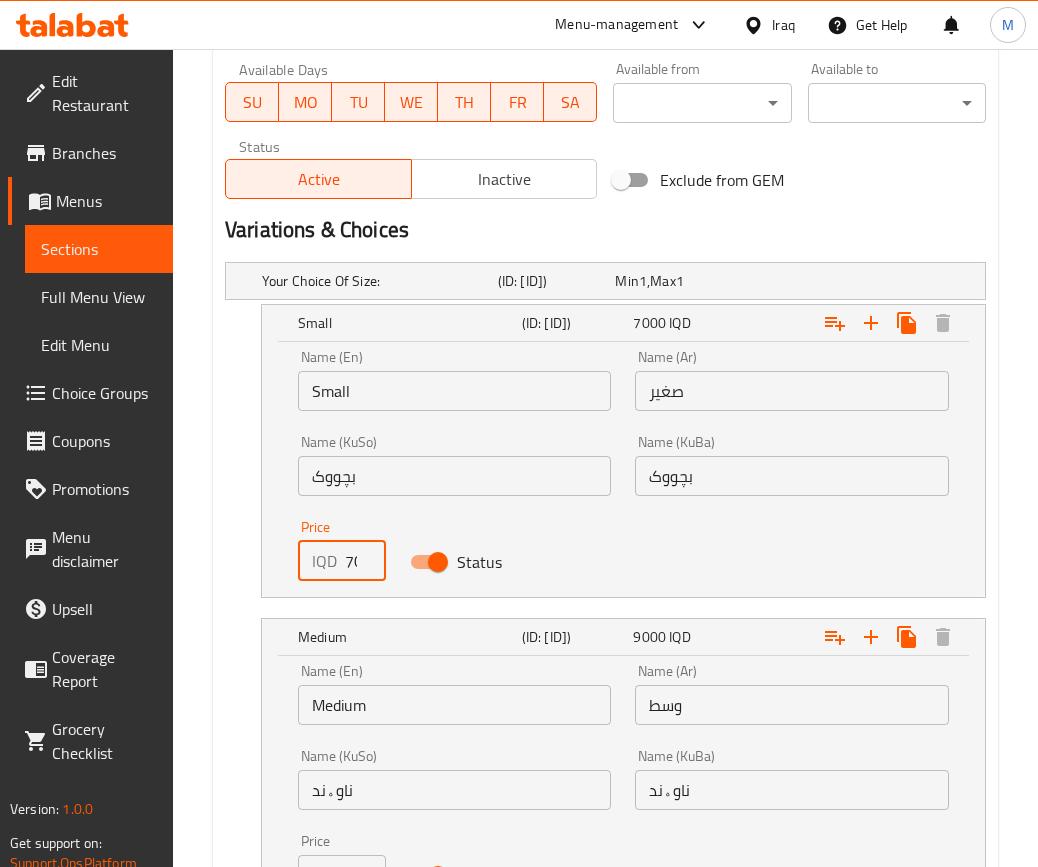 drag, startPoint x: 353, startPoint y: 563, endPoint x: 343, endPoint y: 564, distance: 10.049875 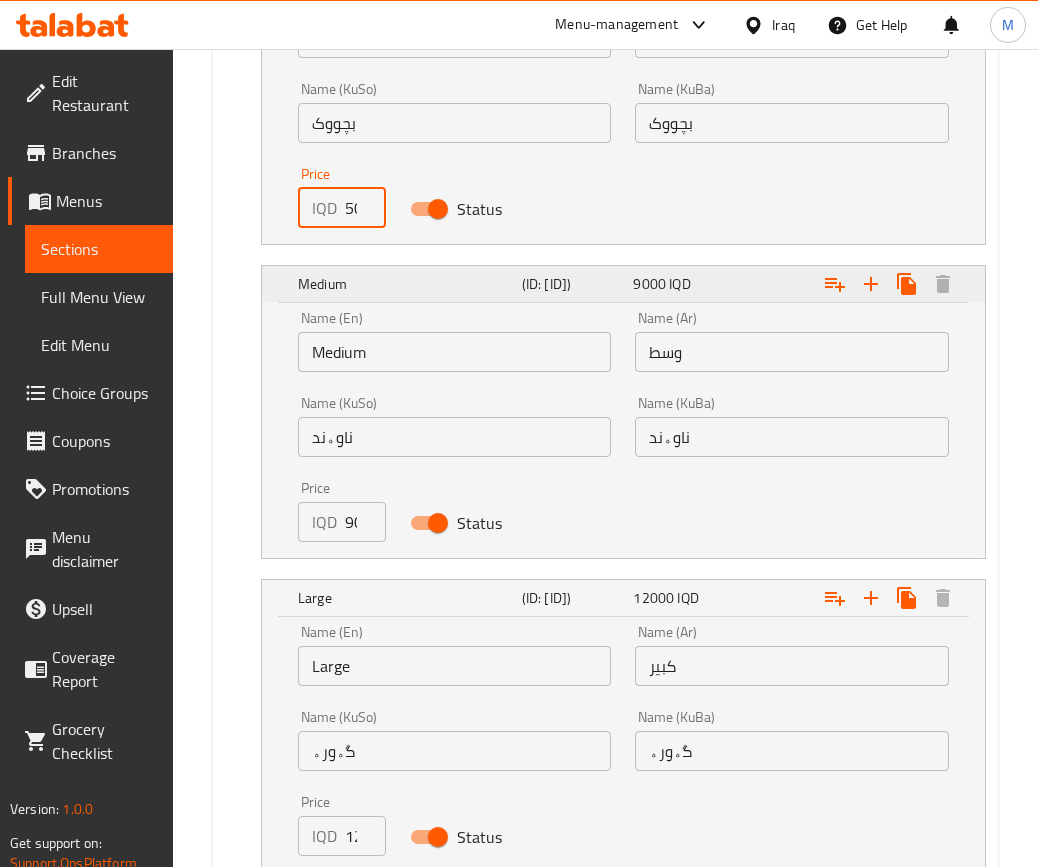 scroll, scrollTop: 1576, scrollLeft: 0, axis: vertical 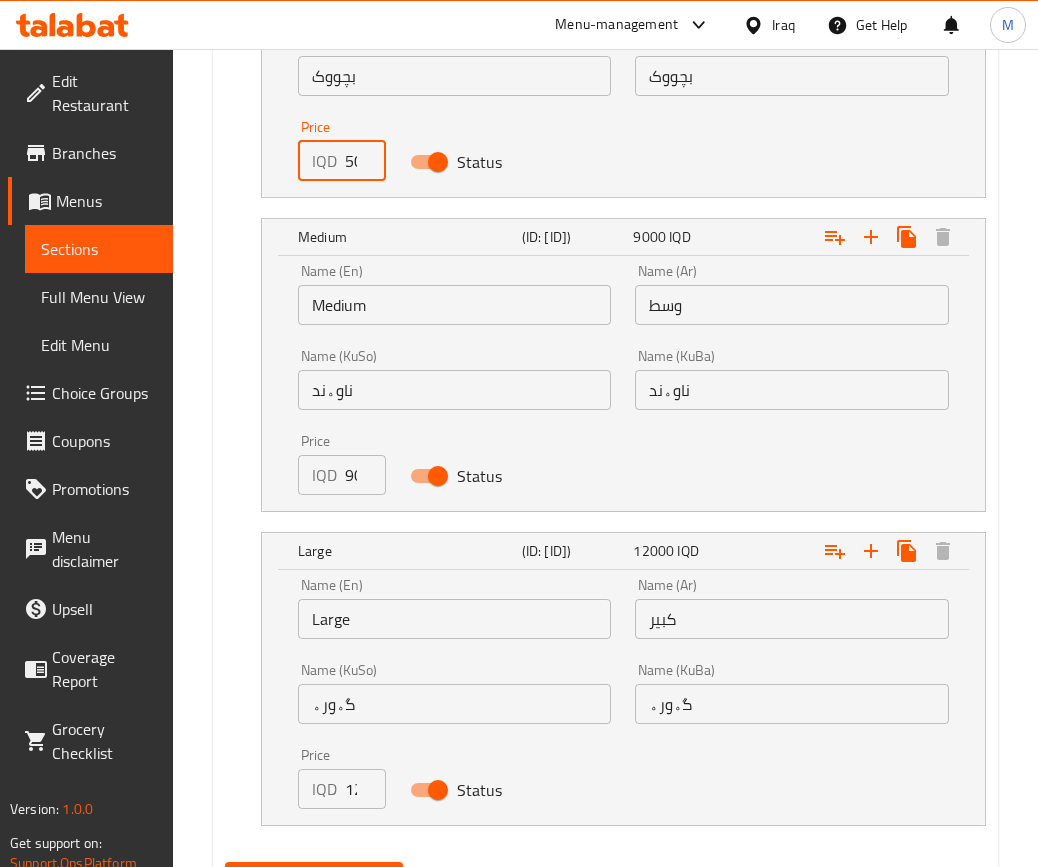 type on "5000" 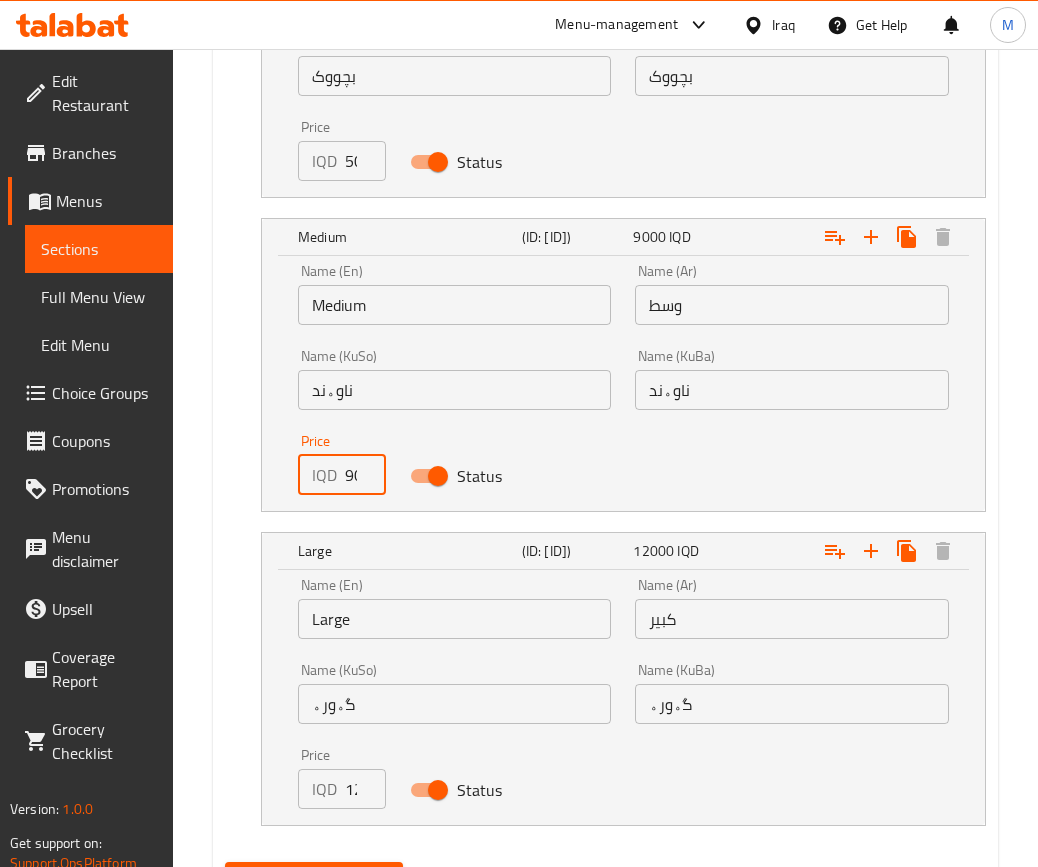 drag, startPoint x: 354, startPoint y: 485, endPoint x: 340, endPoint y: 477, distance: 16.124516 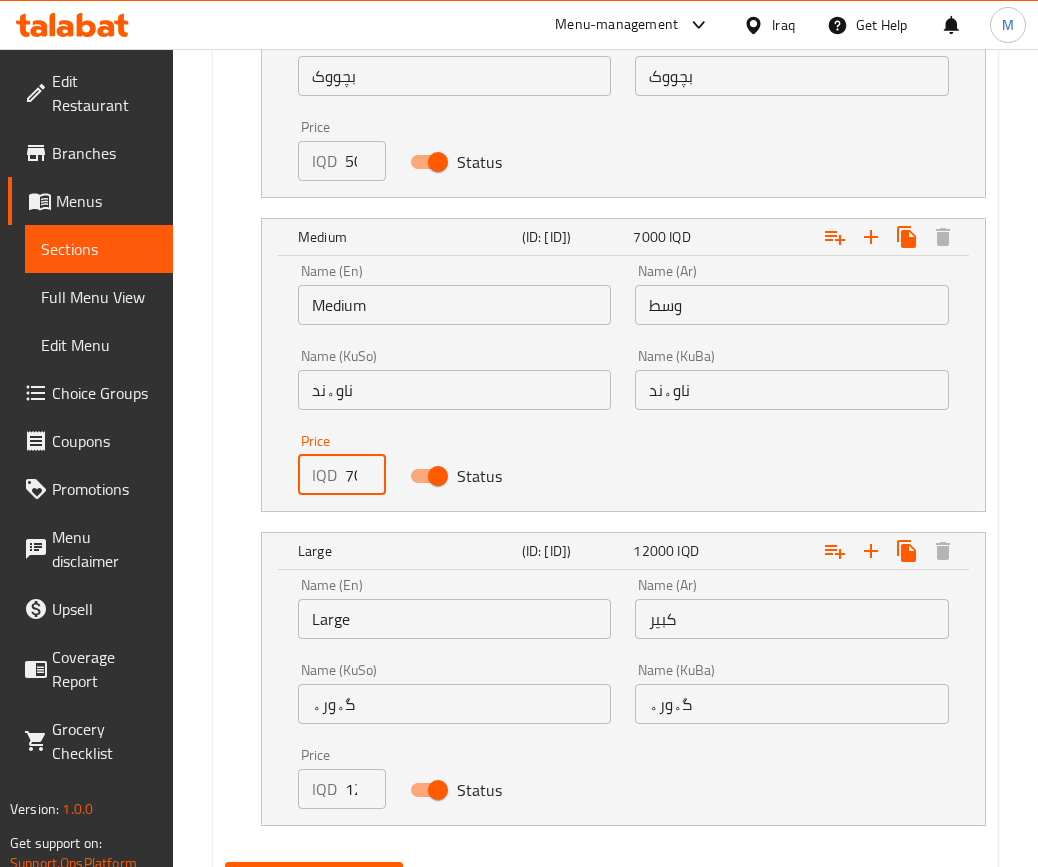 type on "7000" 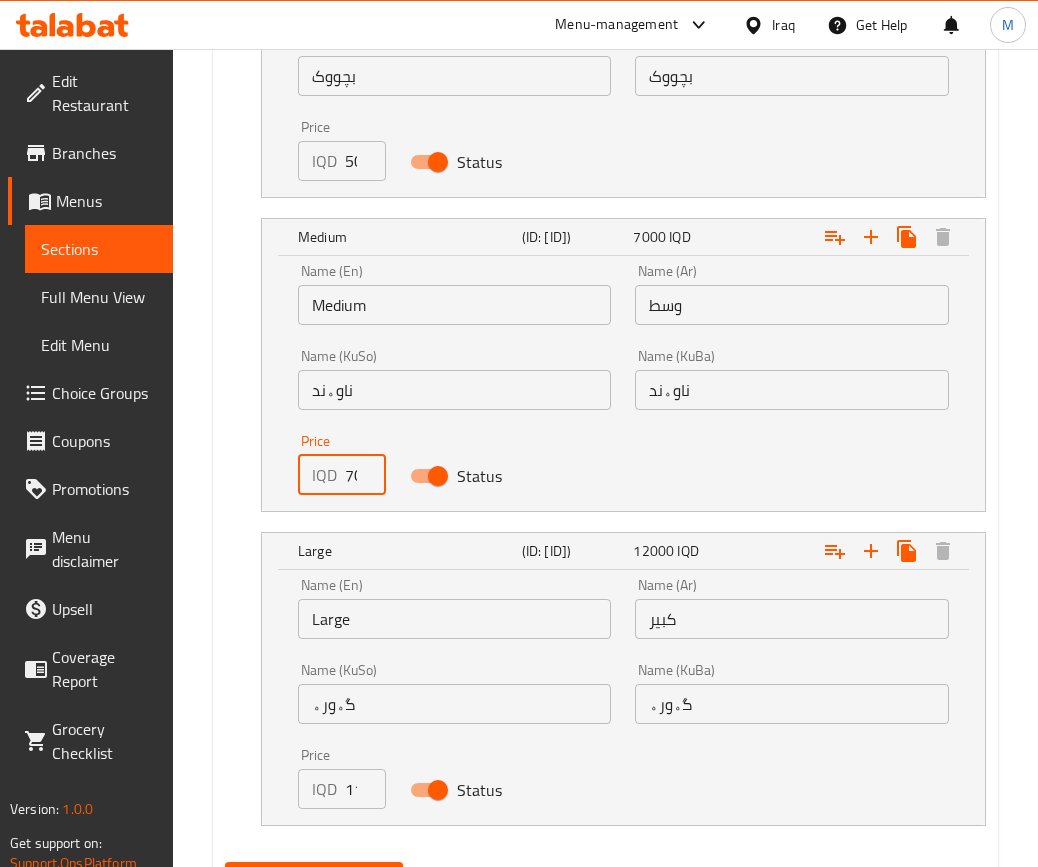 scroll, scrollTop: 0, scrollLeft: 32, axis: horizontal 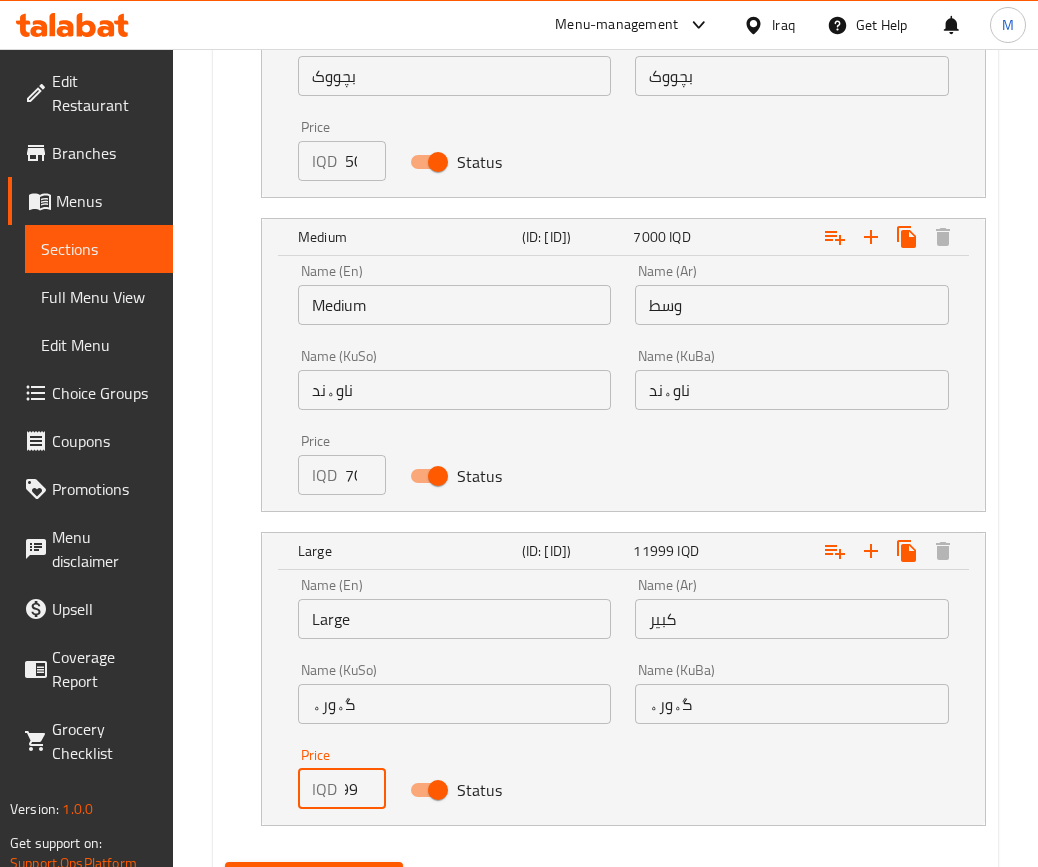 click on "11999" at bounding box center (365, 789) 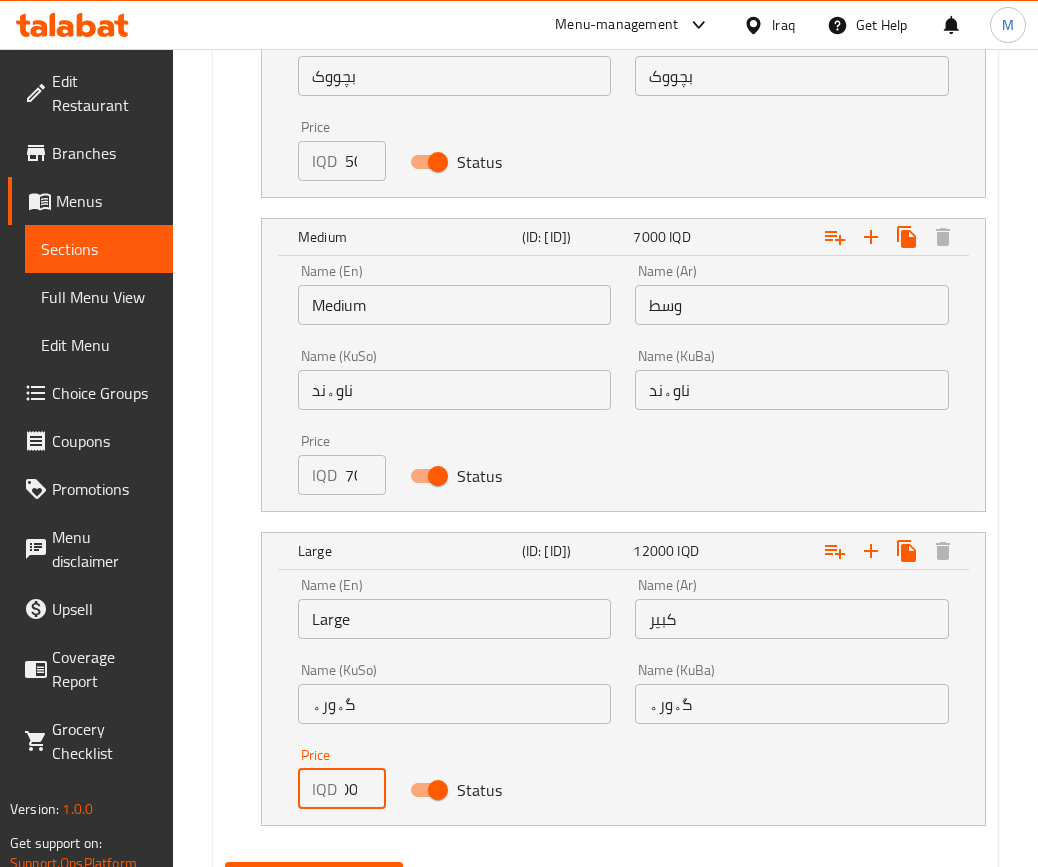 click on "12000" at bounding box center (365, 789) 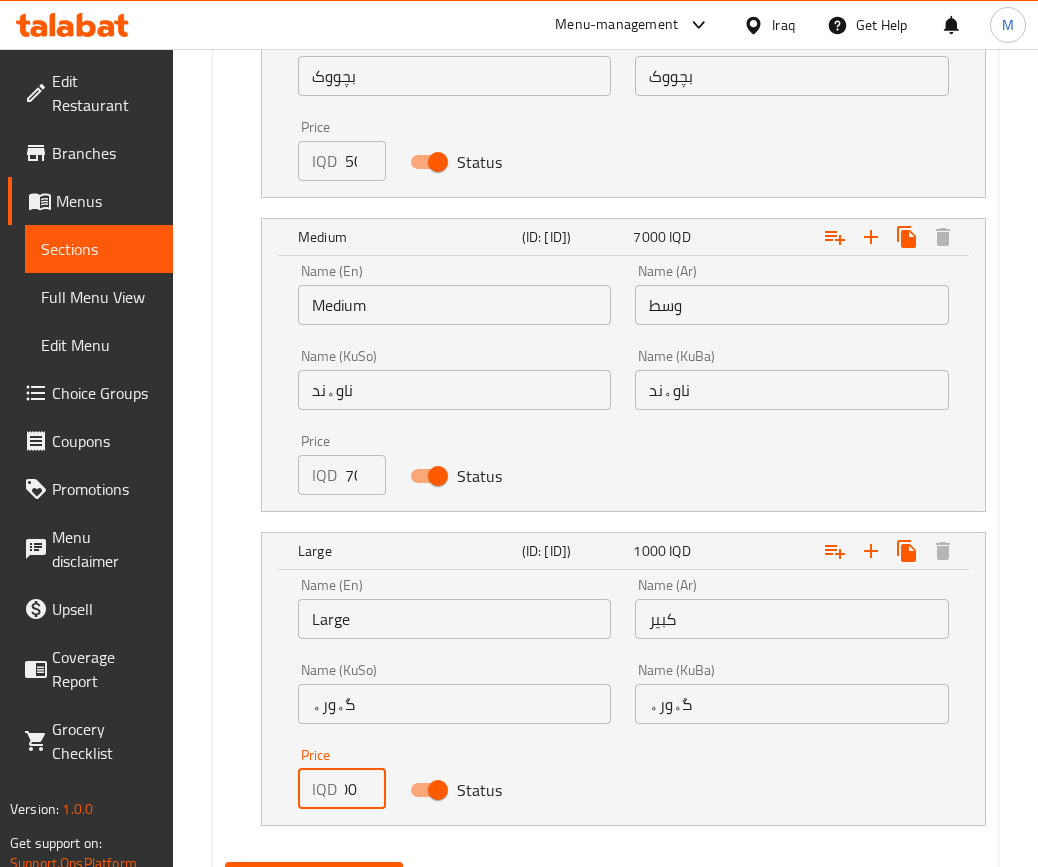 scroll, scrollTop: 0, scrollLeft: 24, axis: horizontal 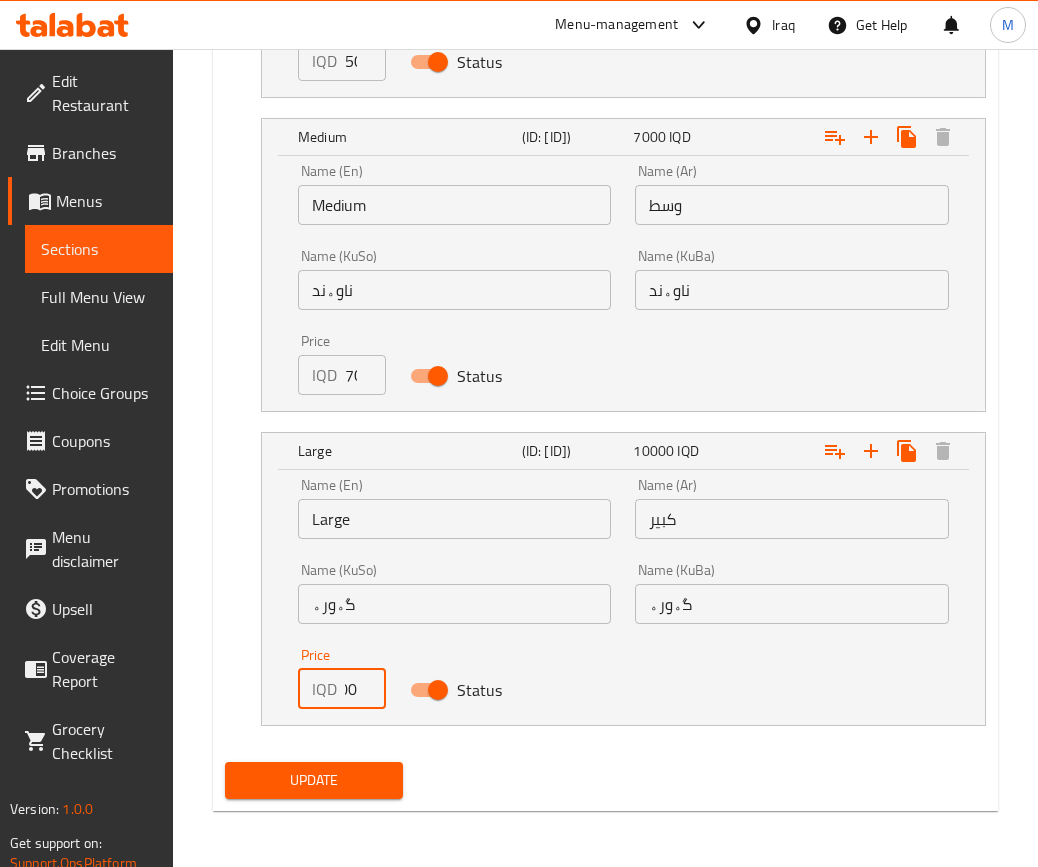 type on "10000" 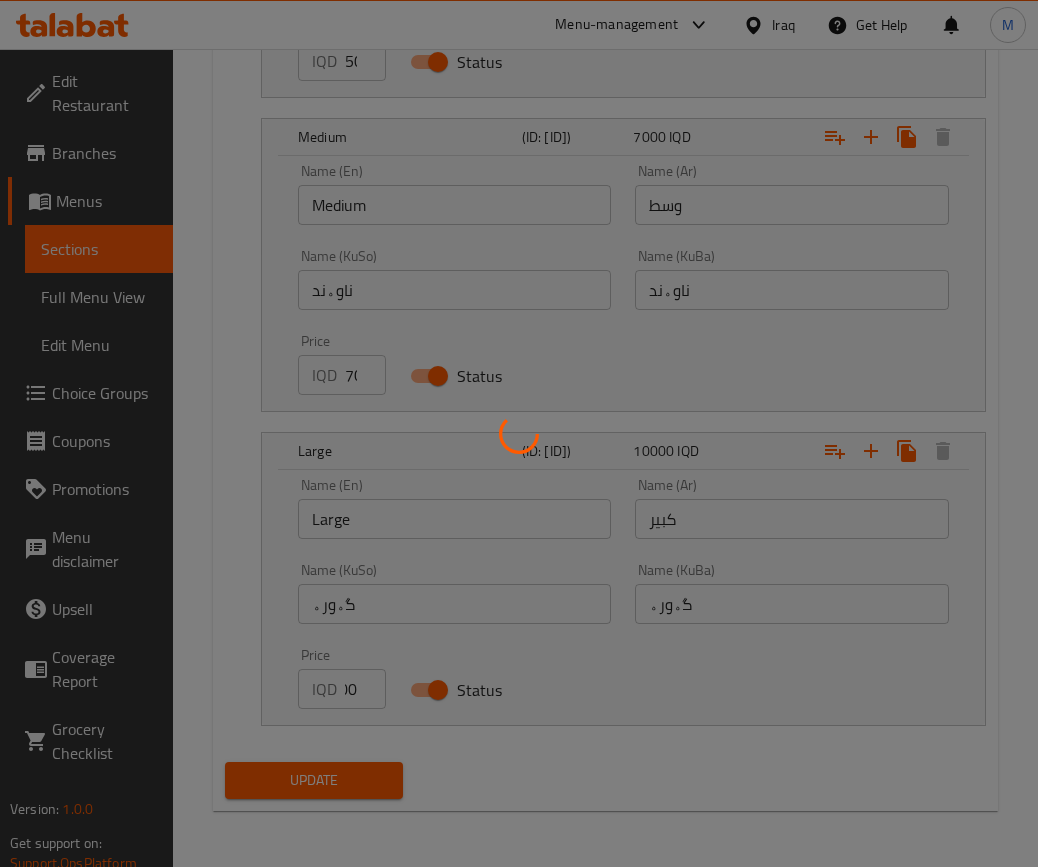 scroll, scrollTop: 0, scrollLeft: 0, axis: both 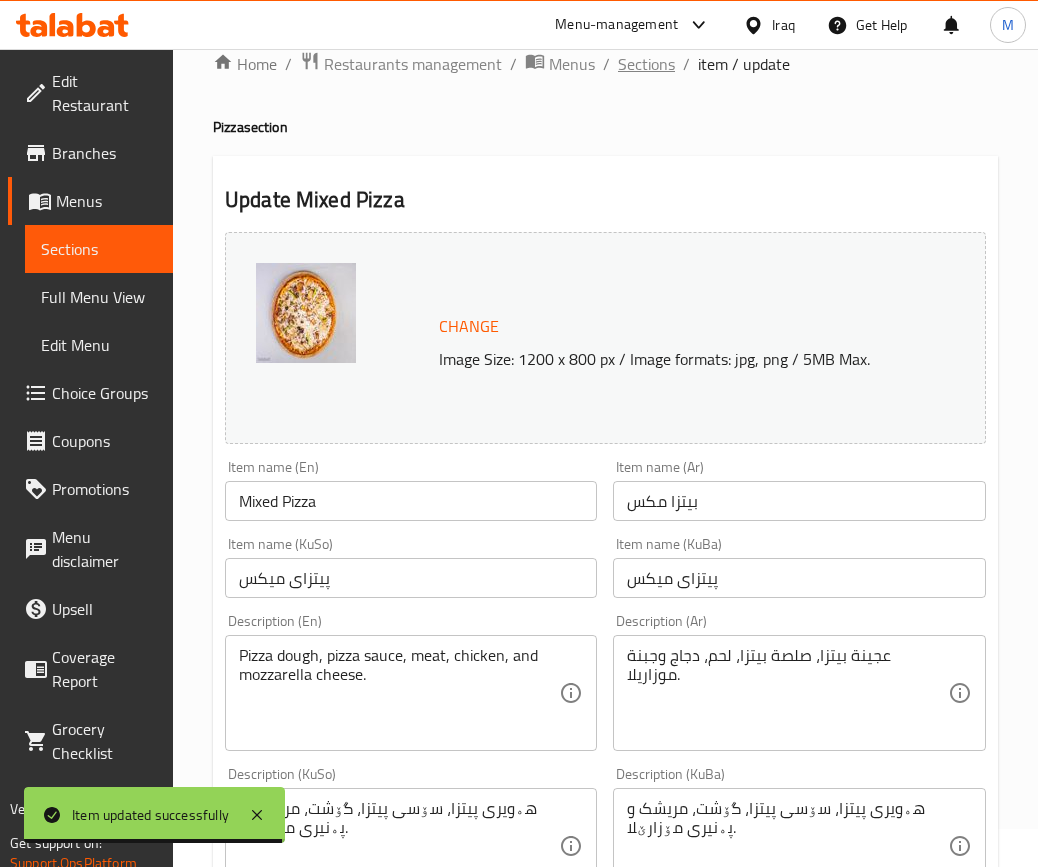 click on "Sections" at bounding box center (646, 64) 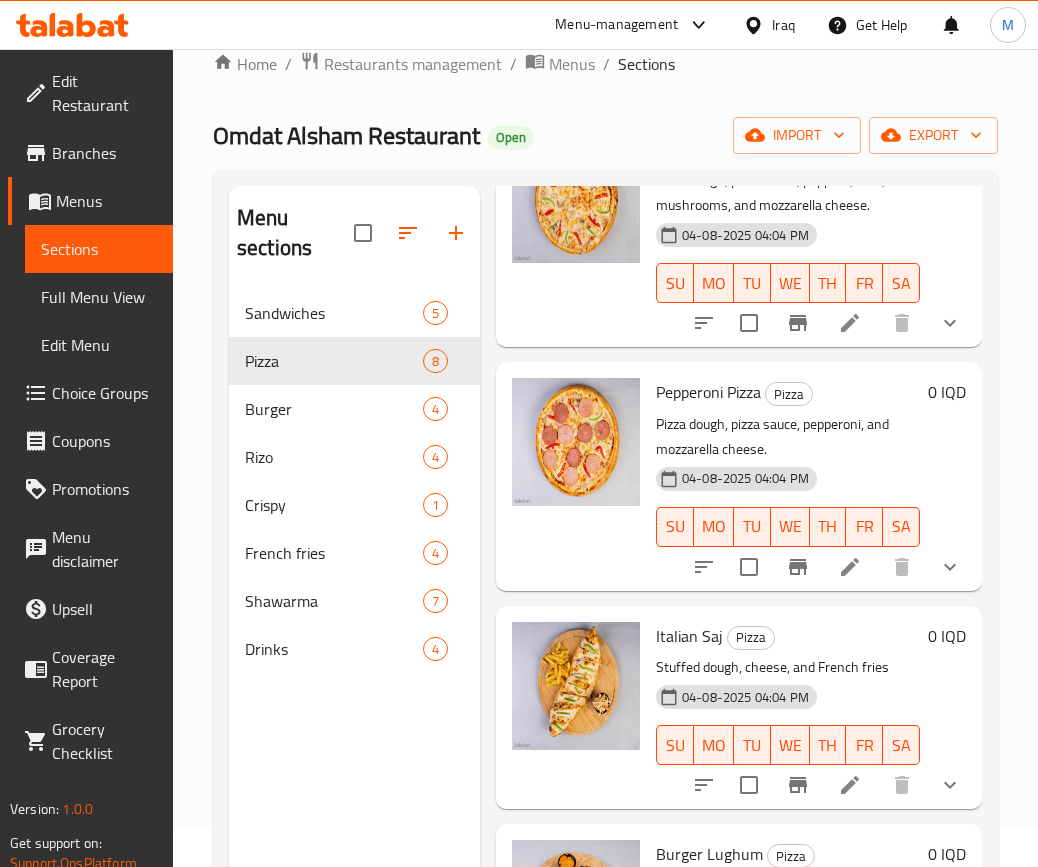 scroll, scrollTop: 1350, scrollLeft: 0, axis: vertical 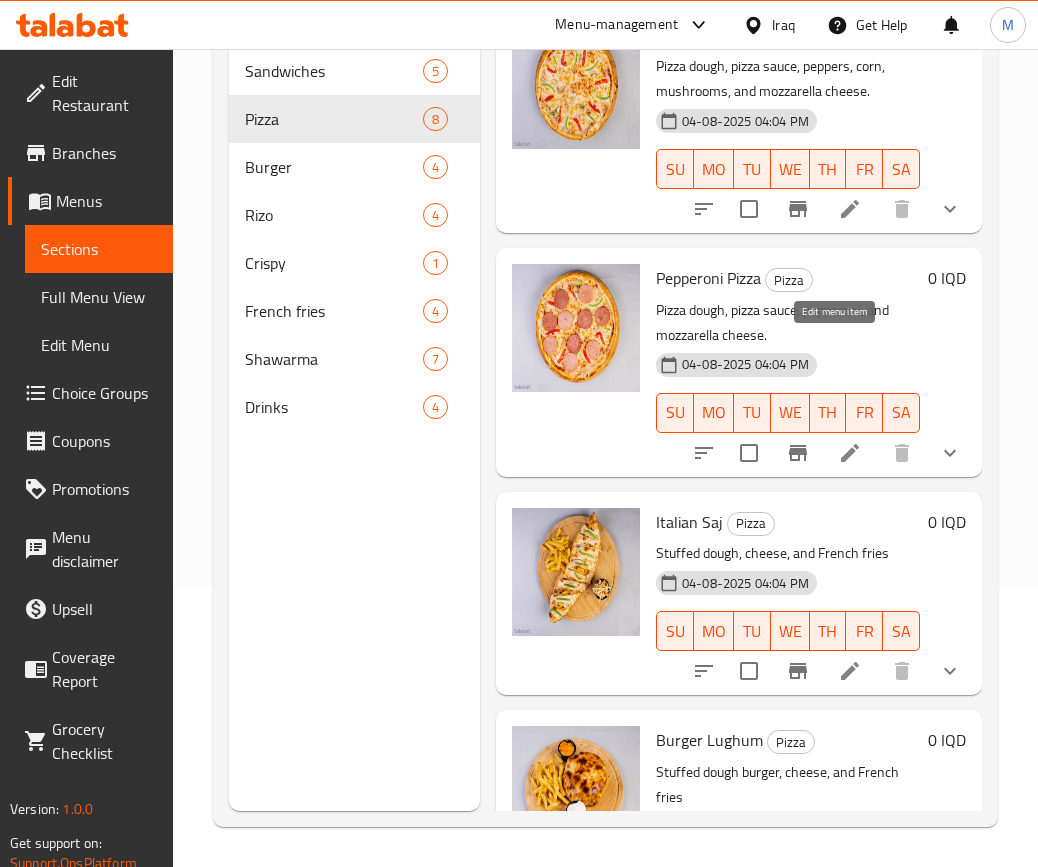 click 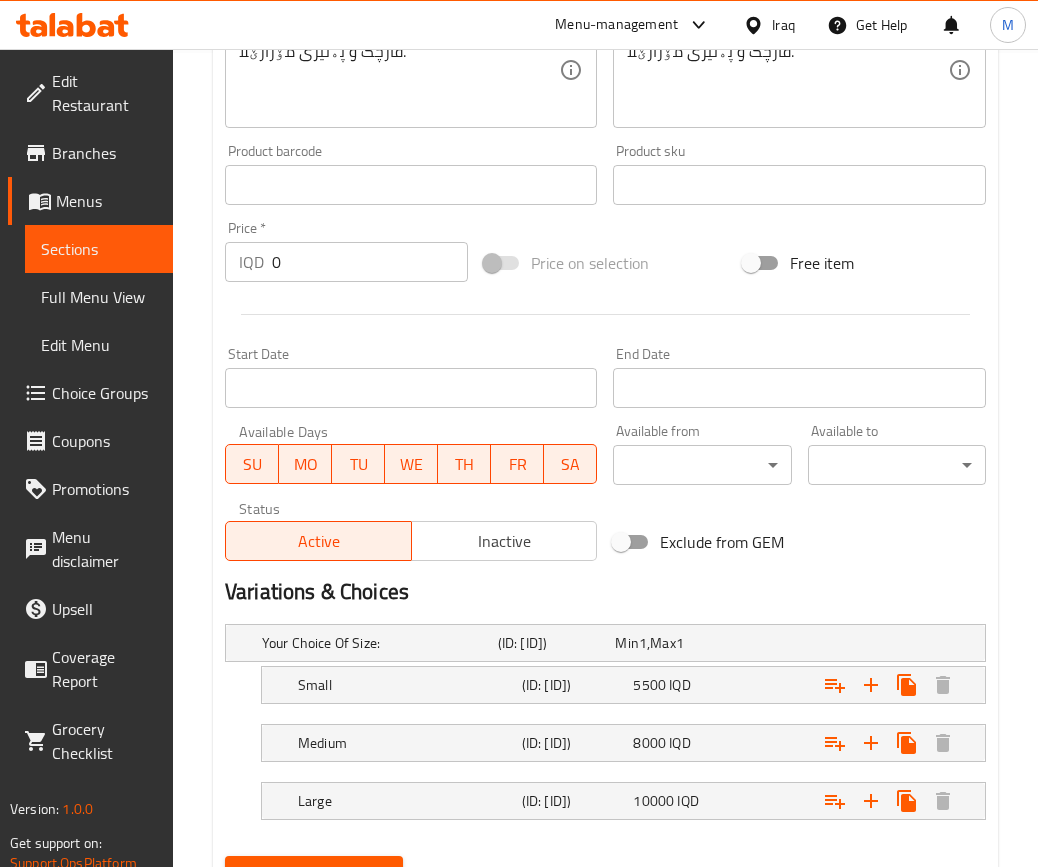 scroll, scrollTop: 920, scrollLeft: 0, axis: vertical 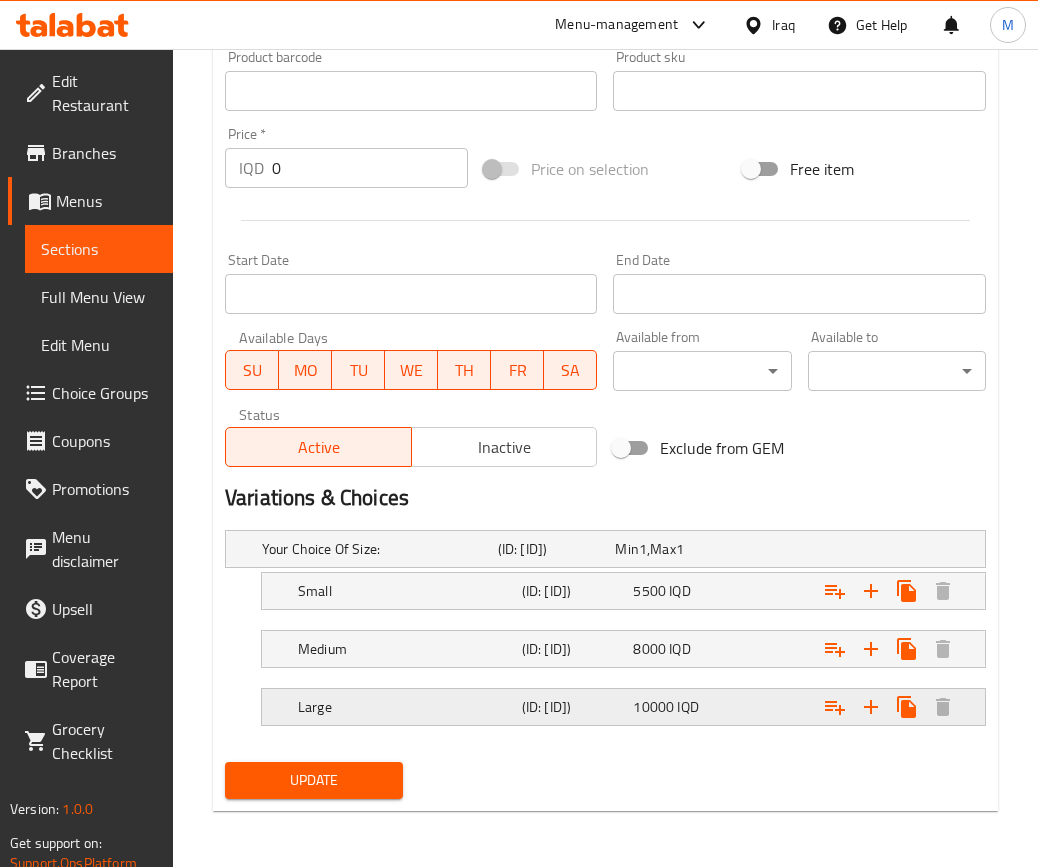 click on "10000" at bounding box center (626, 549) 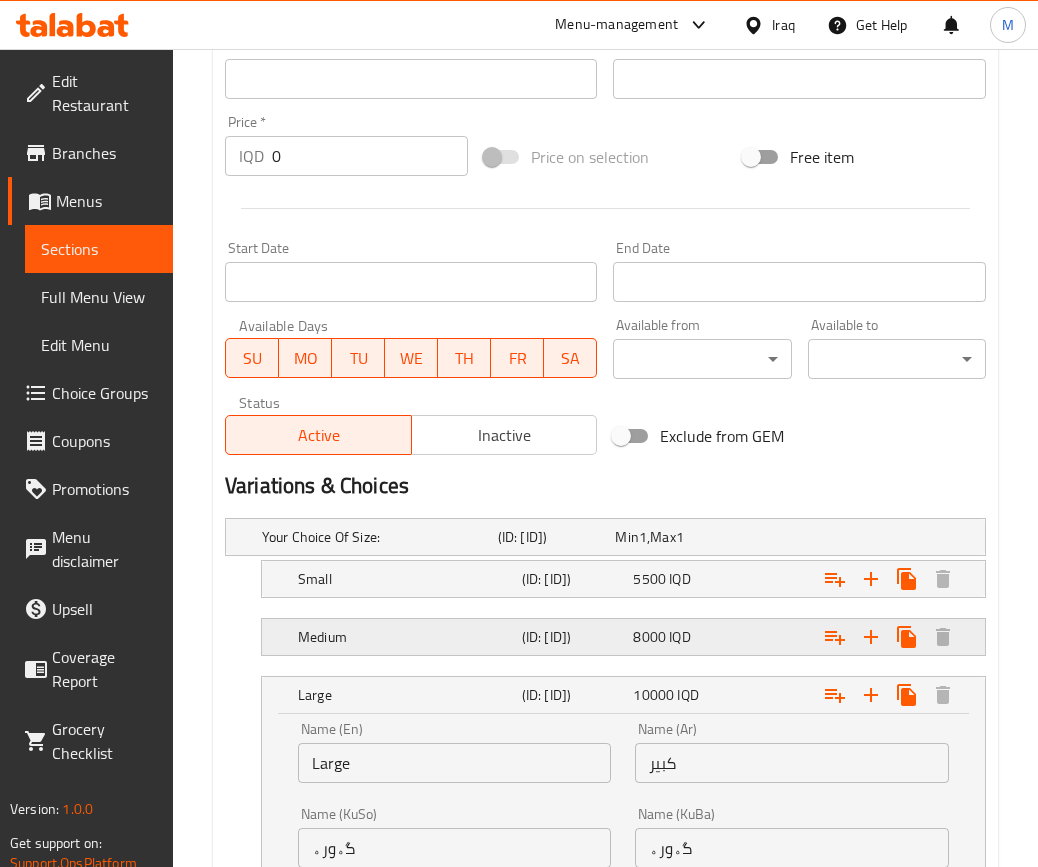 click on "8000" at bounding box center (626, 537) 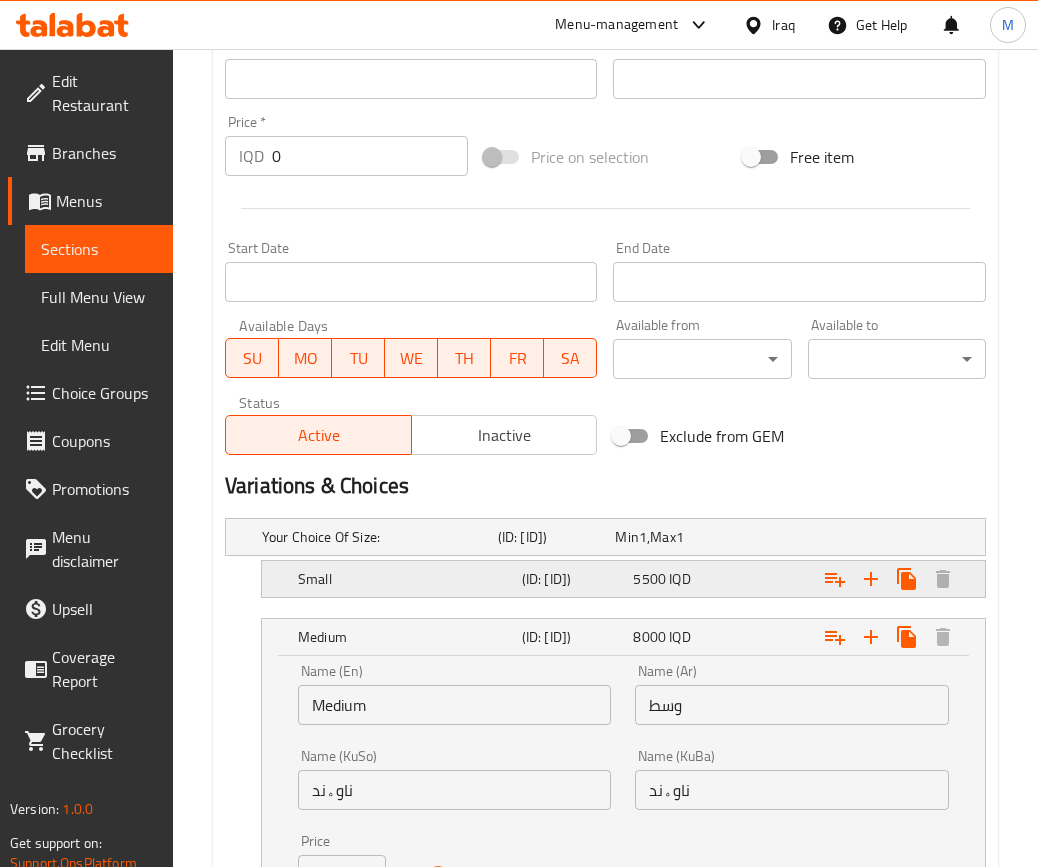 click on "5500" at bounding box center (626, 537) 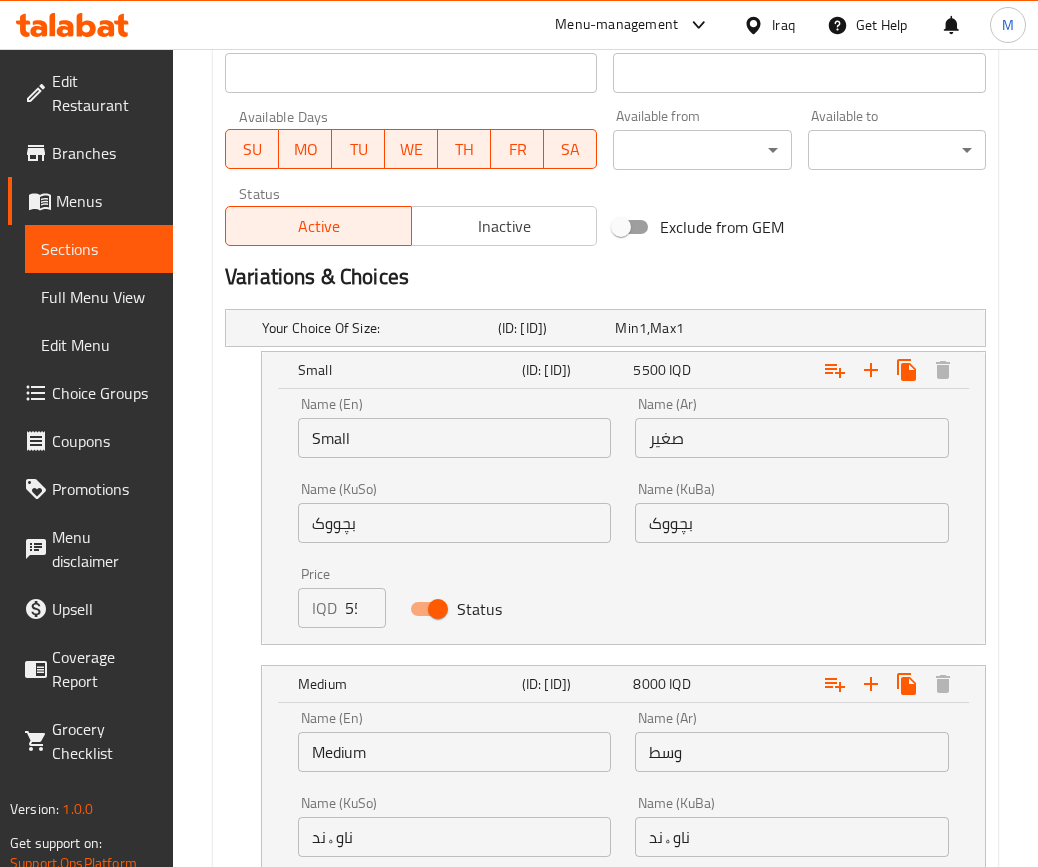 scroll, scrollTop: 1130, scrollLeft: 0, axis: vertical 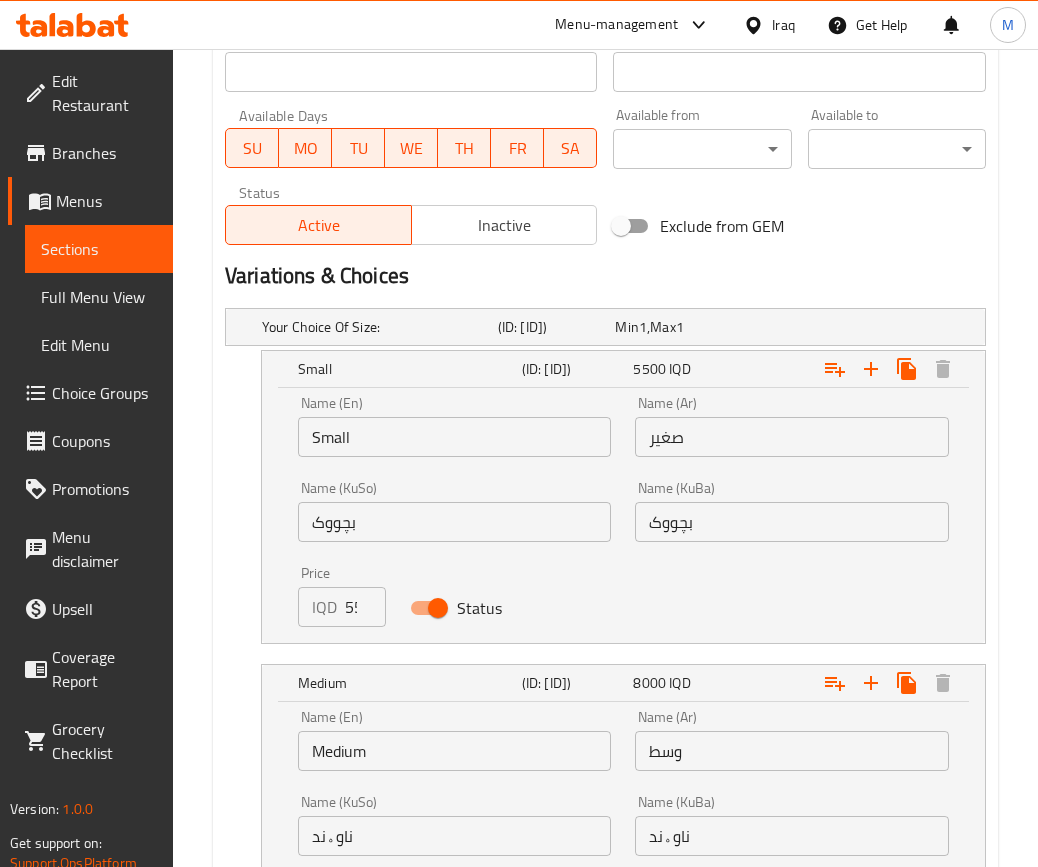 click on "5500" at bounding box center [365, 607] 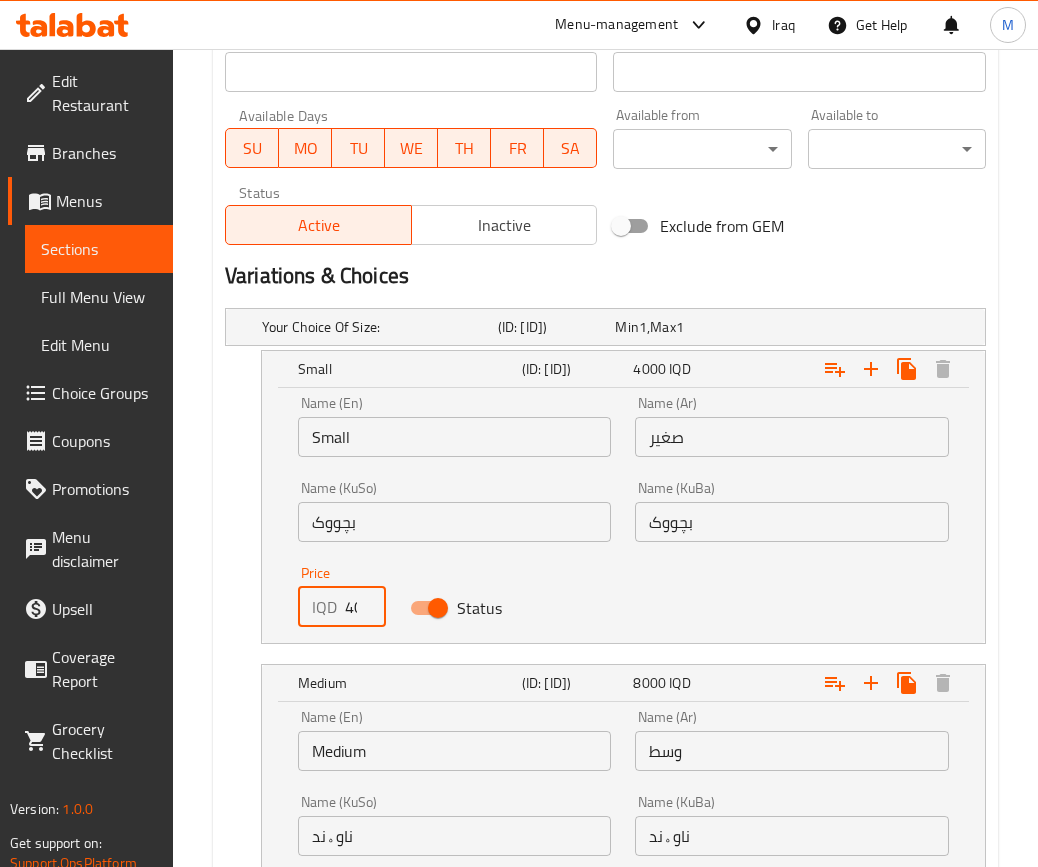 scroll, scrollTop: 0, scrollLeft: 6, axis: horizontal 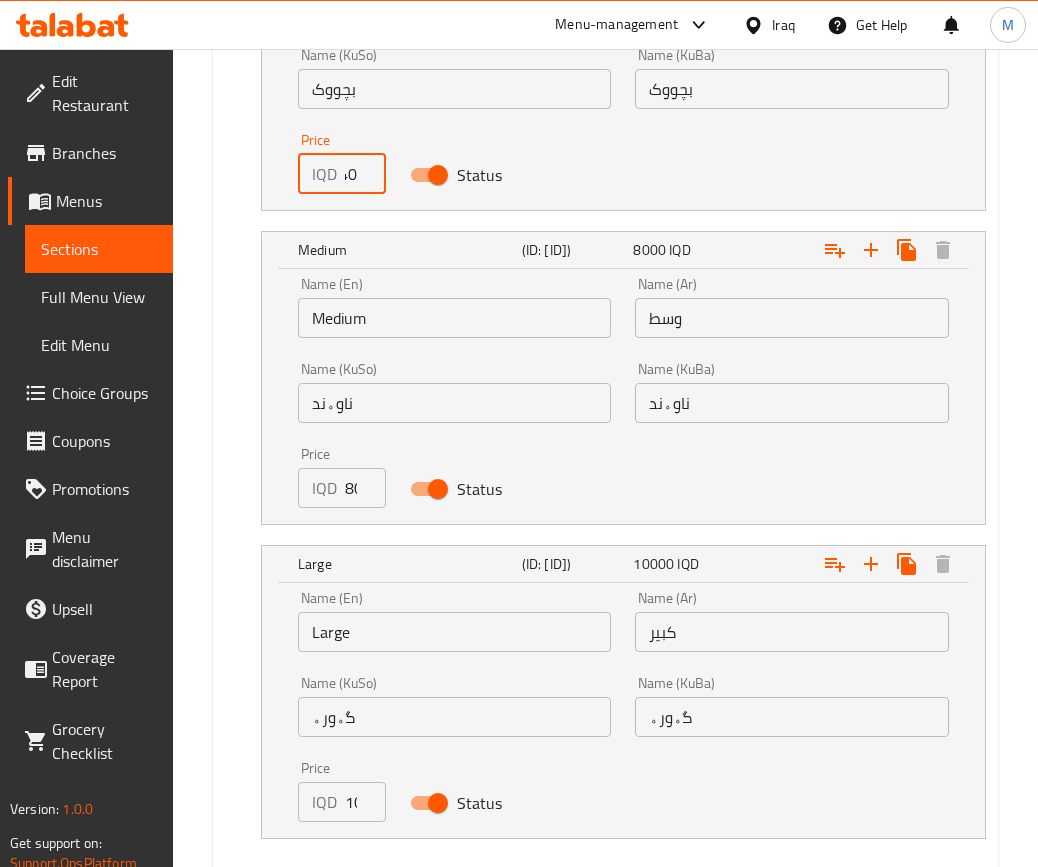 type on "4000" 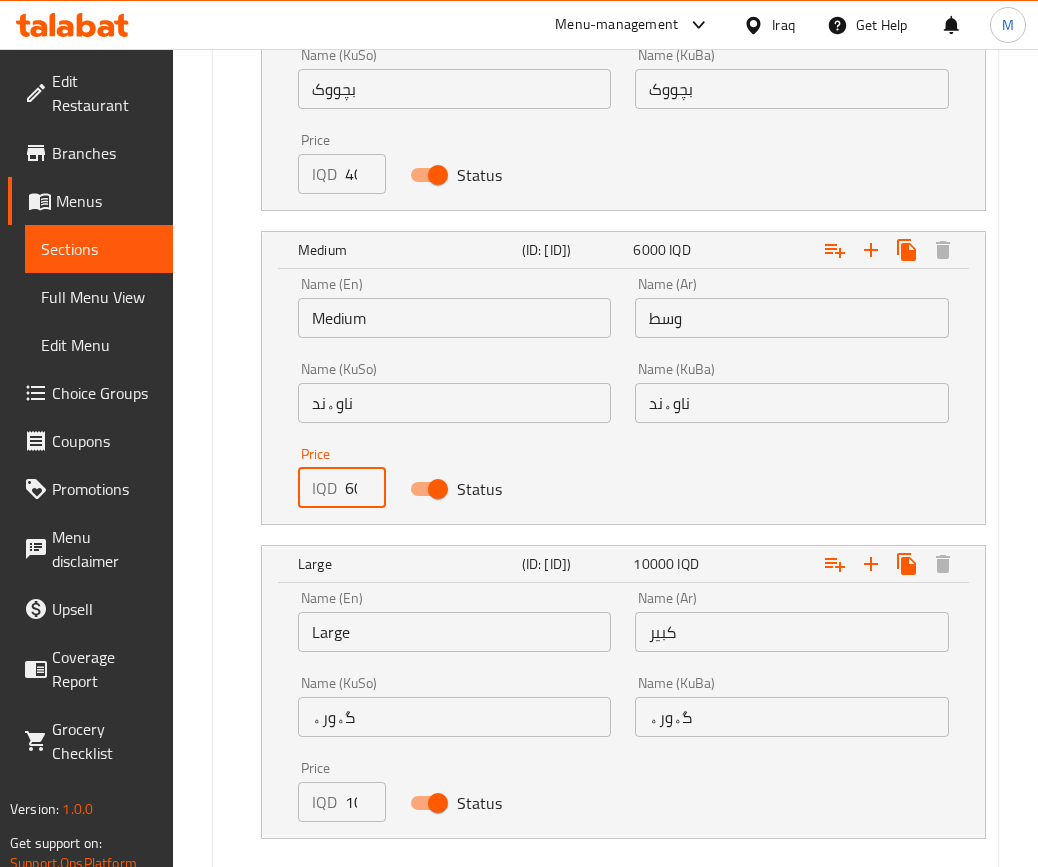 scroll, scrollTop: 1688, scrollLeft: 0, axis: vertical 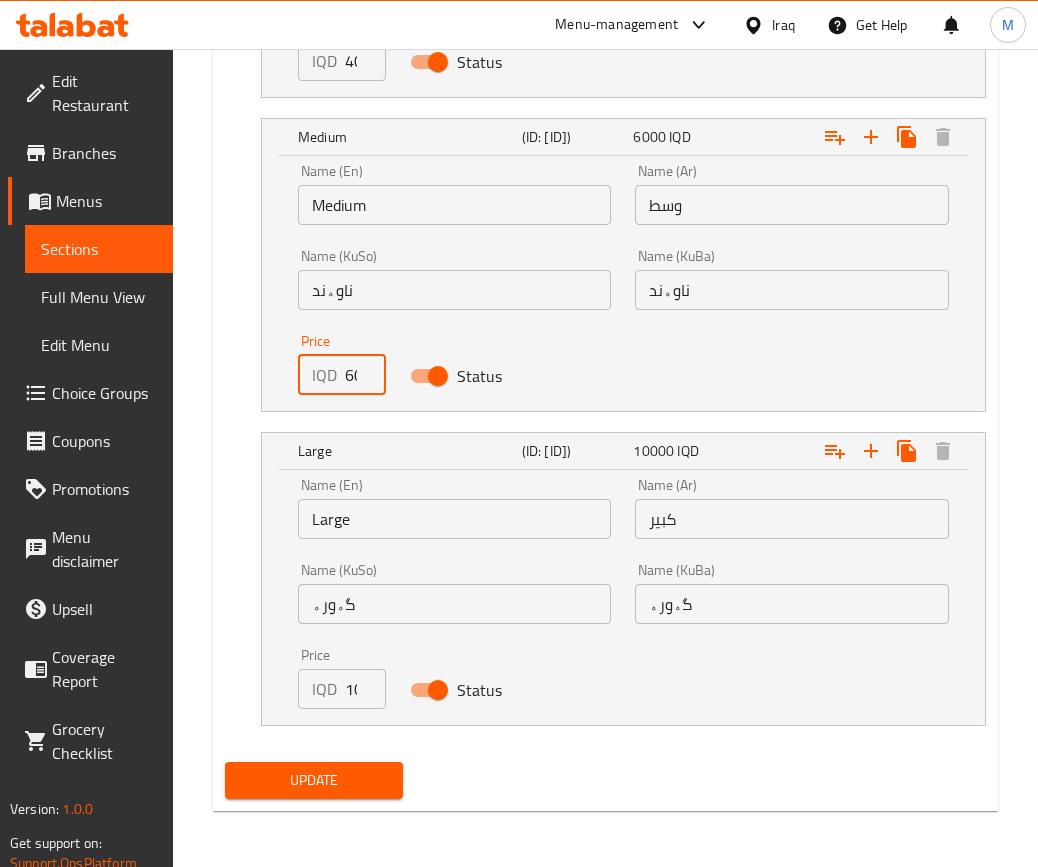 type on "6000" 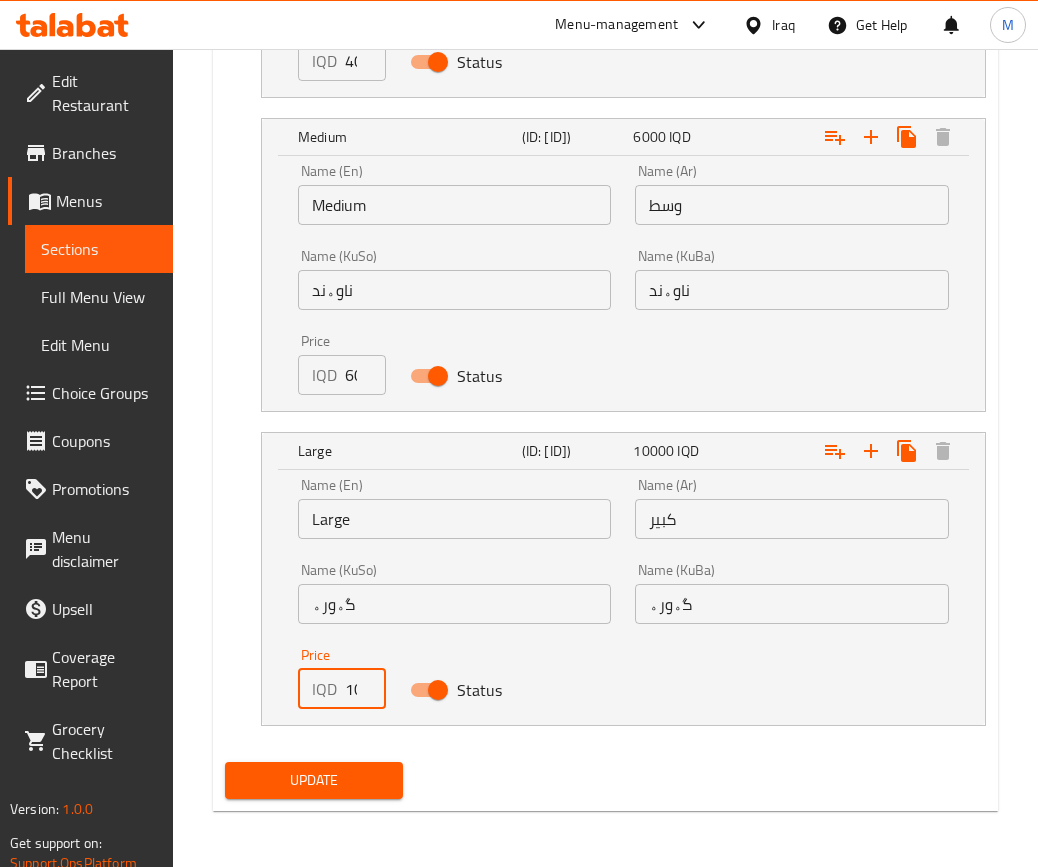 click on "10000" at bounding box center (365, 689) 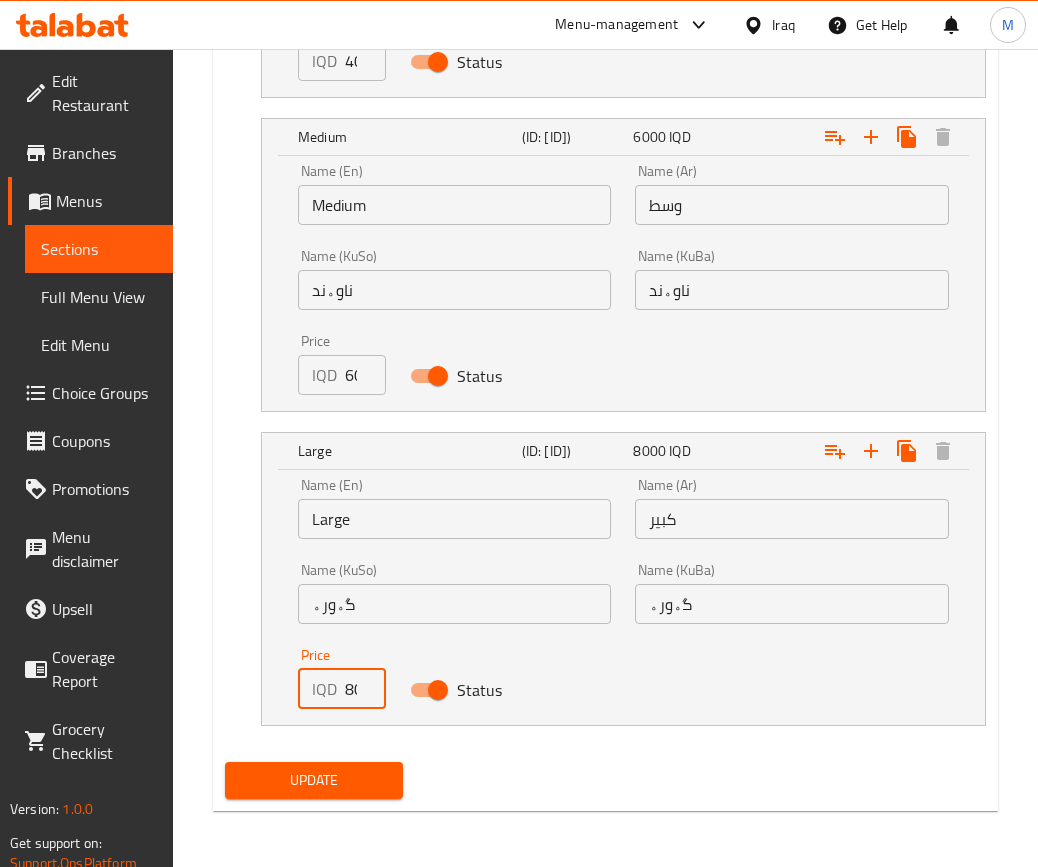 type on "8000" 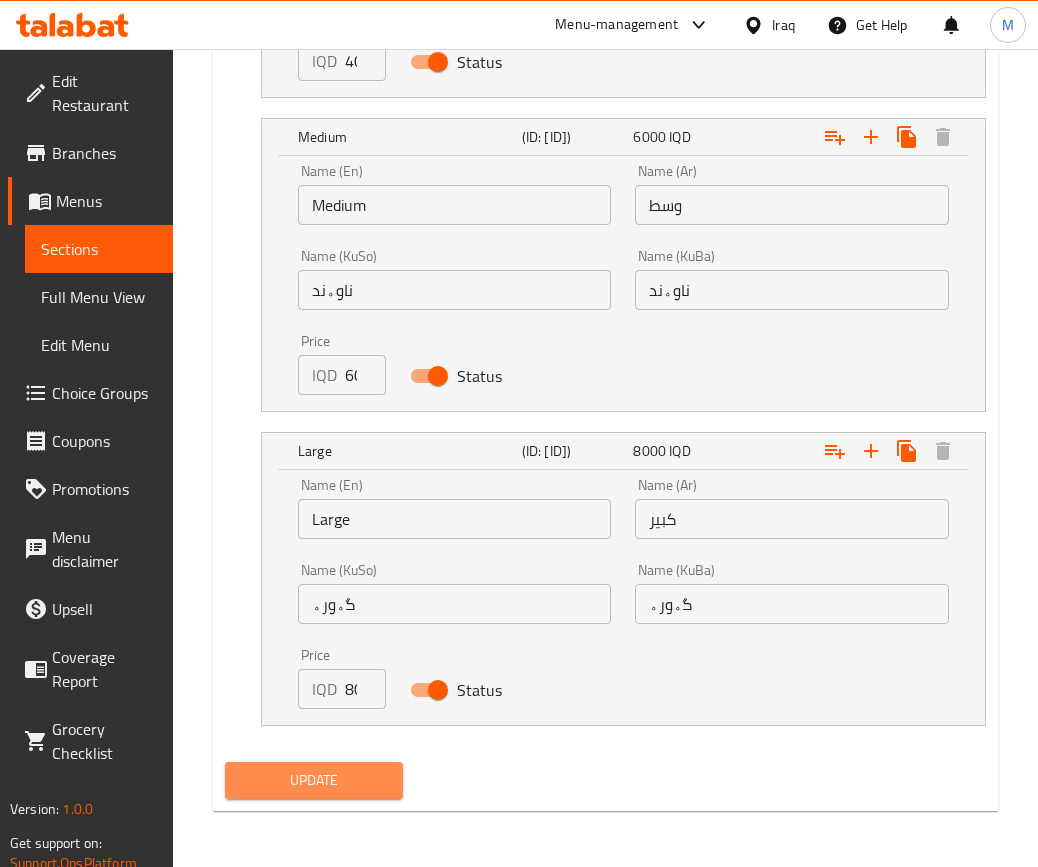 click on "Update" at bounding box center [314, 780] 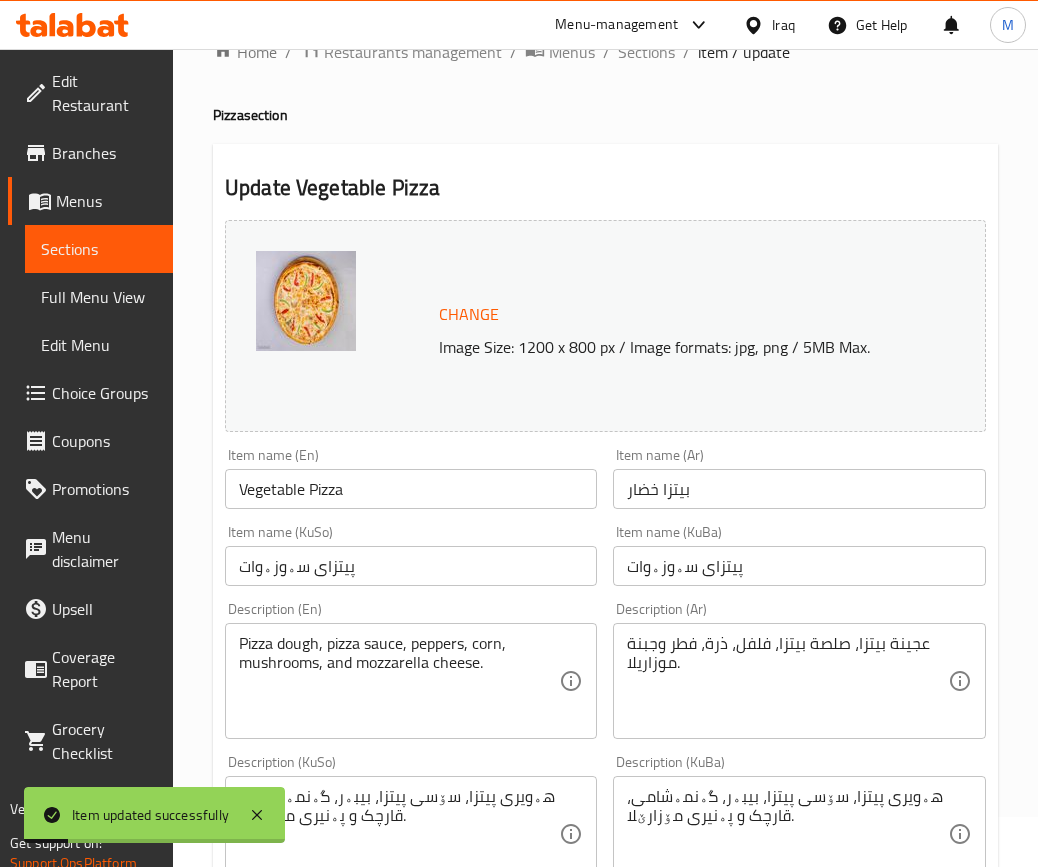 scroll, scrollTop: 0, scrollLeft: 0, axis: both 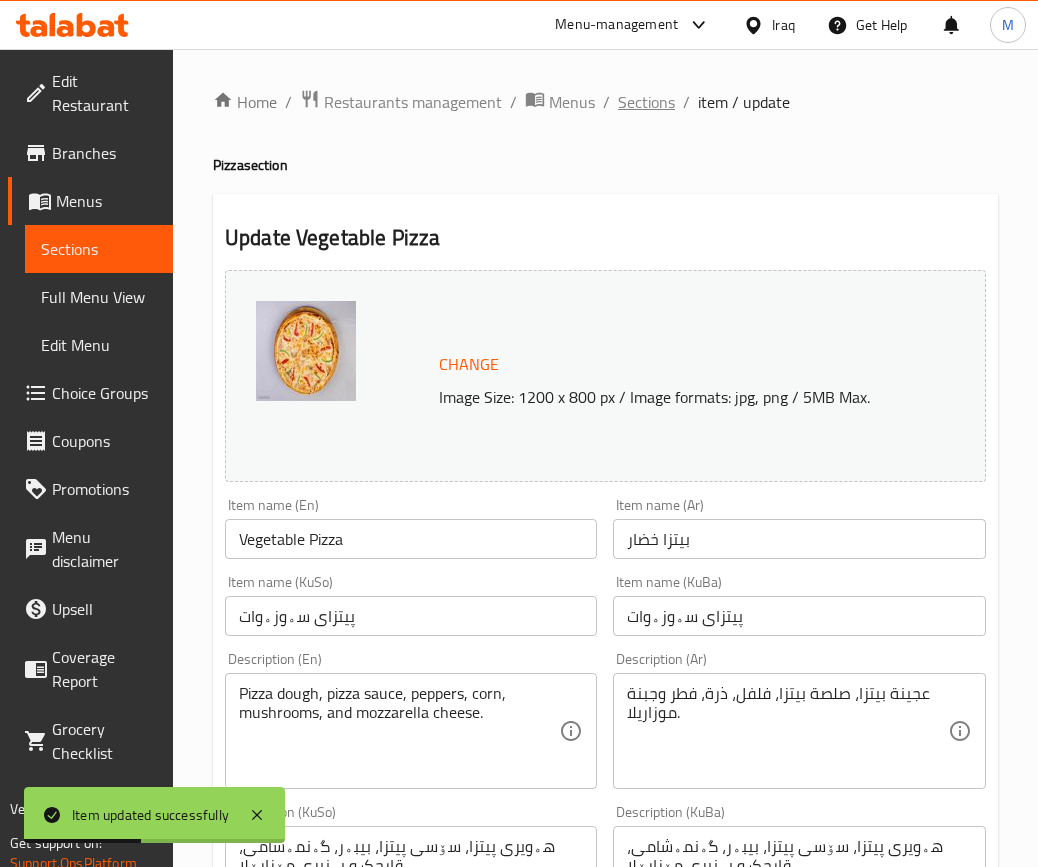 click on "Sections" at bounding box center (646, 102) 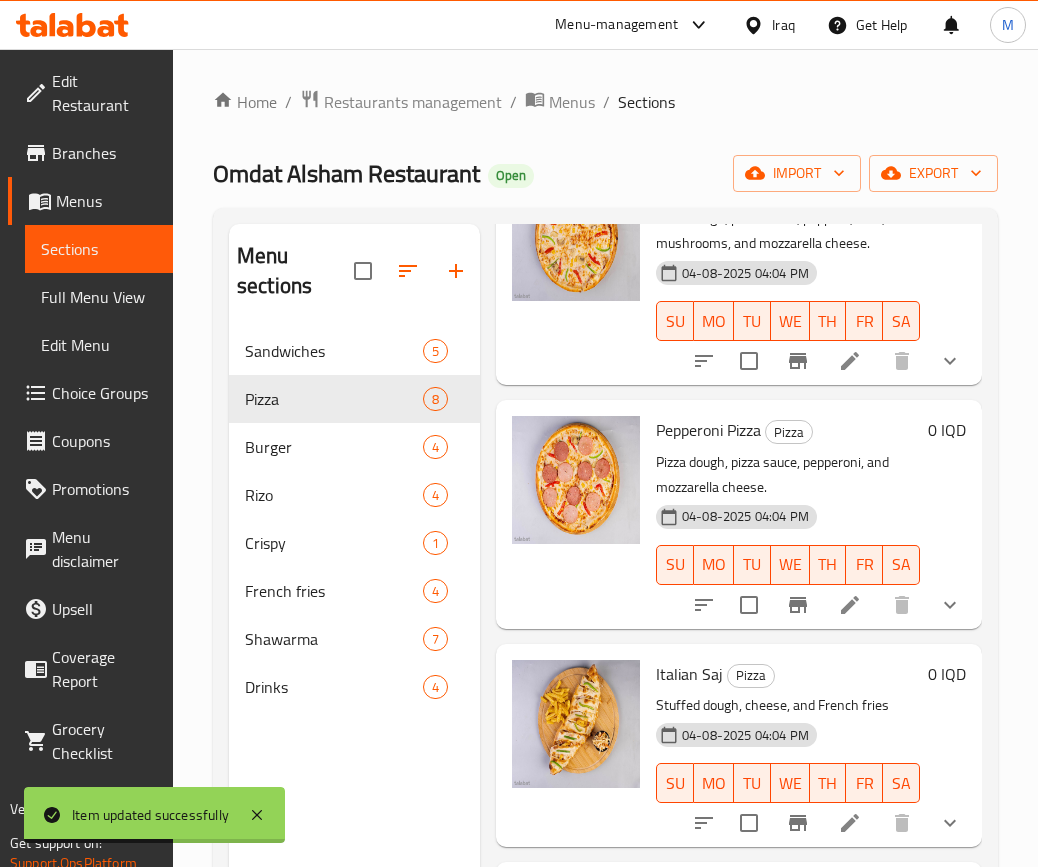 scroll, scrollTop: 1350, scrollLeft: 0, axis: vertical 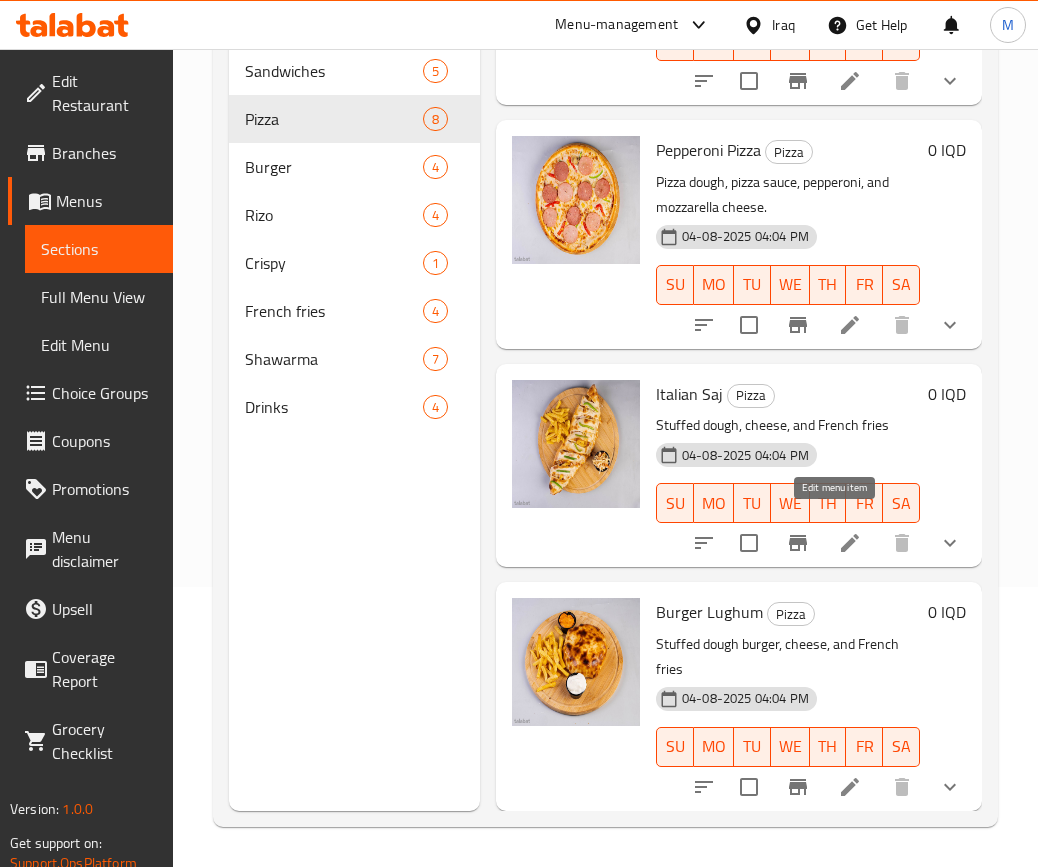 click 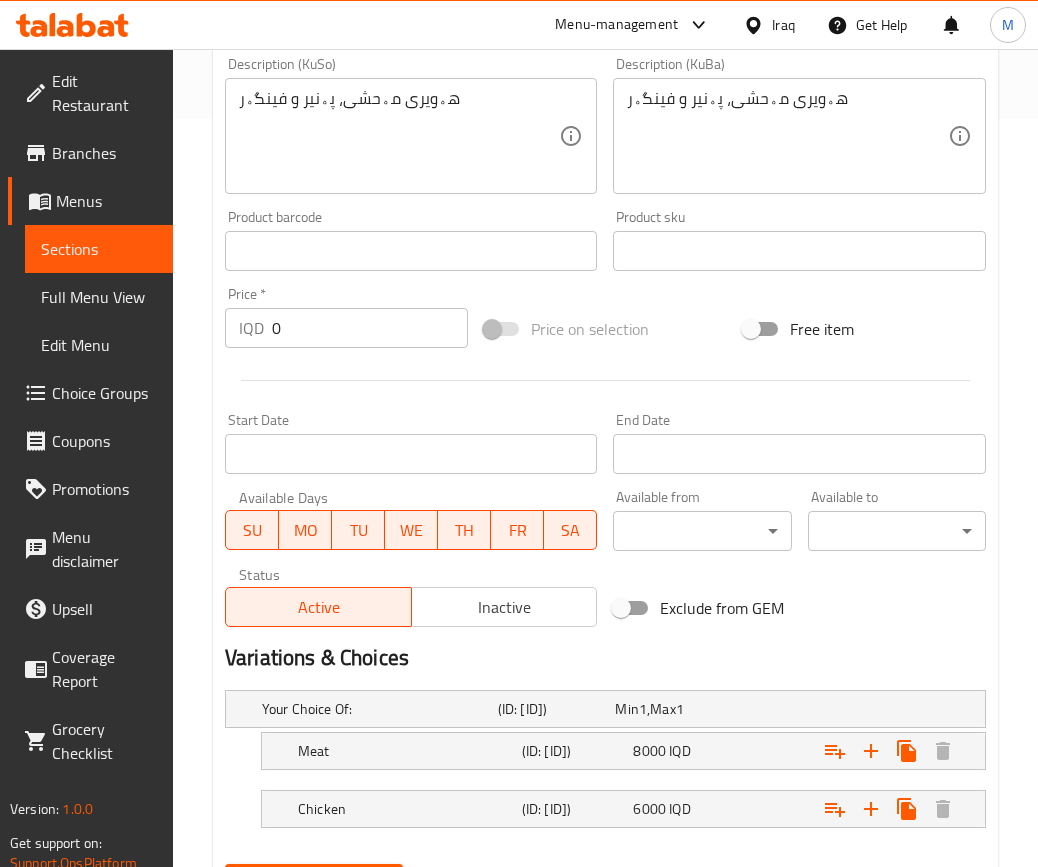 scroll, scrollTop: 858, scrollLeft: 0, axis: vertical 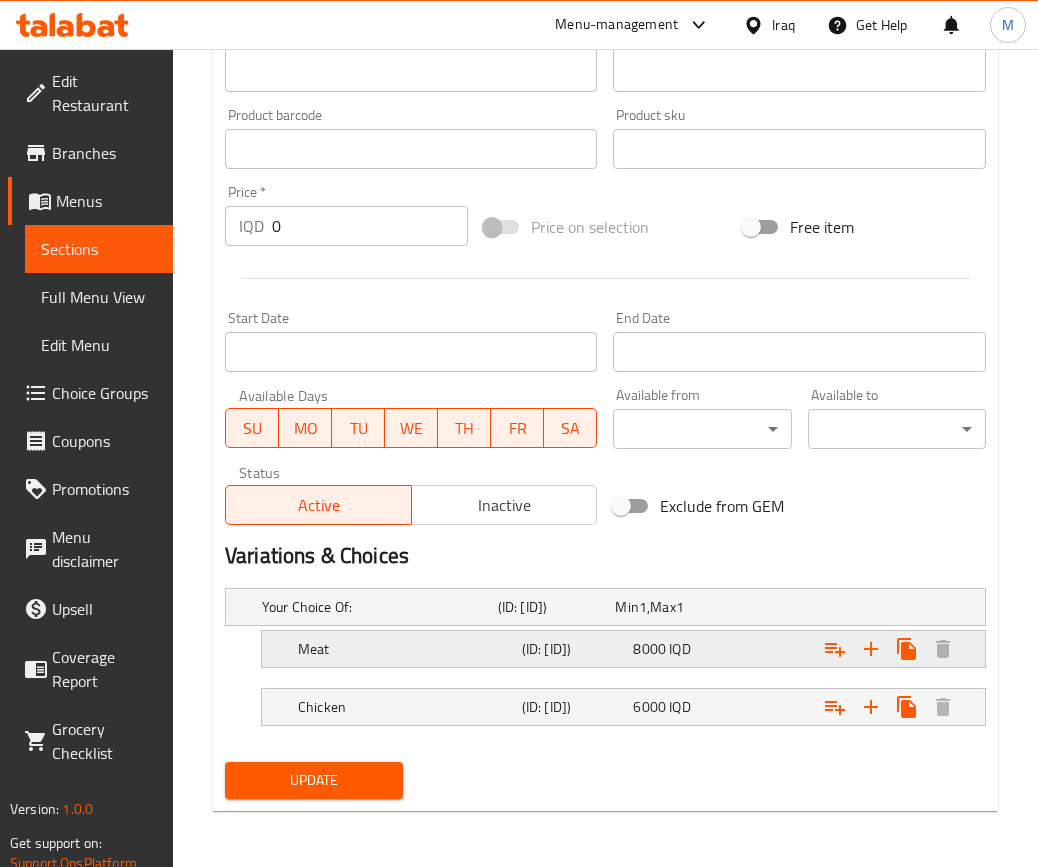 click on "(ID: [ID])" at bounding box center [553, 607] 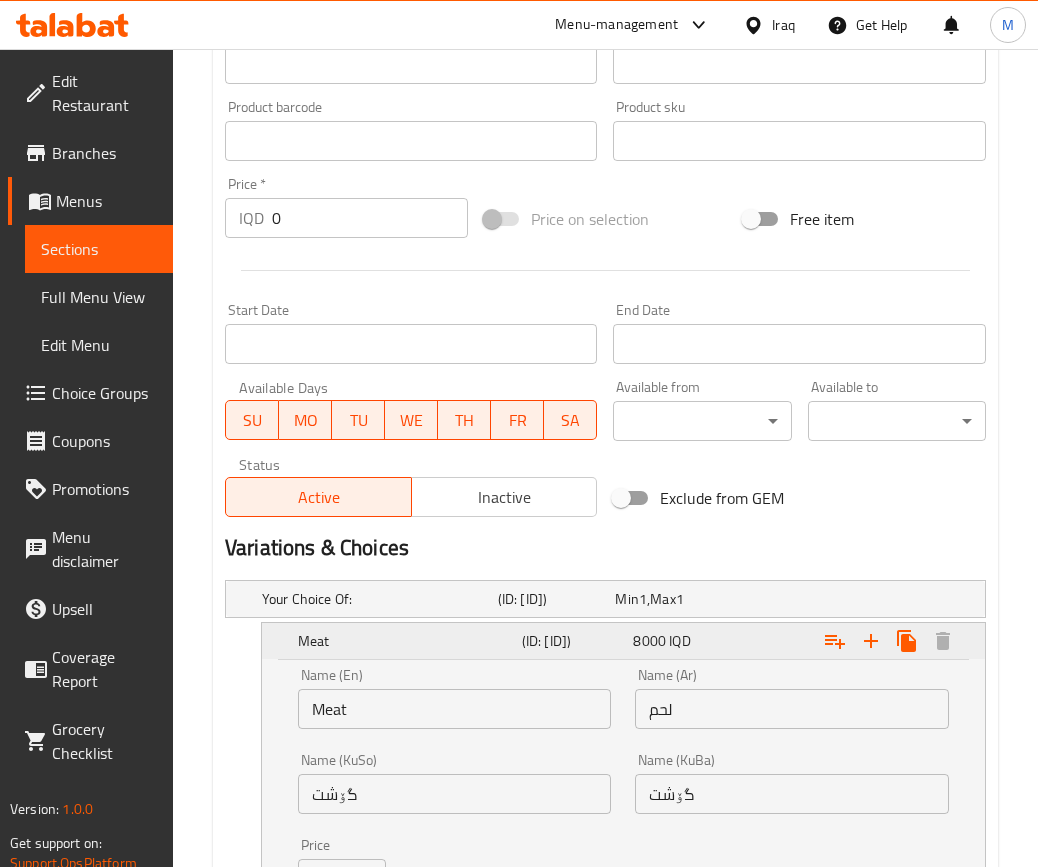 scroll, scrollTop: 1114, scrollLeft: 0, axis: vertical 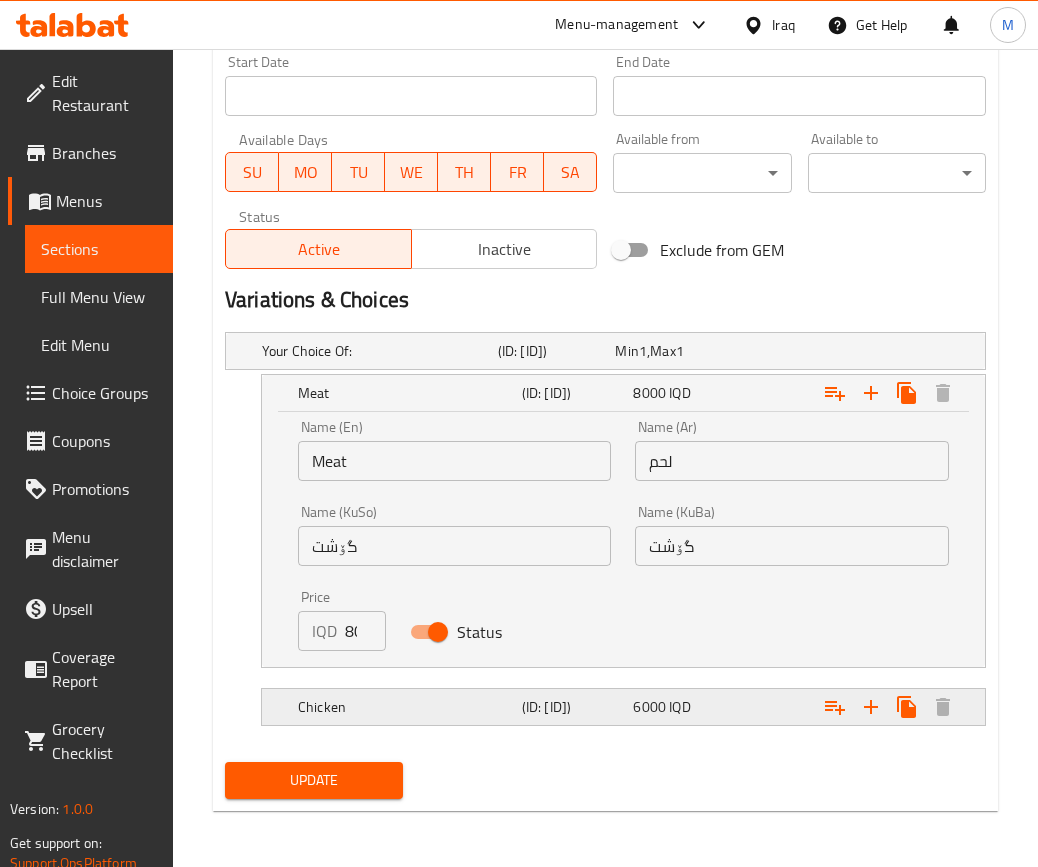 click on "6000" at bounding box center [626, 351] 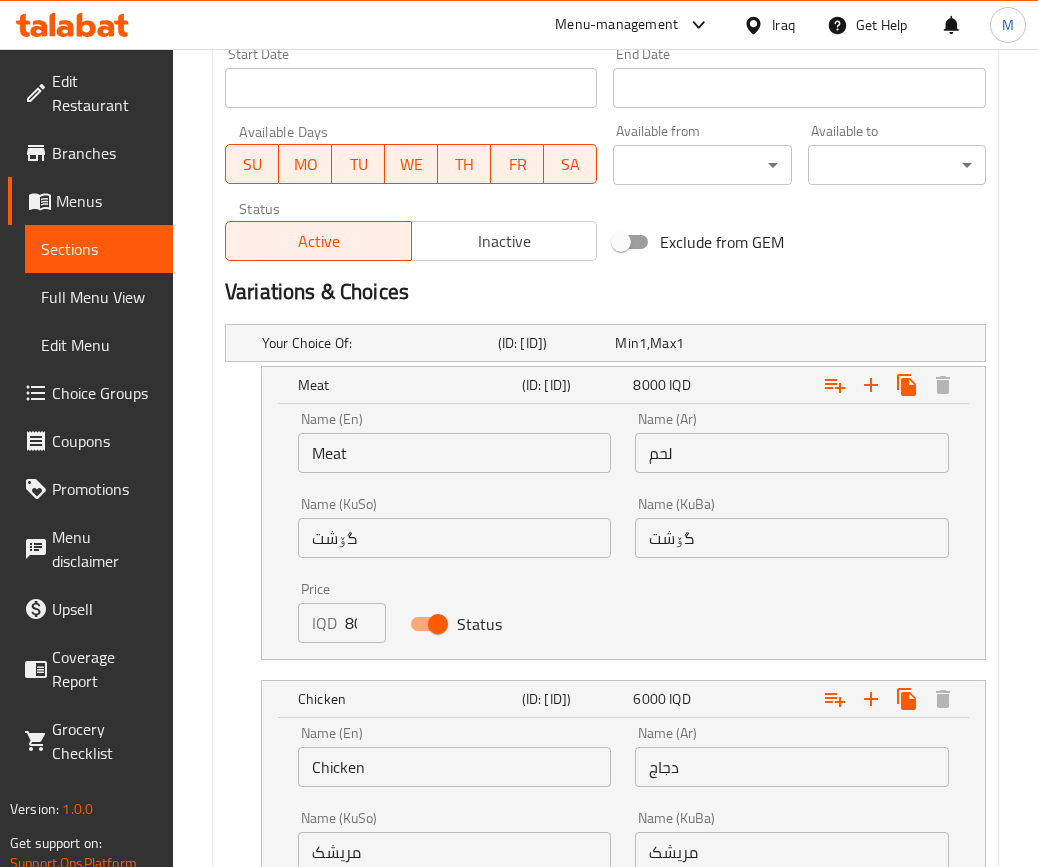 click on "8000" at bounding box center (365, 623) 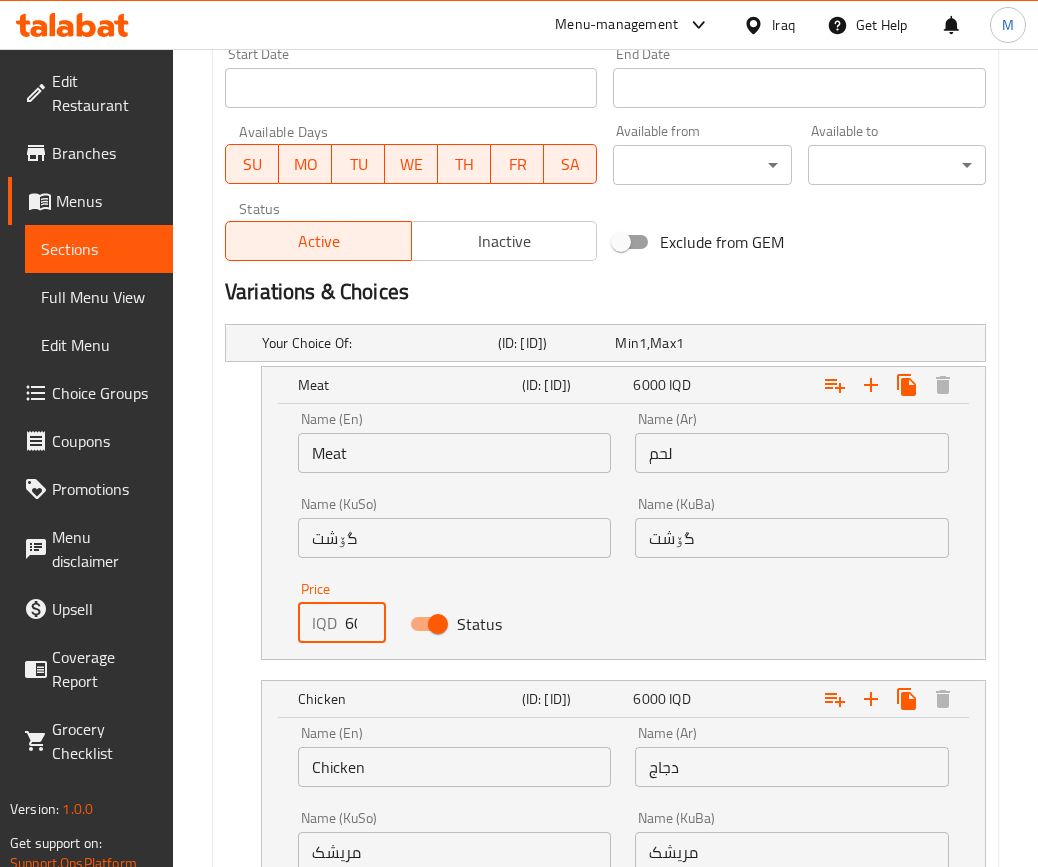 scroll, scrollTop: 1370, scrollLeft: 0, axis: vertical 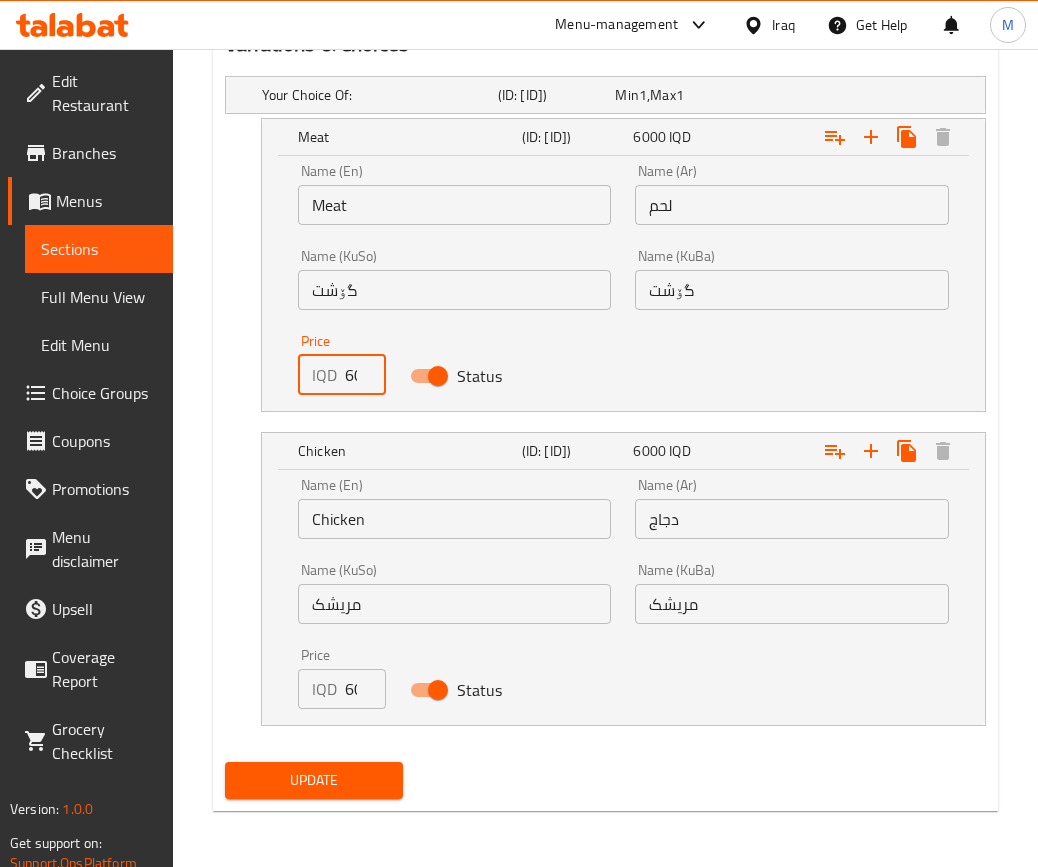 type on "6000" 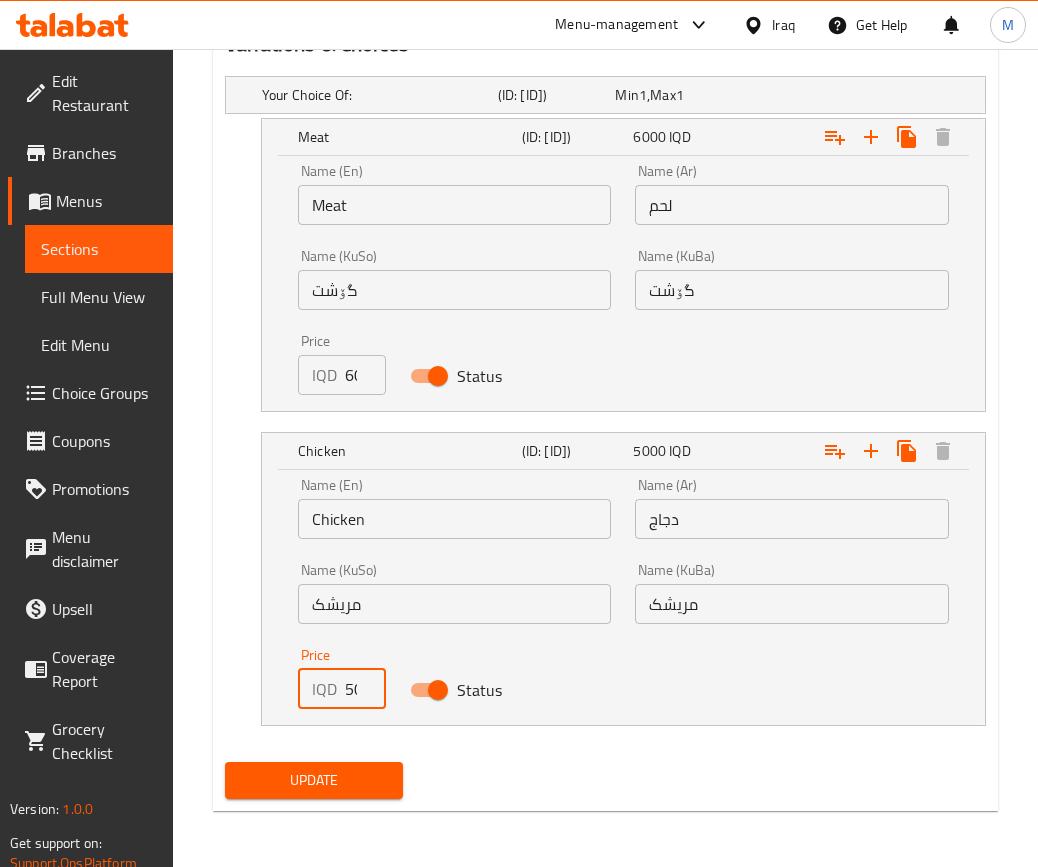 type on "5000" 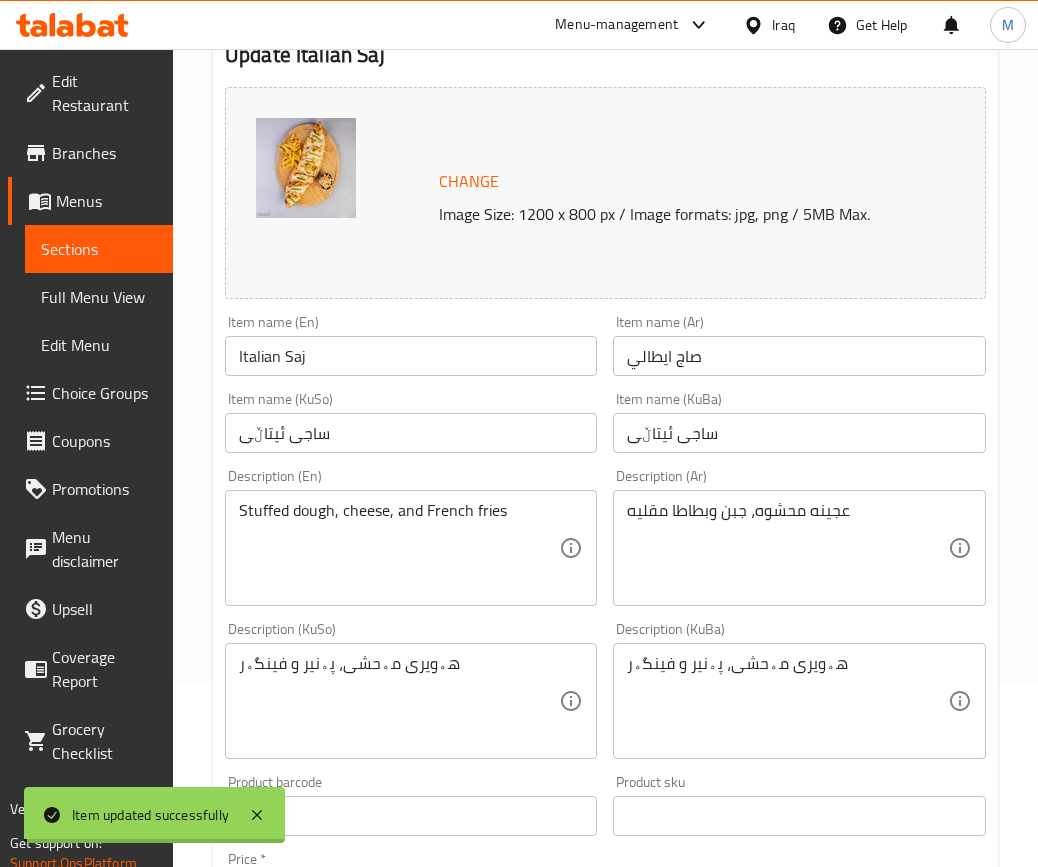 scroll, scrollTop: 0, scrollLeft: 0, axis: both 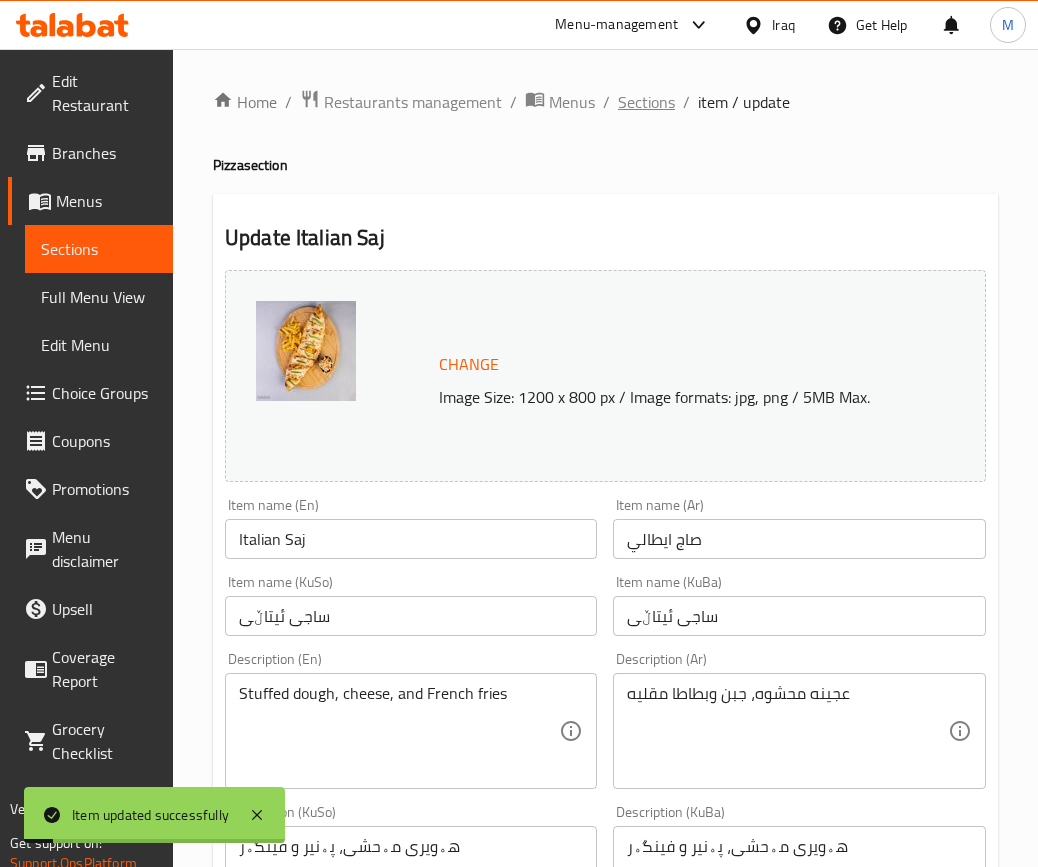 click on "Sections" at bounding box center [646, 102] 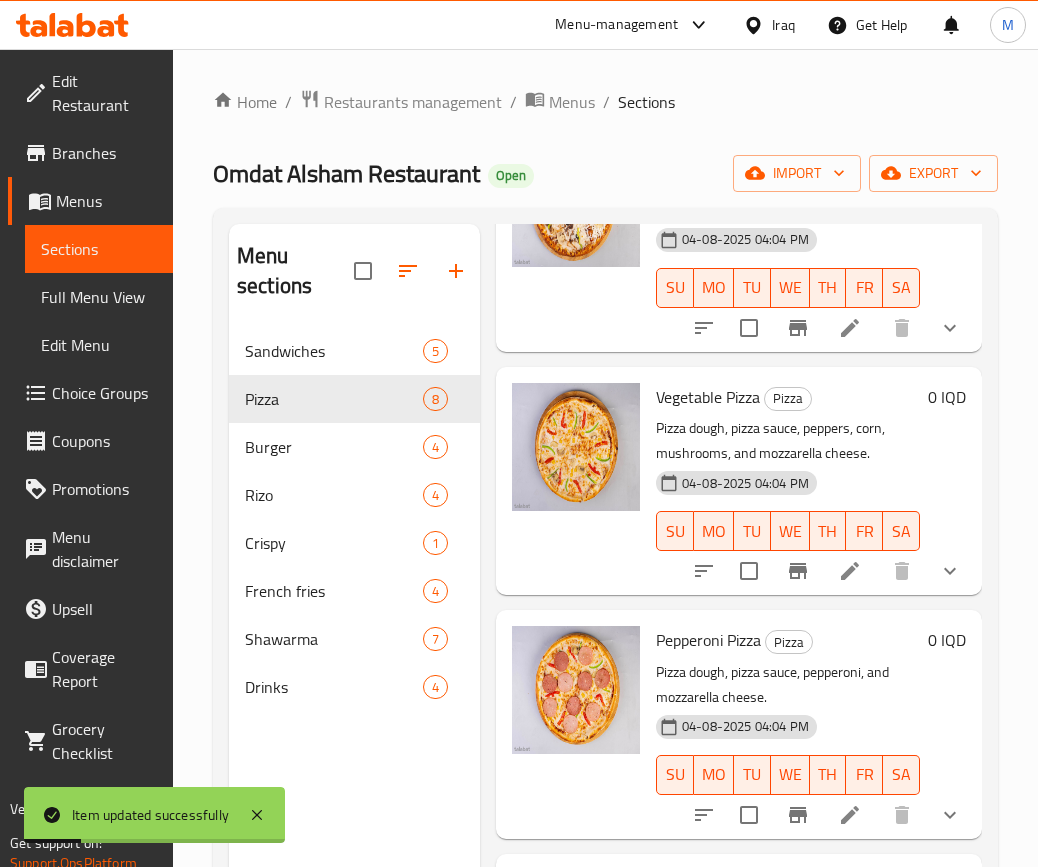 scroll, scrollTop: 1350, scrollLeft: 0, axis: vertical 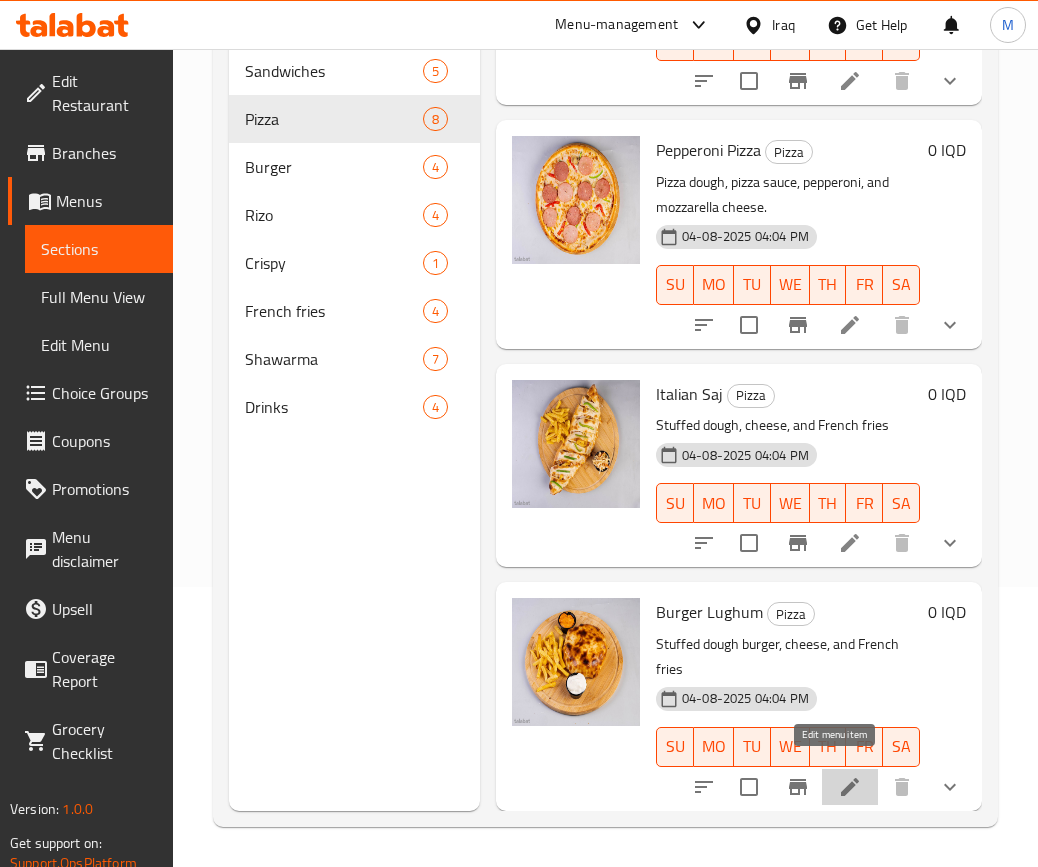 click 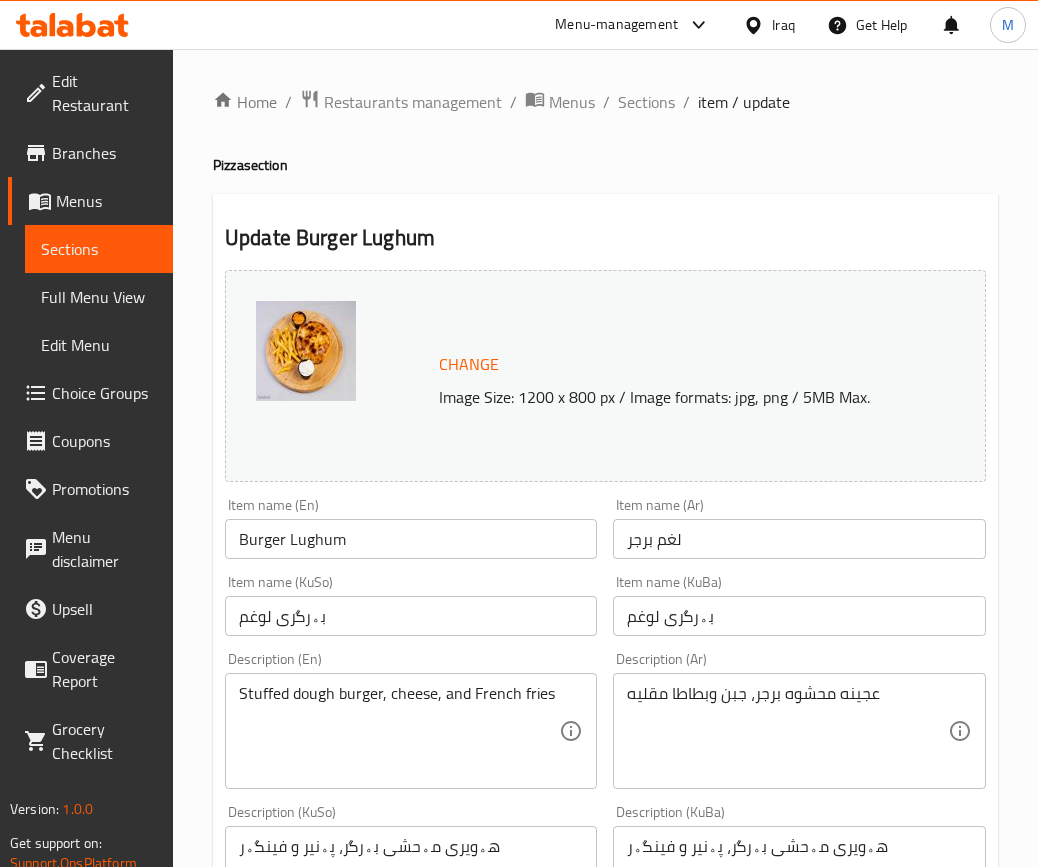 scroll, scrollTop: 858, scrollLeft: 0, axis: vertical 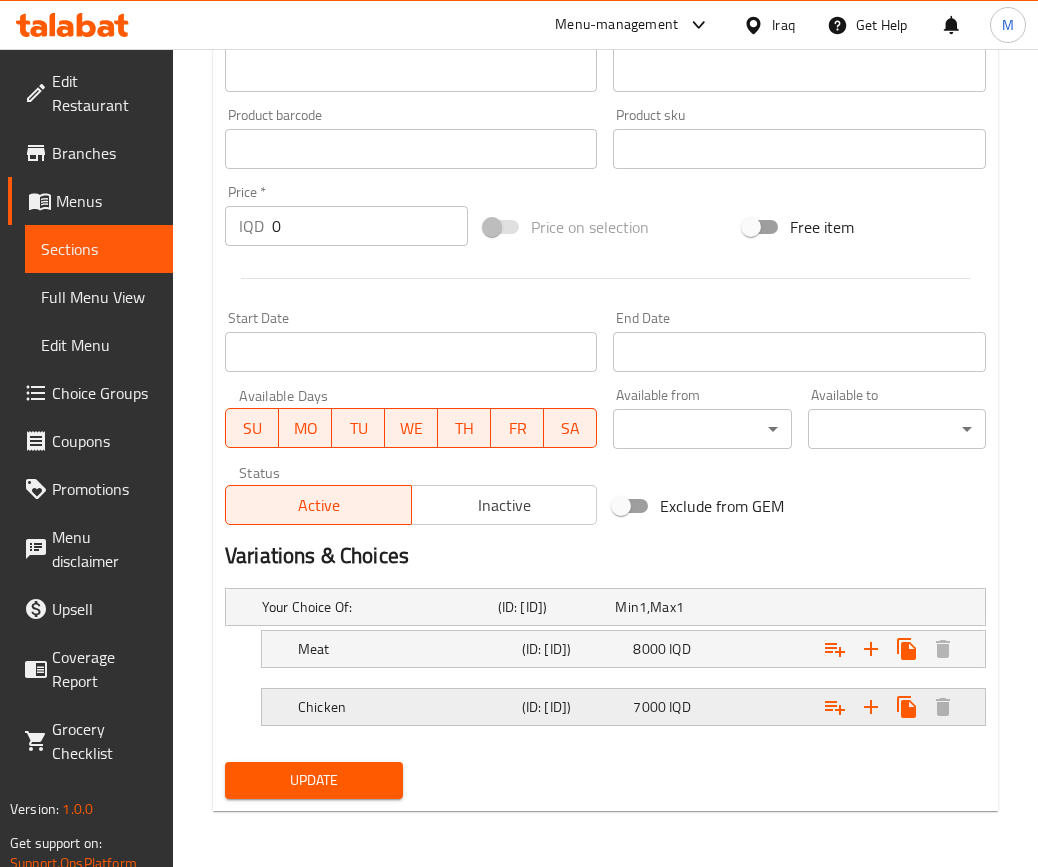 drag, startPoint x: 698, startPoint y: 710, endPoint x: 690, endPoint y: 696, distance: 16.124516 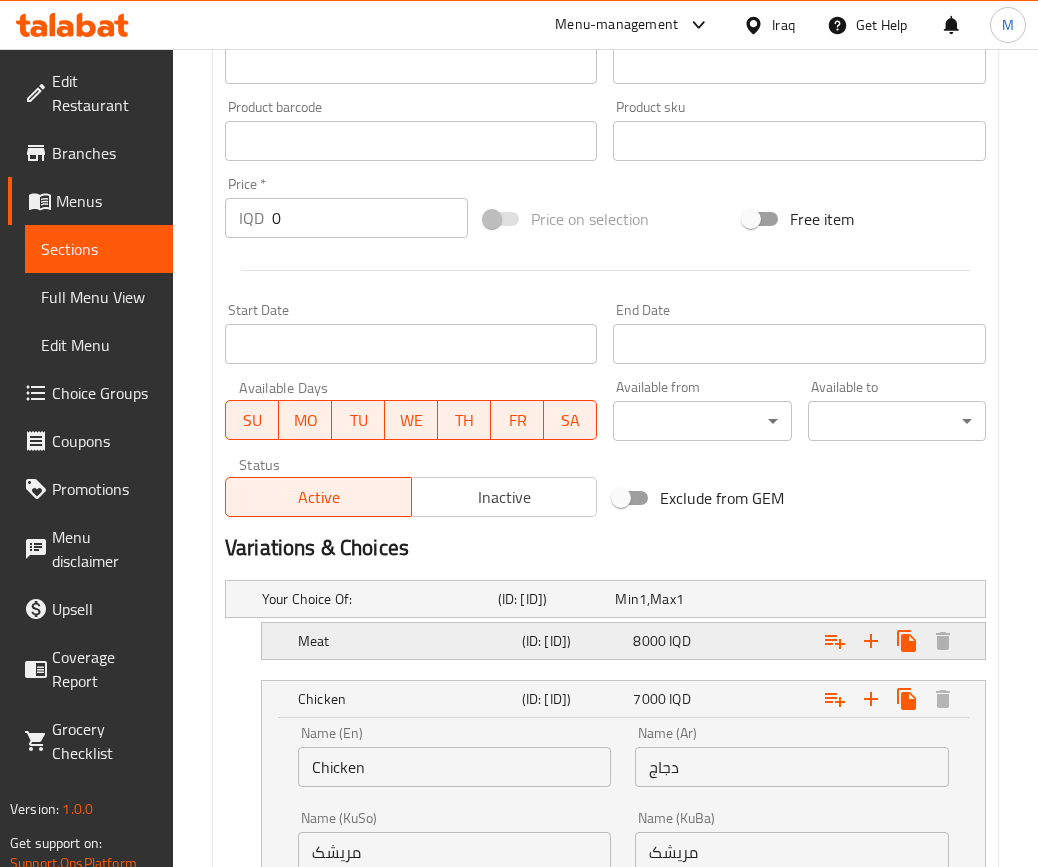 click on "8000   IQD" at bounding box center (670, 599) 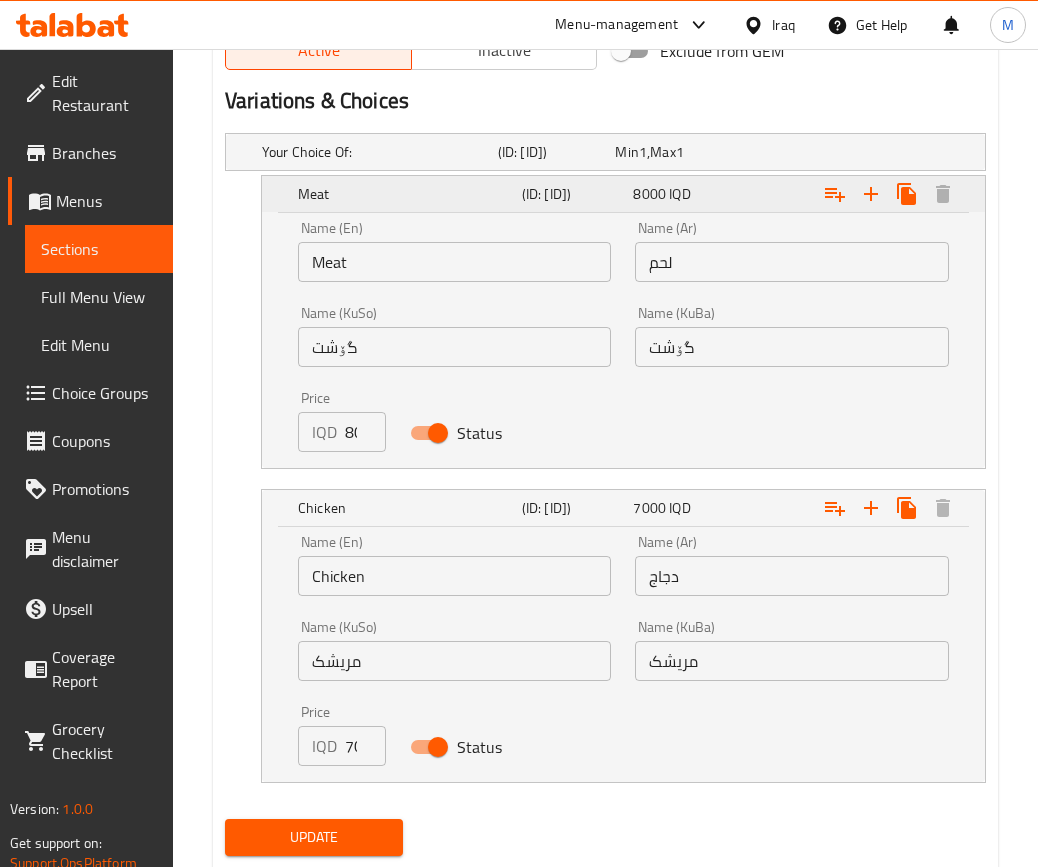 scroll, scrollTop: 1370, scrollLeft: 0, axis: vertical 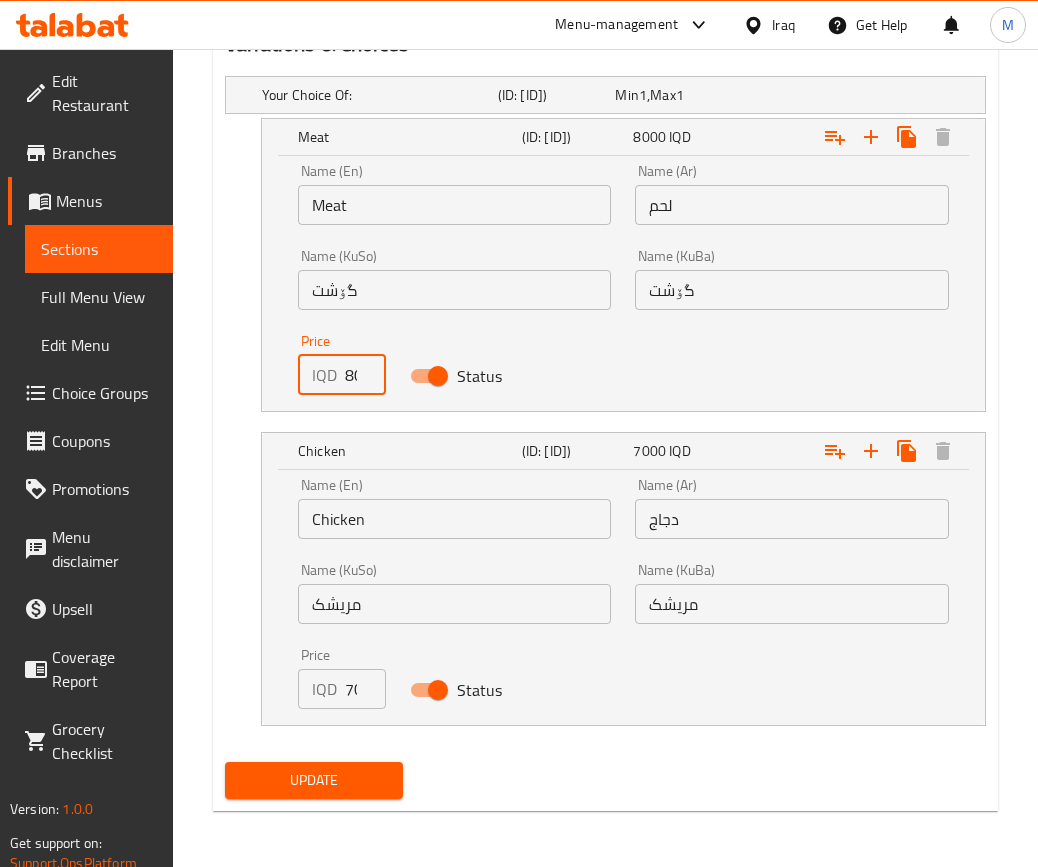 click on "8000" at bounding box center [365, 375] 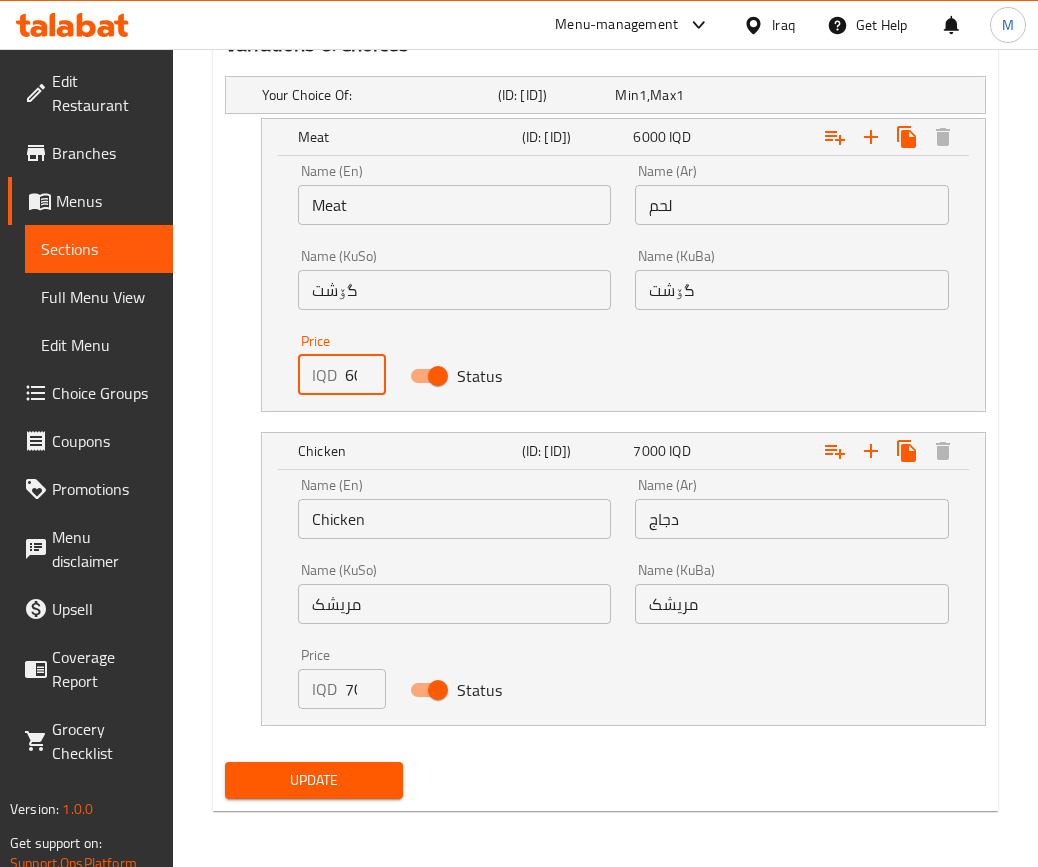 type on "6000" 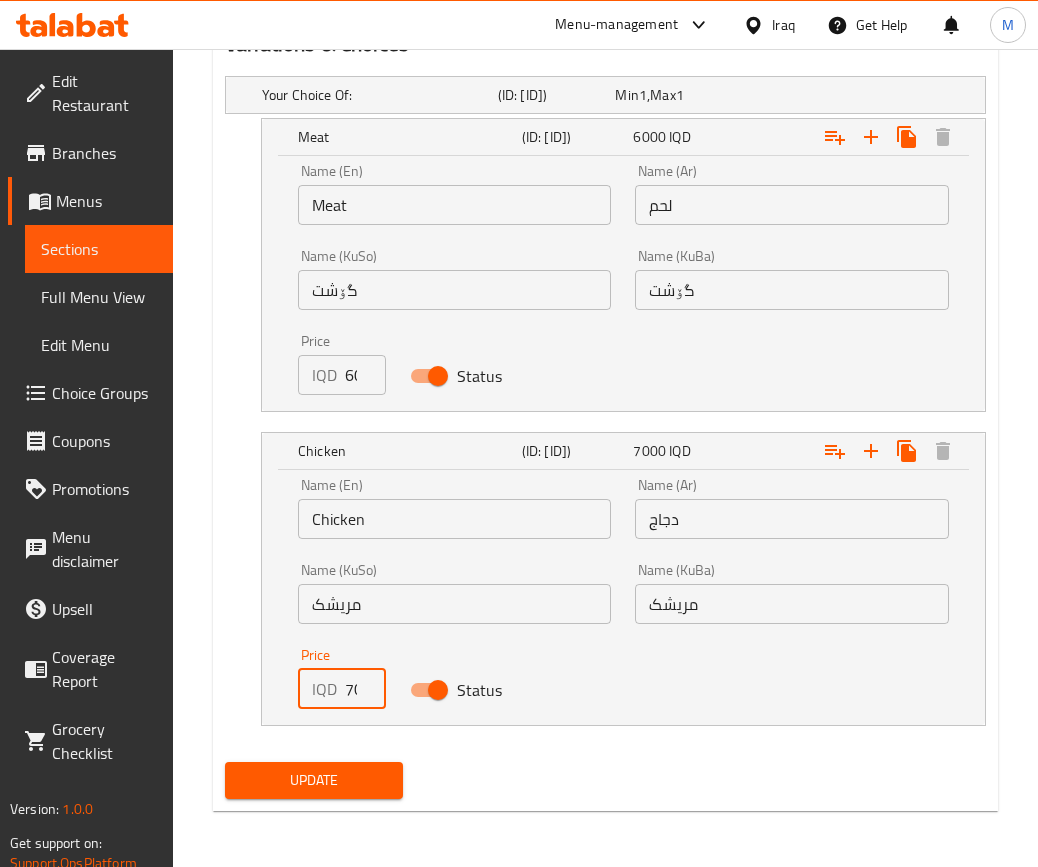 click on "7000" at bounding box center [365, 689] 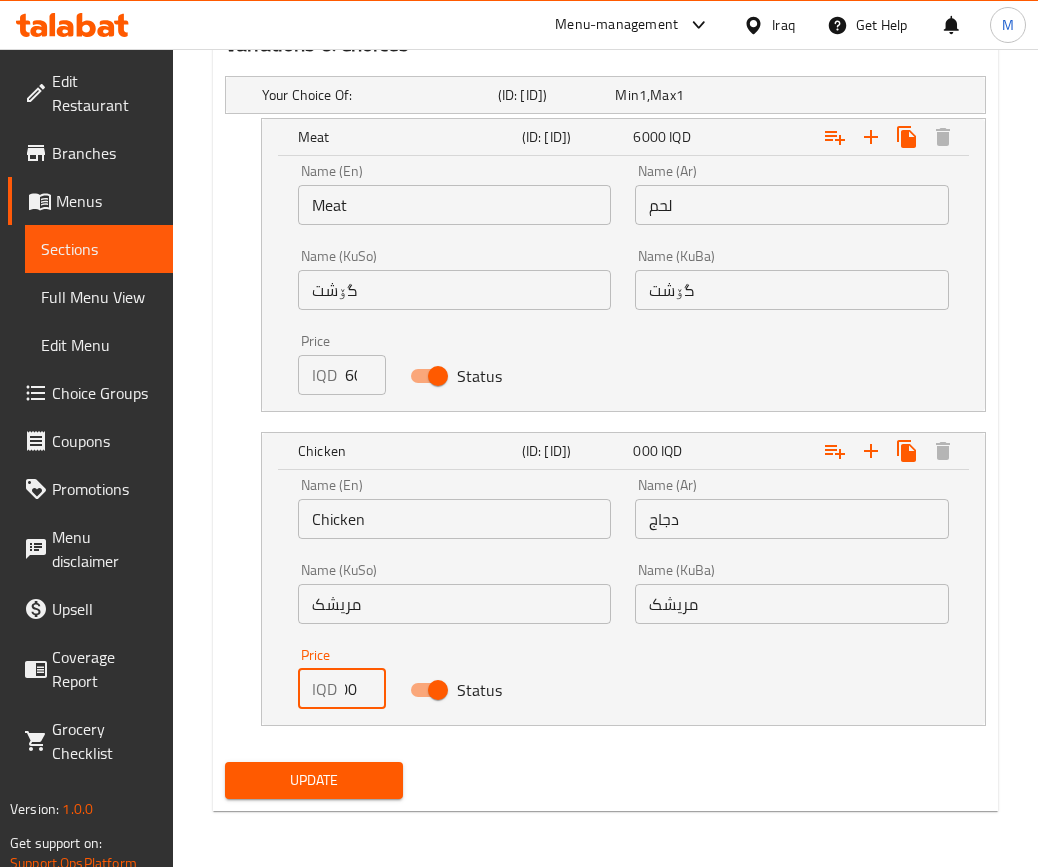 scroll, scrollTop: 0, scrollLeft: 0, axis: both 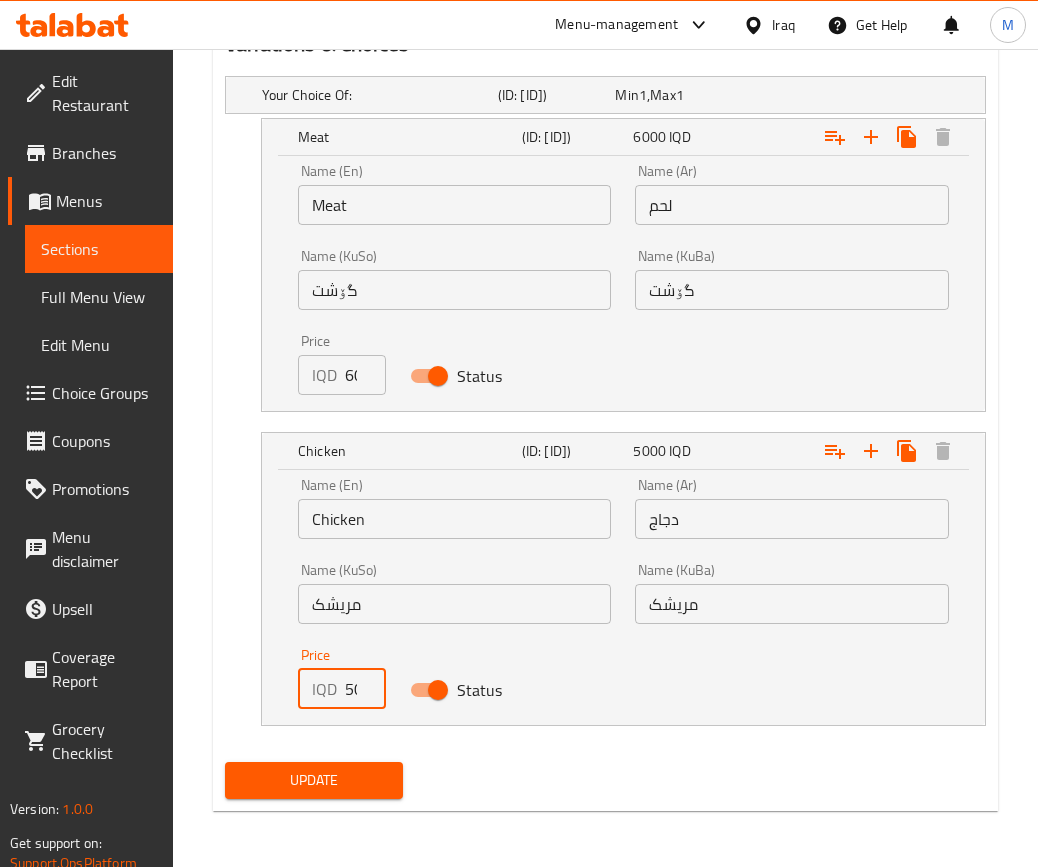 type on "5000" 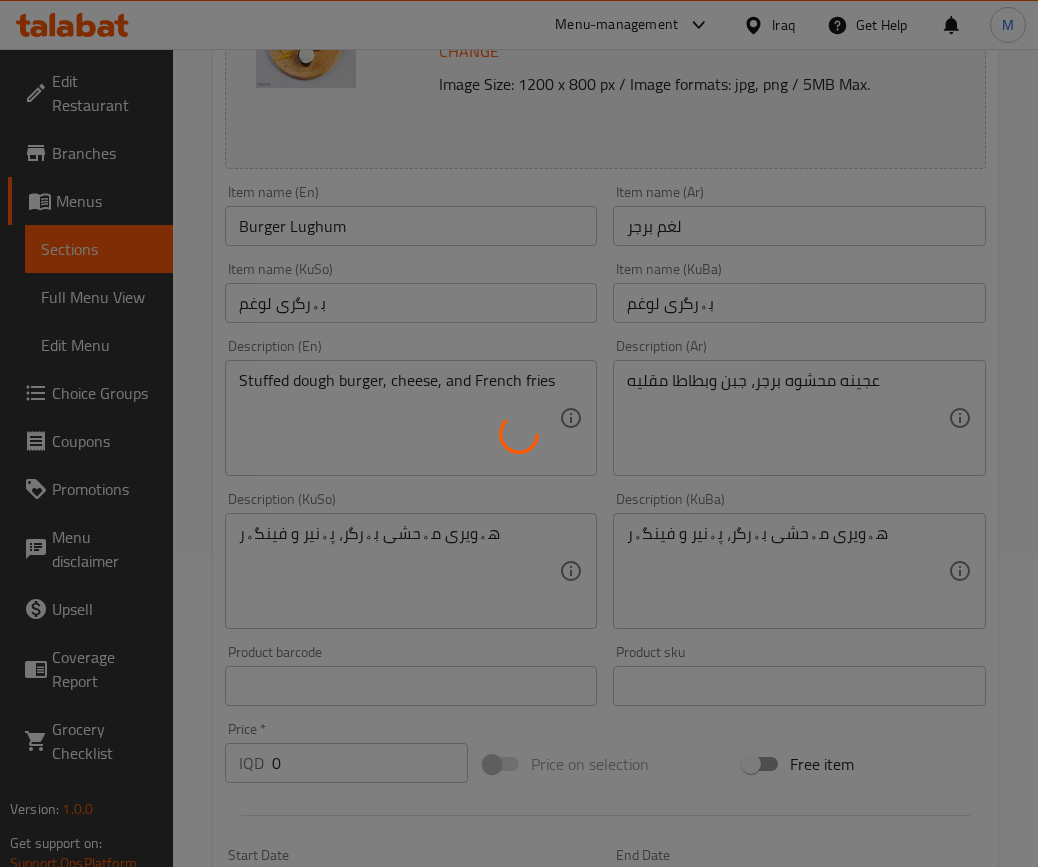 scroll, scrollTop: 0, scrollLeft: 0, axis: both 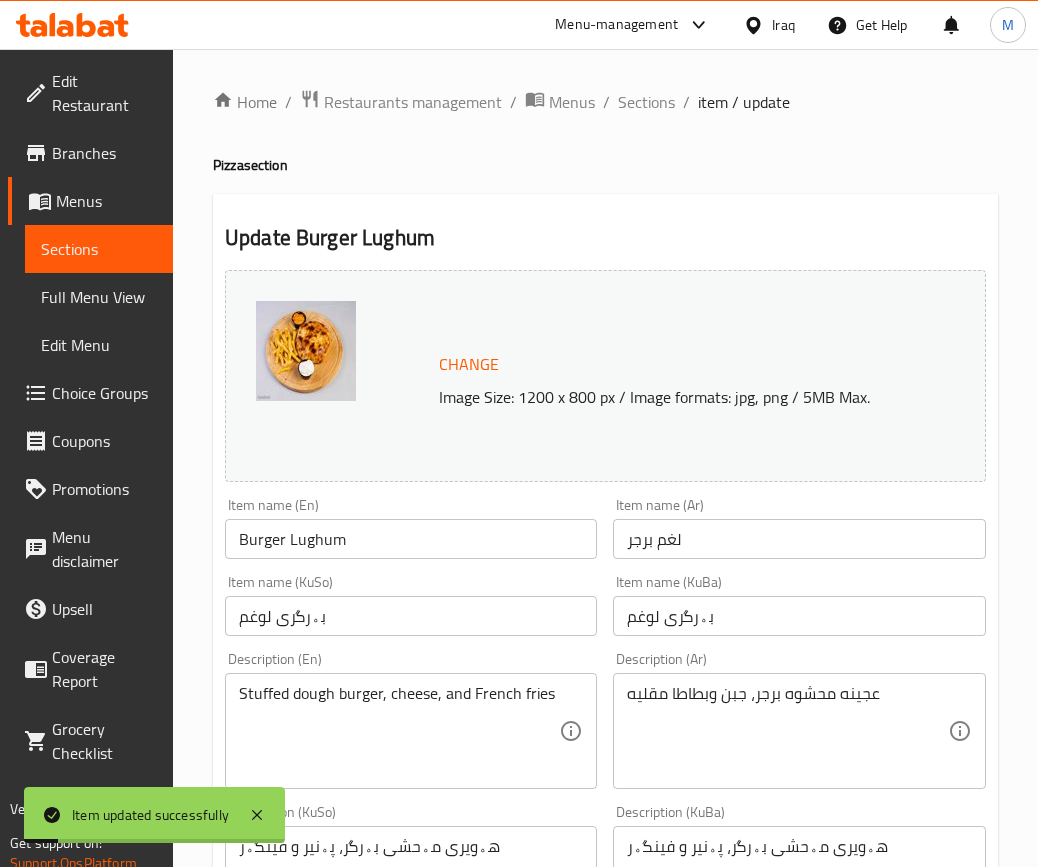 click on "Home / Restaurants management / Menus / Sections / item / update" at bounding box center [605, 102] 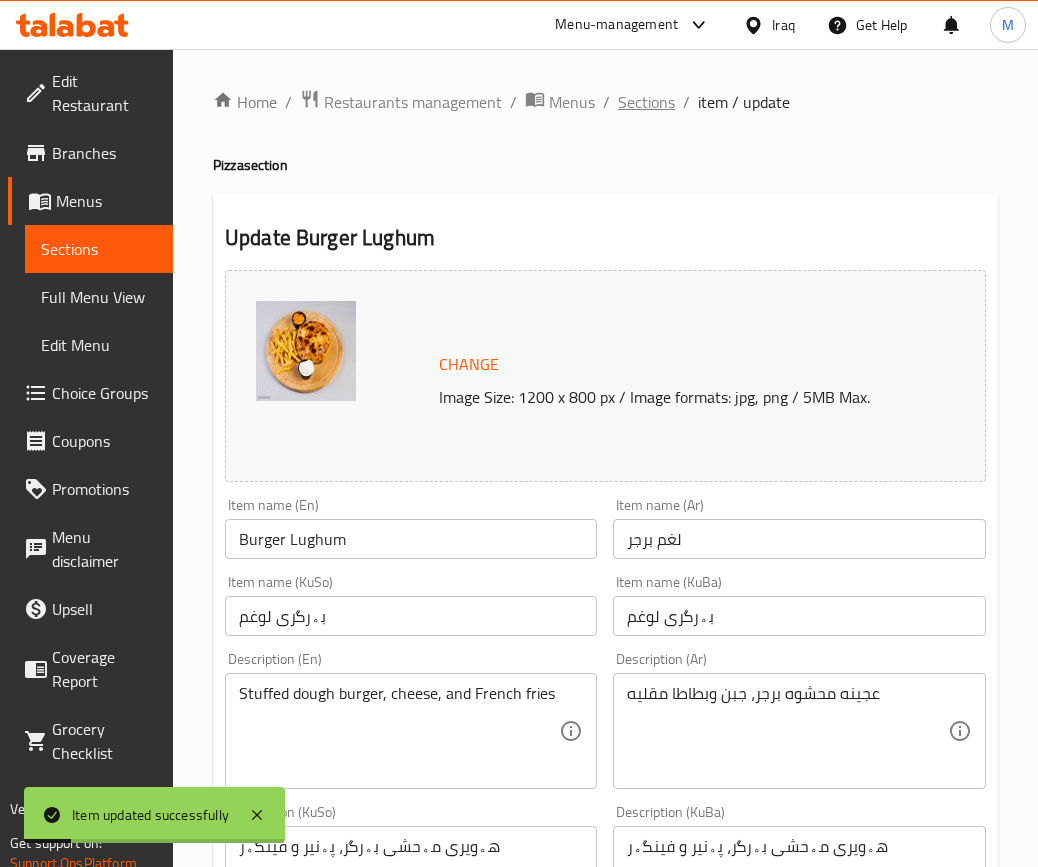 drag, startPoint x: 677, startPoint y: 89, endPoint x: 665, endPoint y: 95, distance: 13.416408 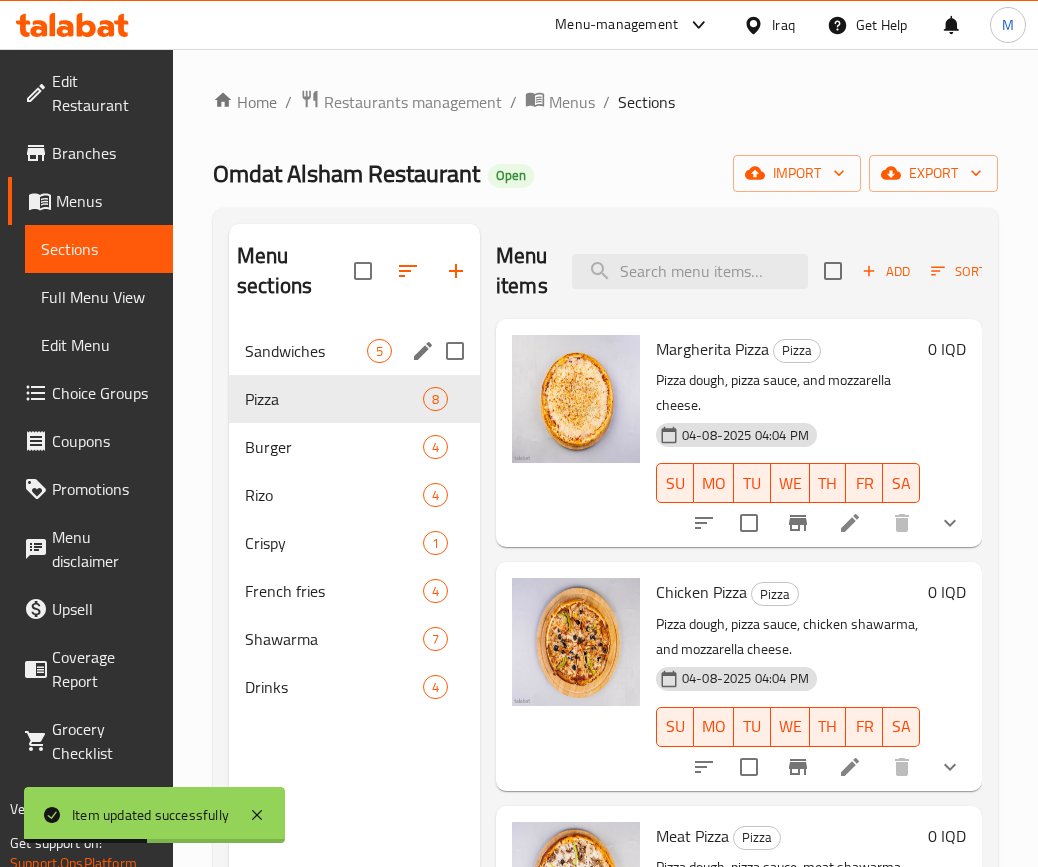 click on "Sandwiches 5" at bounding box center (354, 351) 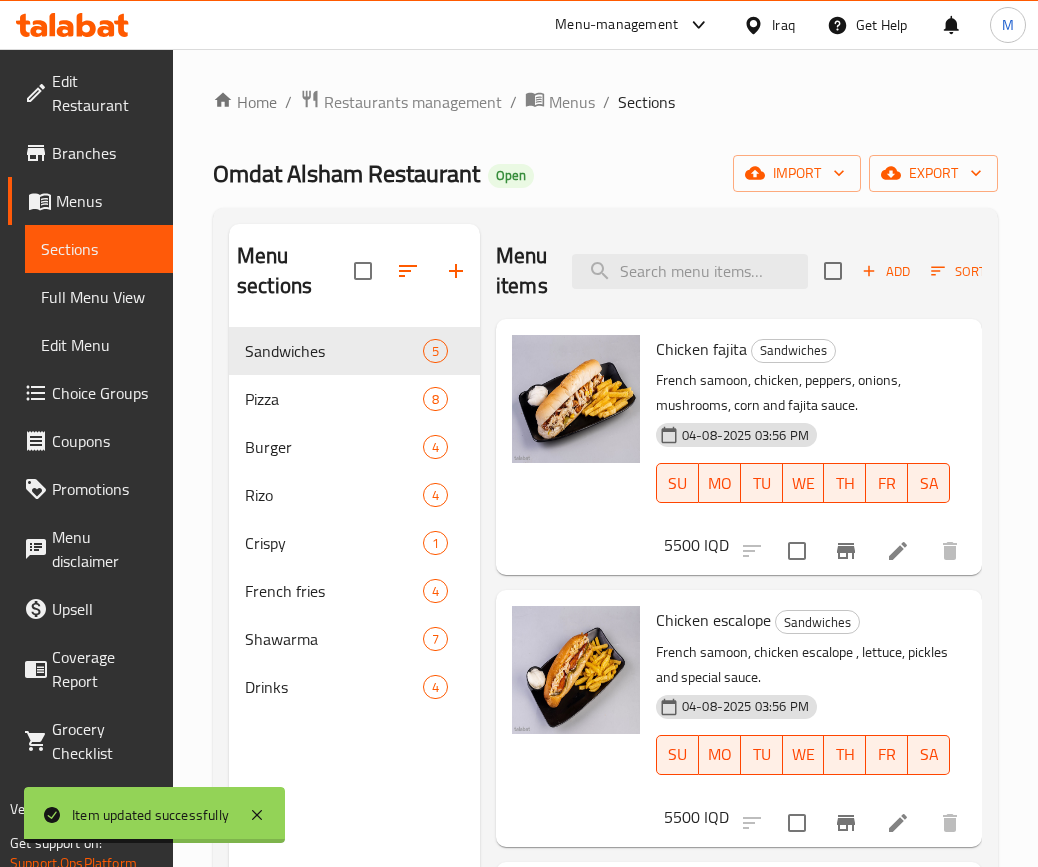 scroll, scrollTop: 585, scrollLeft: 0, axis: vertical 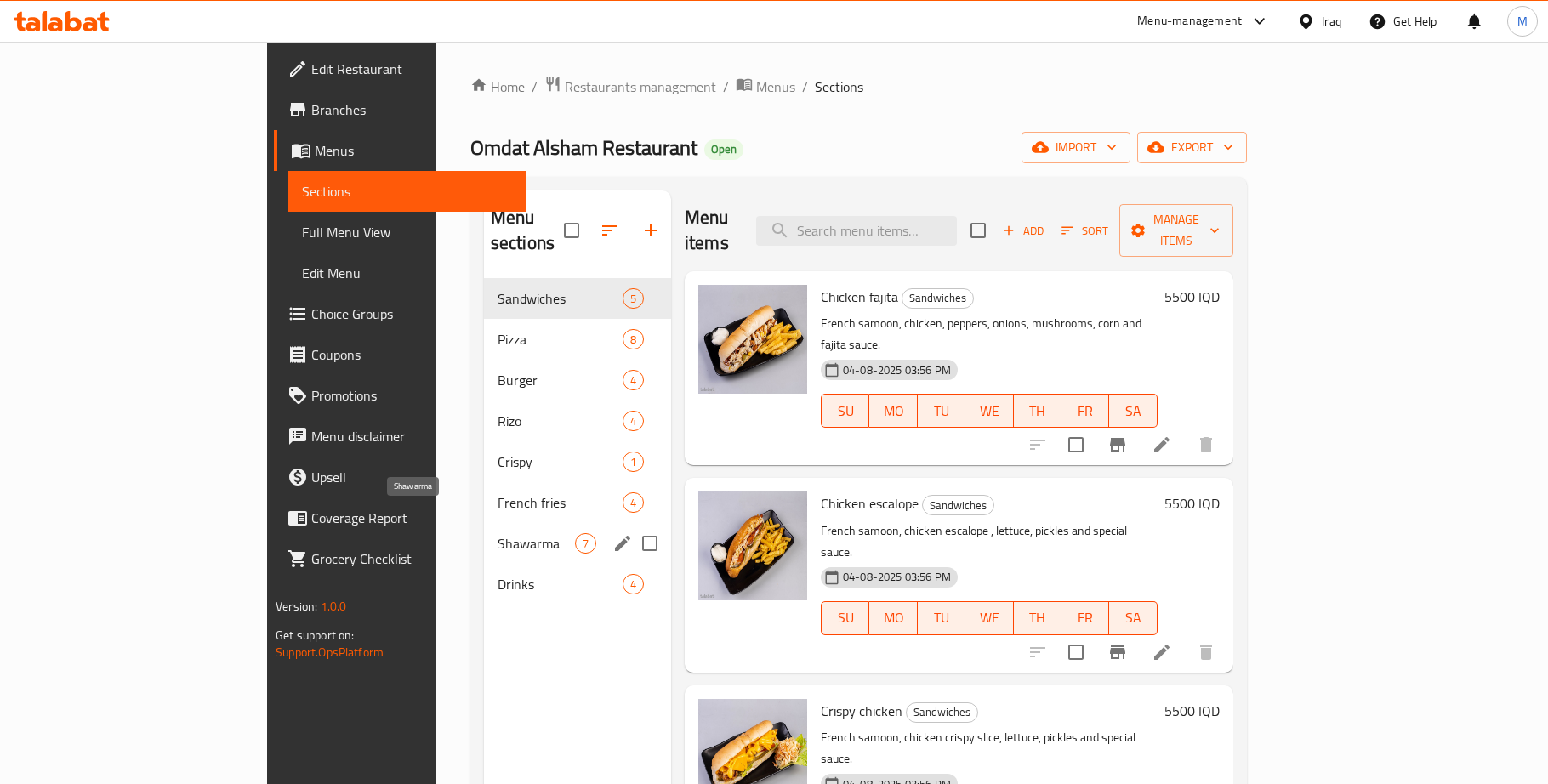 click on "Shawarma" at bounding box center (536, 543) 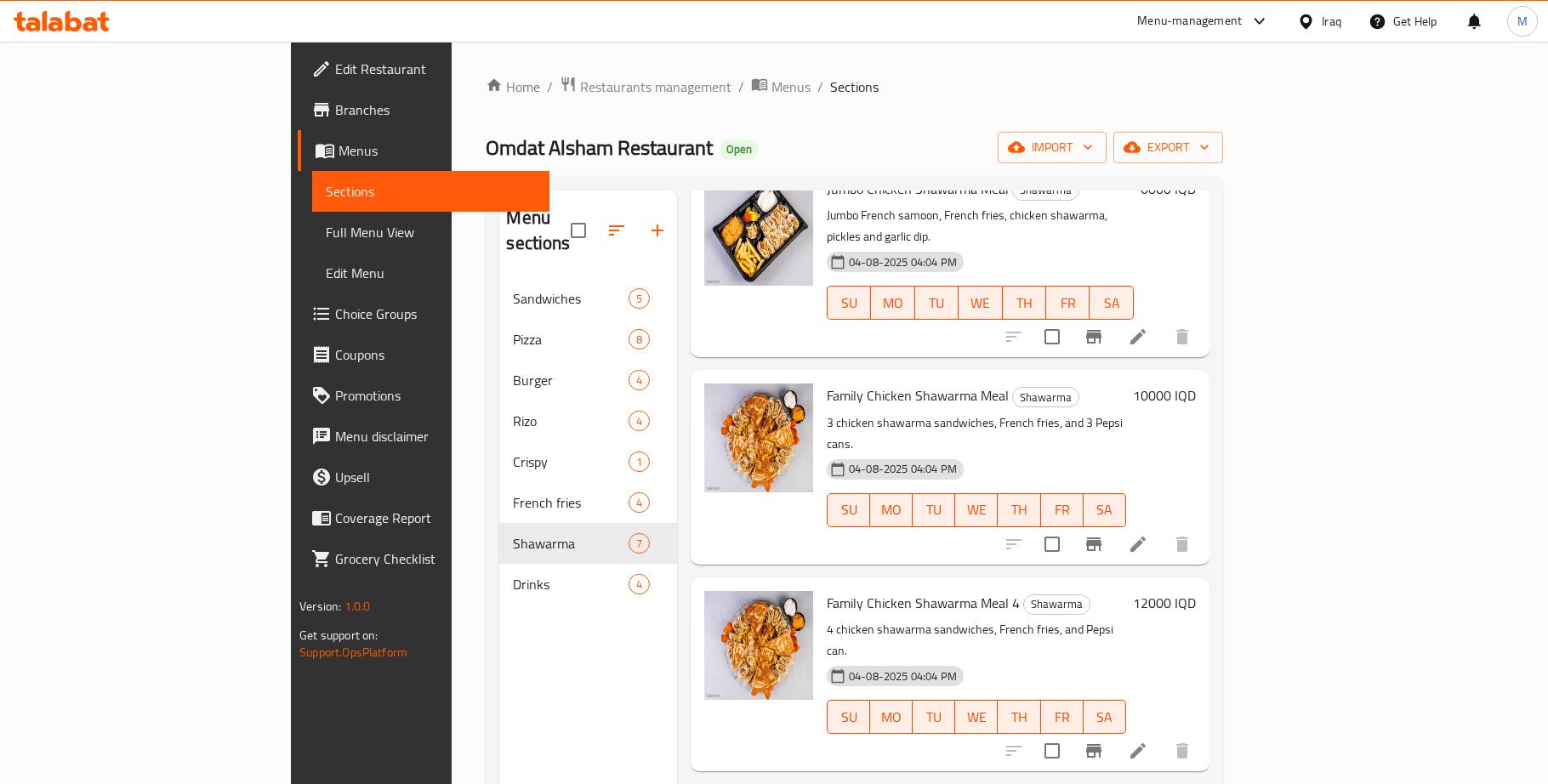 scroll, scrollTop: 559, scrollLeft: 0, axis: vertical 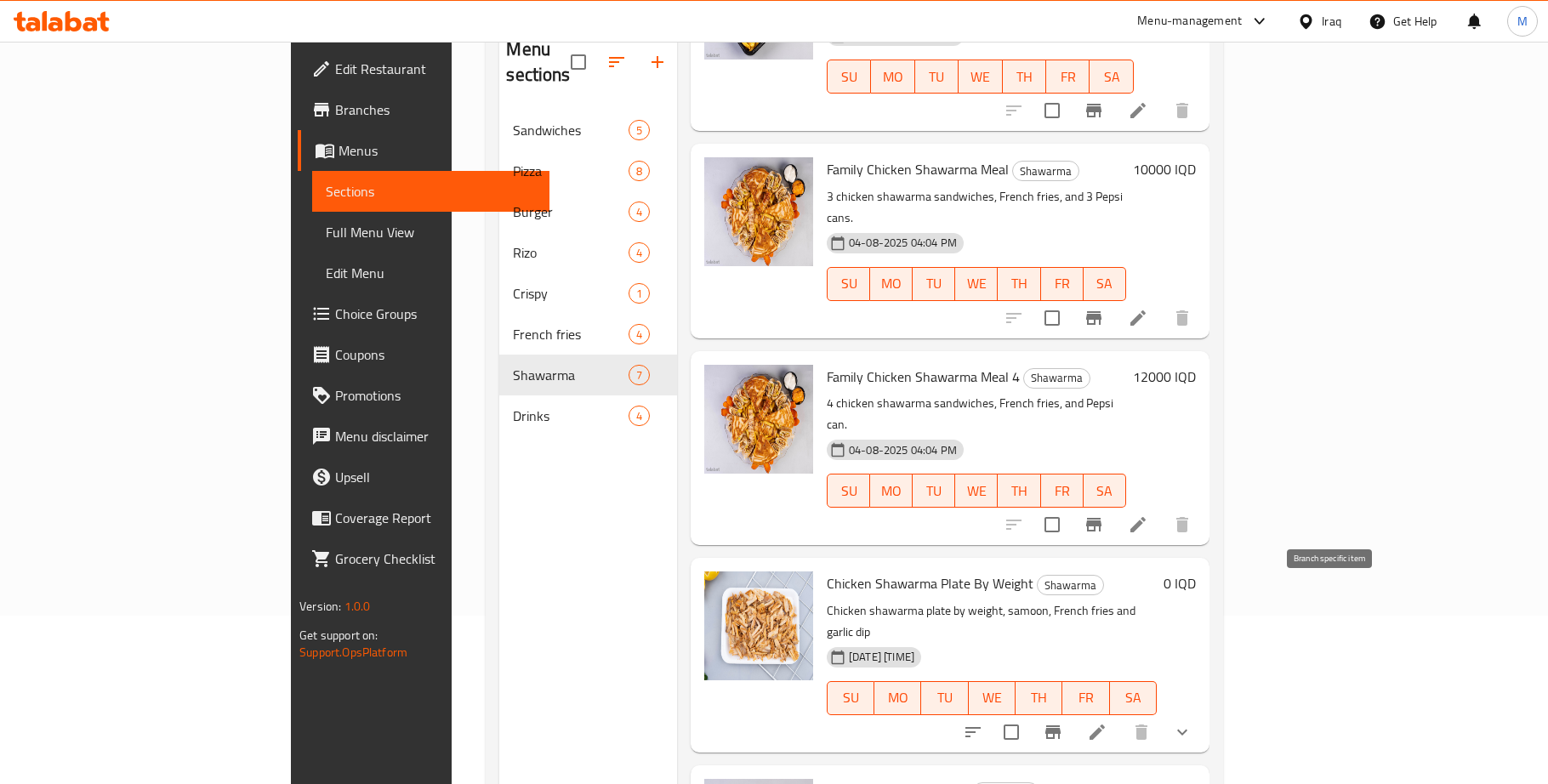 click 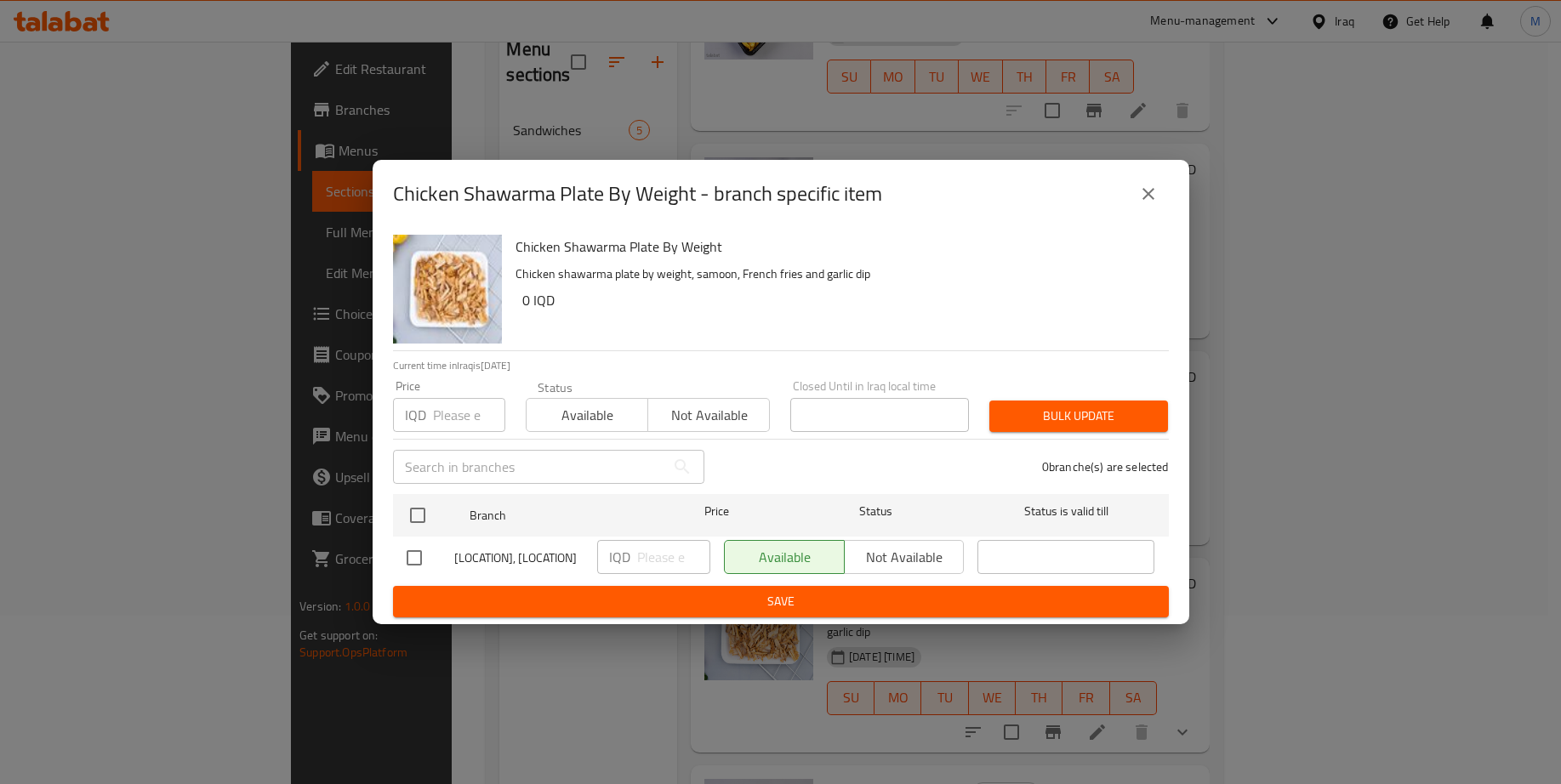 click on "Available Not available" at bounding box center [844, 557] 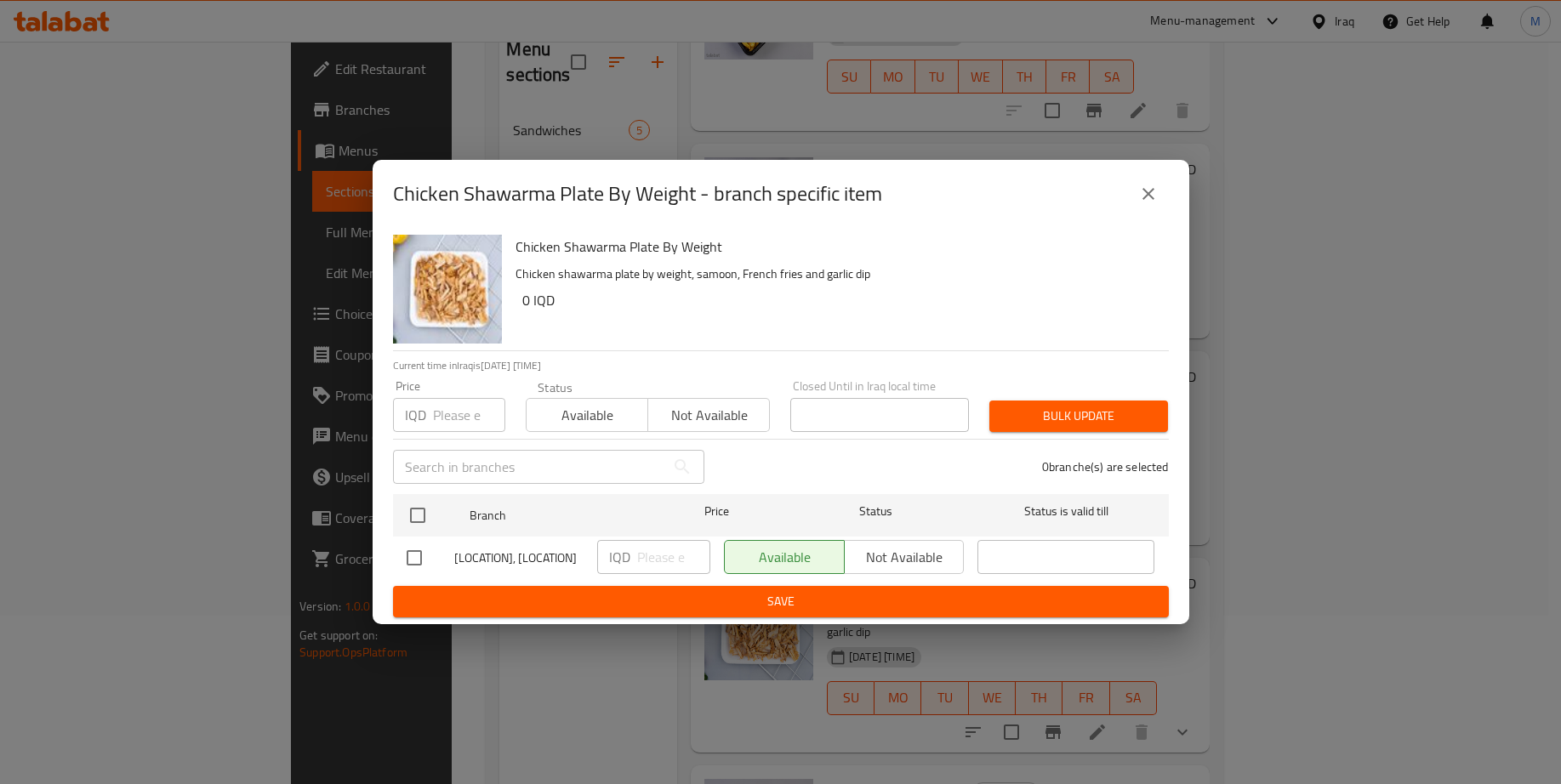 click on "Available Not available" at bounding box center (844, 557) 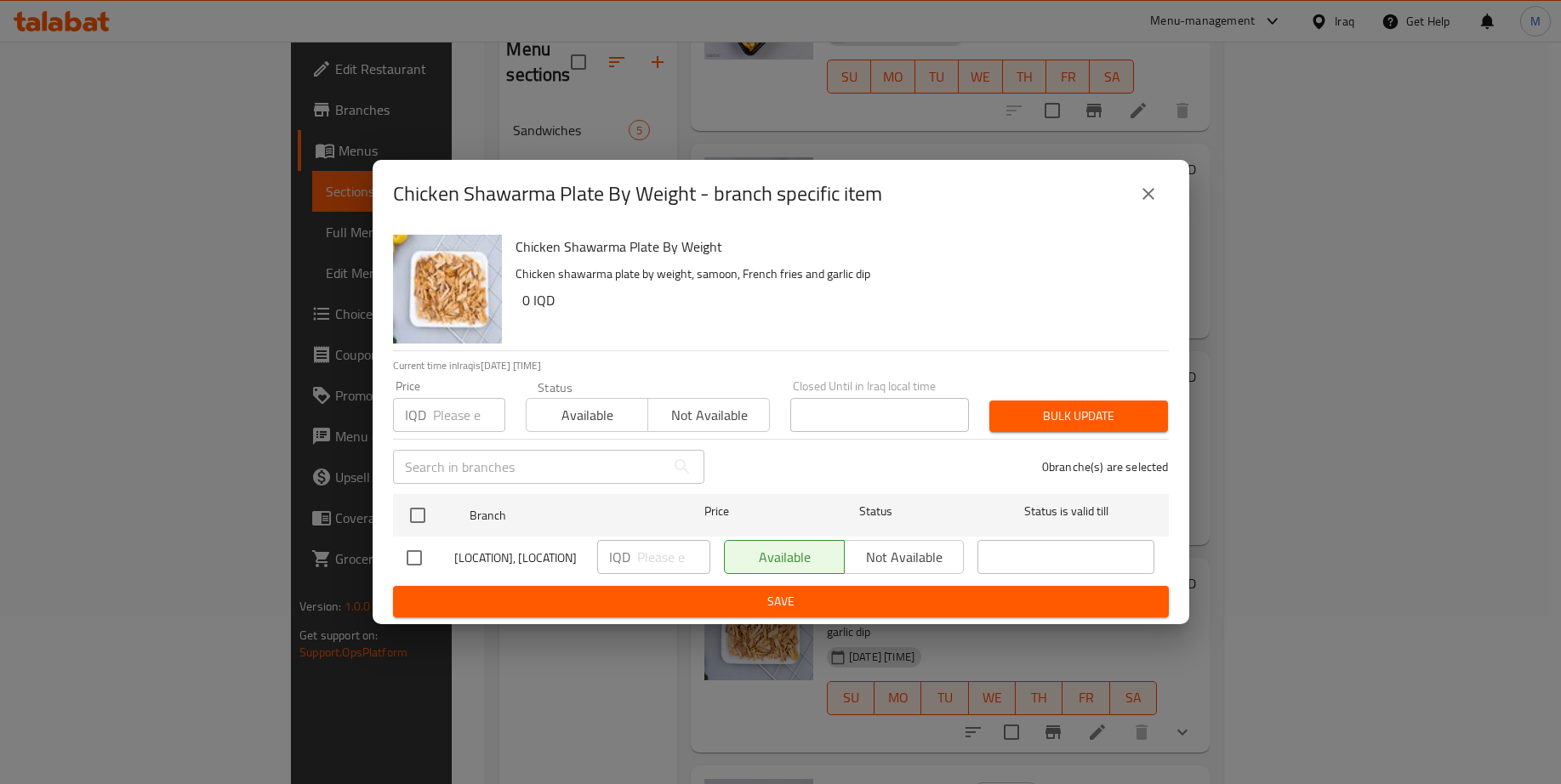 click on "[LOCATION], [LOCATION]" at bounding box center [519, 558] 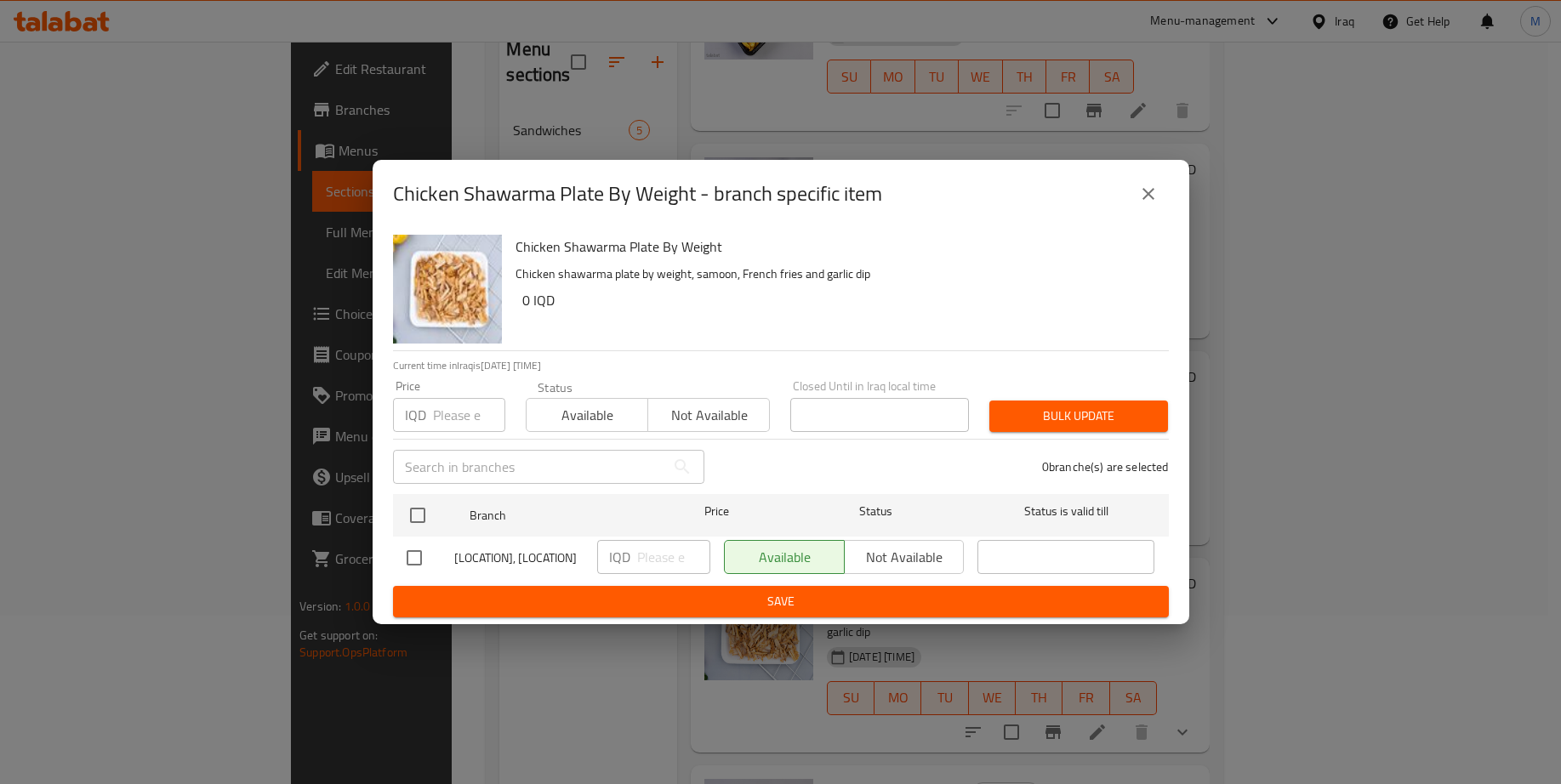 click at bounding box center (414, 558) 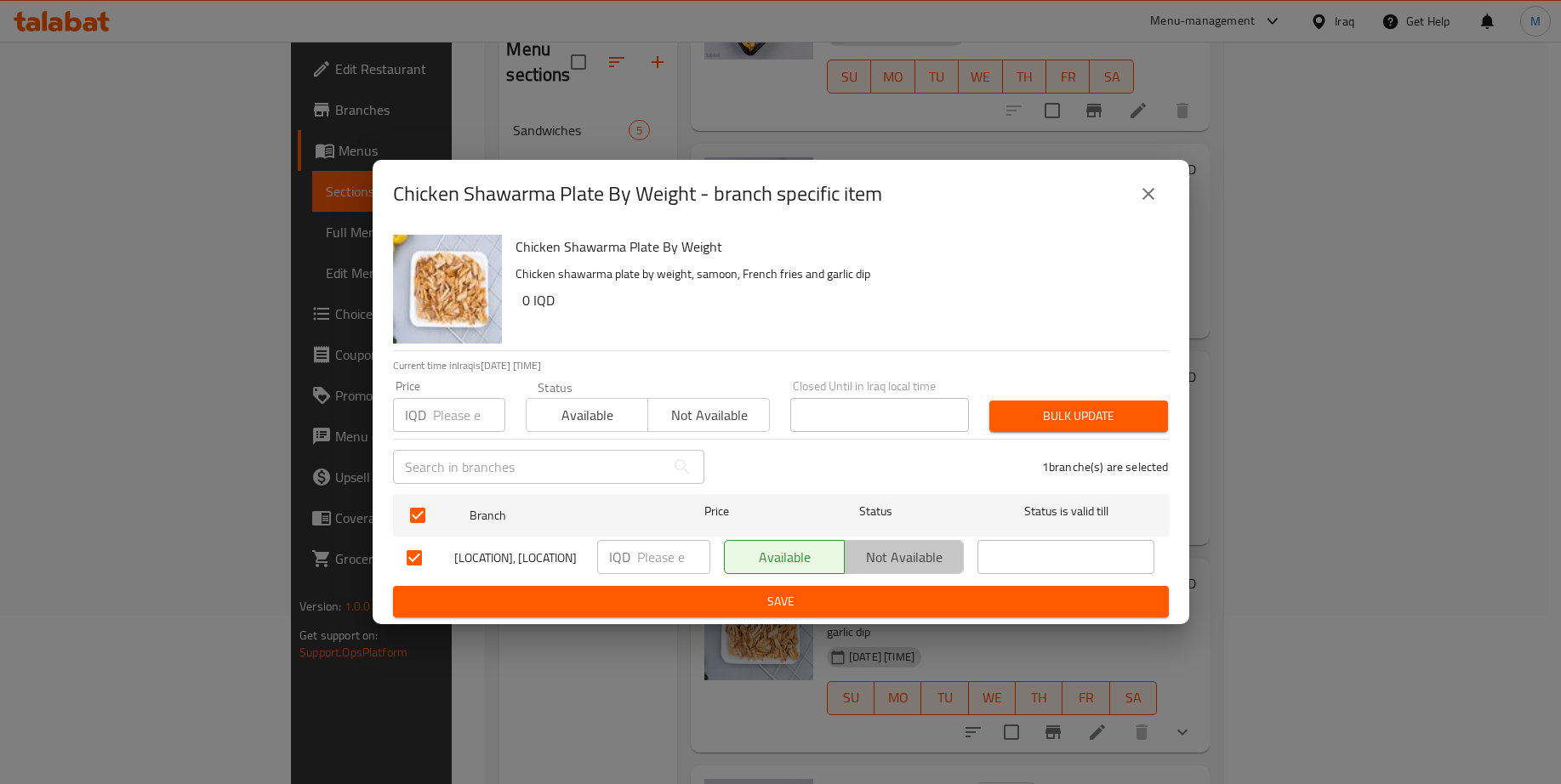 click on "Not available" at bounding box center [904, 557] 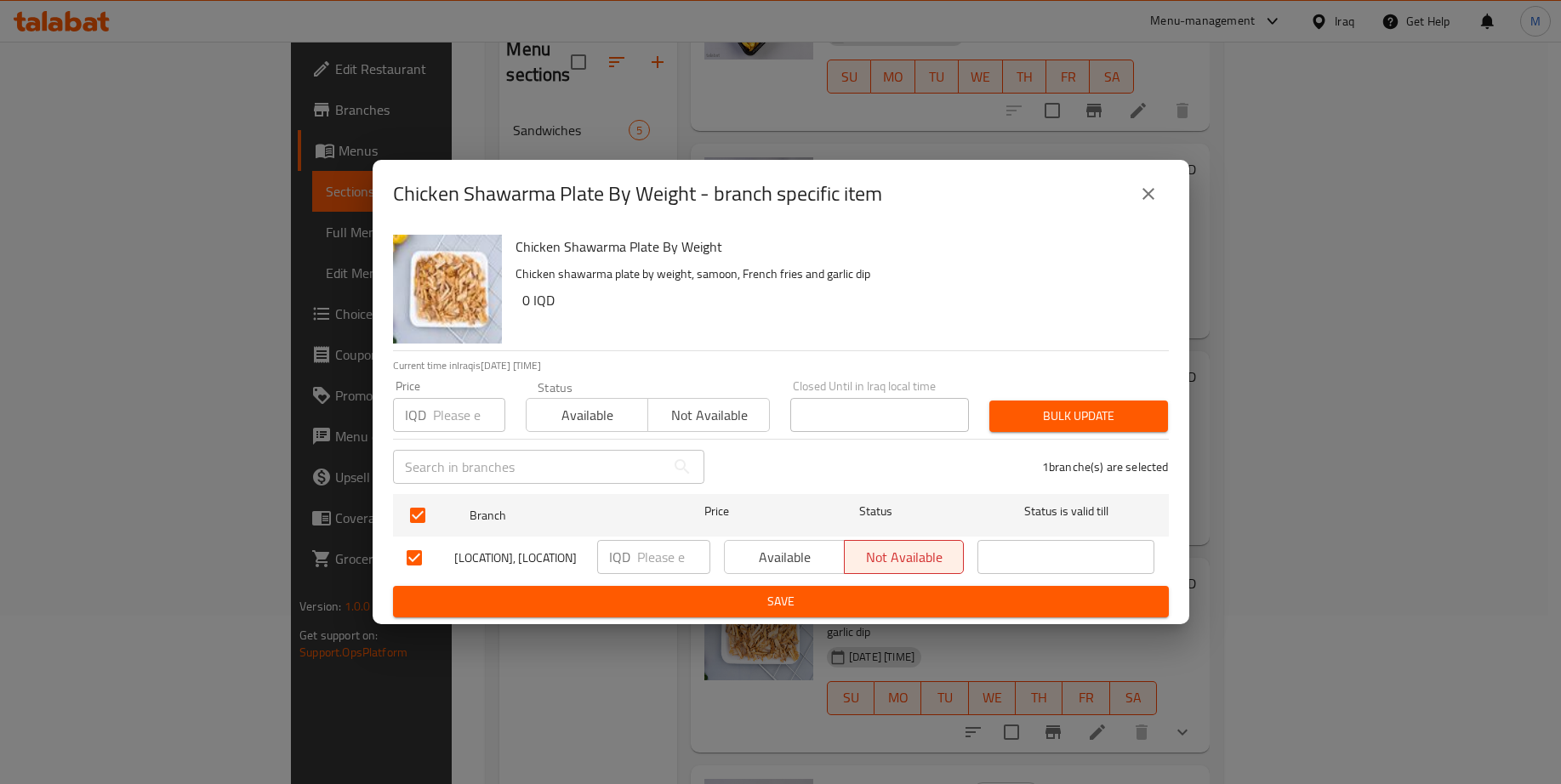 click on "Save" at bounding box center (781, 601) 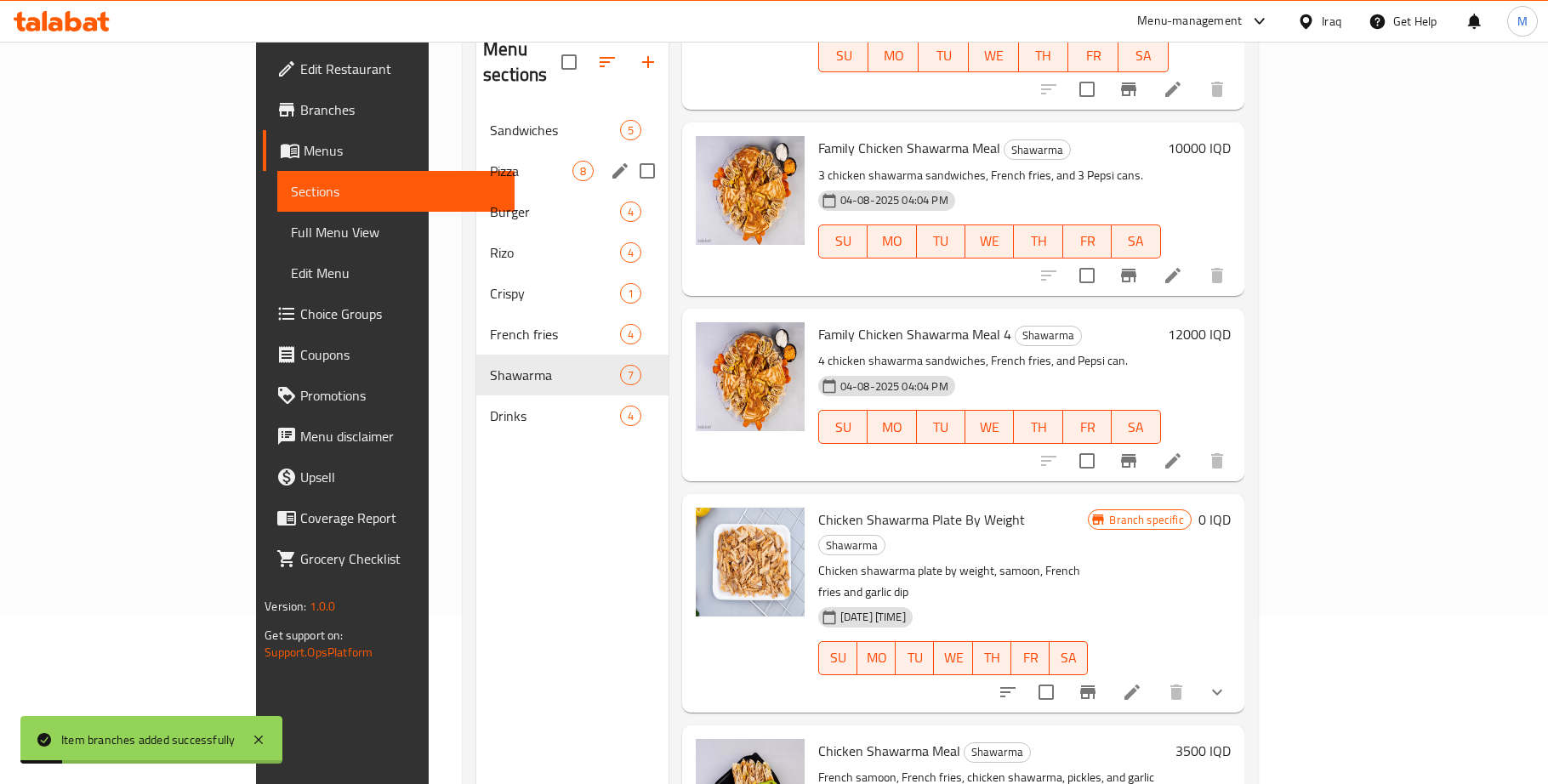 scroll, scrollTop: 0, scrollLeft: 0, axis: both 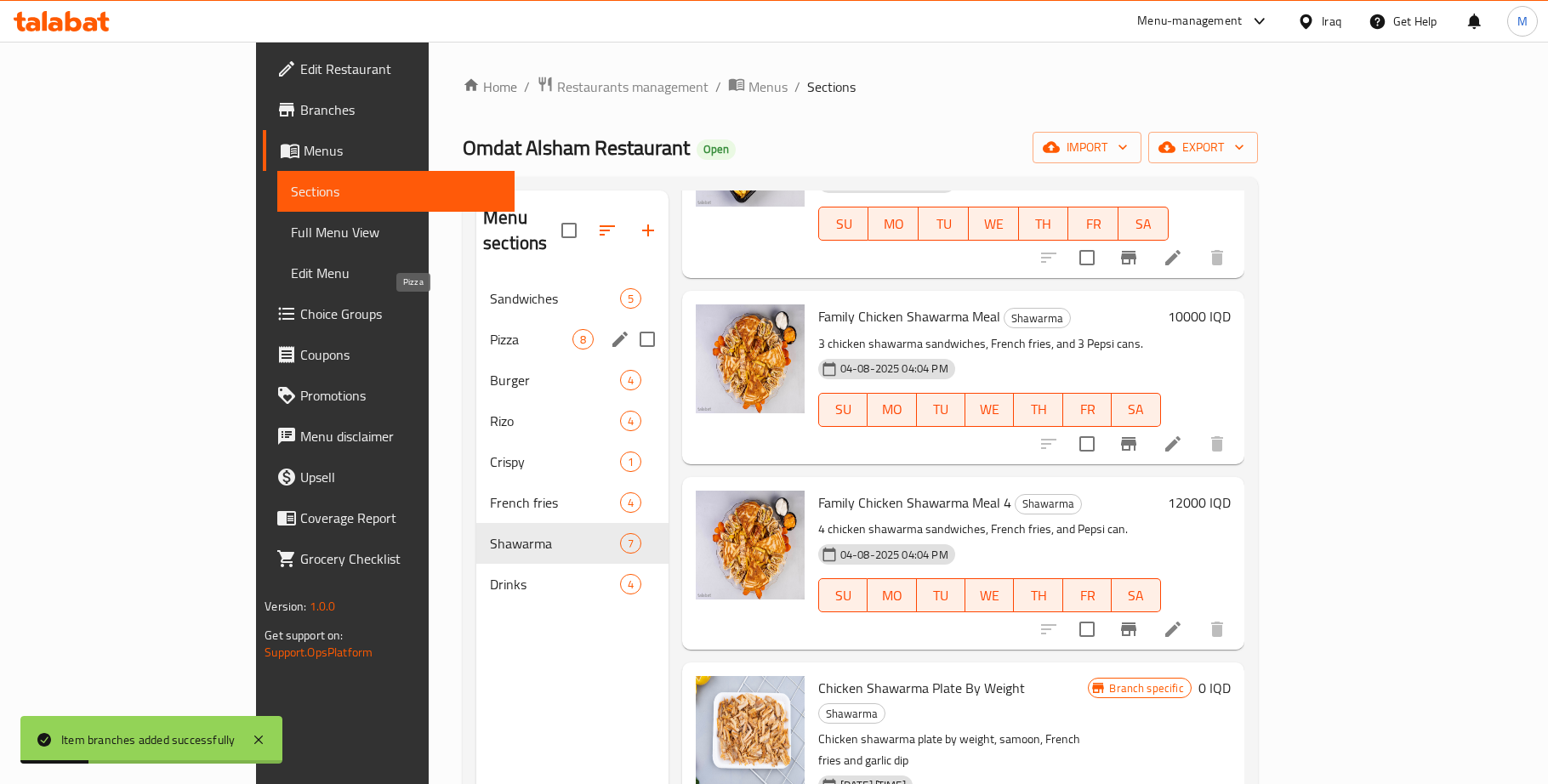 click on "Pizza" at bounding box center [531, 339] 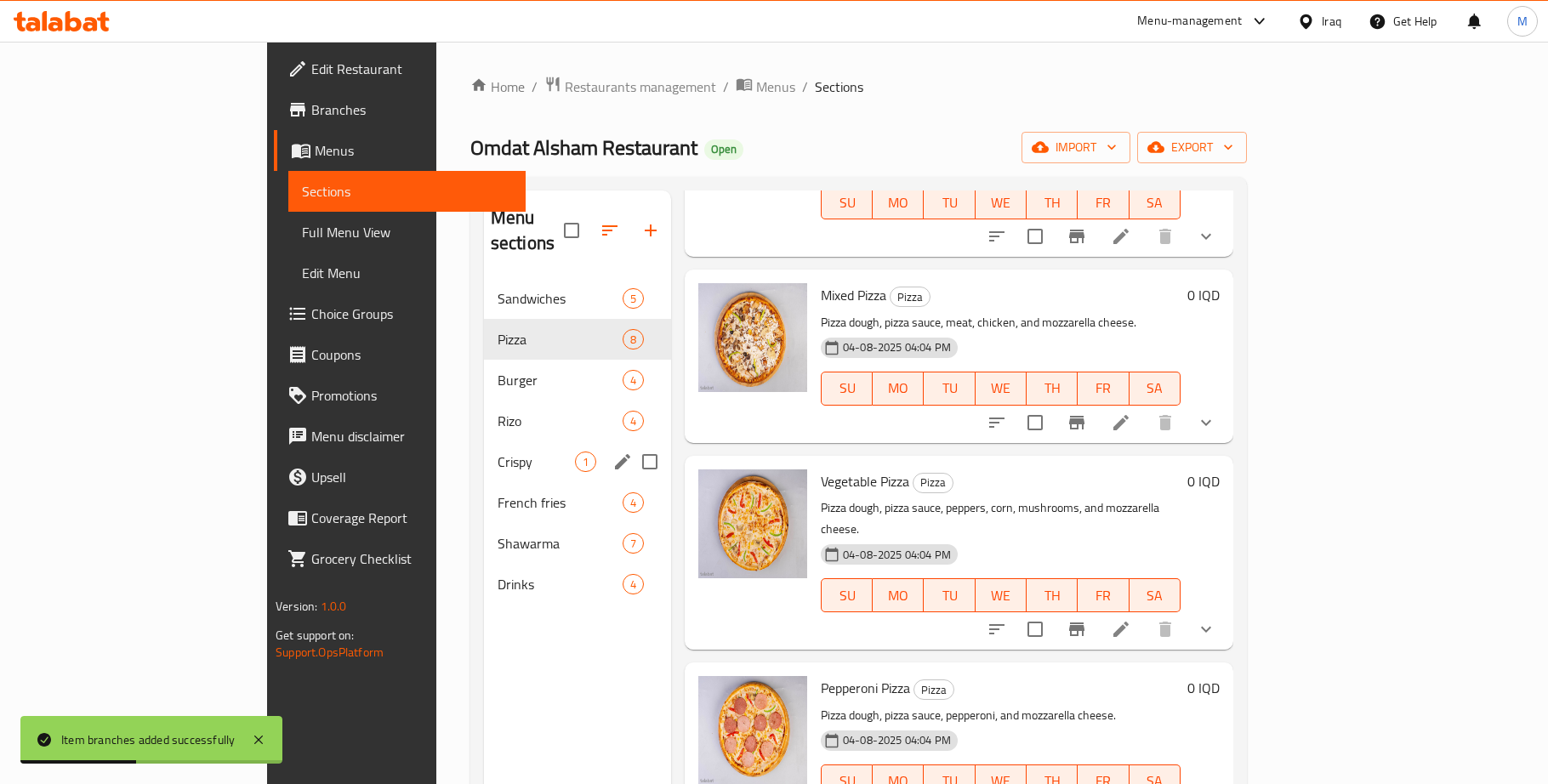 click on "Crispy 1" at bounding box center (578, 462) 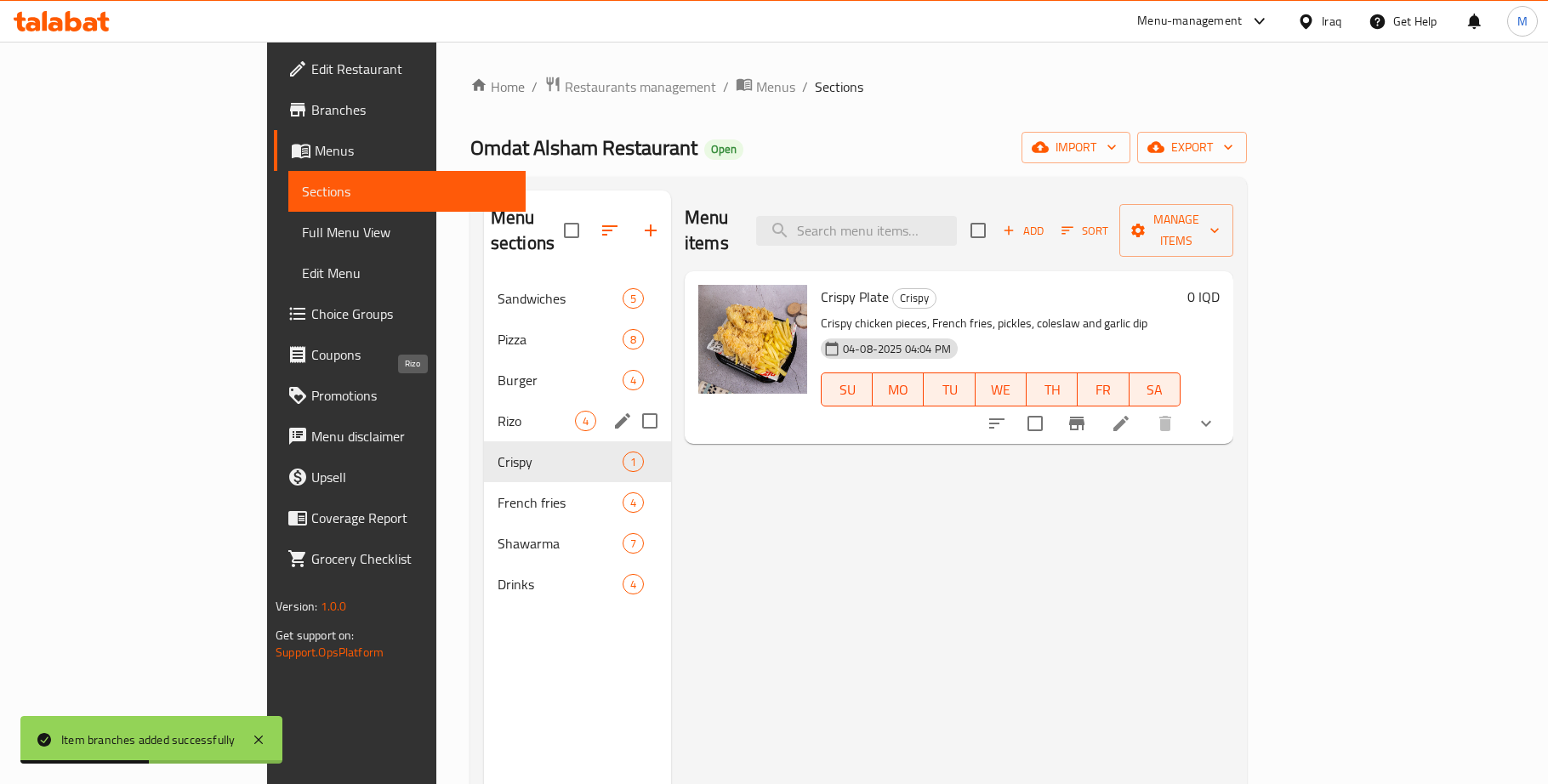 click on "Rizo" at bounding box center (536, 421) 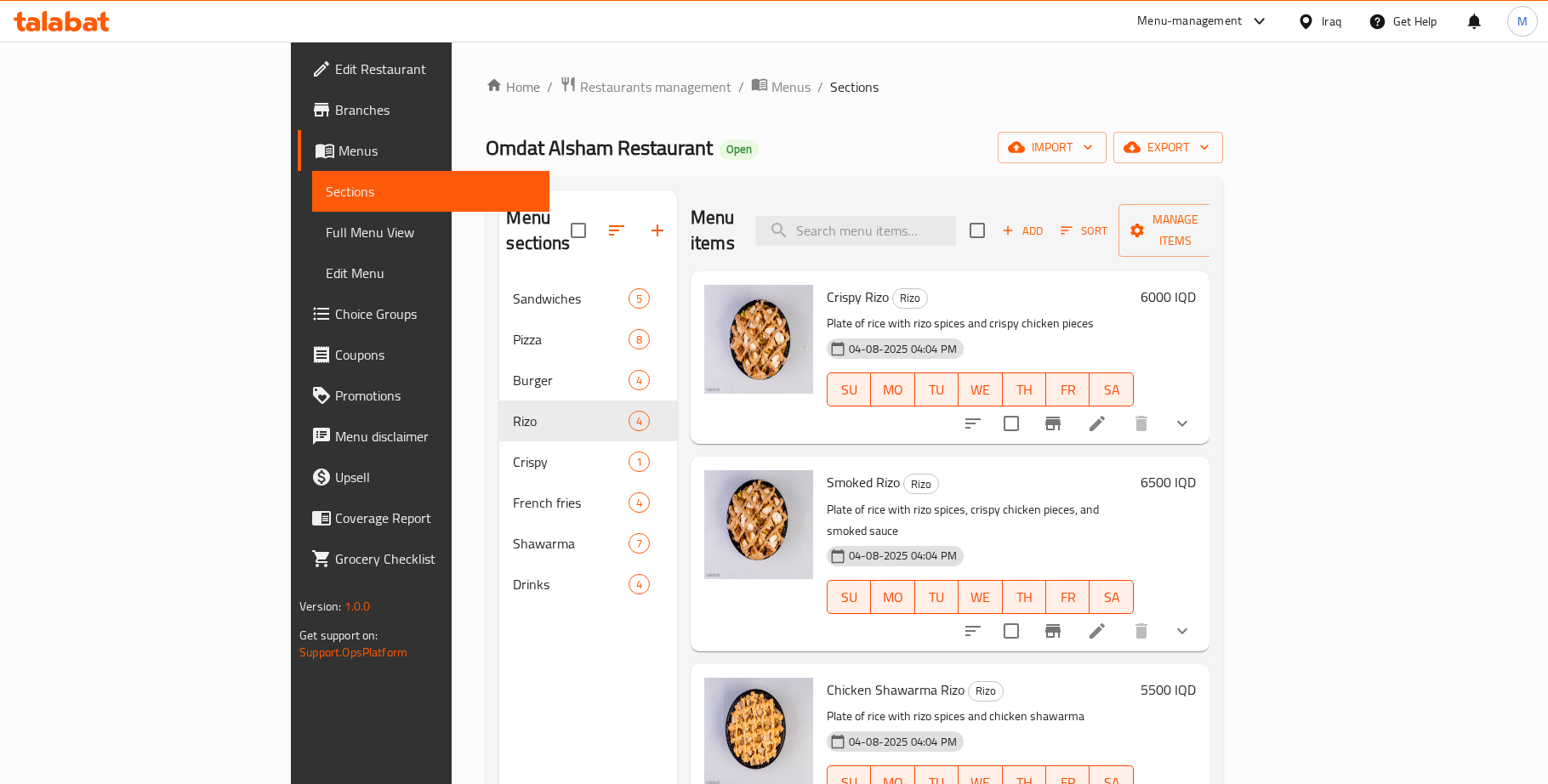 click on "6000   IQD" at bounding box center (1168, 297) 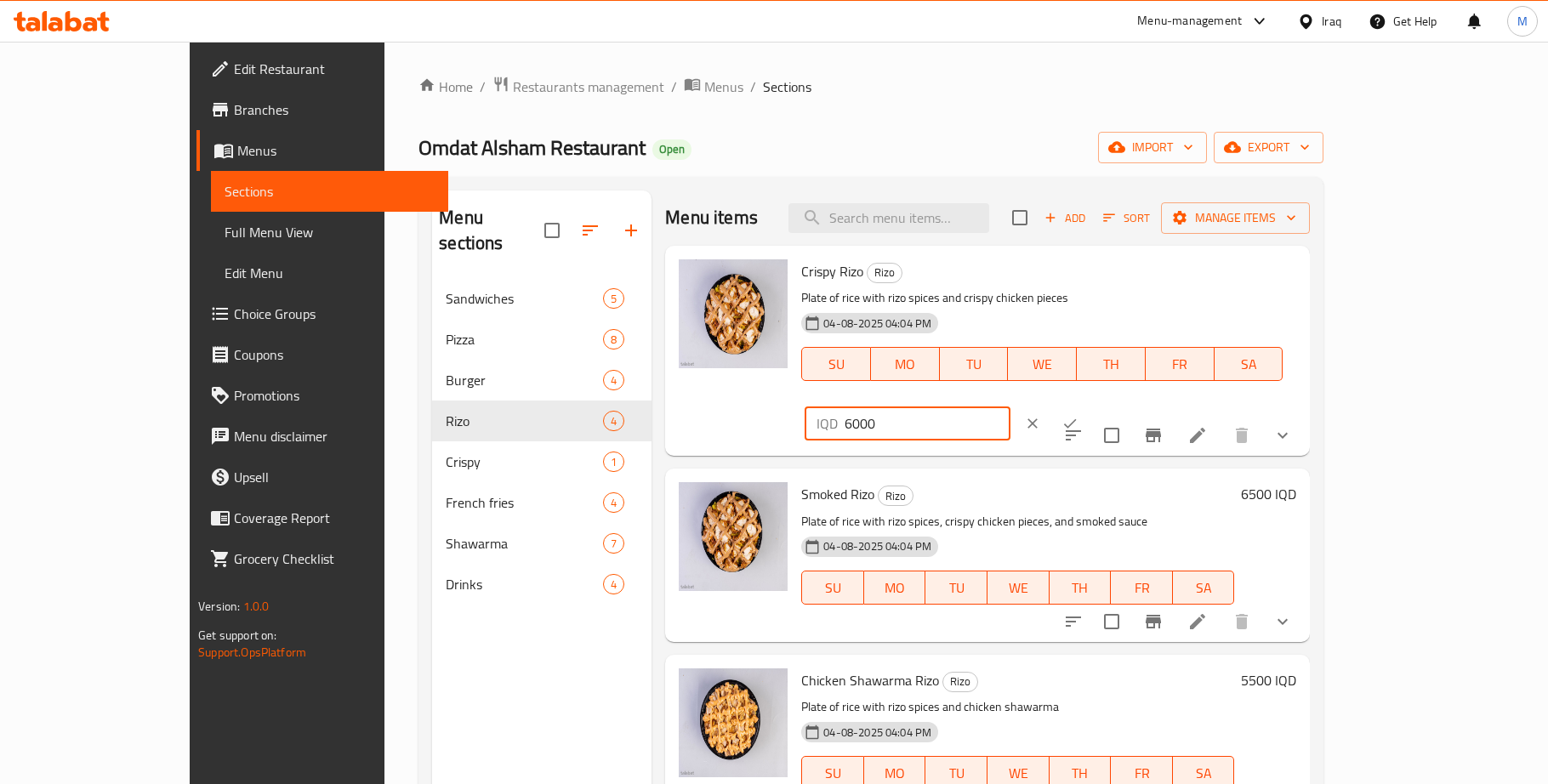 drag, startPoint x: 1254, startPoint y: 272, endPoint x: 1238, endPoint y: 272, distance: 16 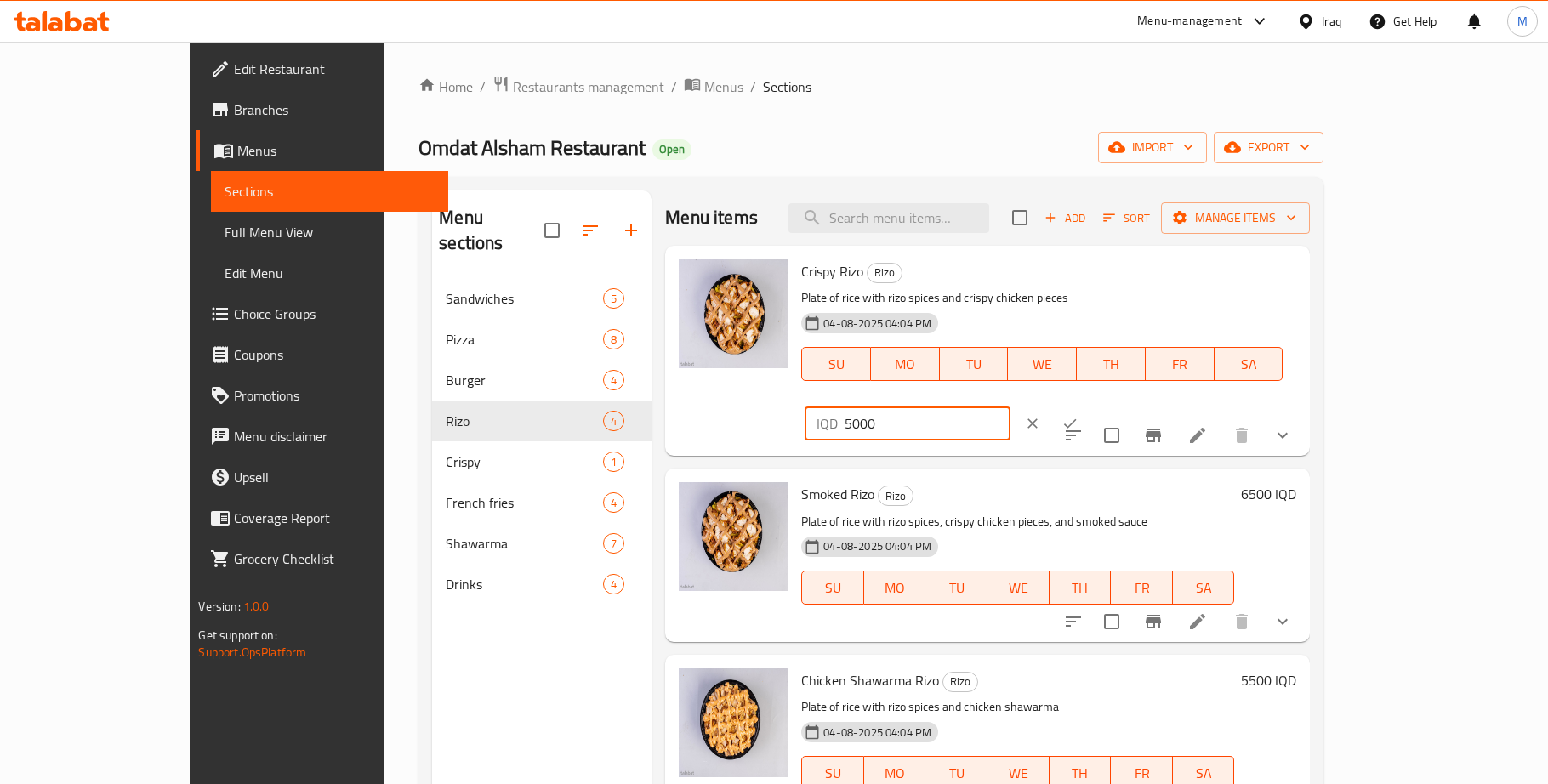 type on "5000" 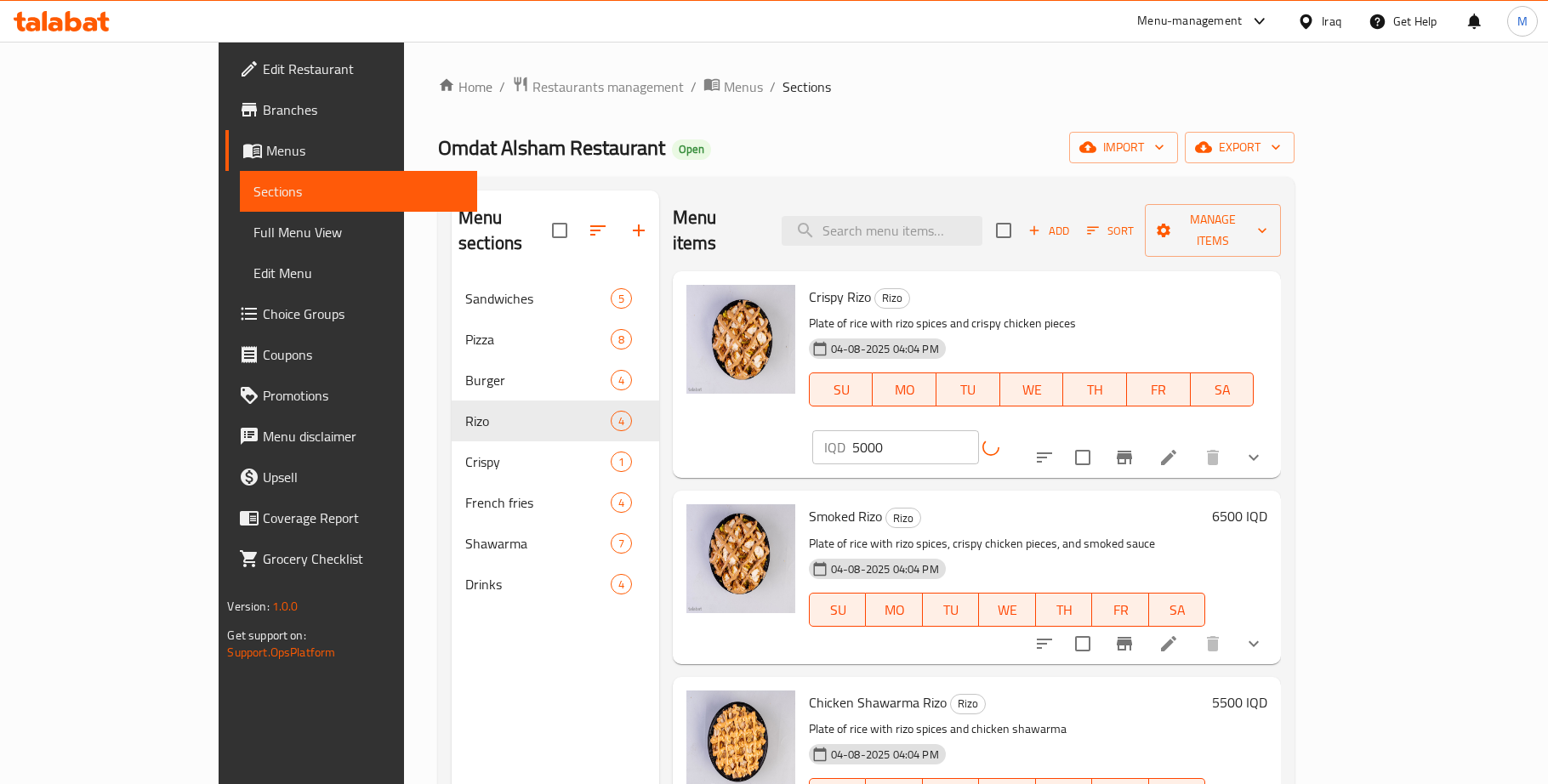 click on "6500   IQD" at bounding box center (1239, 516) 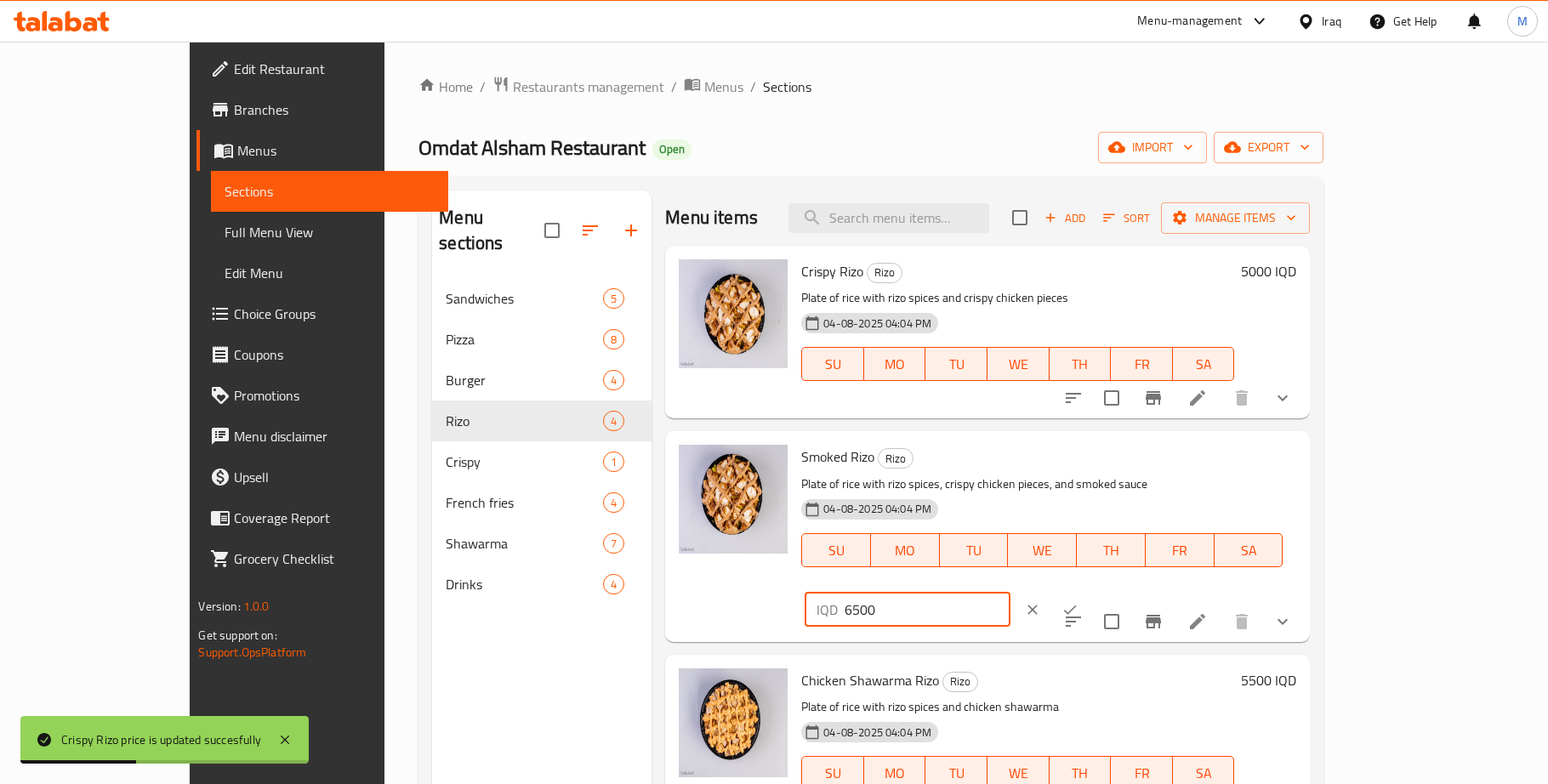 drag, startPoint x: 1257, startPoint y: 467, endPoint x: 1224, endPoint y: 462, distance: 33.37664 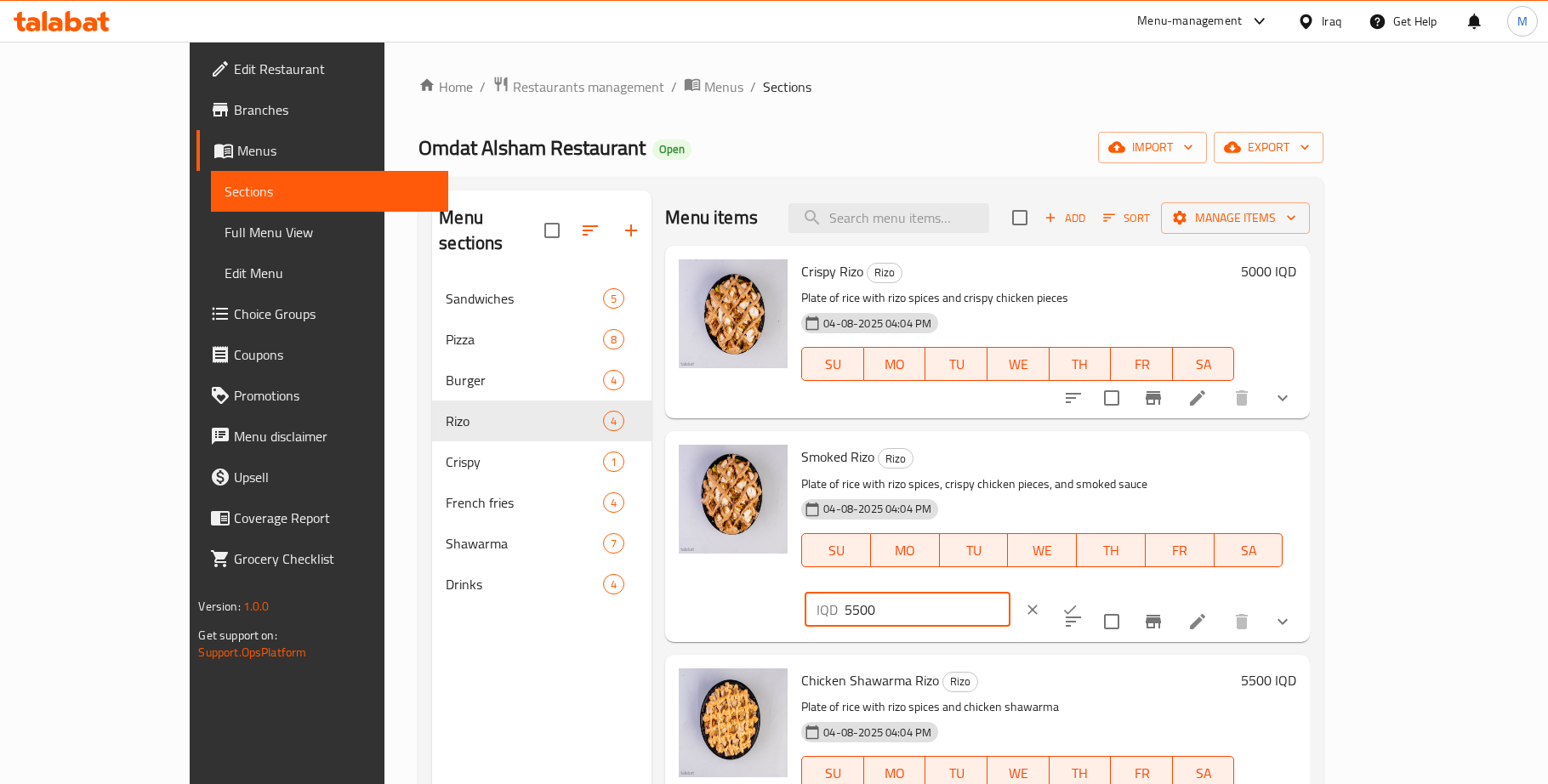 type on "5500" 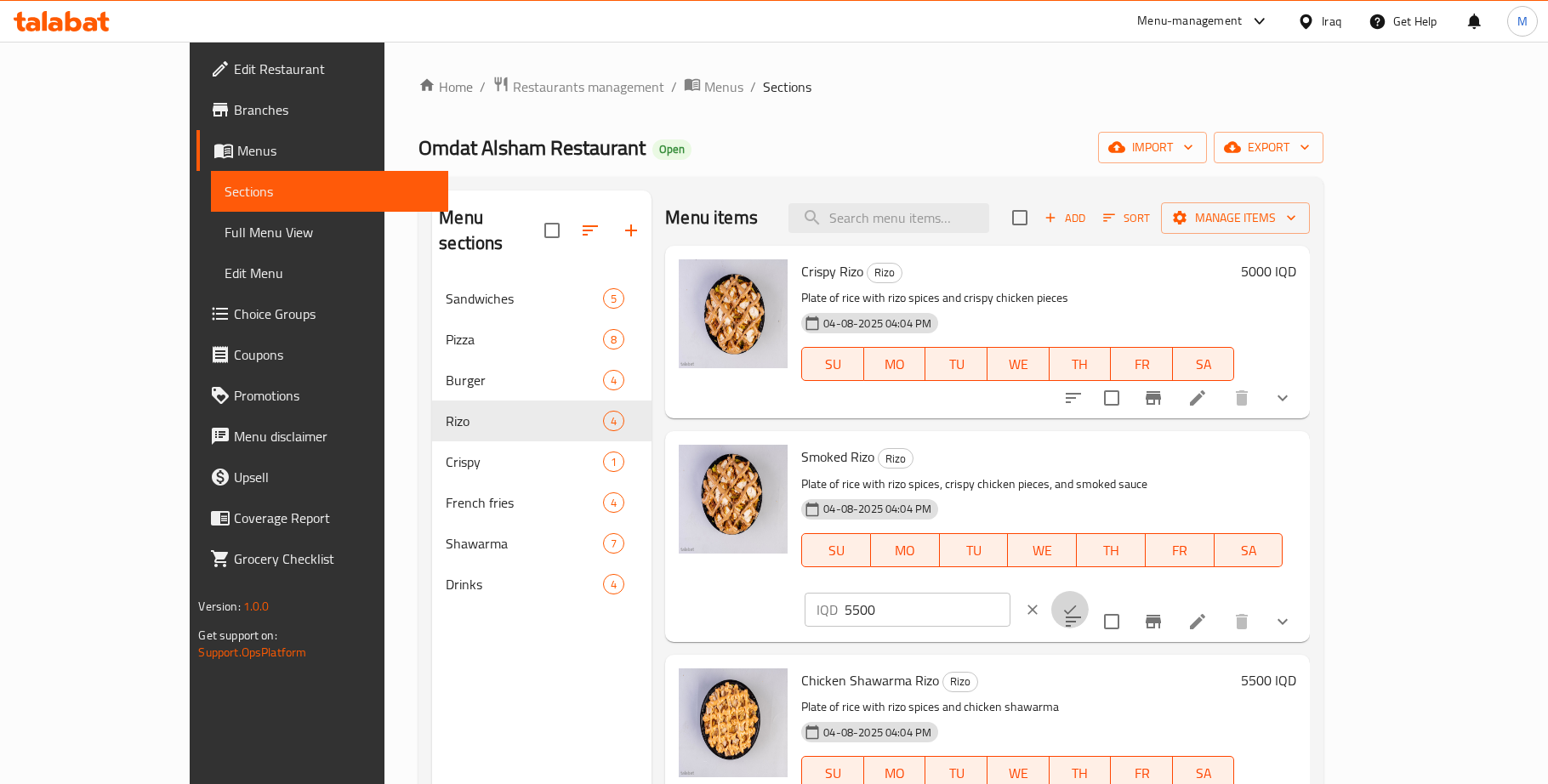 click at bounding box center (1070, 610) 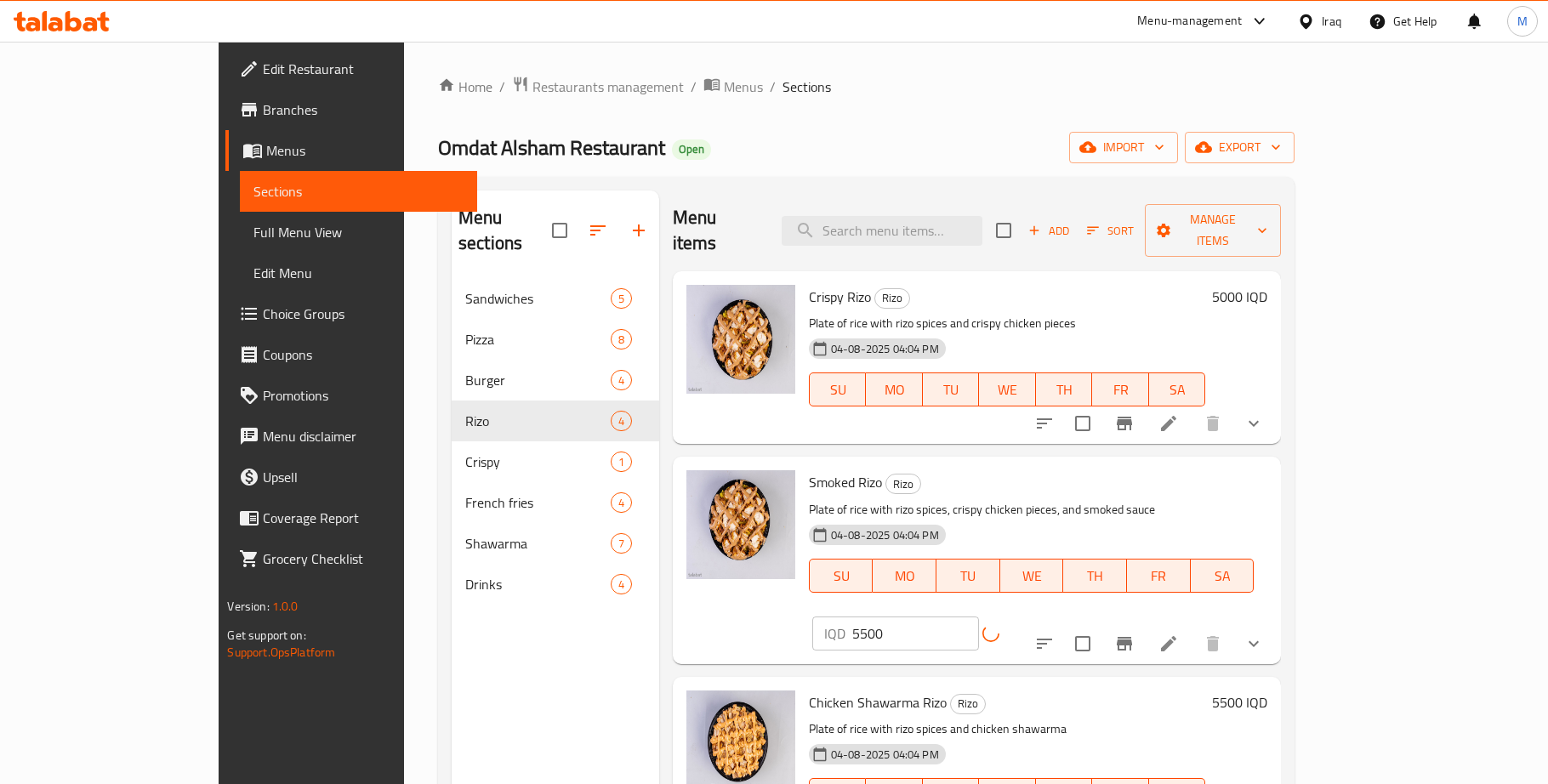scroll, scrollTop: 2, scrollLeft: 0, axis: vertical 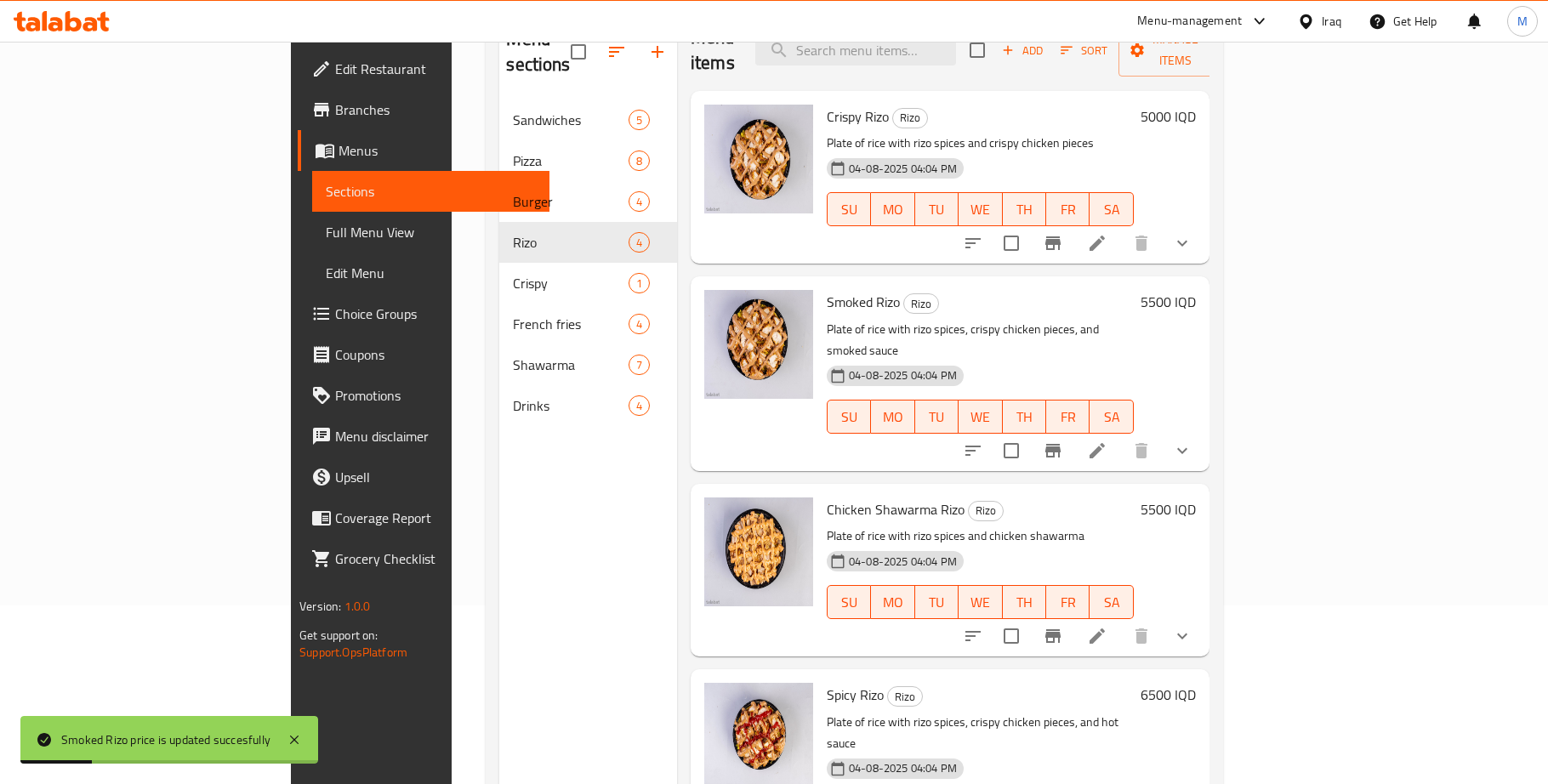 click on "5500   IQD" at bounding box center [1168, 509] 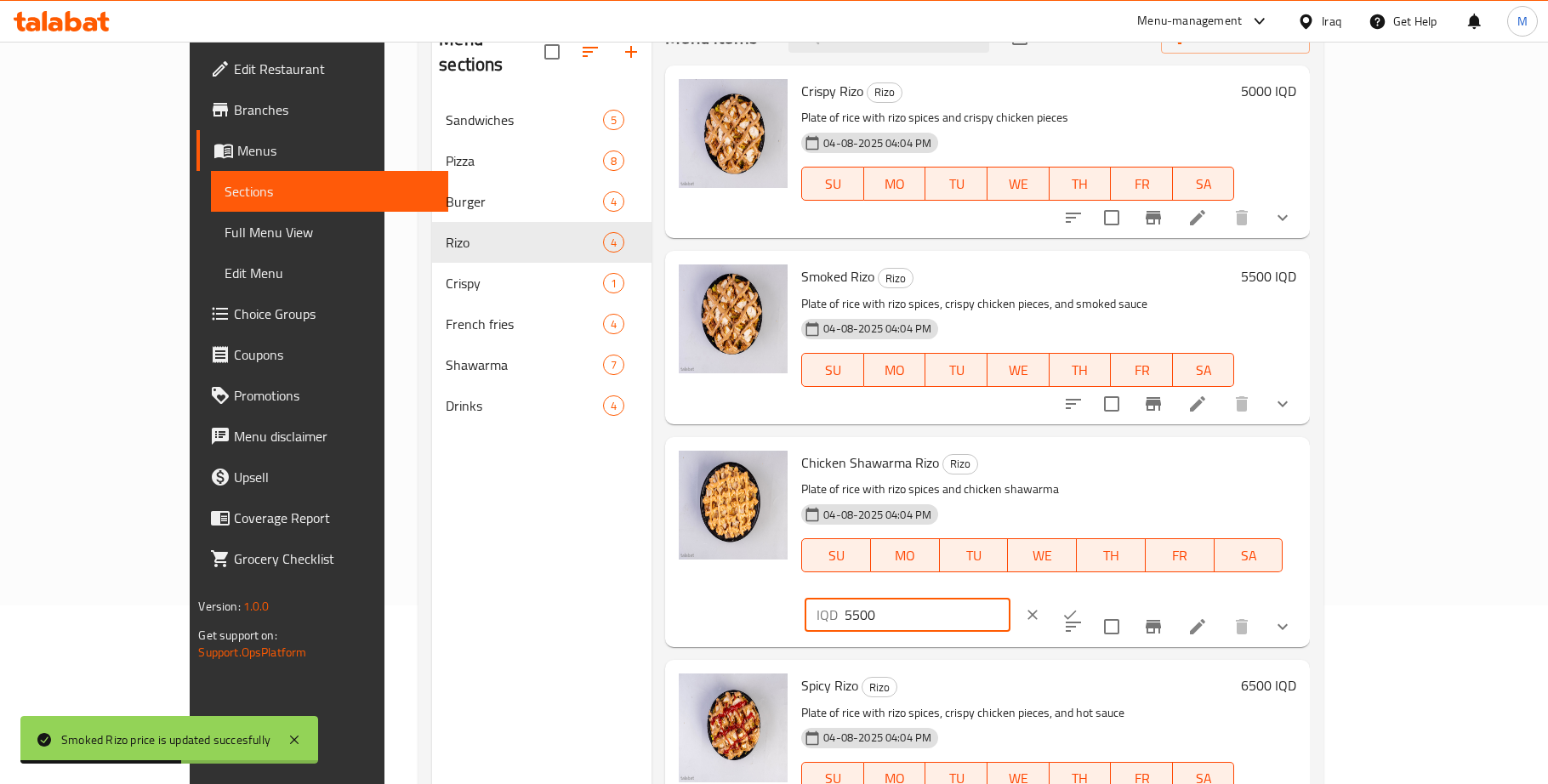 drag, startPoint x: 1258, startPoint y: 479, endPoint x: 1218, endPoint y: 480, distance: 40.012498 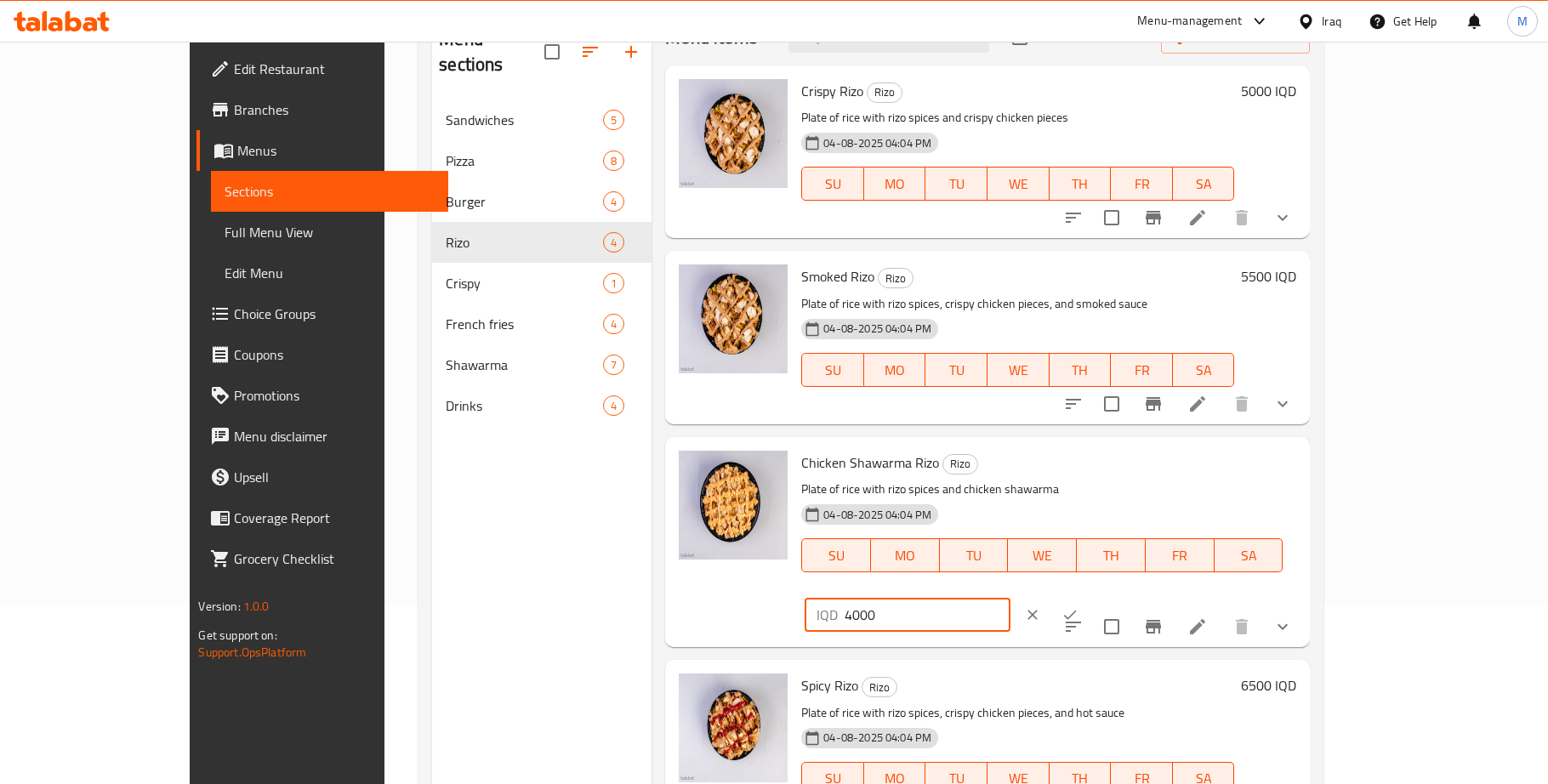 type on "4000" 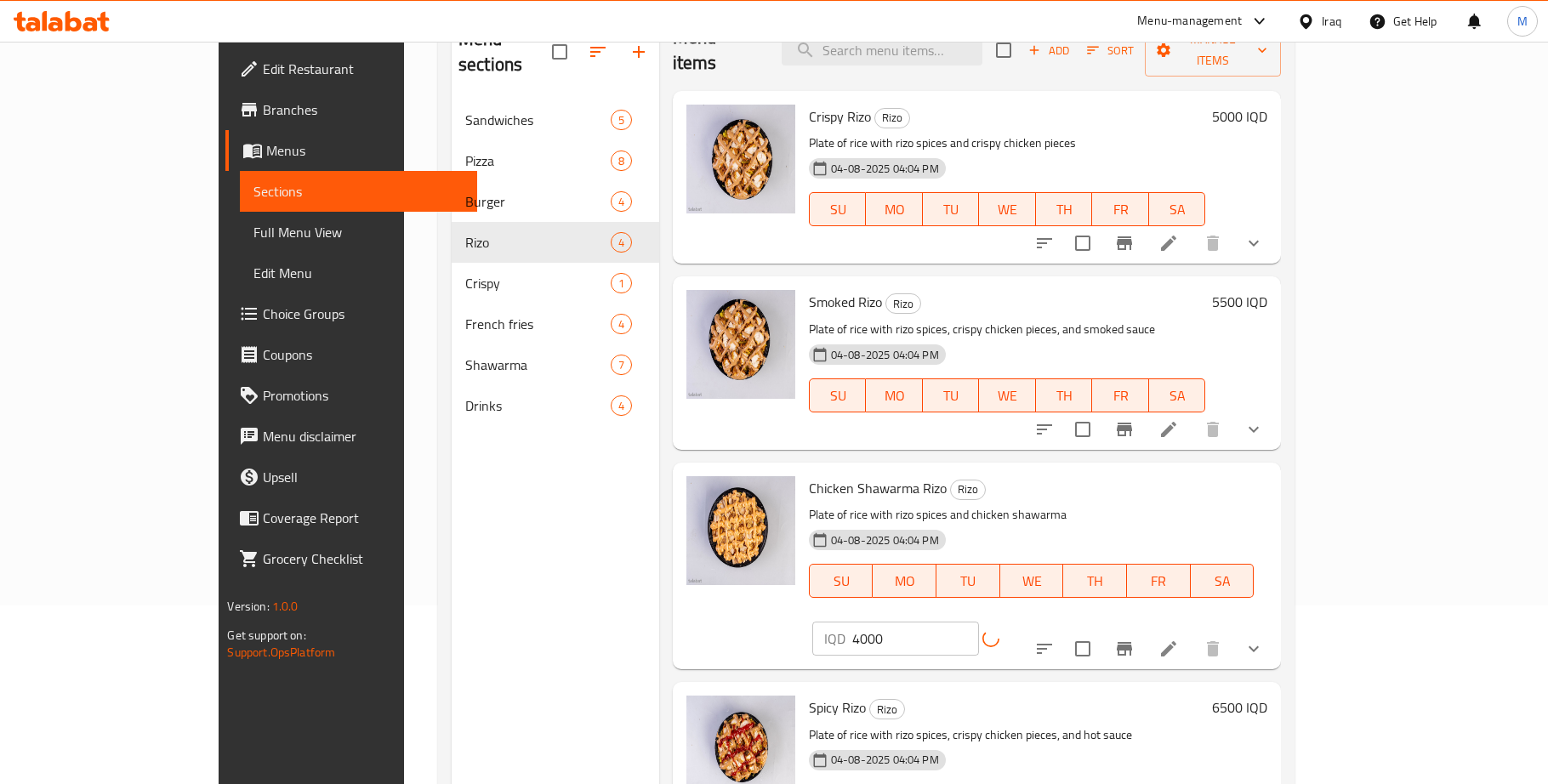 scroll, scrollTop: 238, scrollLeft: 0, axis: vertical 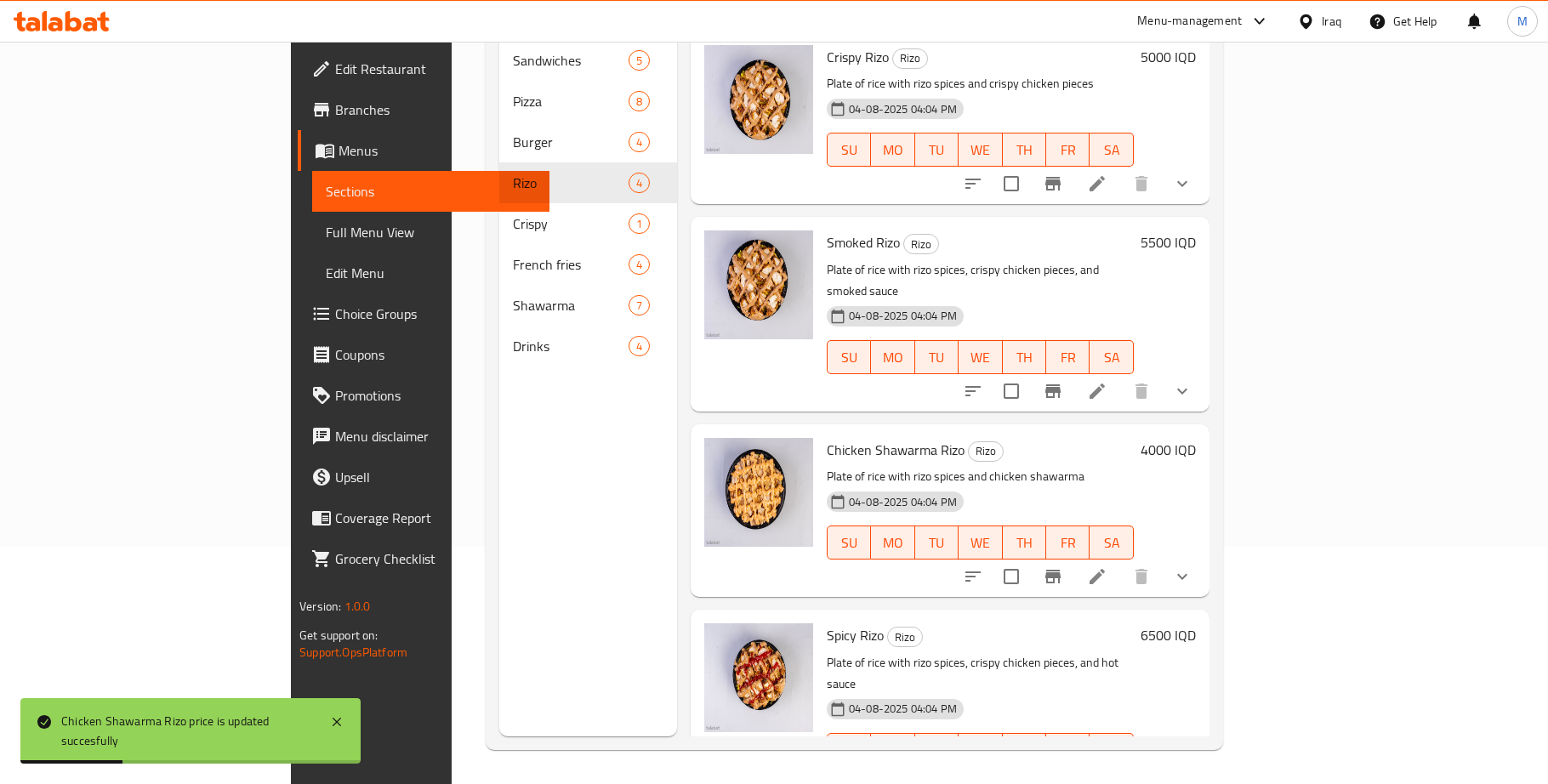 click on "5500   IQD" at bounding box center (1168, 242) 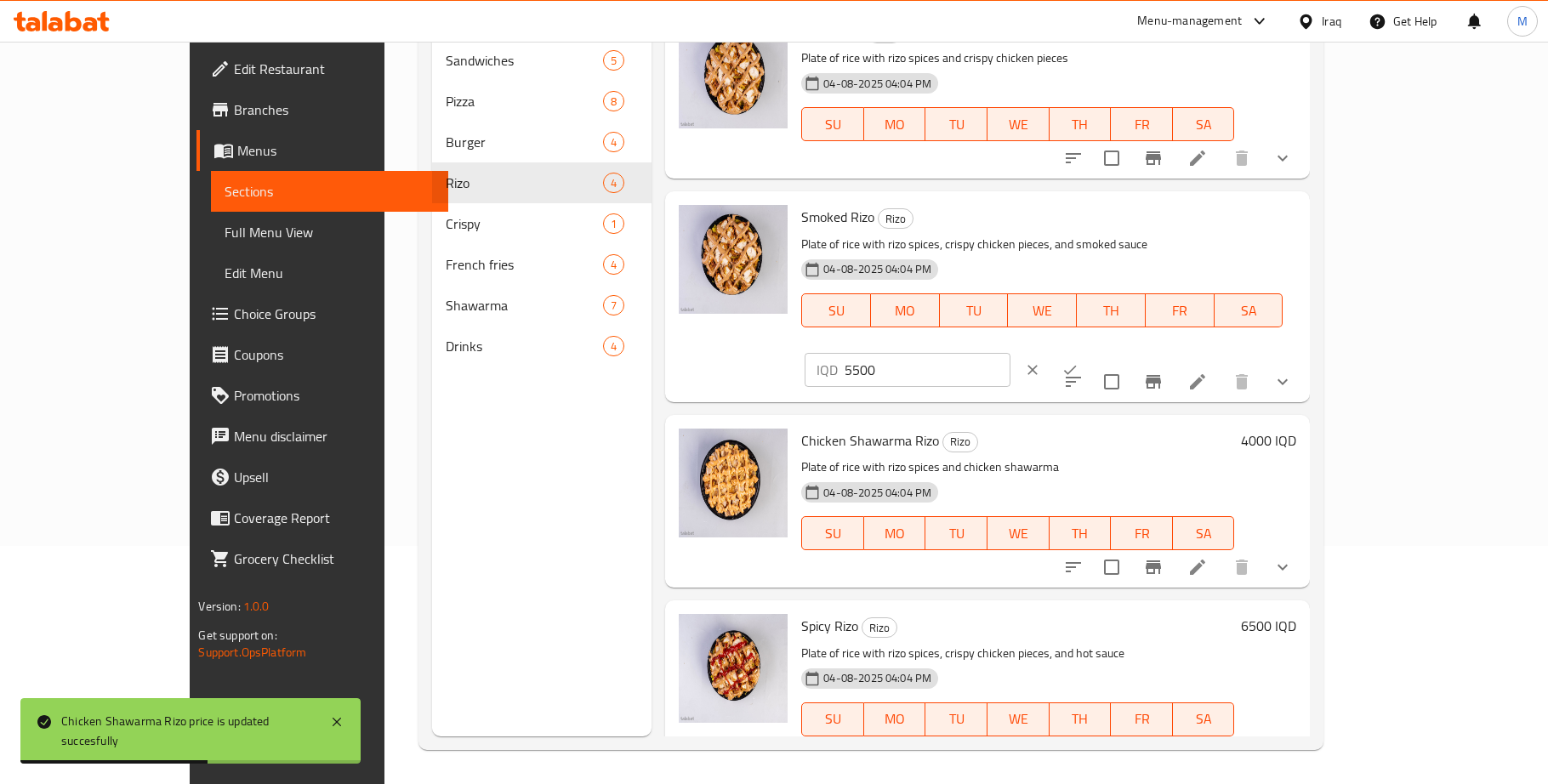 click on "5500" at bounding box center (927, 370) 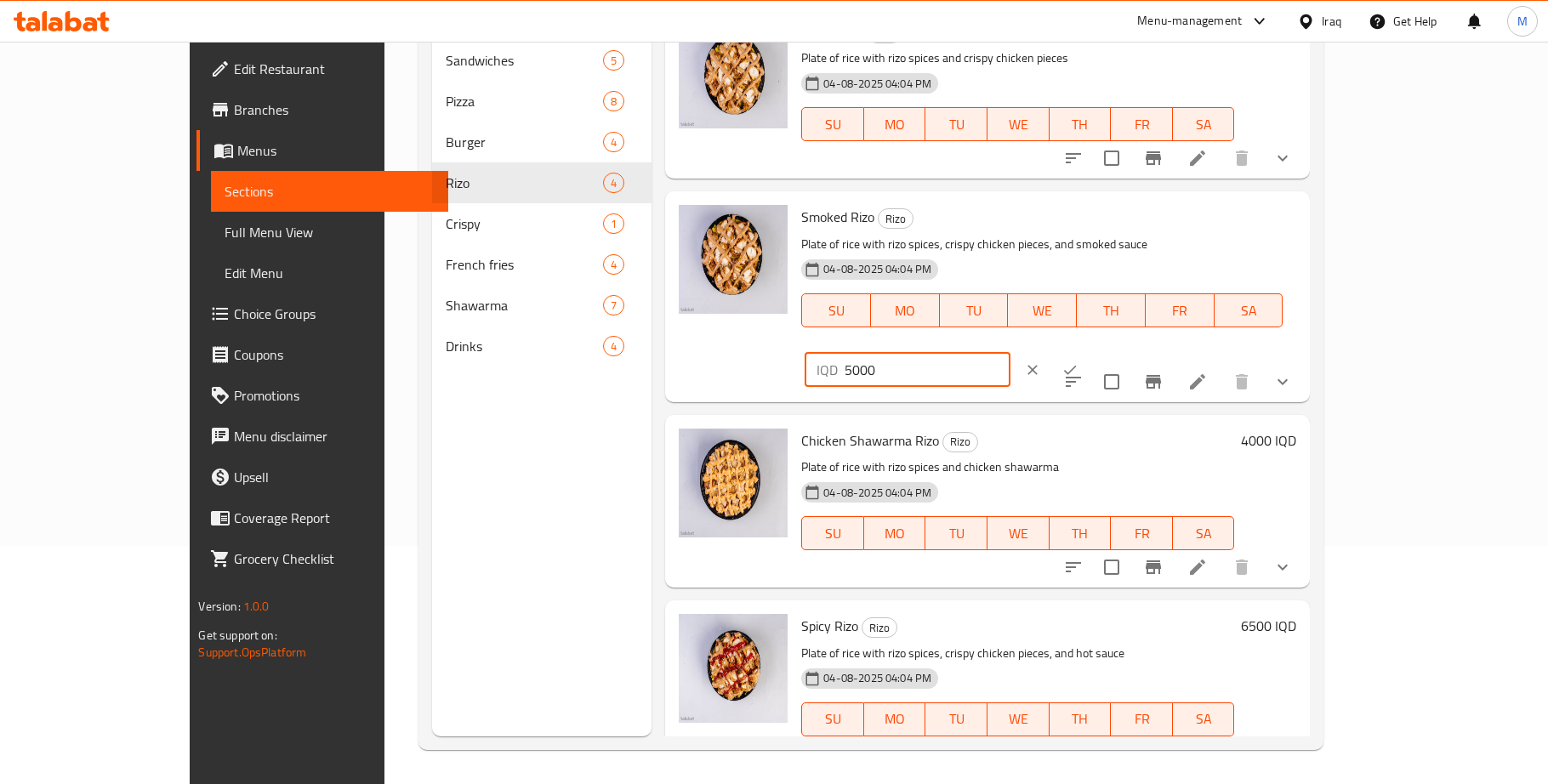 type on "5000" 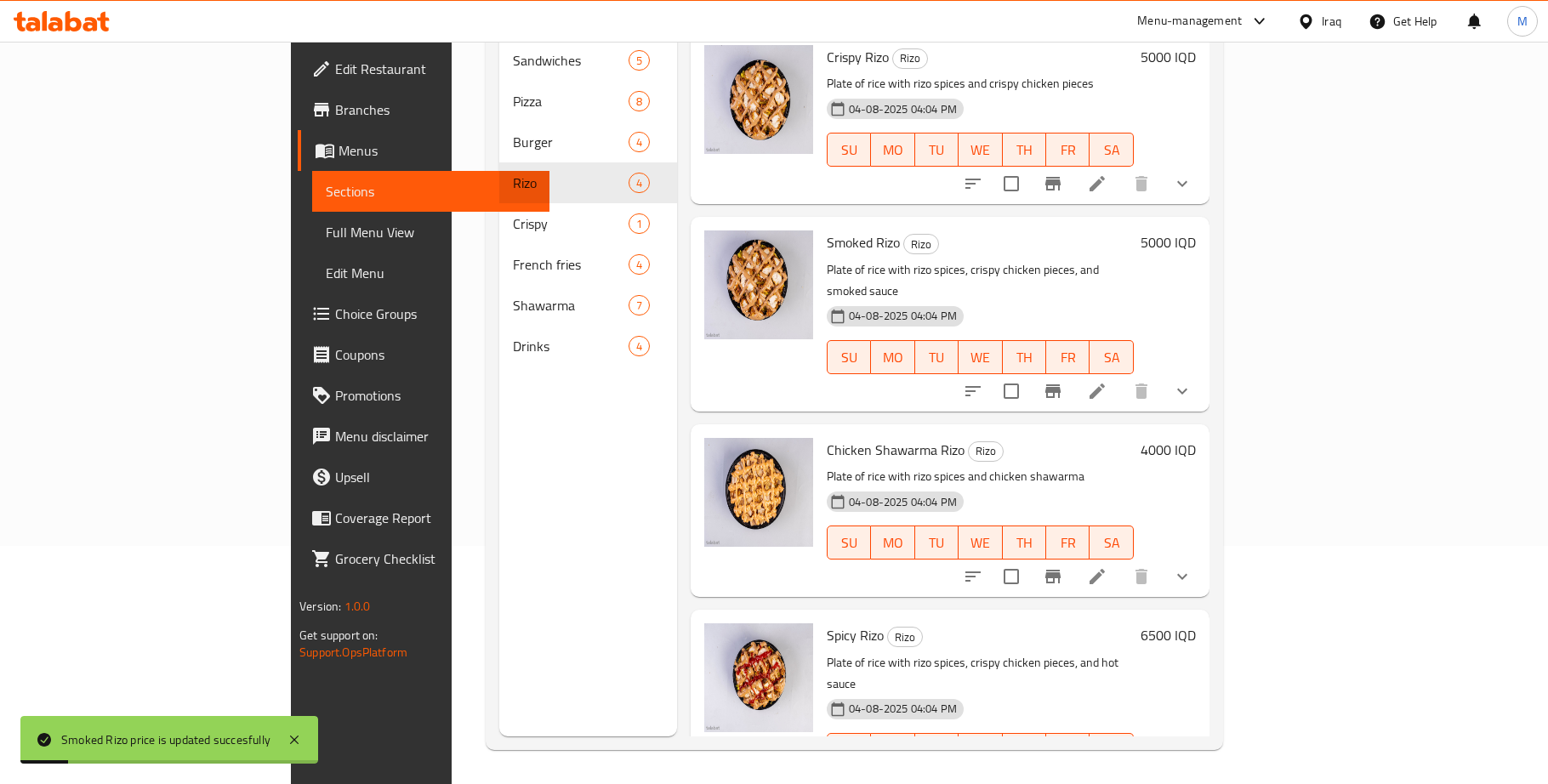 click on "6500   IQD" at bounding box center [1168, 635] 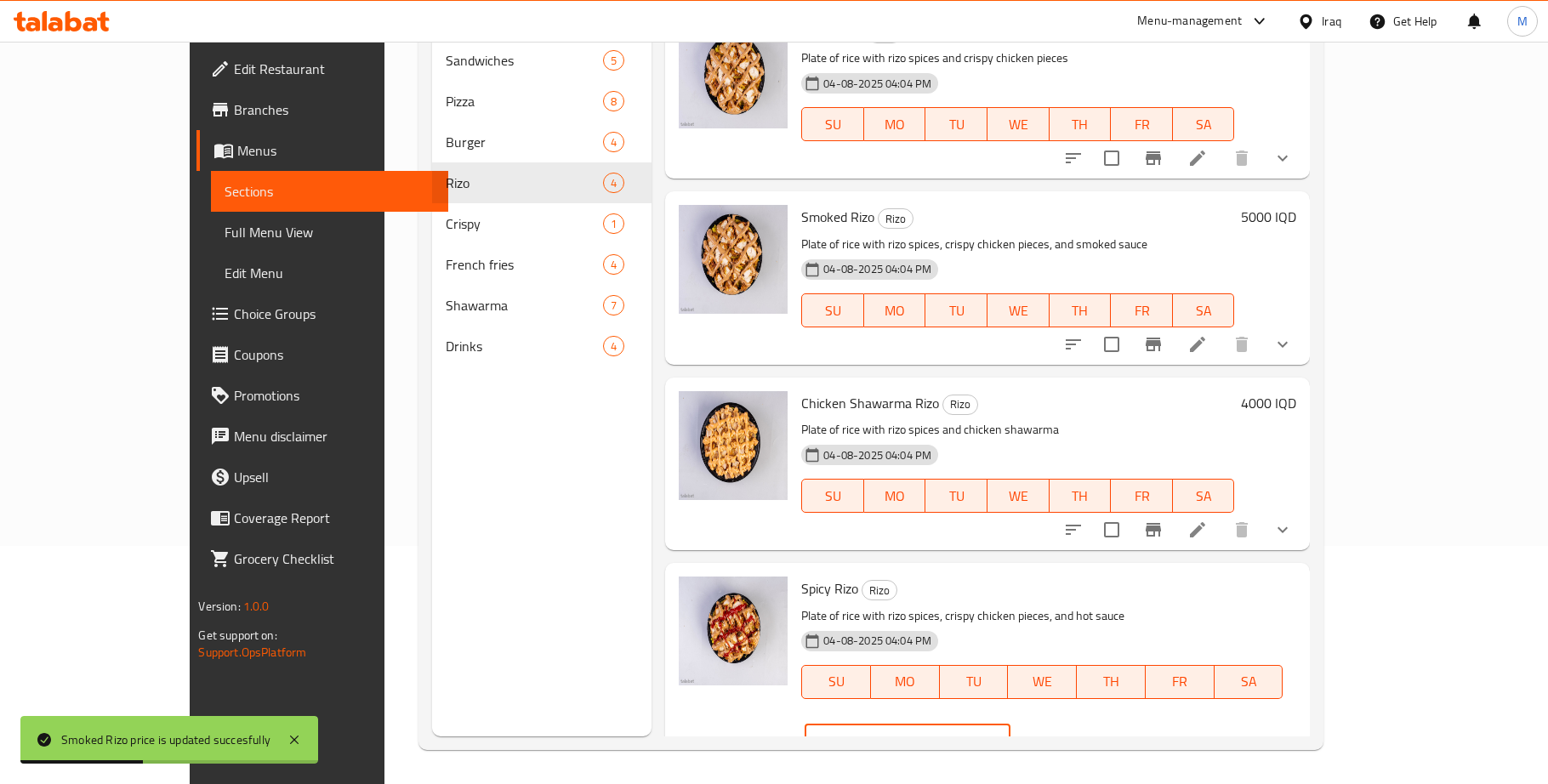 drag, startPoint x: 1256, startPoint y: 598, endPoint x: 1238, endPoint y: 594, distance: 18.43909 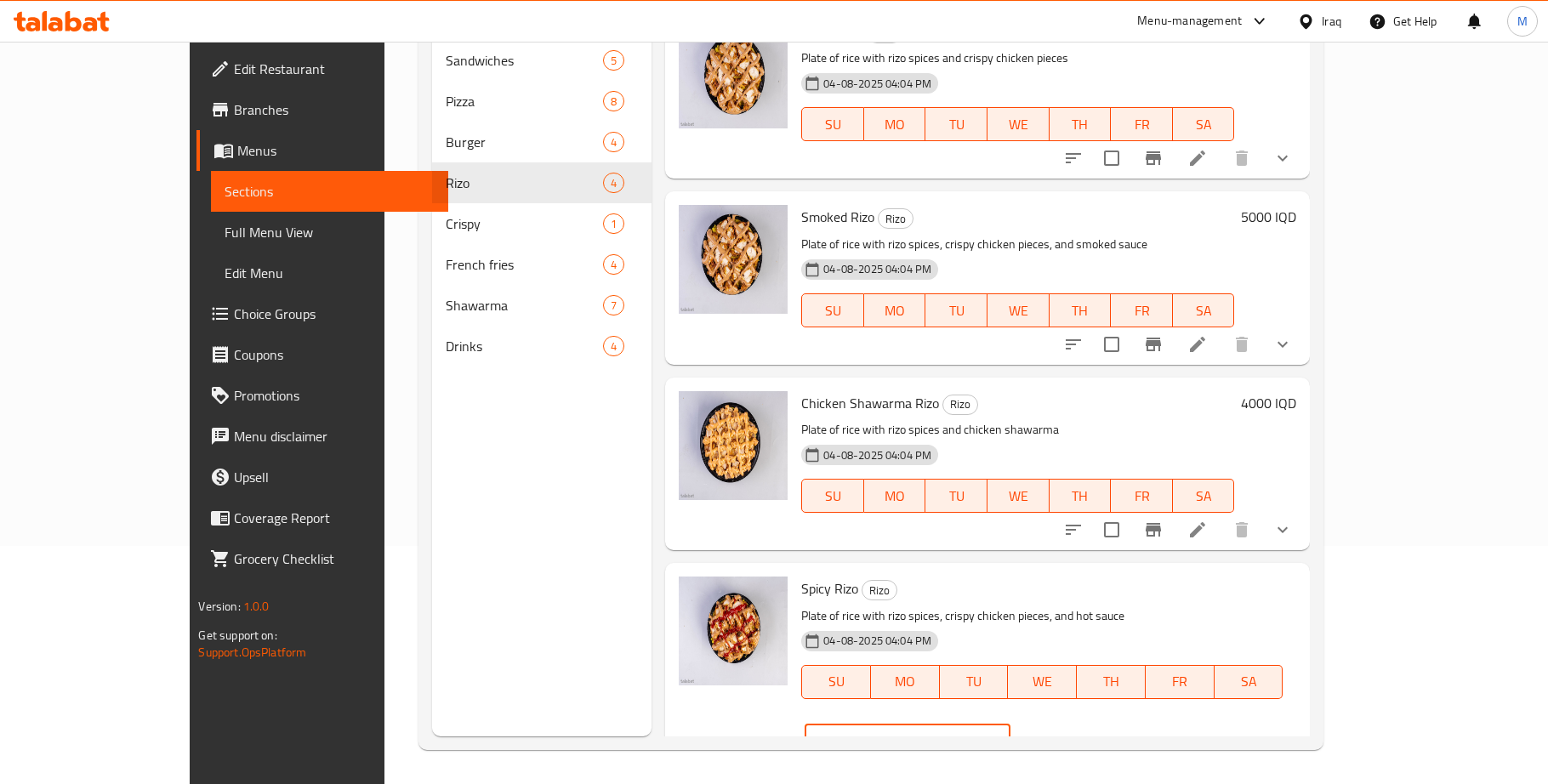 type on "5000" 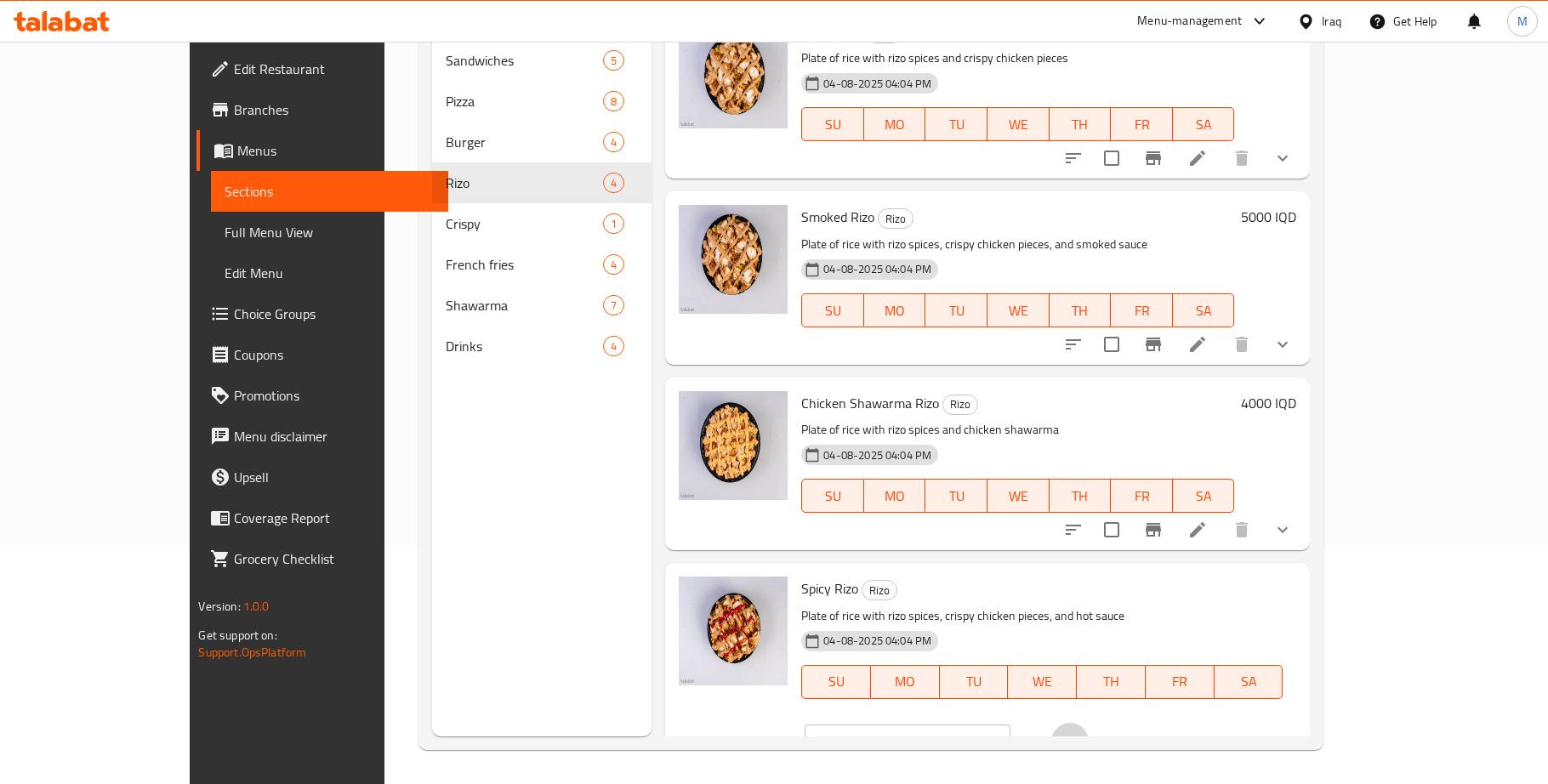 click 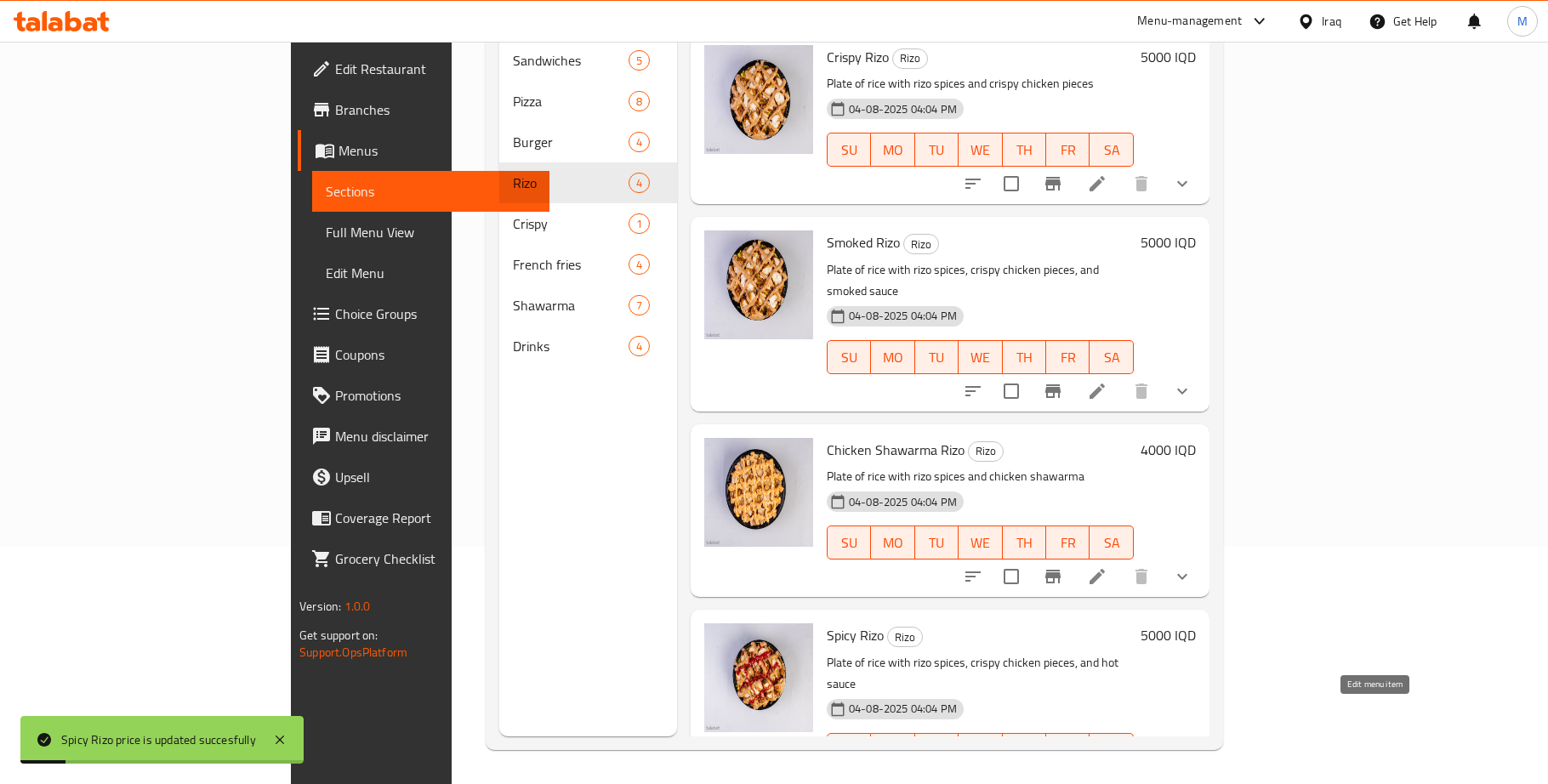click 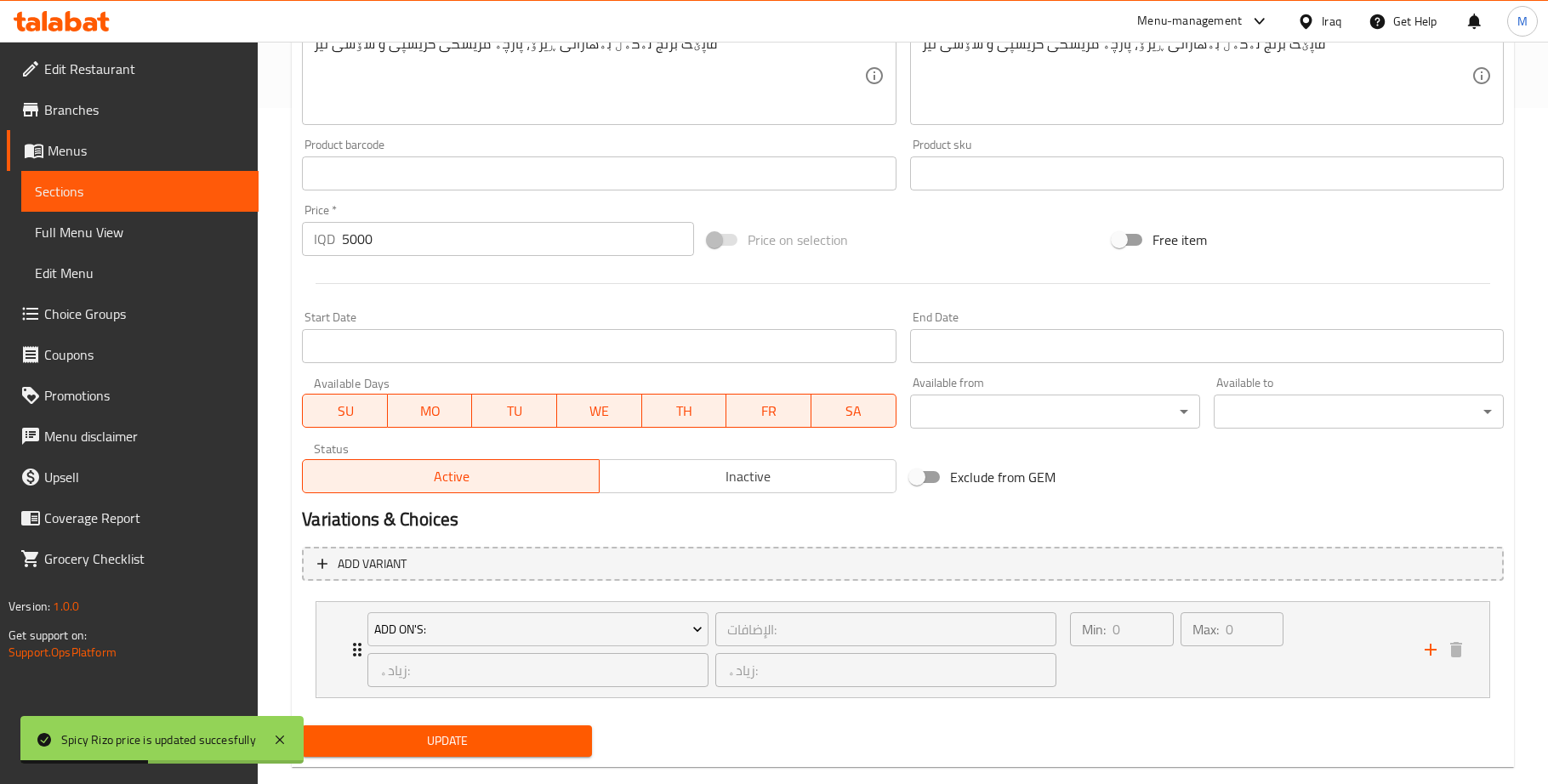 scroll, scrollTop: 707, scrollLeft: 0, axis: vertical 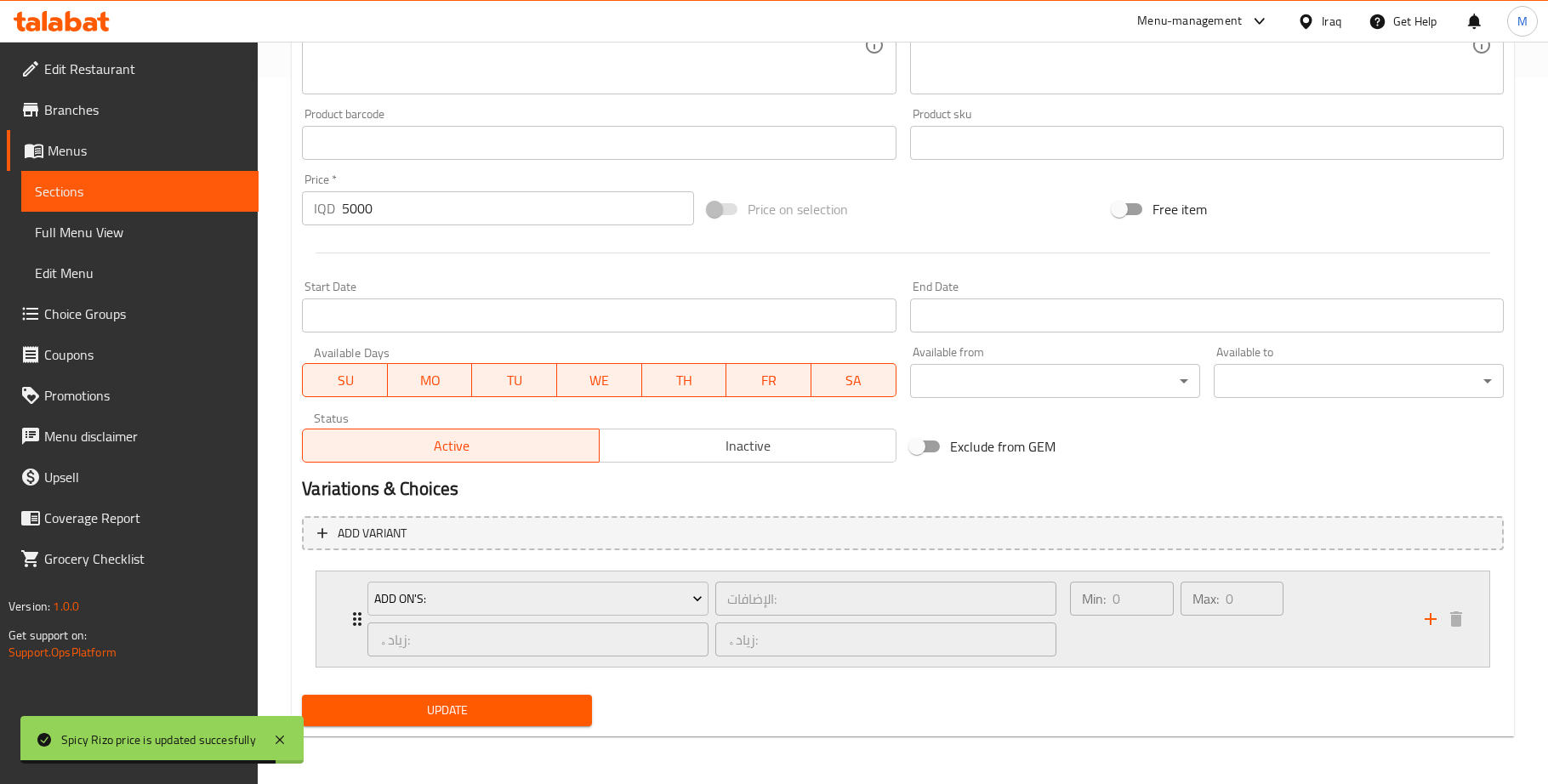 click on "Add On's:  الإضافات: ​ زیادە: ​ زیادە: ​ Min: 0 ​ Max: 0 ​" at bounding box center [902, 619] 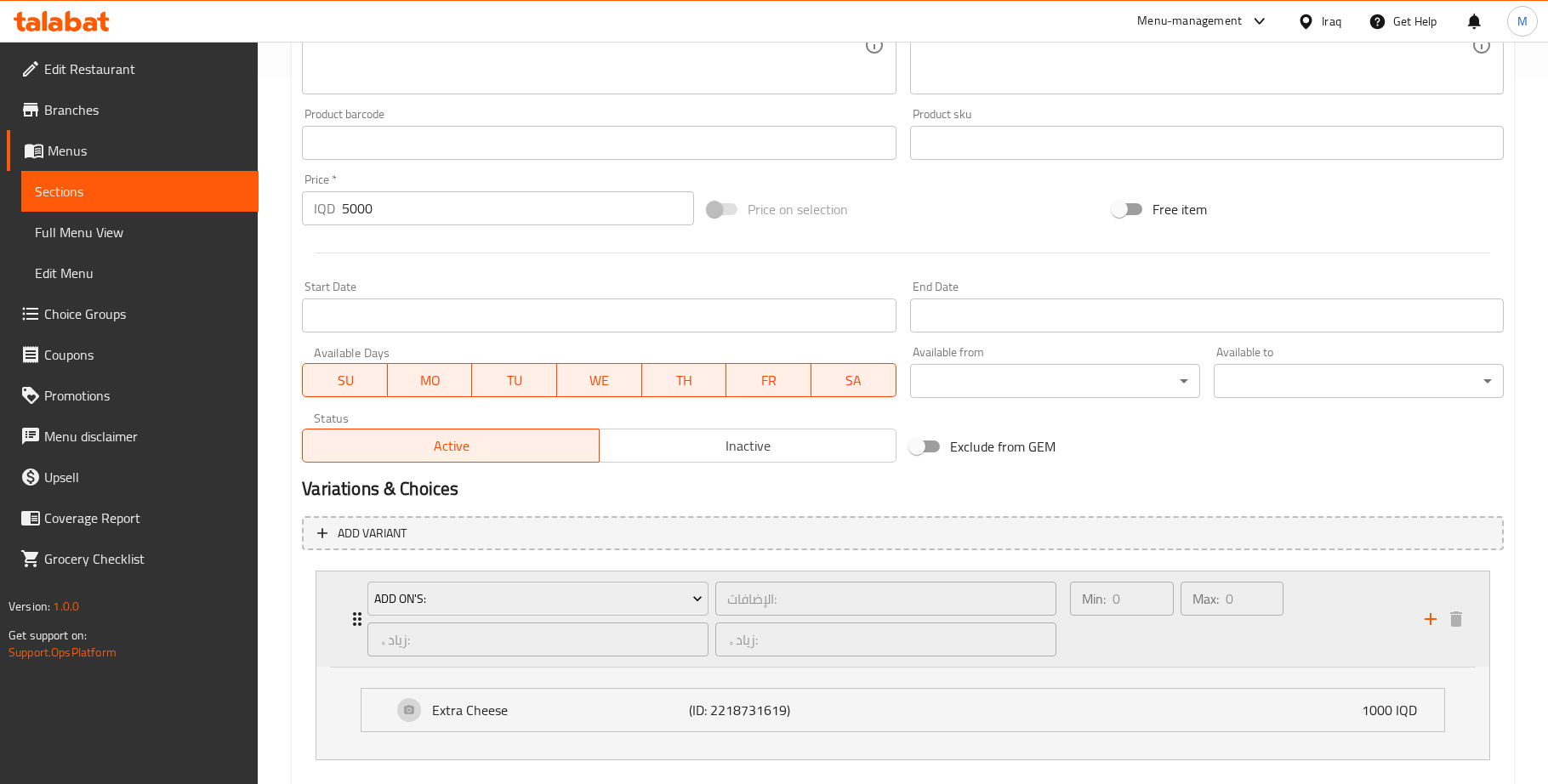 scroll, scrollTop: 799, scrollLeft: 0, axis: vertical 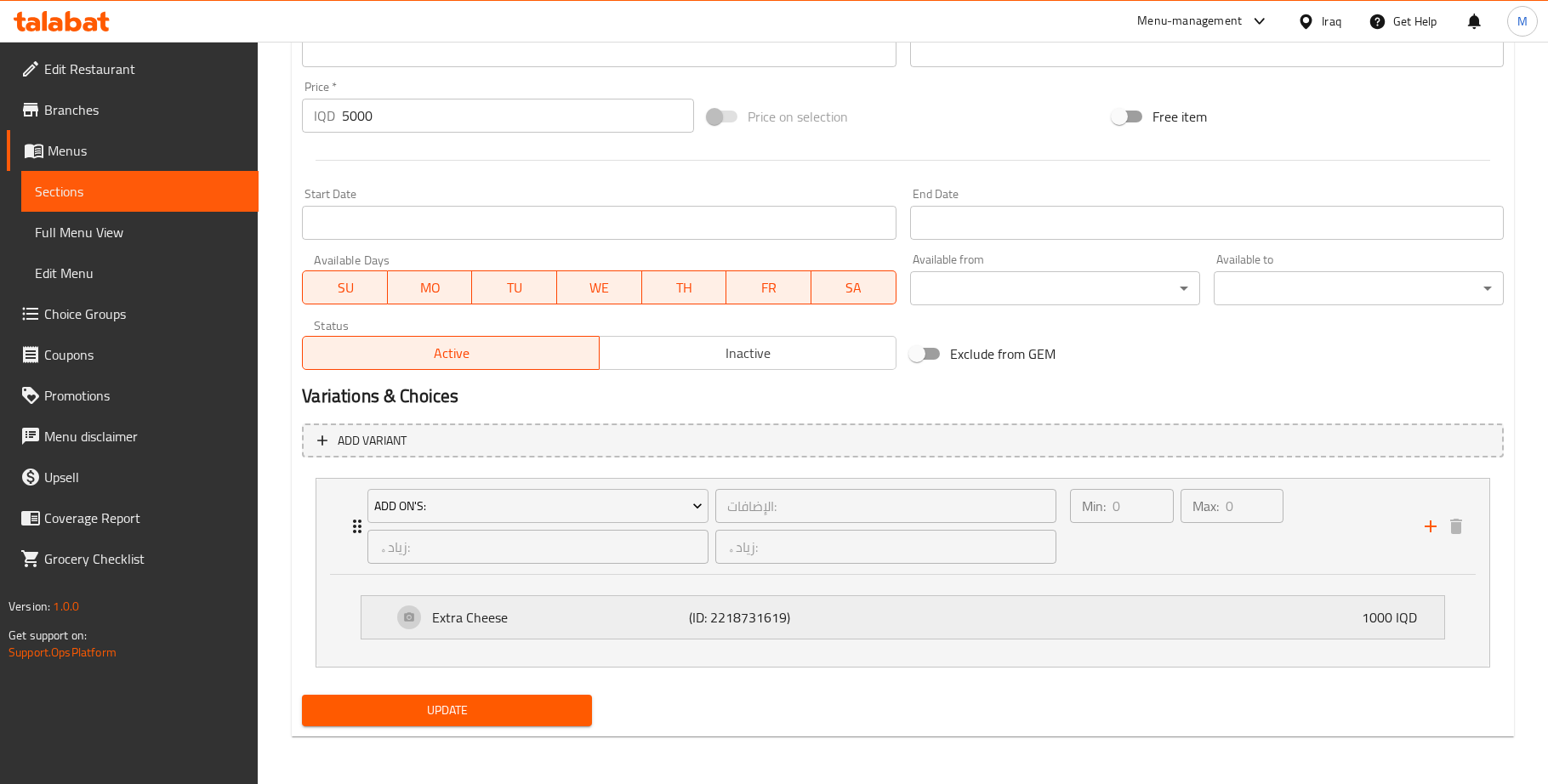 click on "1000 IQD" at bounding box center [1396, 617] 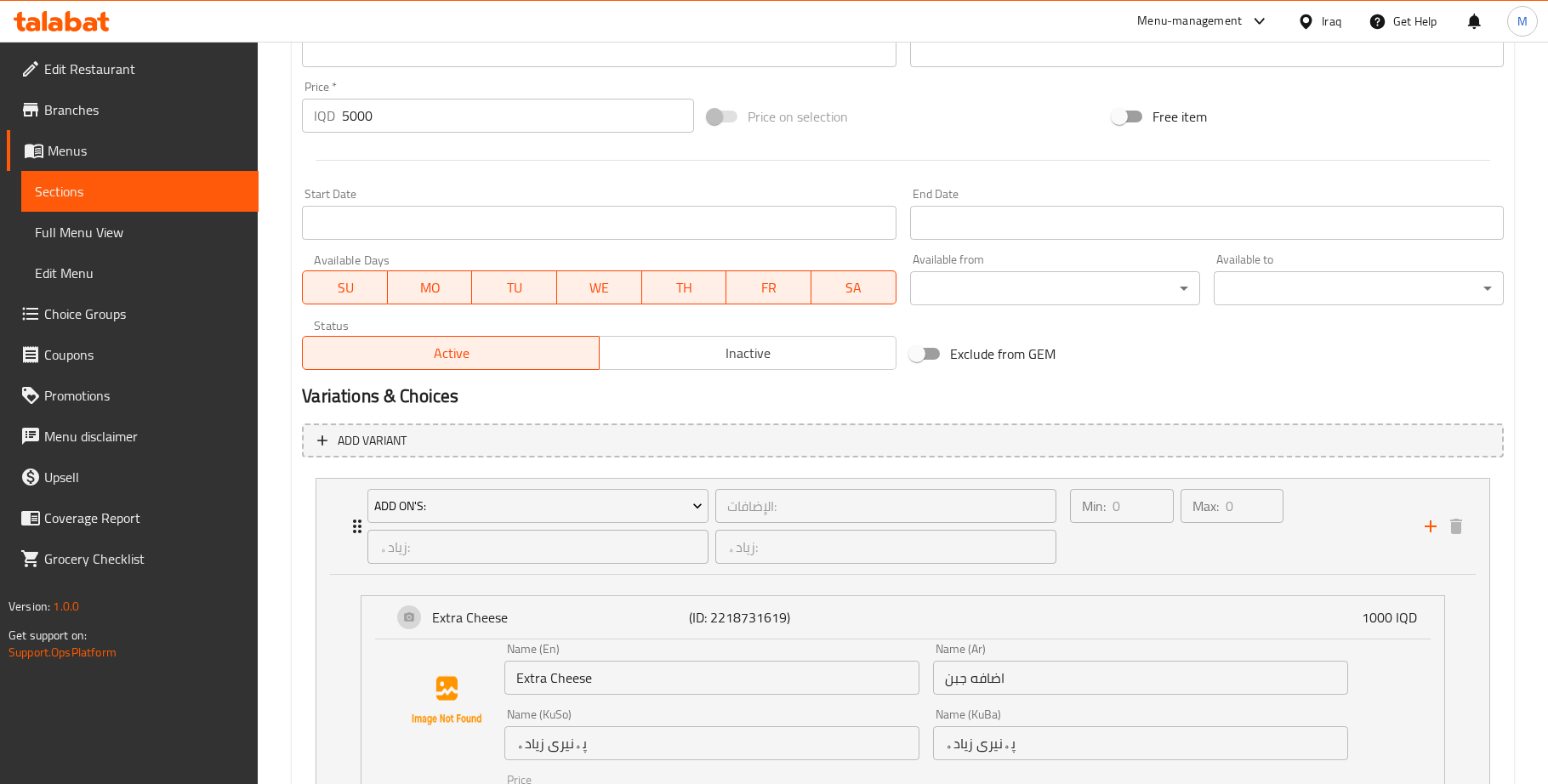 scroll, scrollTop: 1042, scrollLeft: 0, axis: vertical 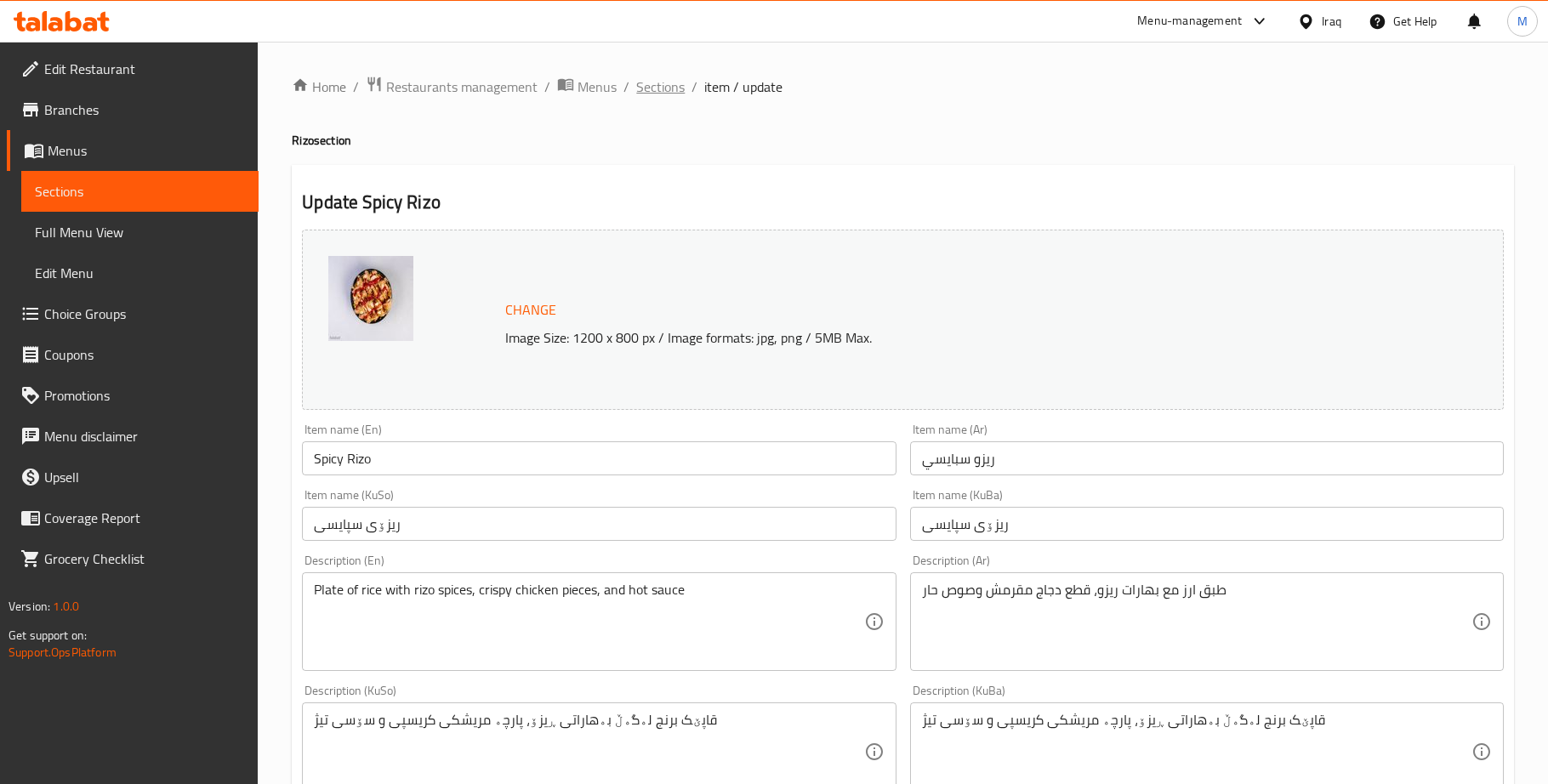 click on "Sections" at bounding box center [660, 87] 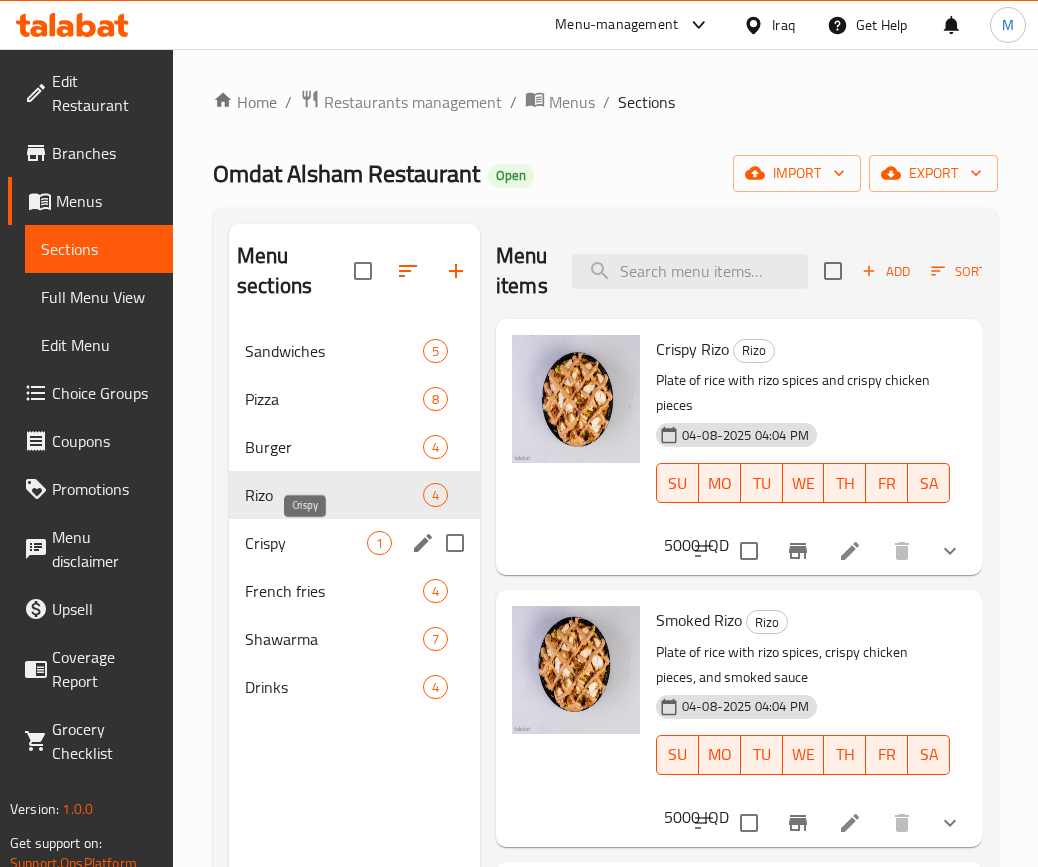 click on "Crispy" at bounding box center (306, 543) 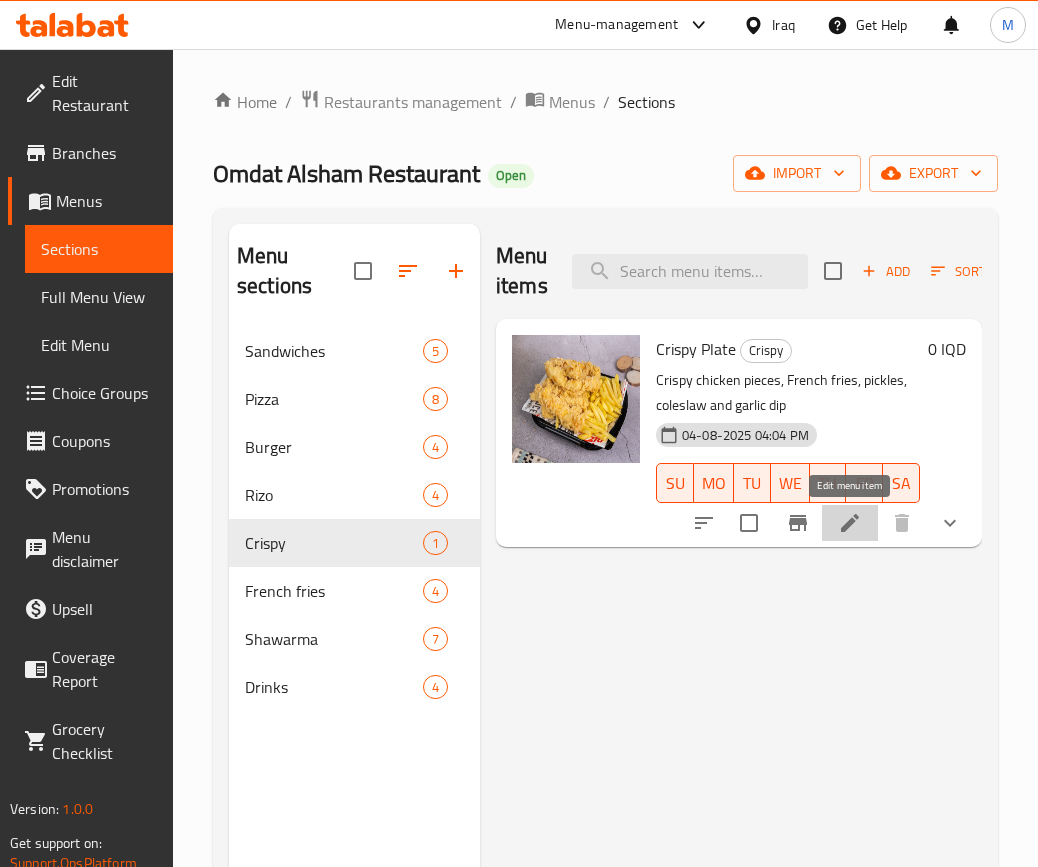 click 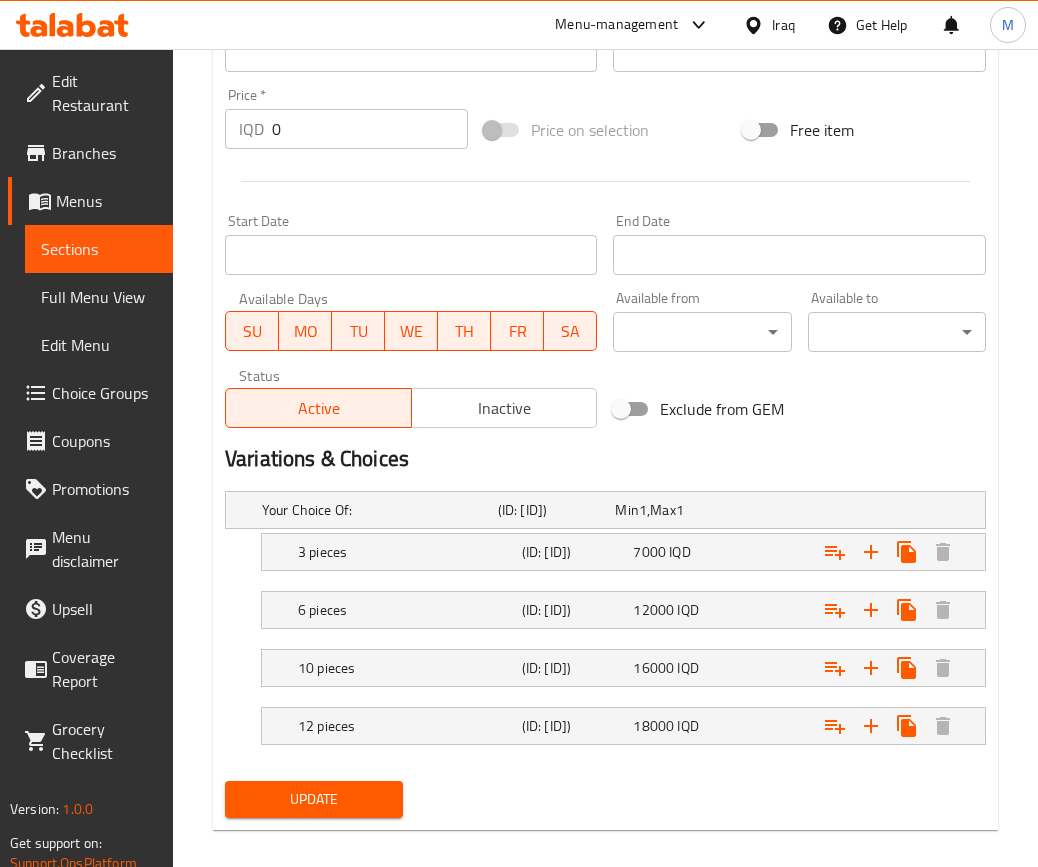 scroll, scrollTop: 982, scrollLeft: 0, axis: vertical 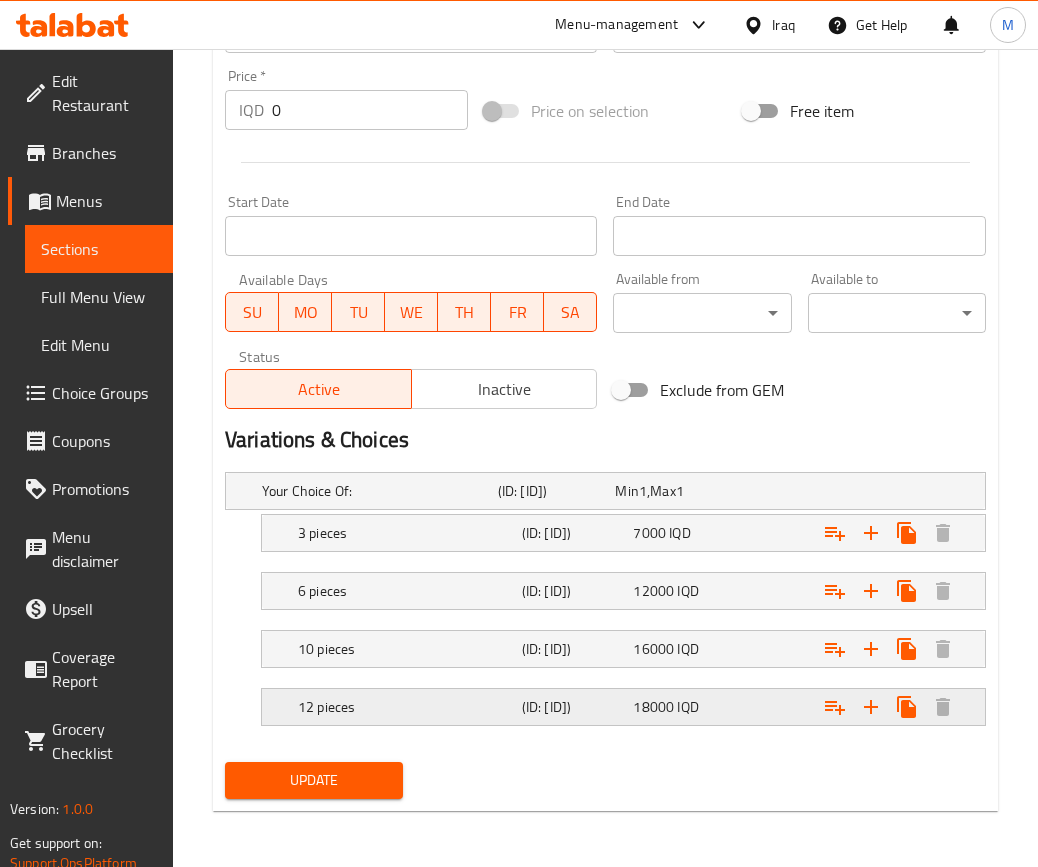 click on "18000" at bounding box center [626, 491] 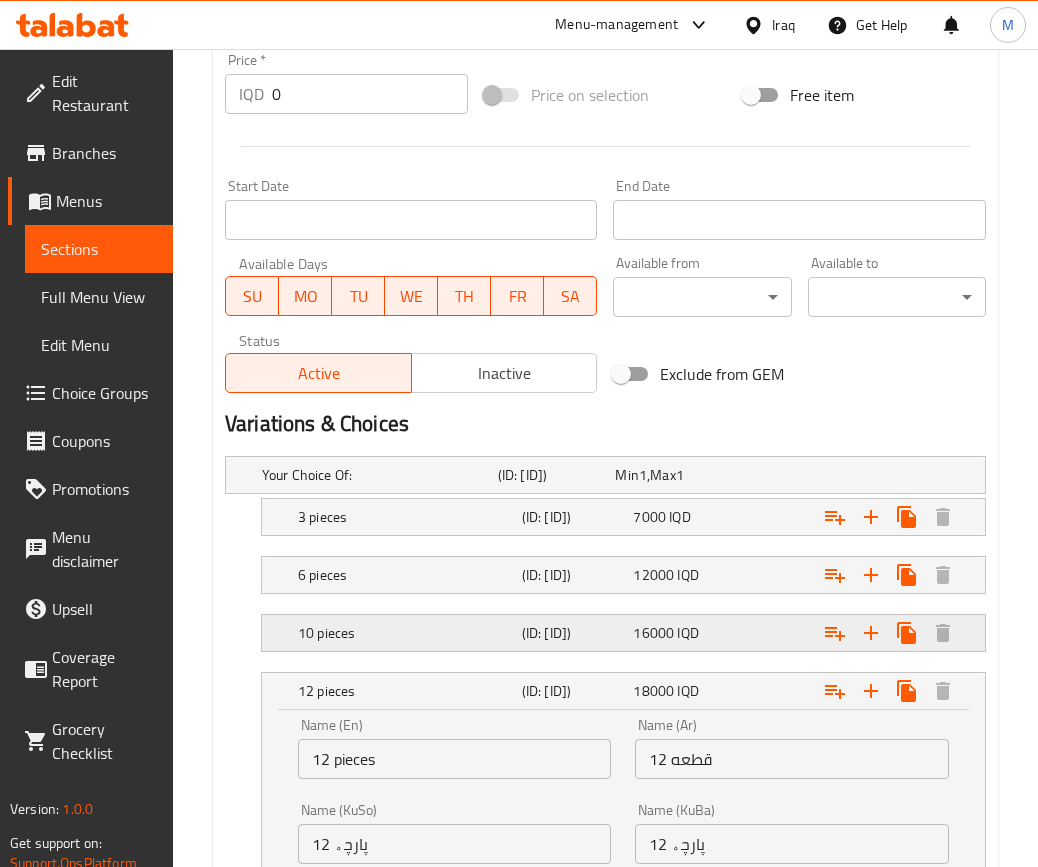 click on "16000" at bounding box center (626, 475) 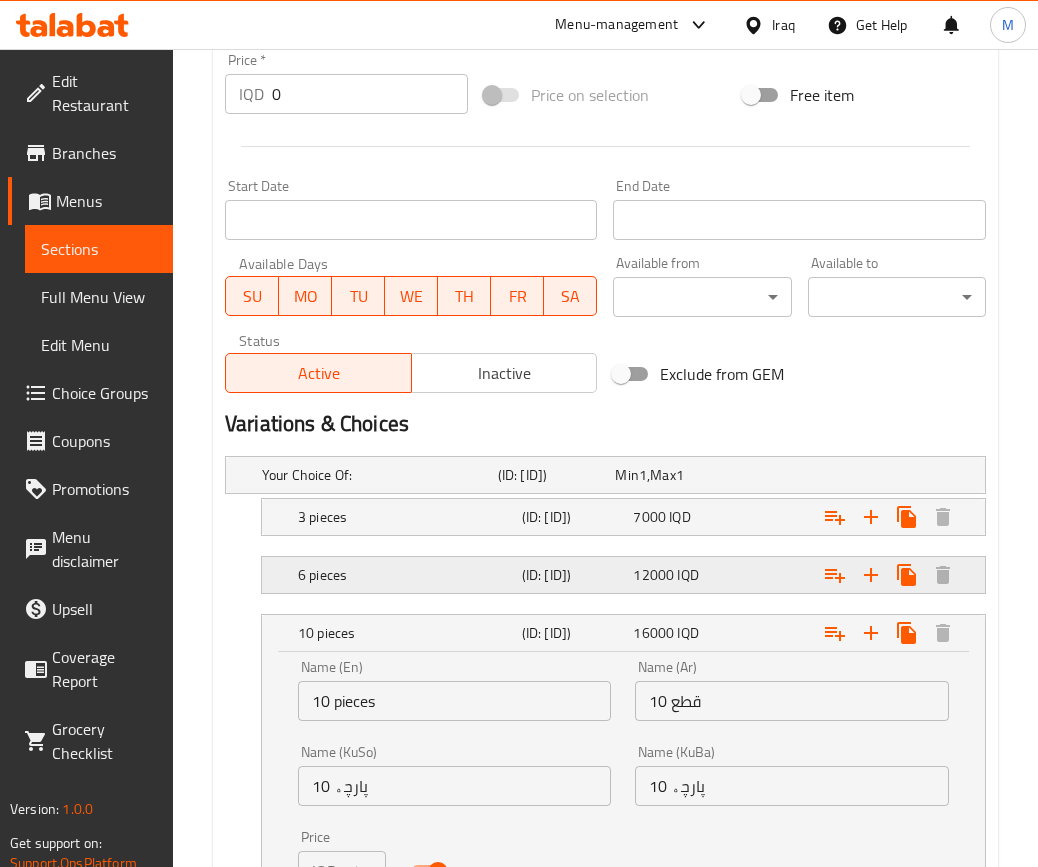 click on "12000" at bounding box center [626, 475] 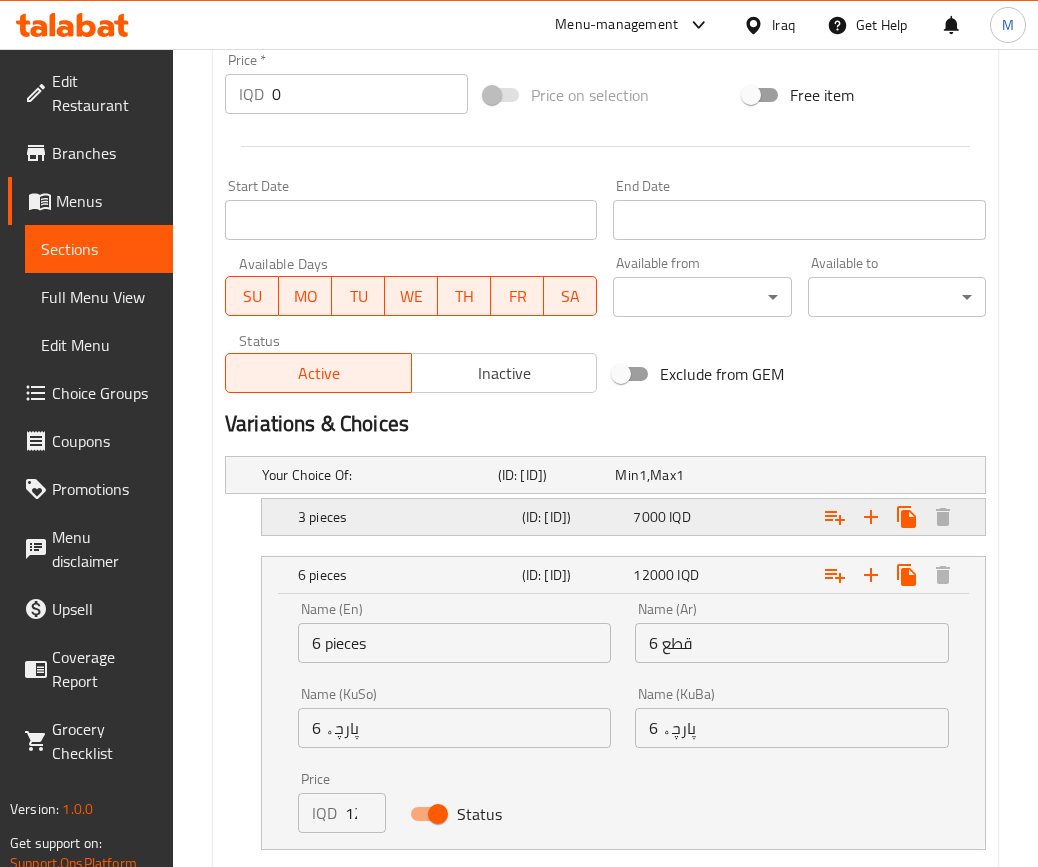 click on "7000" at bounding box center (626, 475) 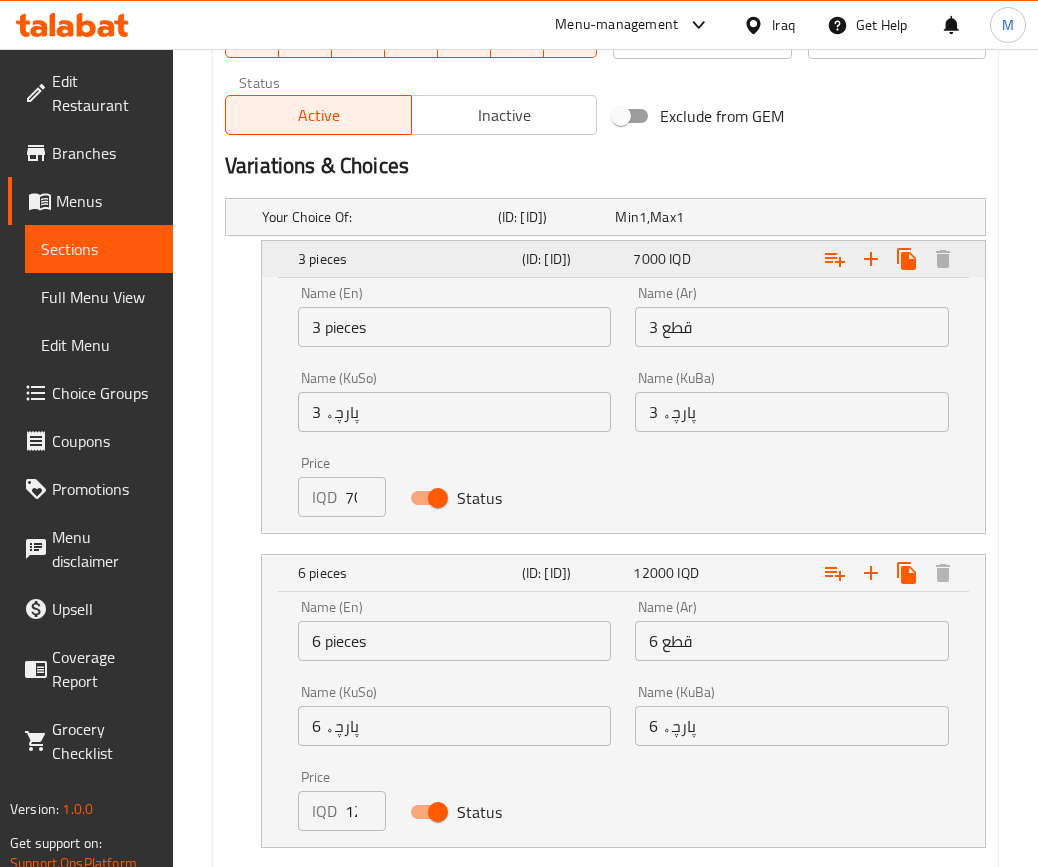 scroll, scrollTop: 1241, scrollLeft: 0, axis: vertical 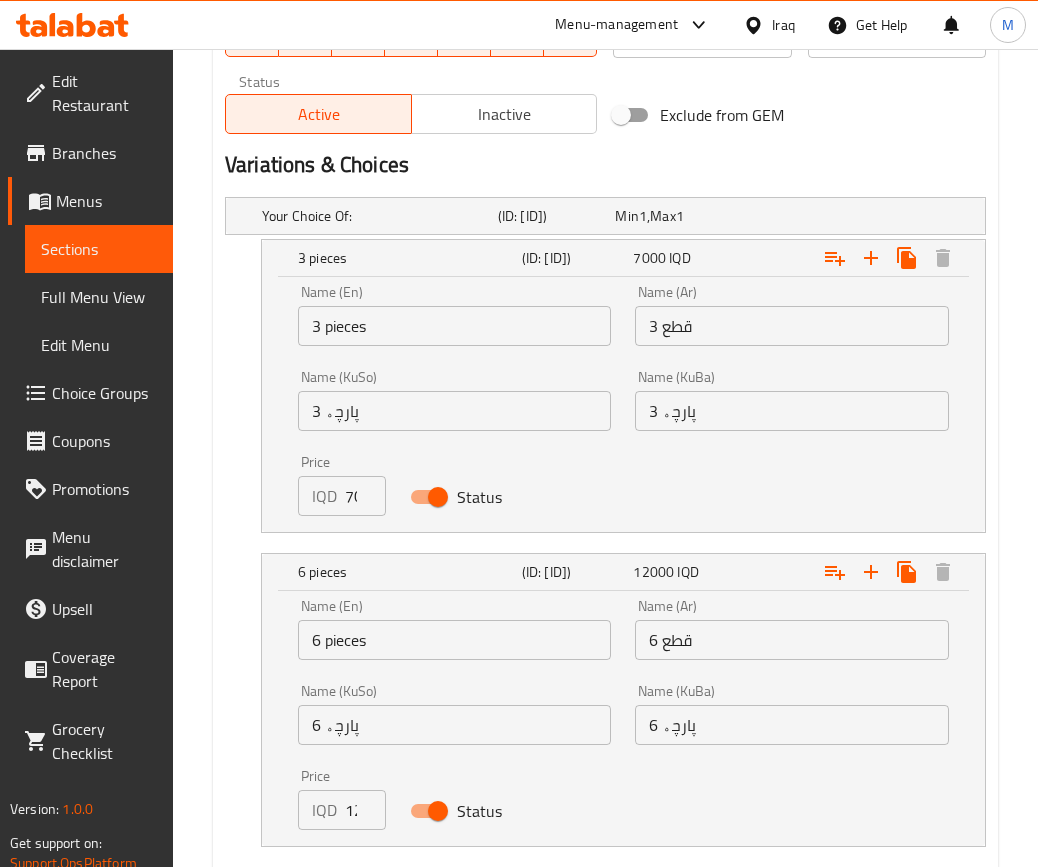 click on "7000" at bounding box center (365, 496) 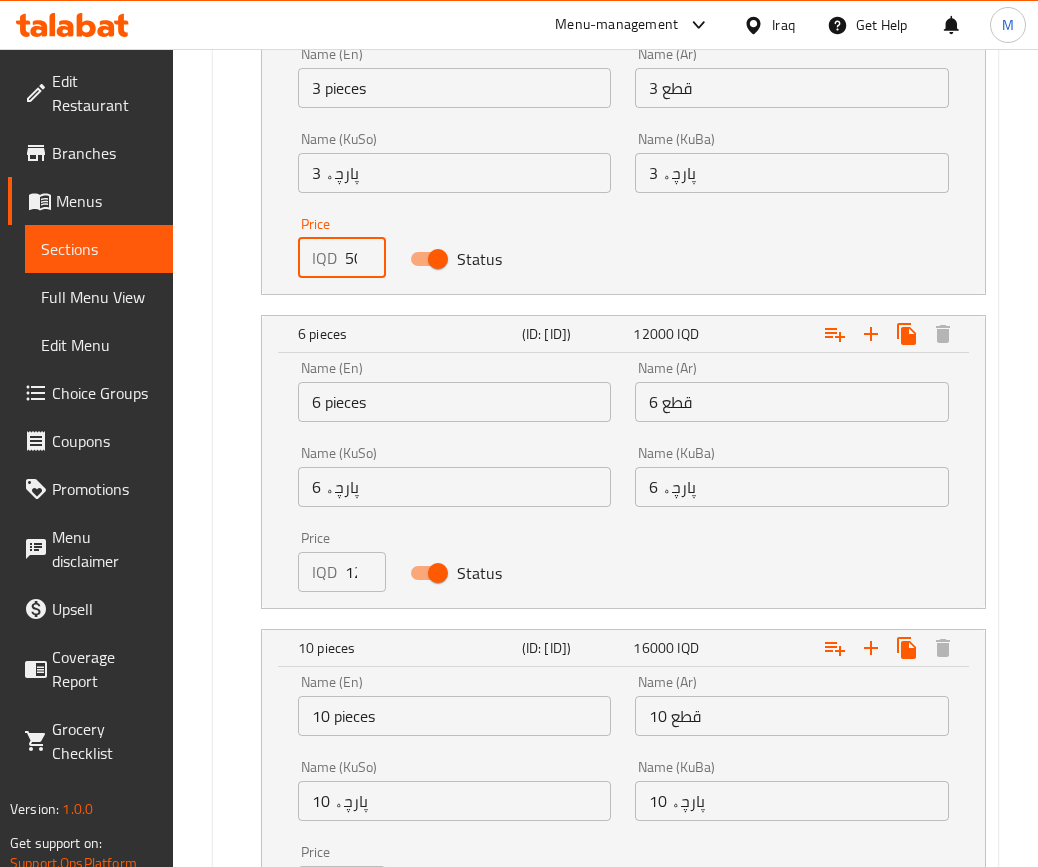 scroll, scrollTop: 1491, scrollLeft: 0, axis: vertical 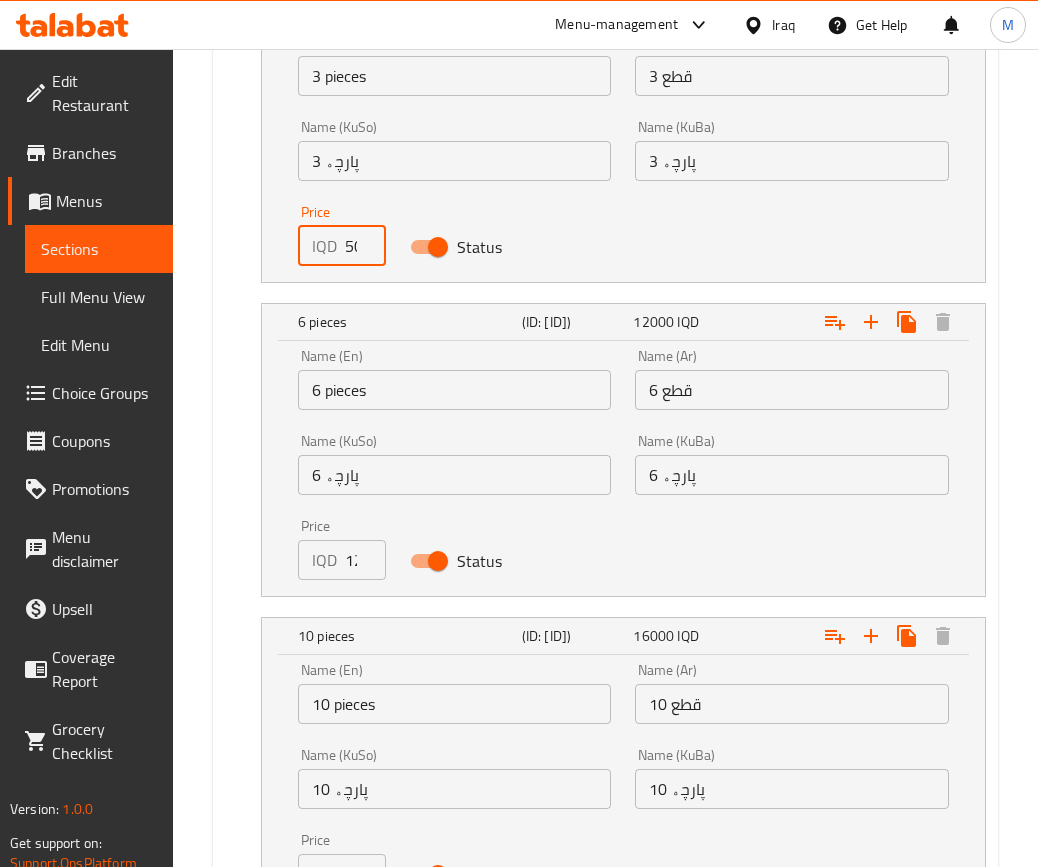 type on "5000" 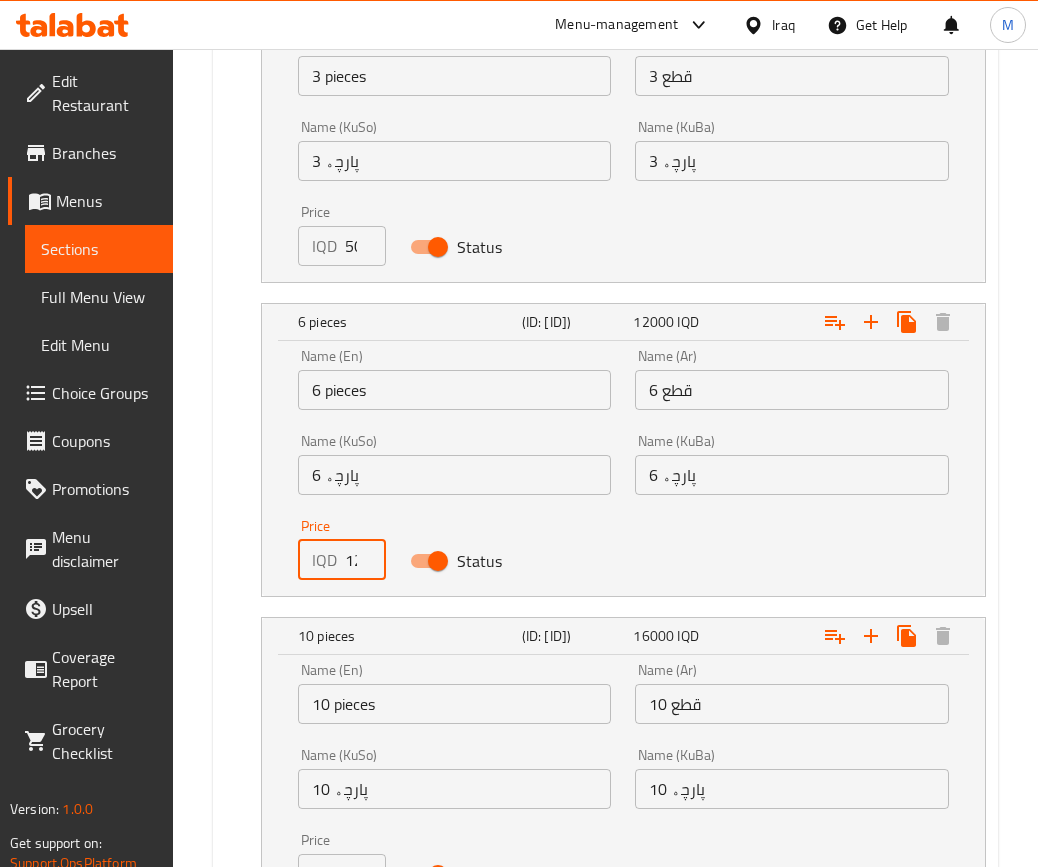 click on "12000" at bounding box center [365, 560] 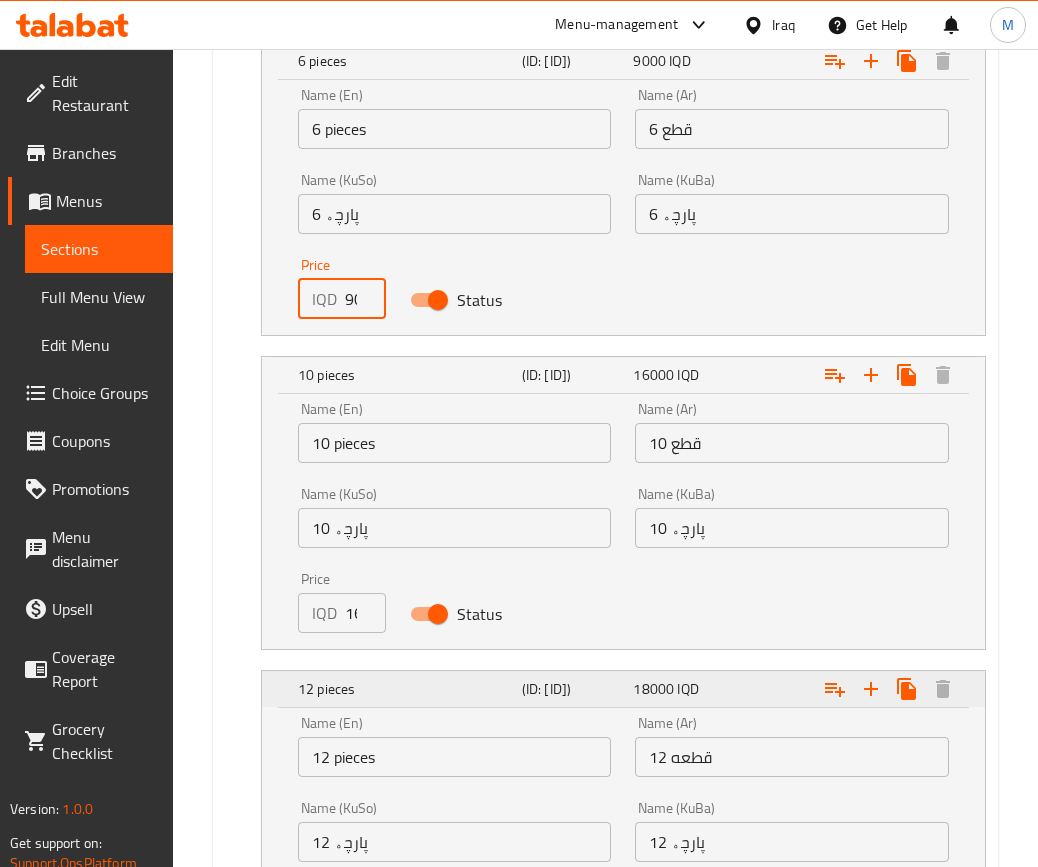 scroll, scrollTop: 1753, scrollLeft: 0, axis: vertical 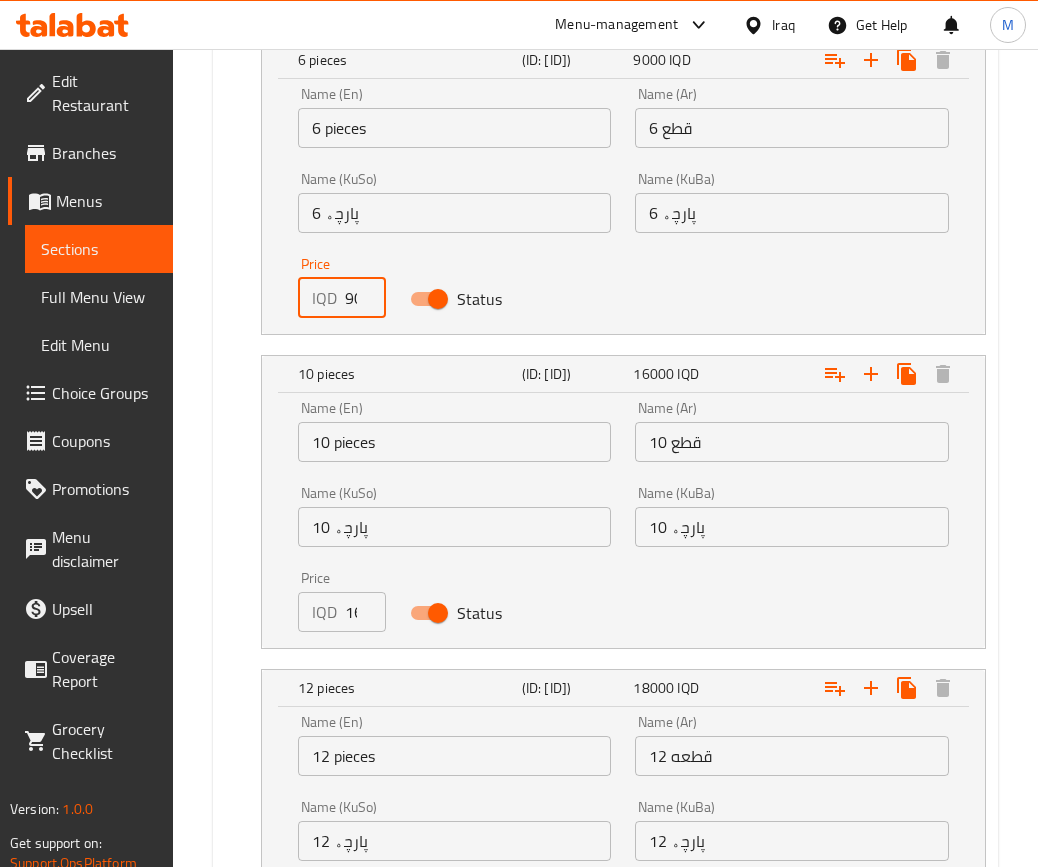 type on "9000" 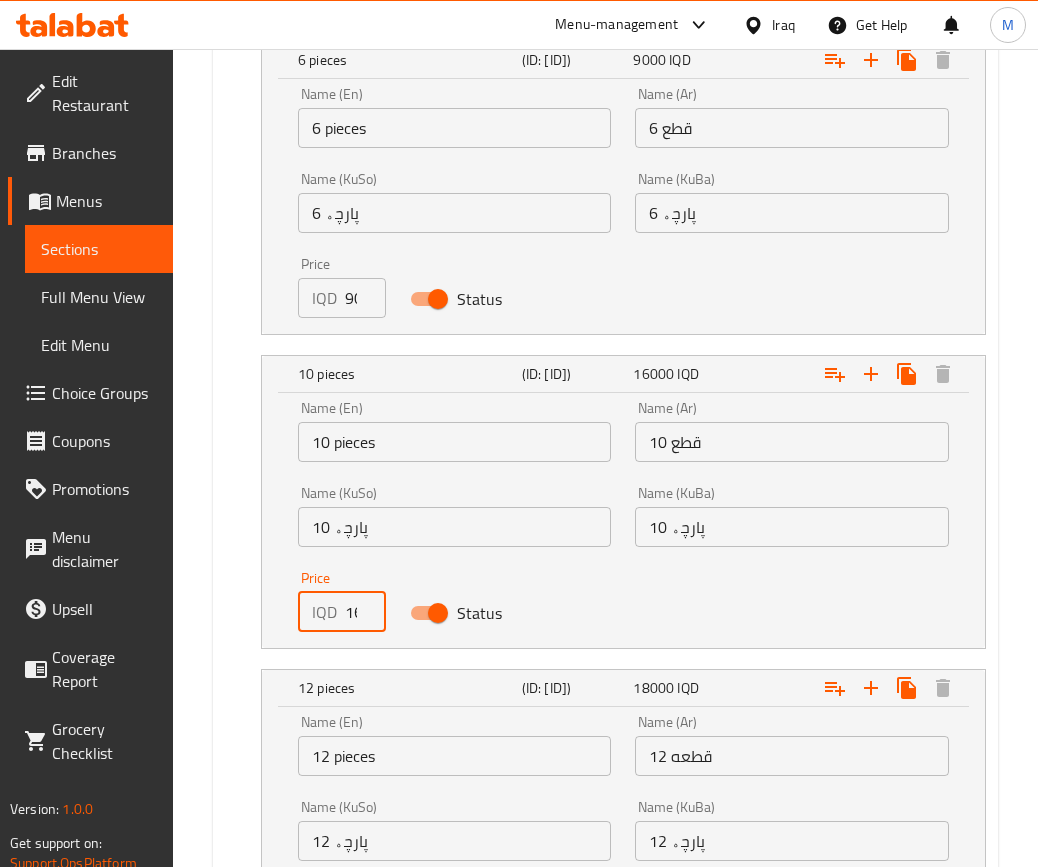 click on "16000" at bounding box center (365, 612) 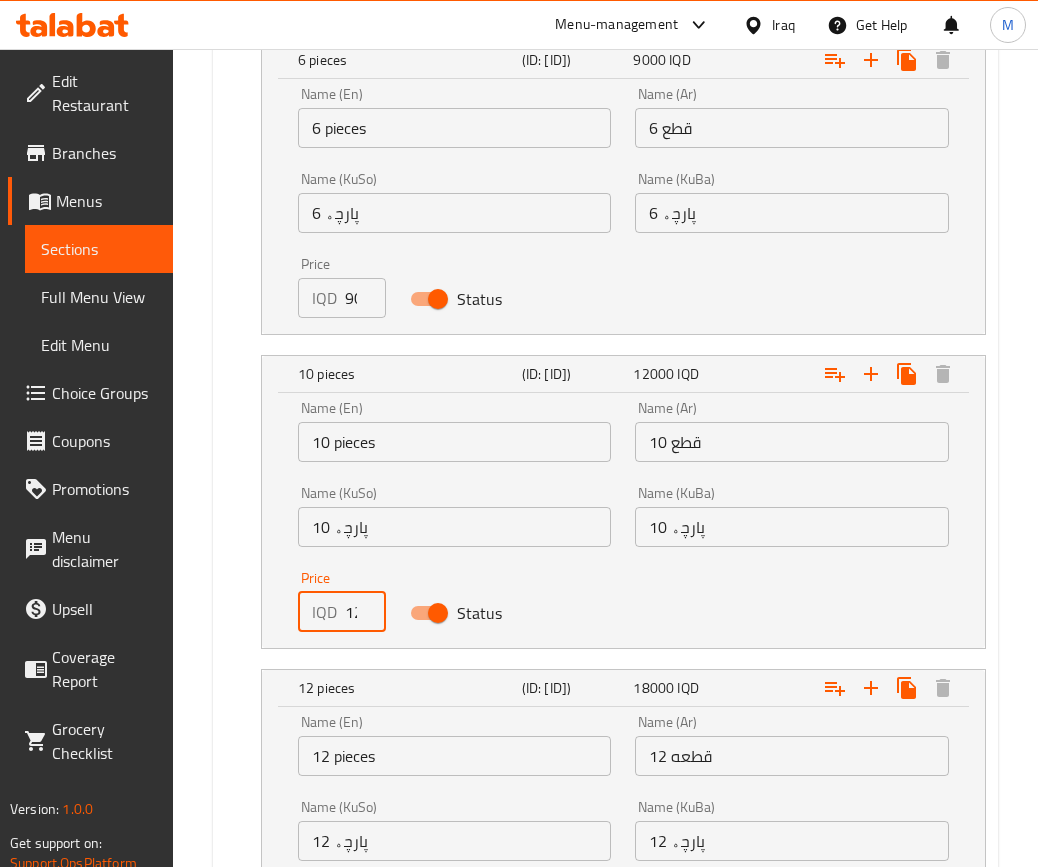 scroll, scrollTop: 0, scrollLeft: 6, axis: horizontal 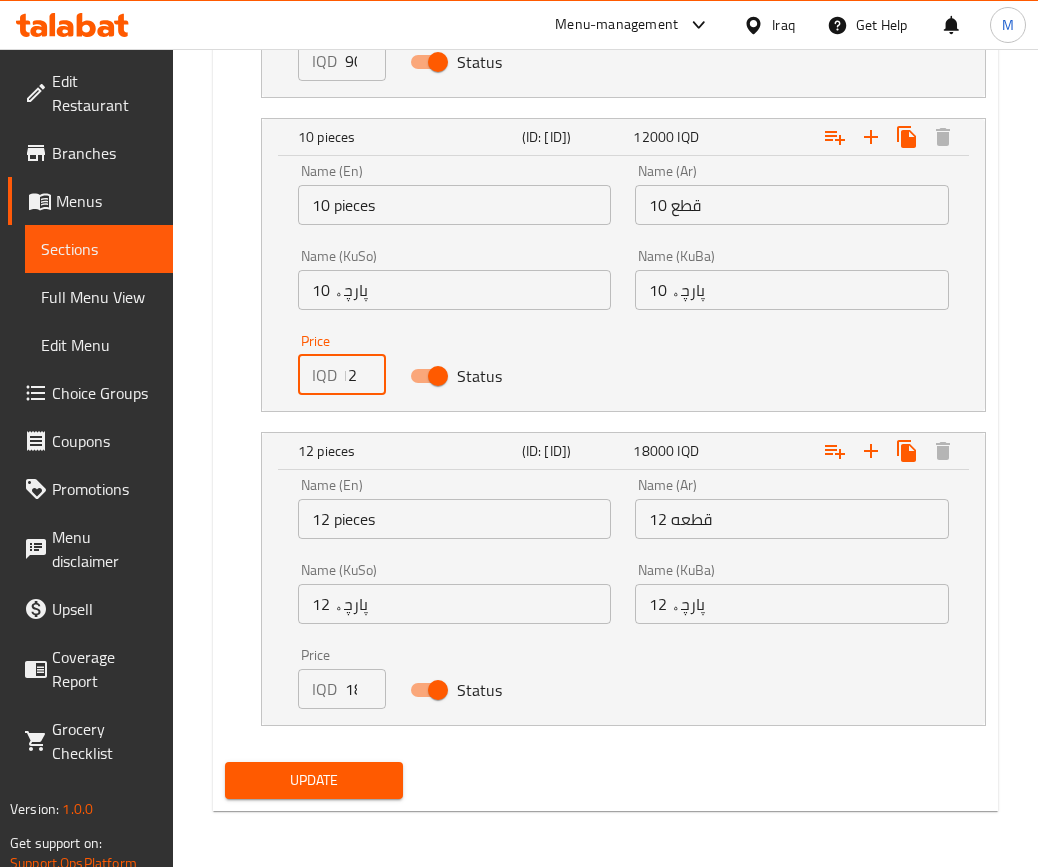 type on "12000" 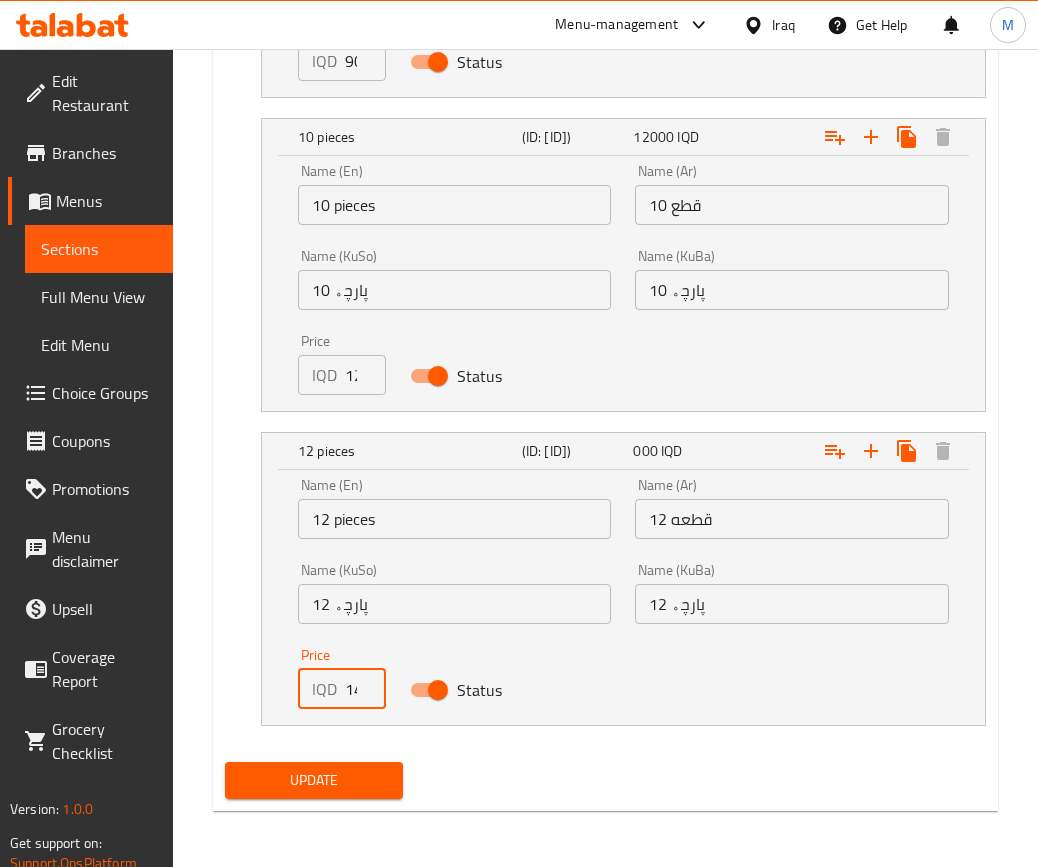 scroll, scrollTop: 0, scrollLeft: 6, axis: horizontal 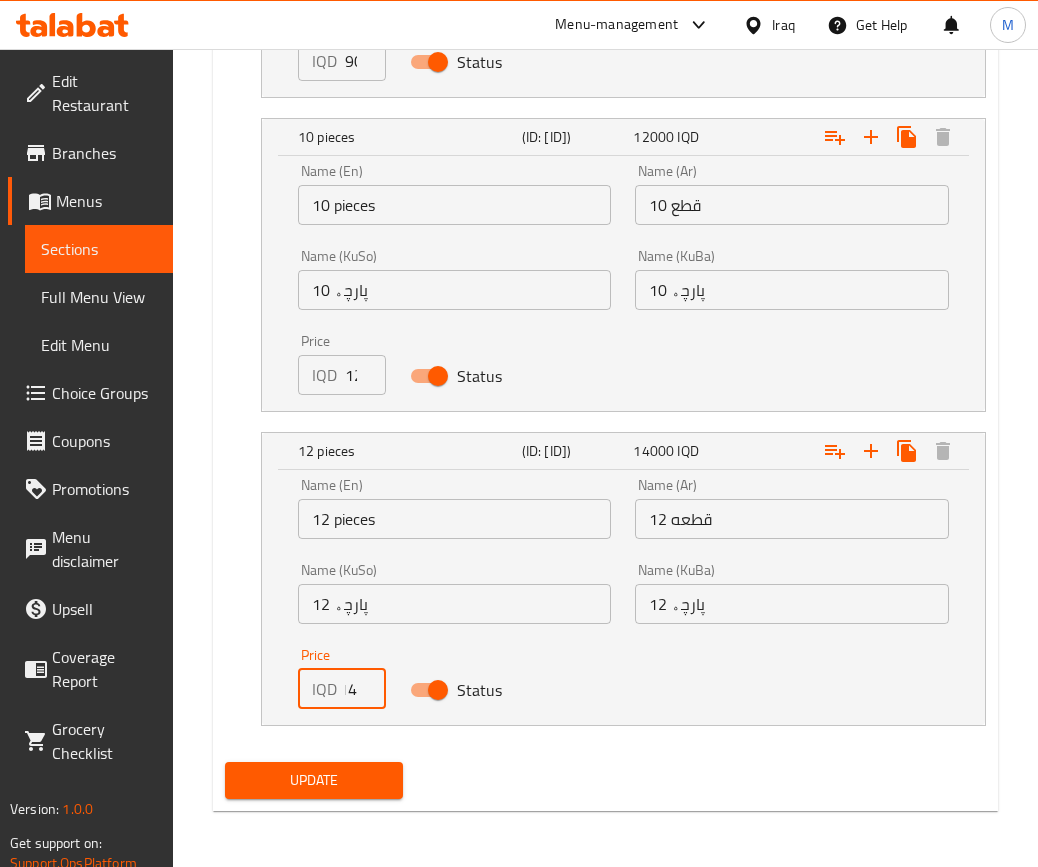 type on "14000" 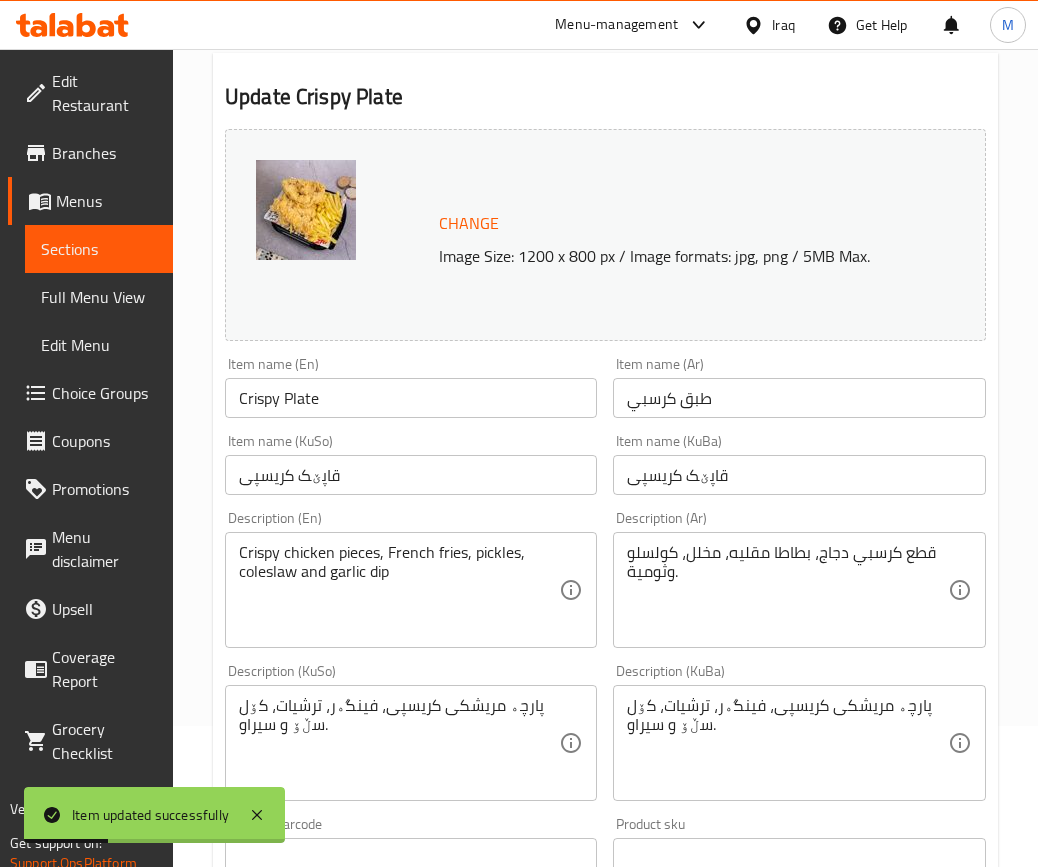 scroll, scrollTop: 0, scrollLeft: 0, axis: both 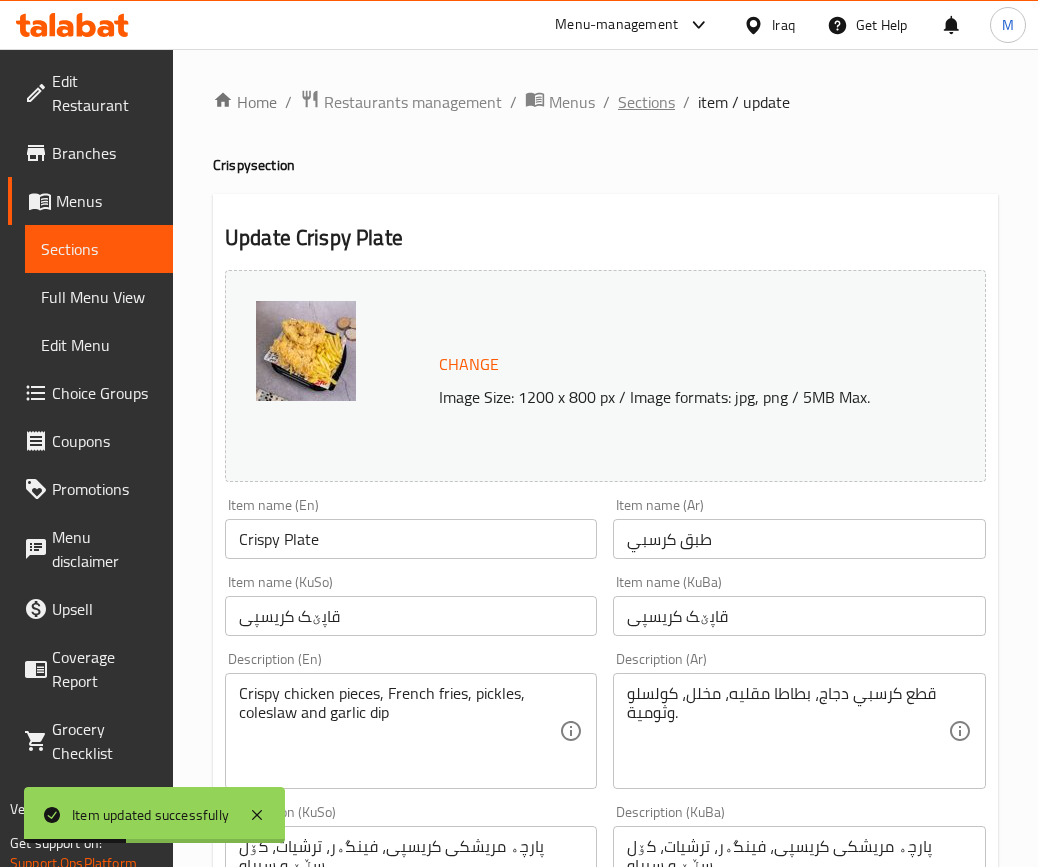 click on "Sections" at bounding box center (646, 102) 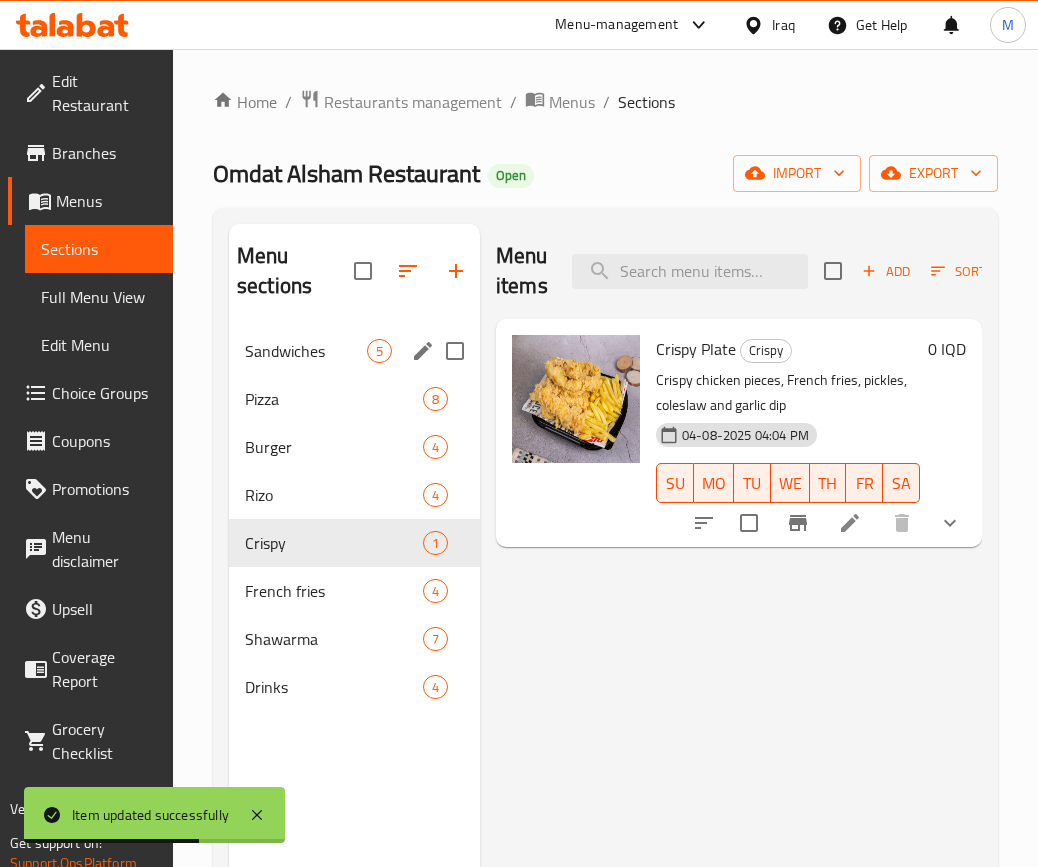 click on "Sandwiches" at bounding box center (306, 351) 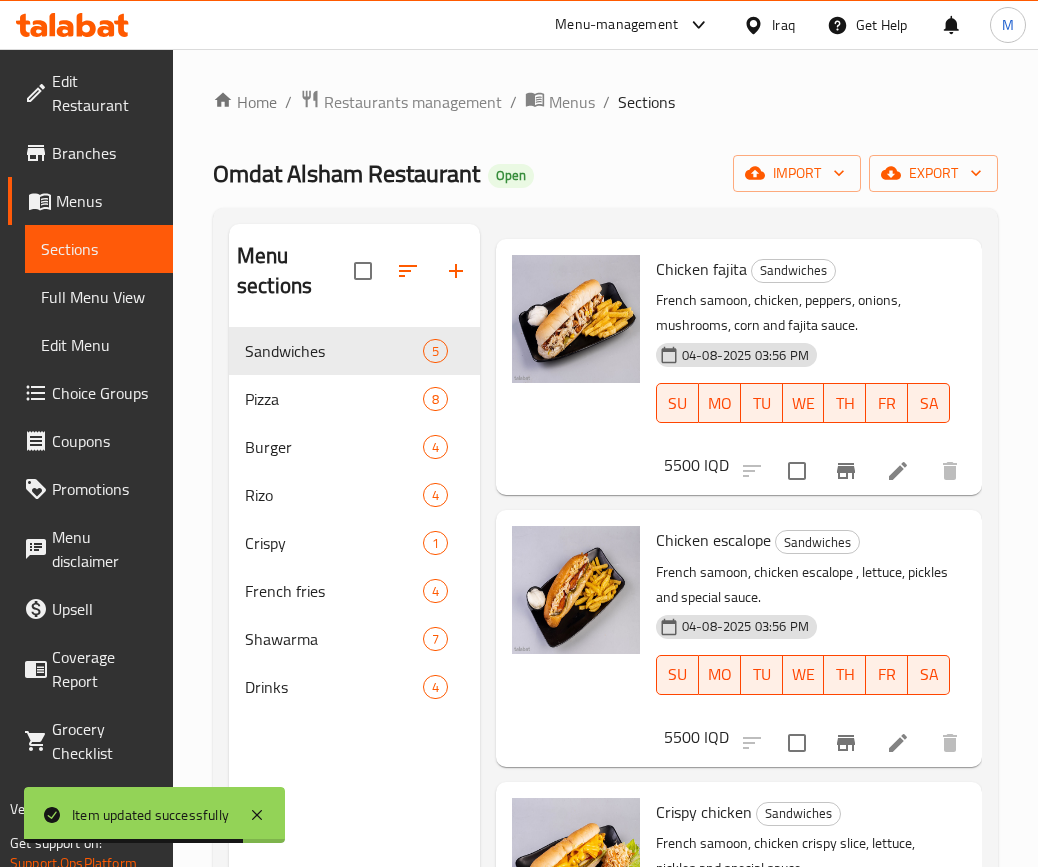 scroll, scrollTop: 81, scrollLeft: 0, axis: vertical 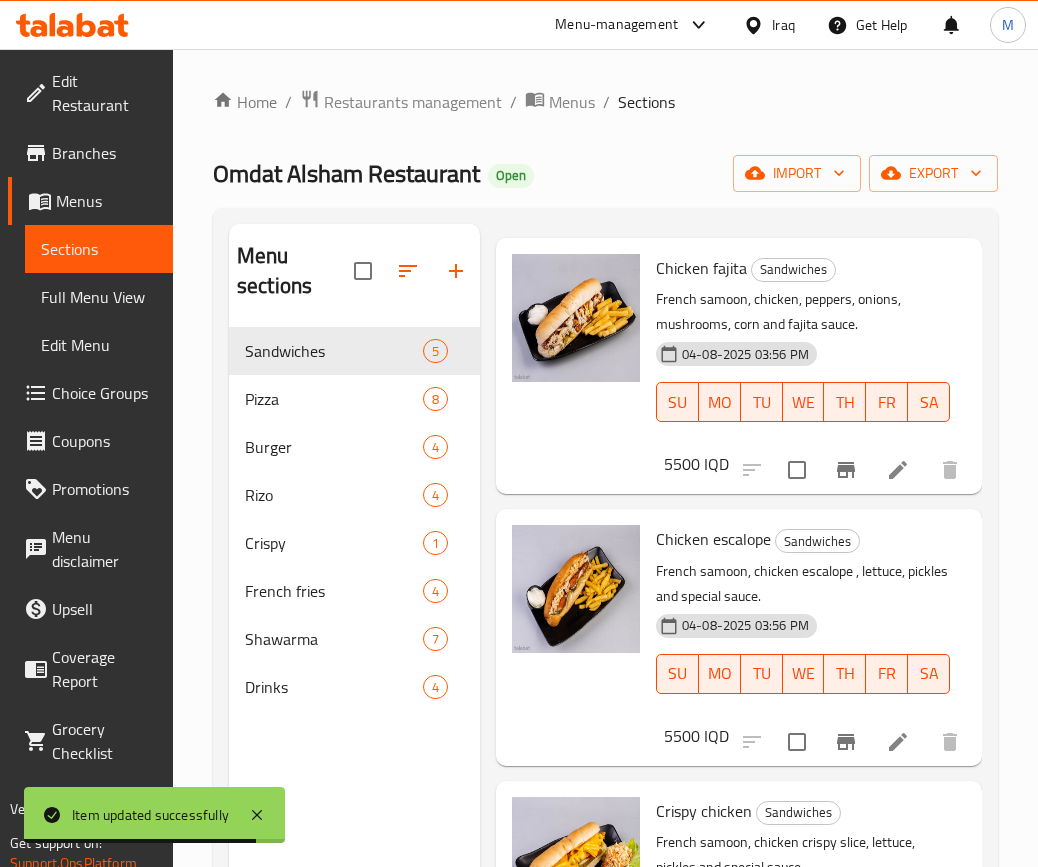 click on "5500   IQD" at bounding box center (696, 464) 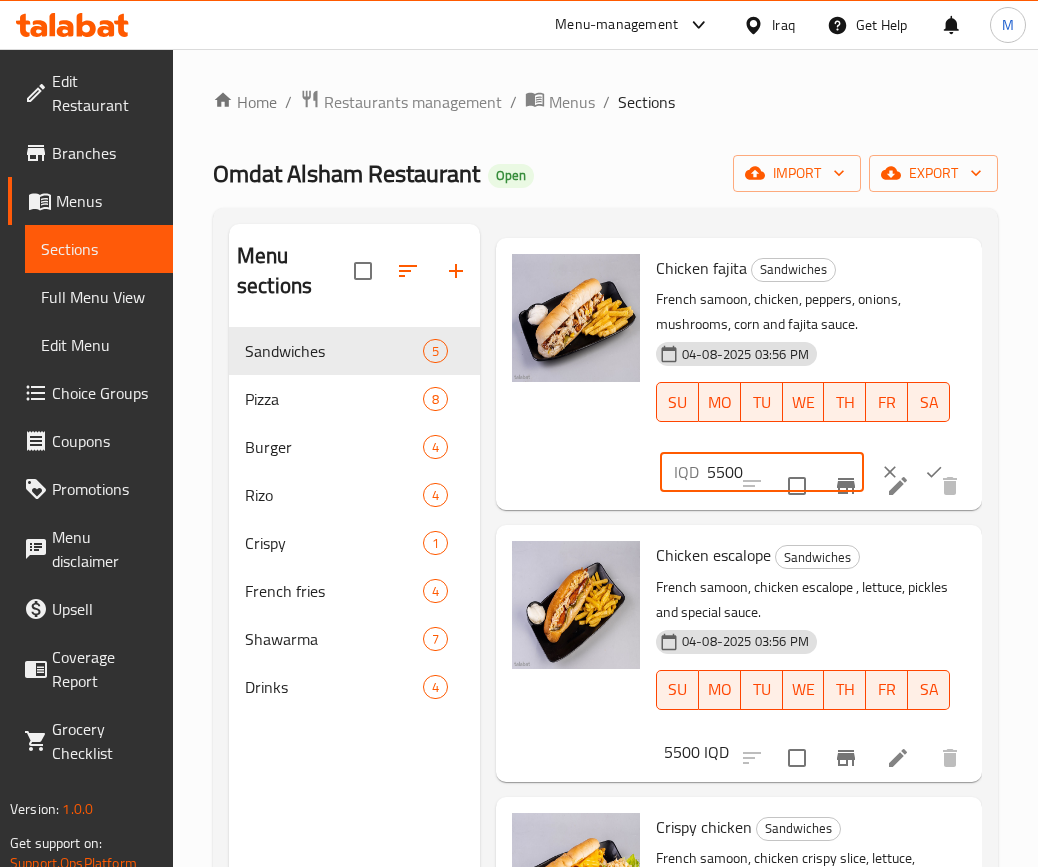 drag, startPoint x: 722, startPoint y: 470, endPoint x: 670, endPoint y: 469, distance: 52.009613 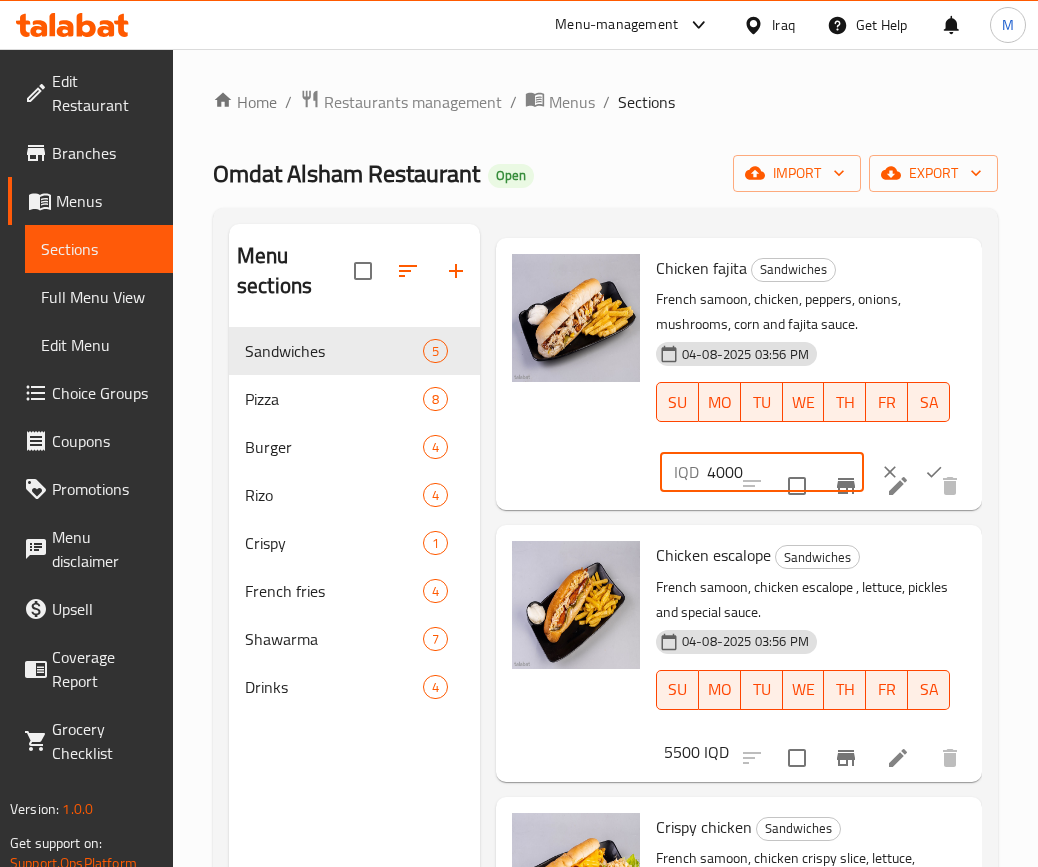 type on "4000" 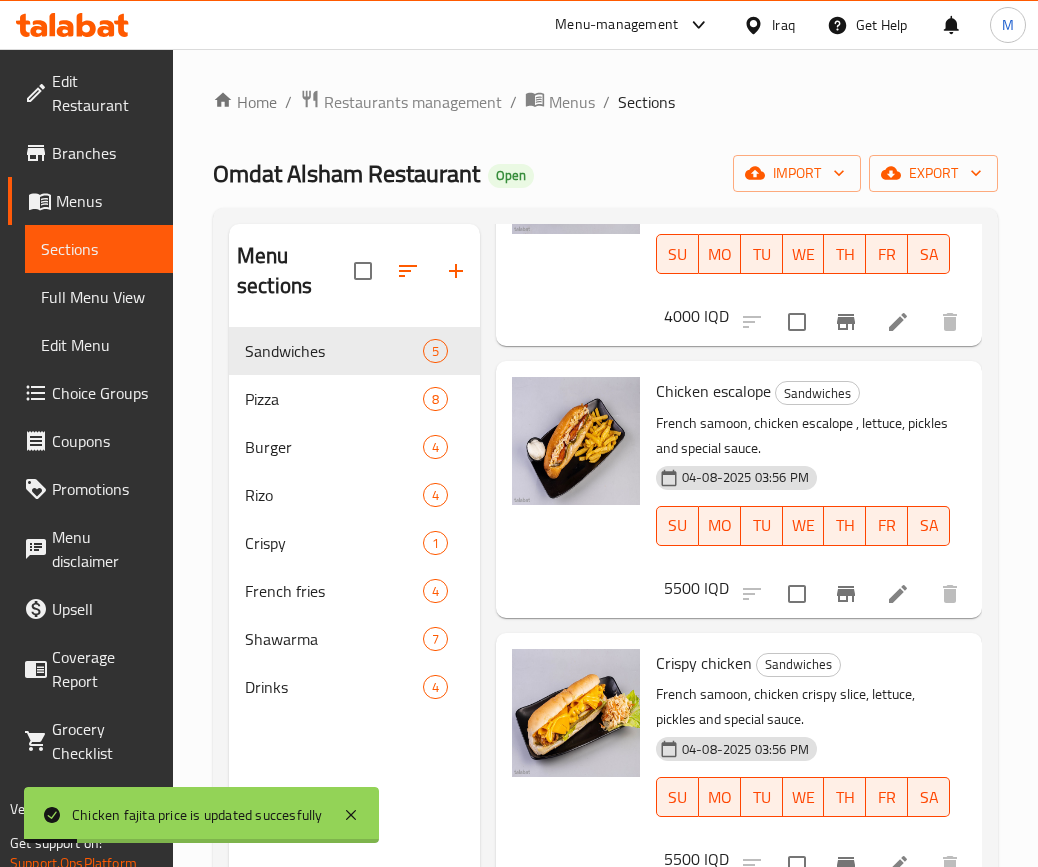 scroll, scrollTop: 232, scrollLeft: 0, axis: vertical 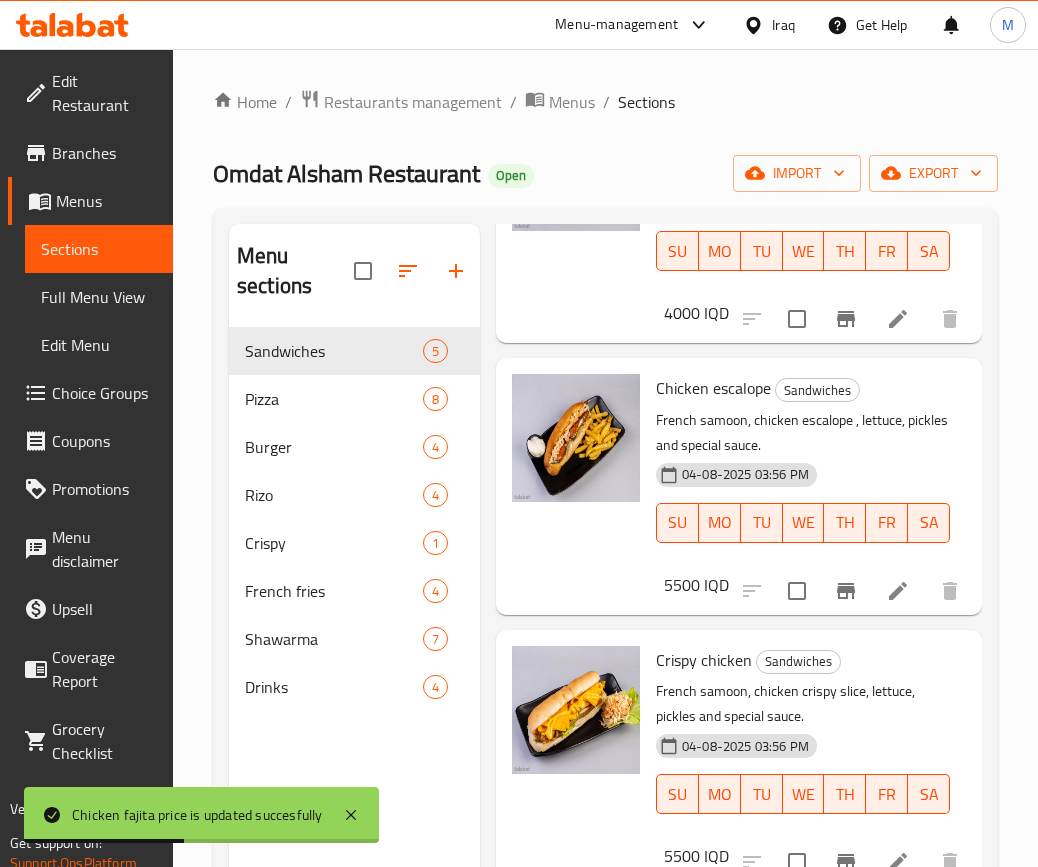 click on "5500   IQD" at bounding box center (696, 585) 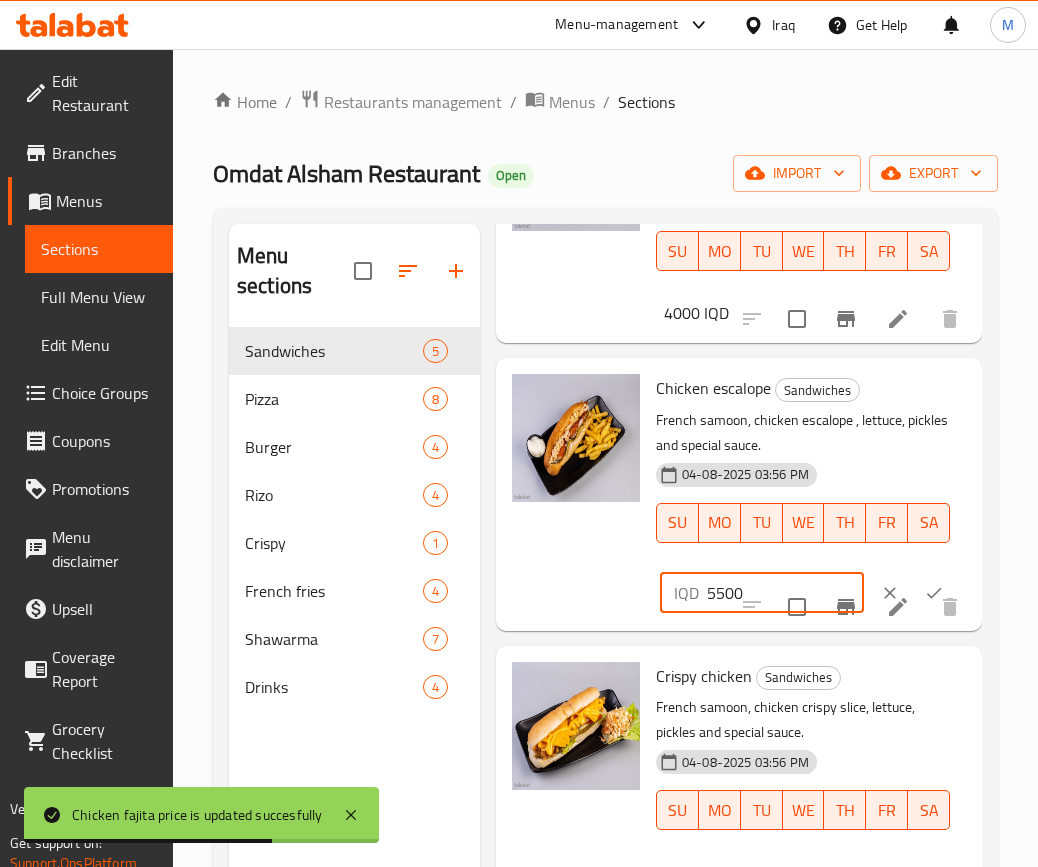 drag, startPoint x: 721, startPoint y: 591, endPoint x: 686, endPoint y: 590, distance: 35.014282 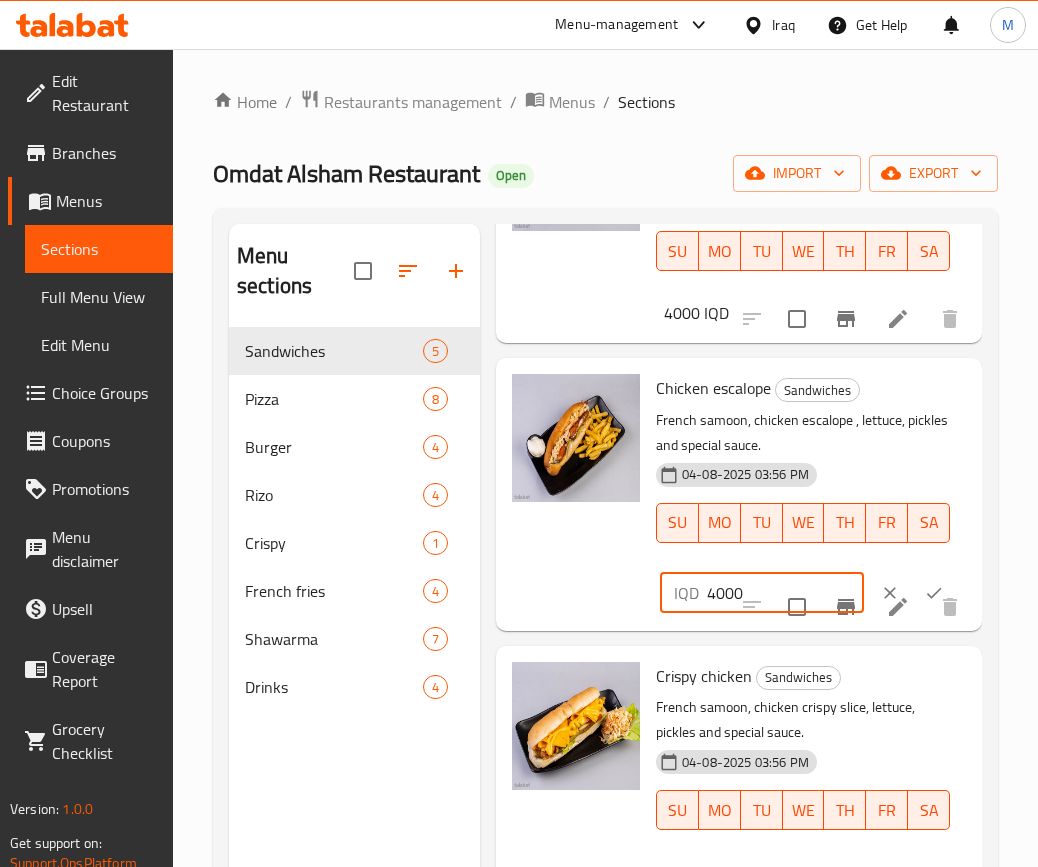 type on "4000" 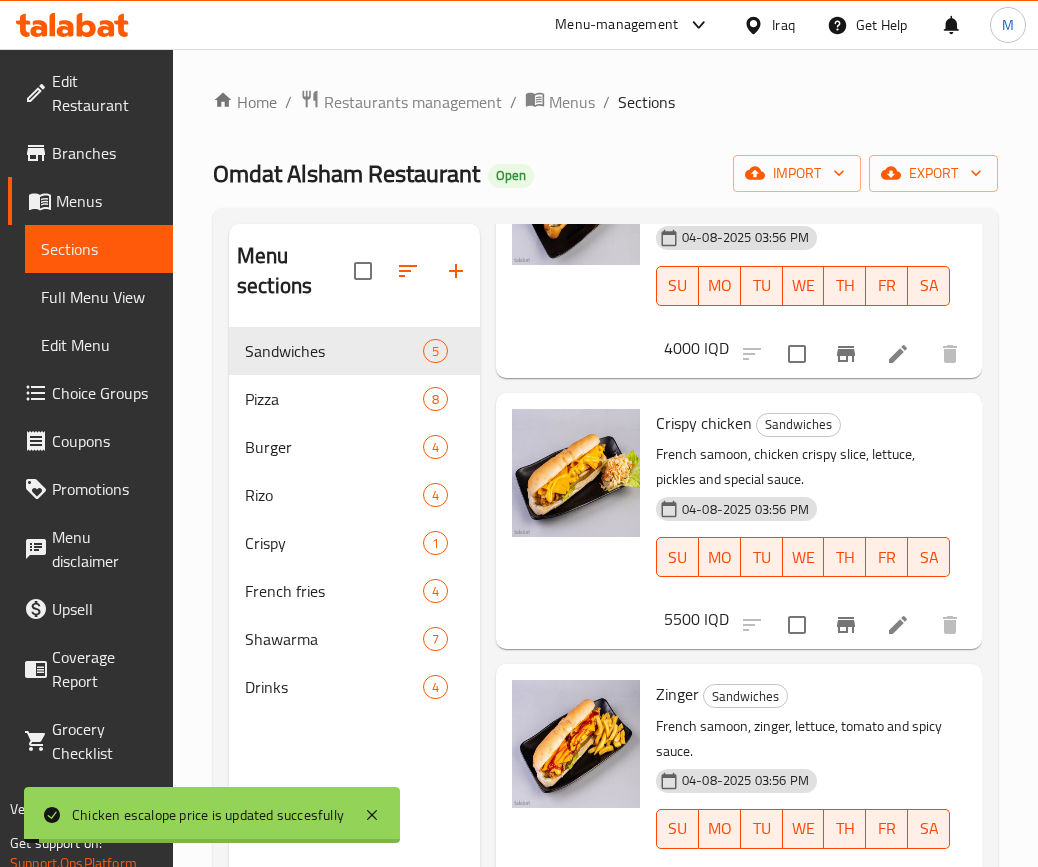 scroll, scrollTop: 471, scrollLeft: 0, axis: vertical 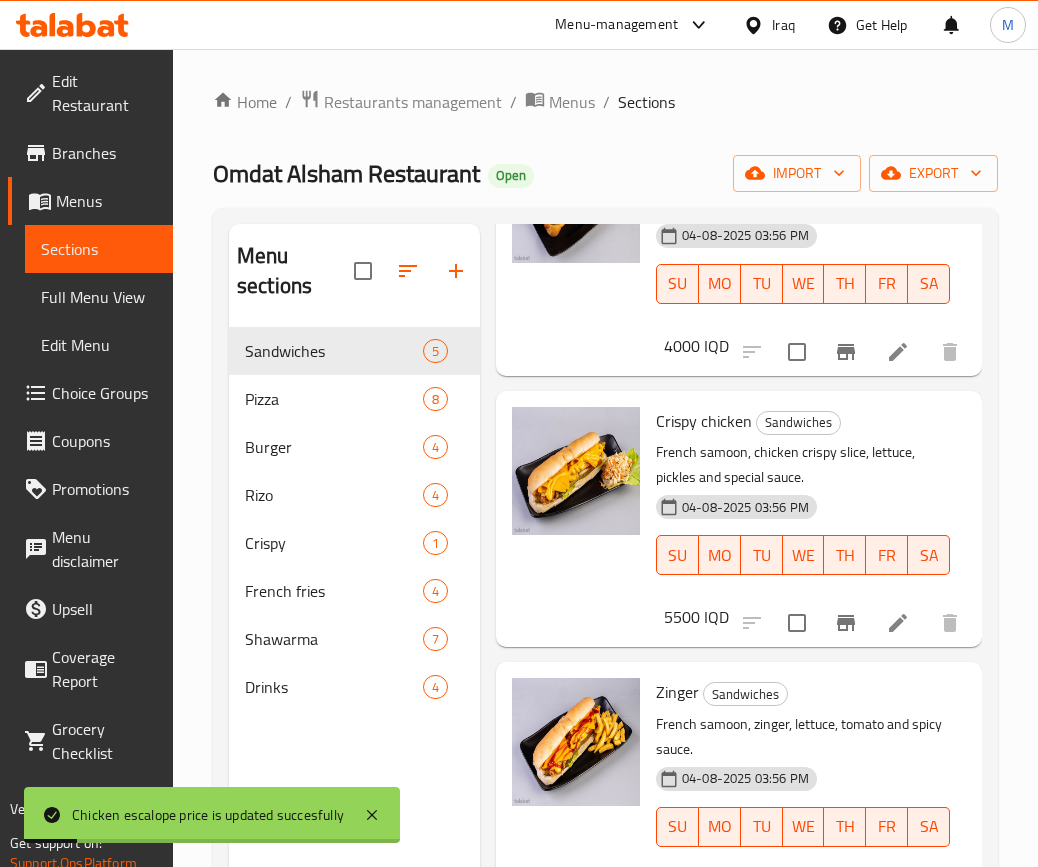 click on "5500   IQD" at bounding box center [696, 617] 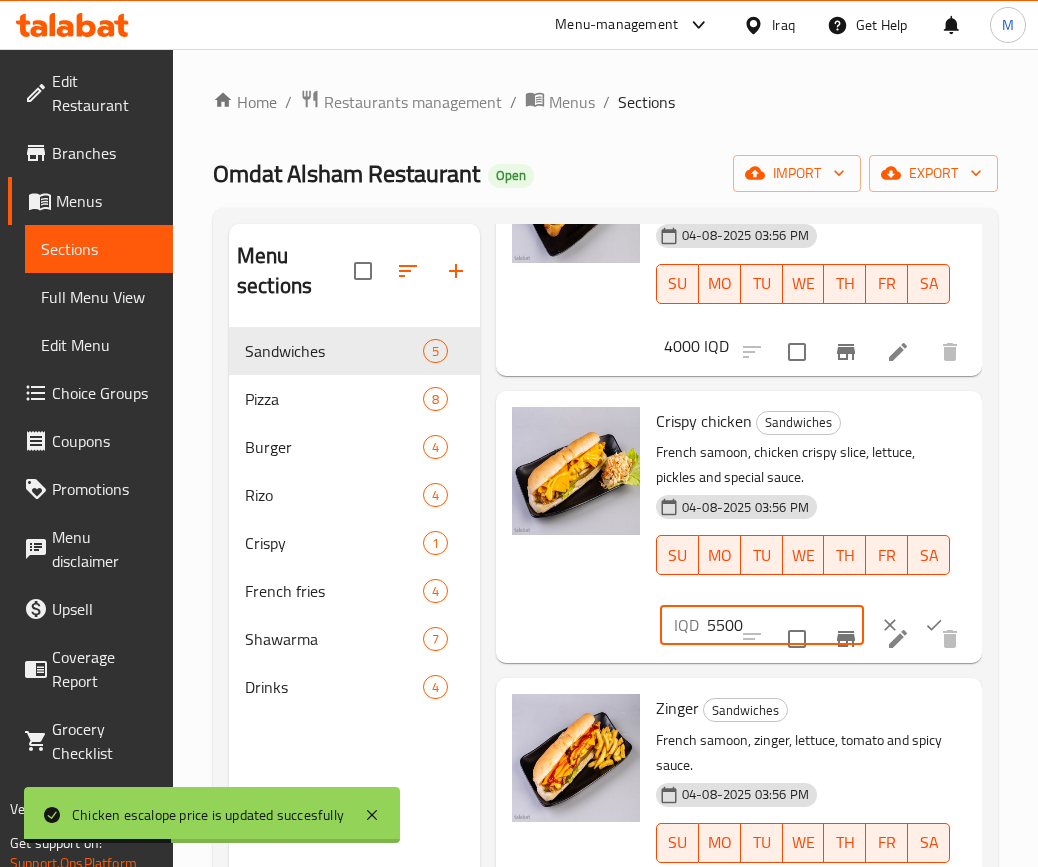 drag, startPoint x: 724, startPoint y: 625, endPoint x: 673, endPoint y: 619, distance: 51.351727 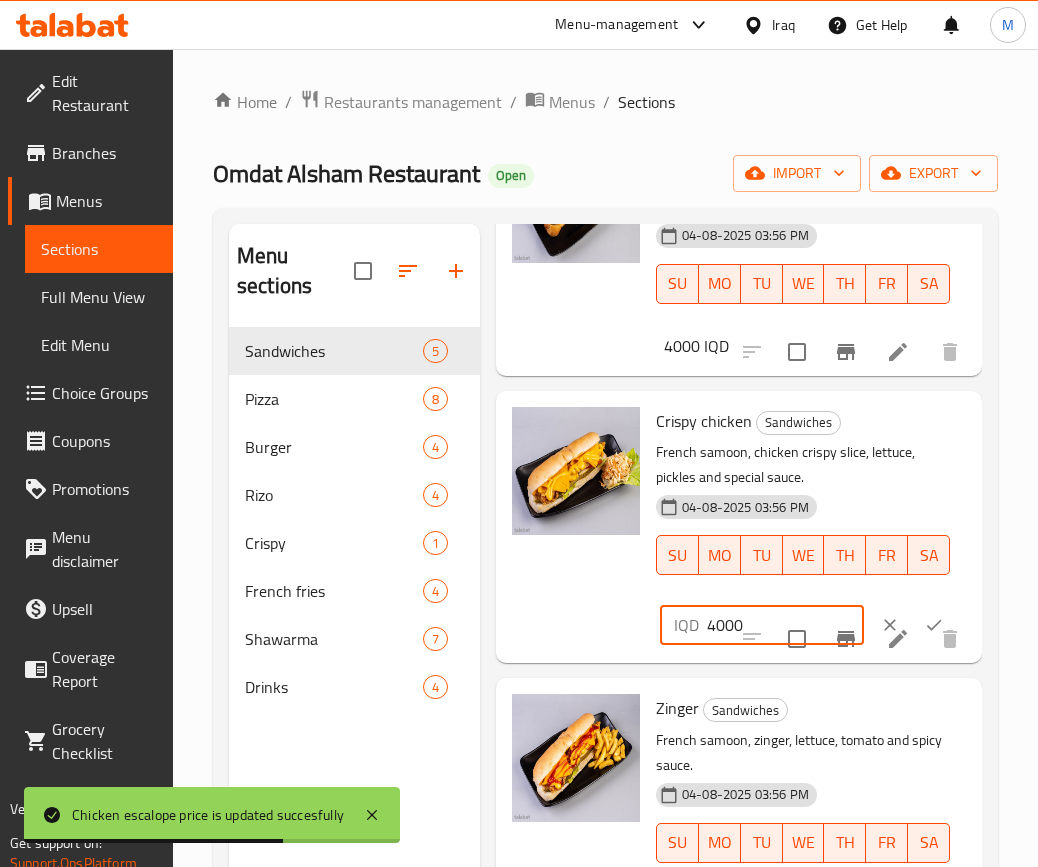 type on "4000" 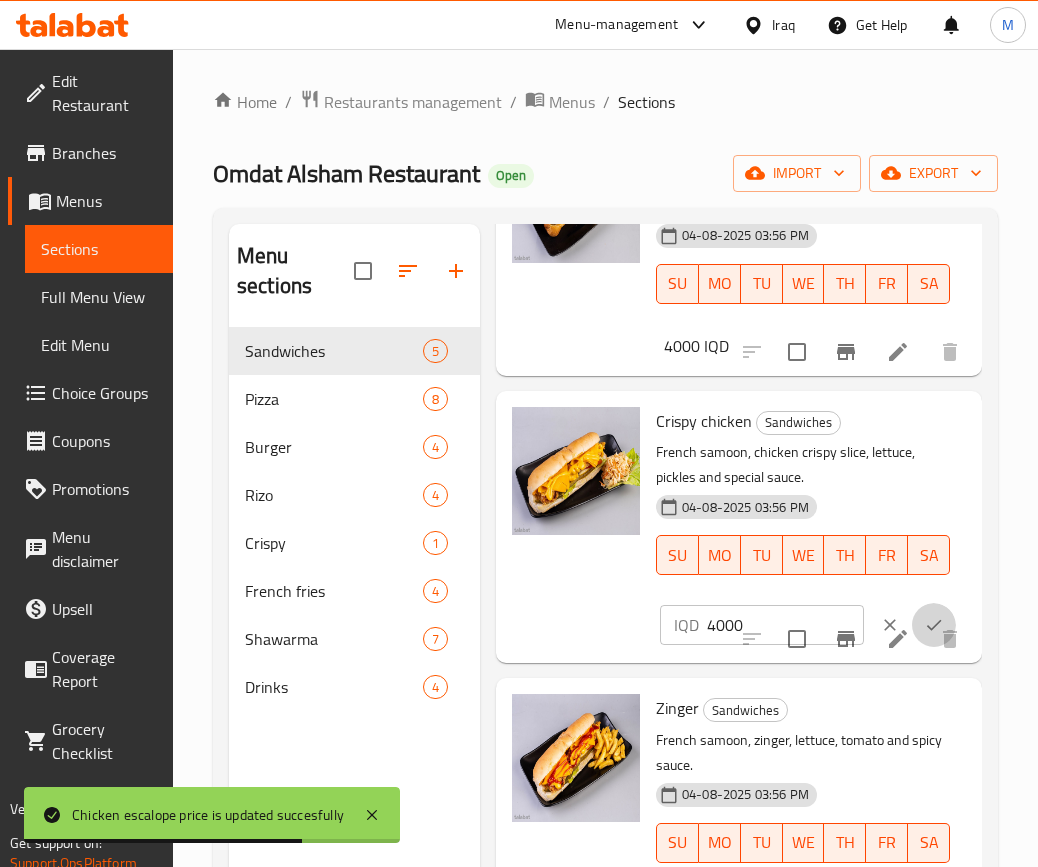 click 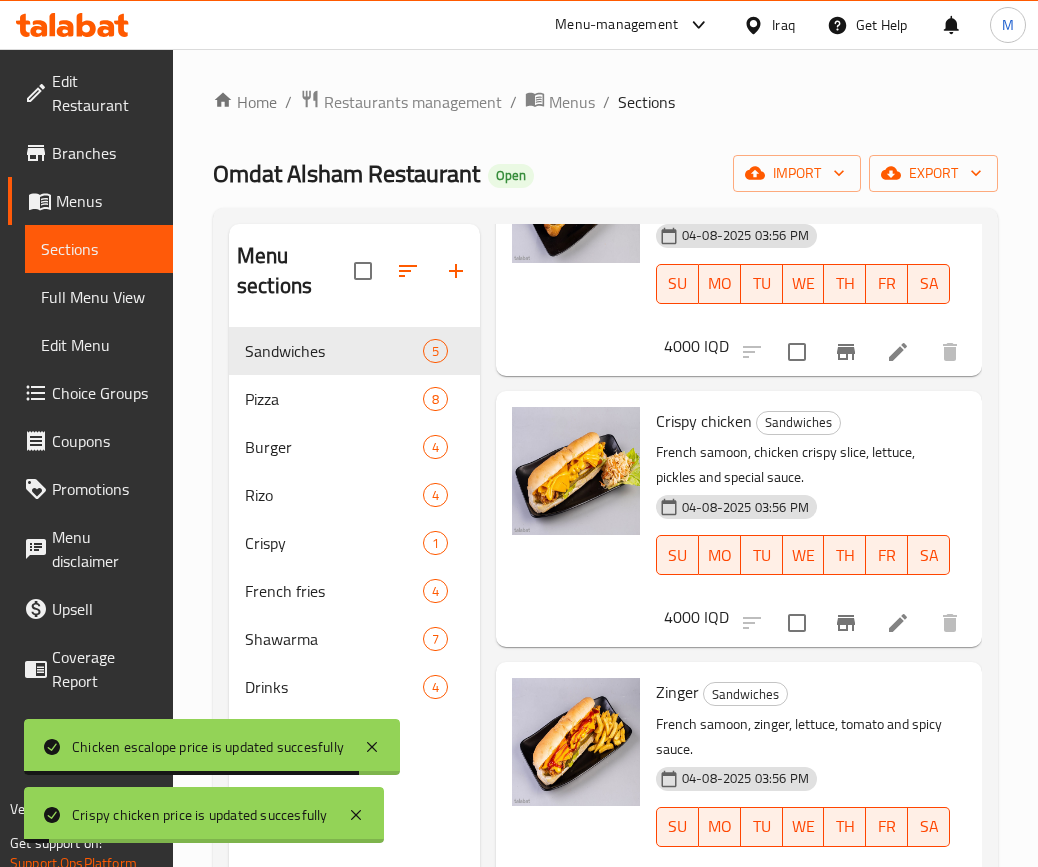 scroll, scrollTop: 585, scrollLeft: 0, axis: vertical 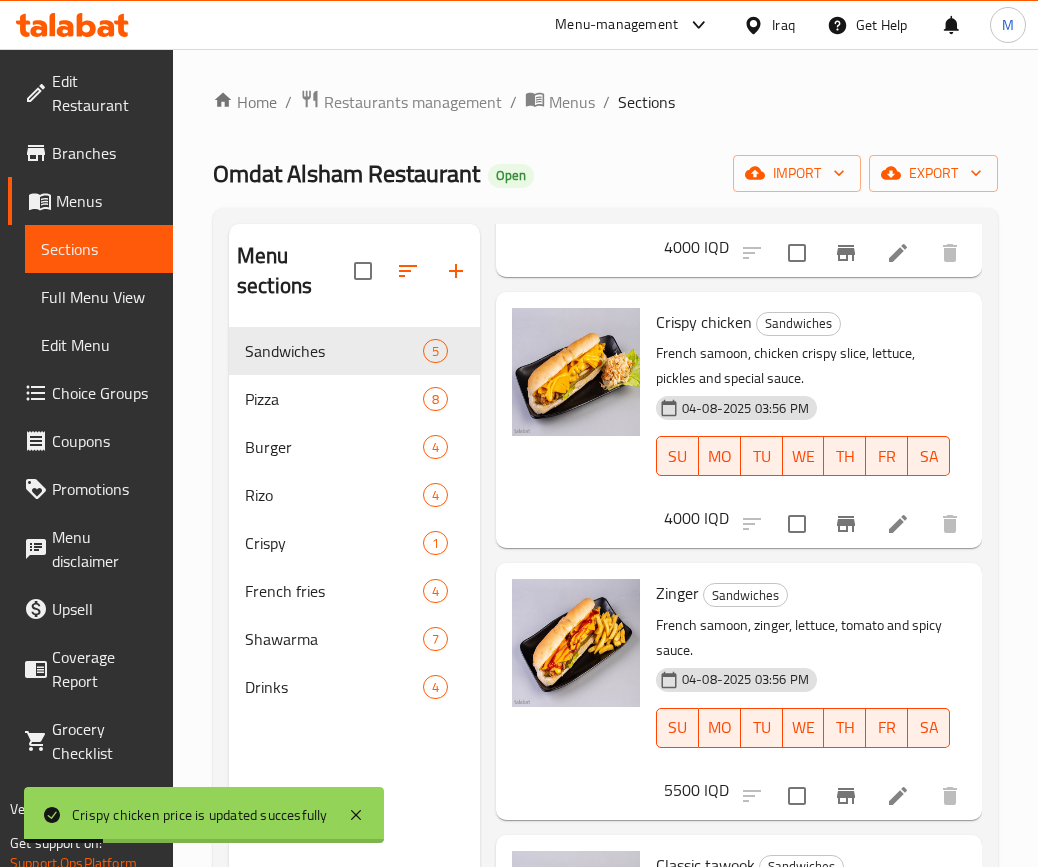 click on "5500   IQD" at bounding box center (696, 790) 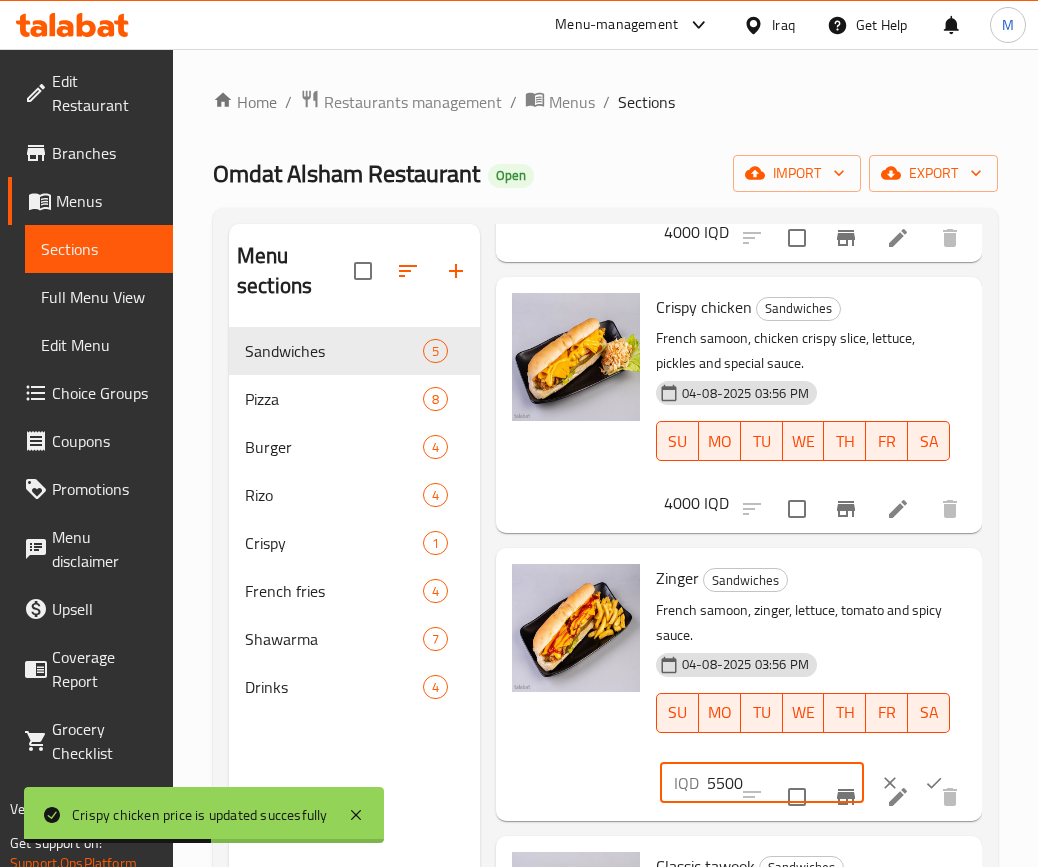 drag, startPoint x: 726, startPoint y: 789, endPoint x: 691, endPoint y: 782, distance: 35.69314 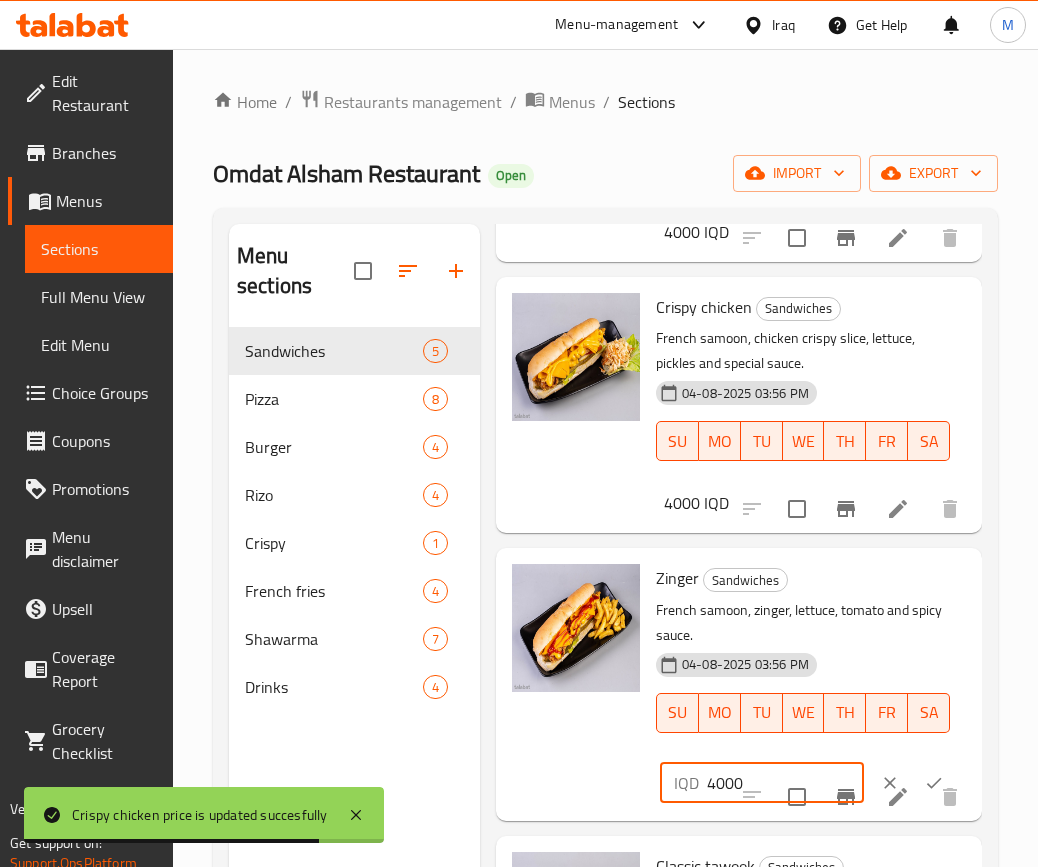 type on "4000" 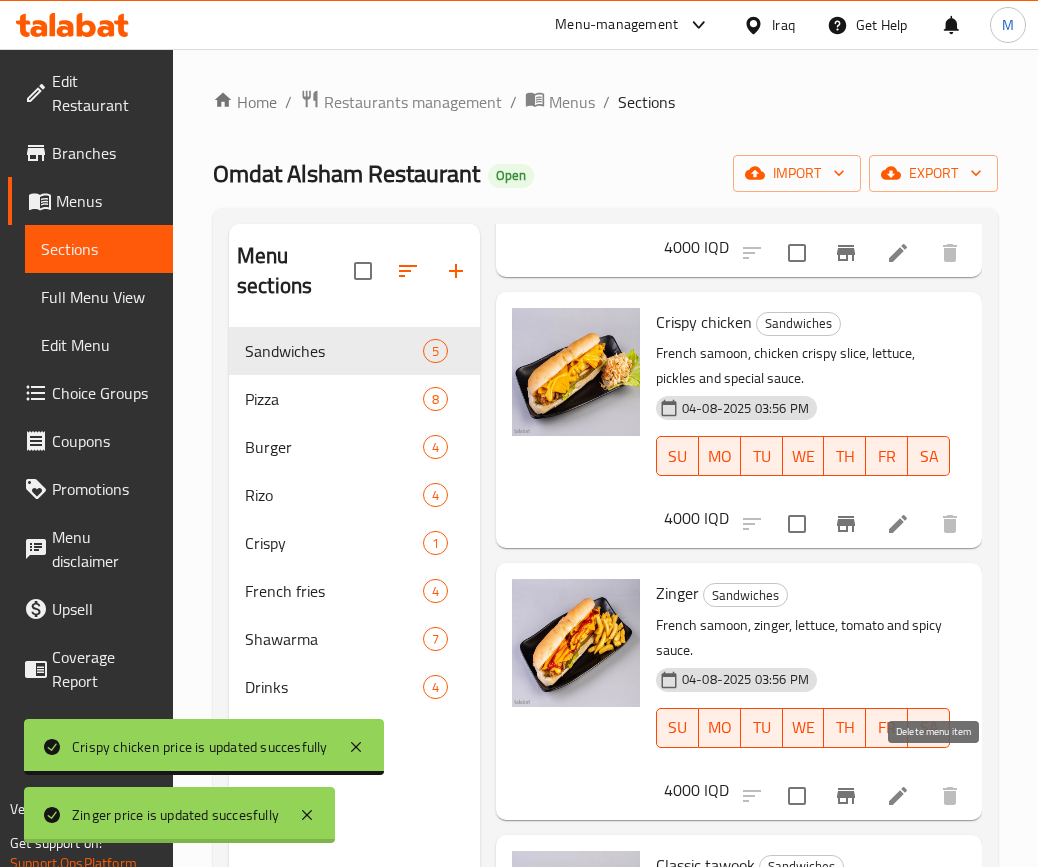 scroll, scrollTop: 585, scrollLeft: 0, axis: vertical 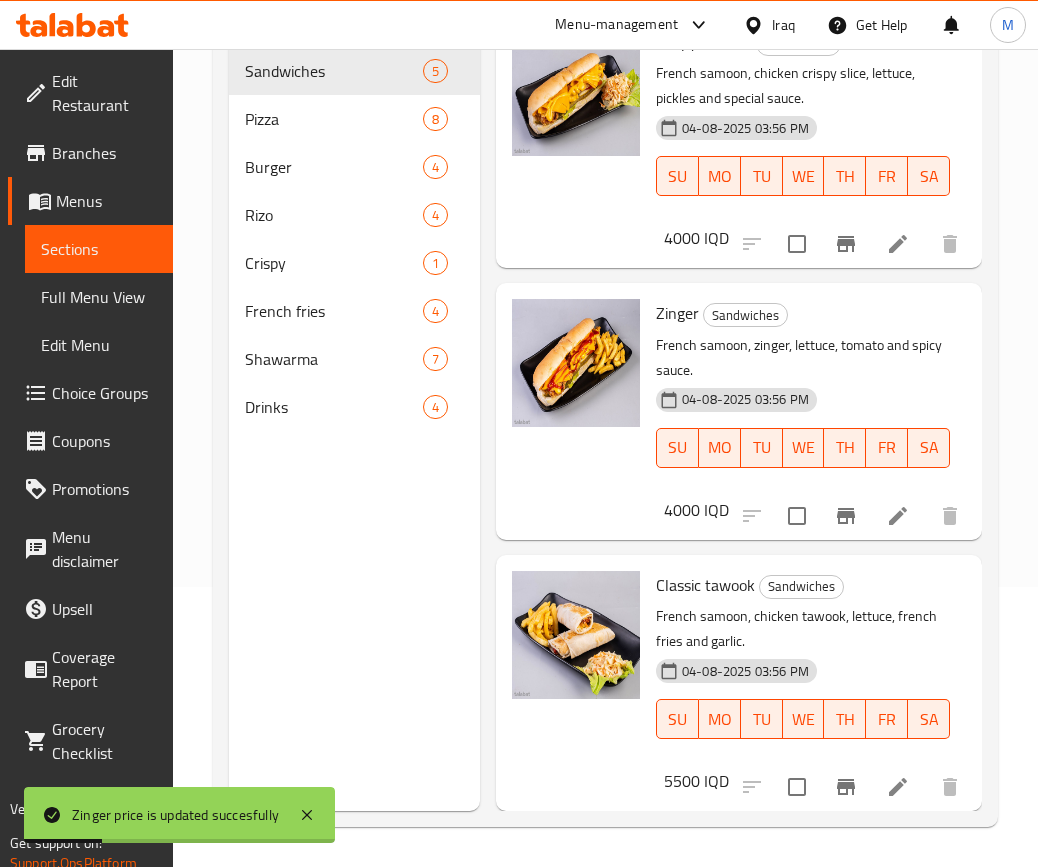 click on "5500   IQD" at bounding box center [696, 781] 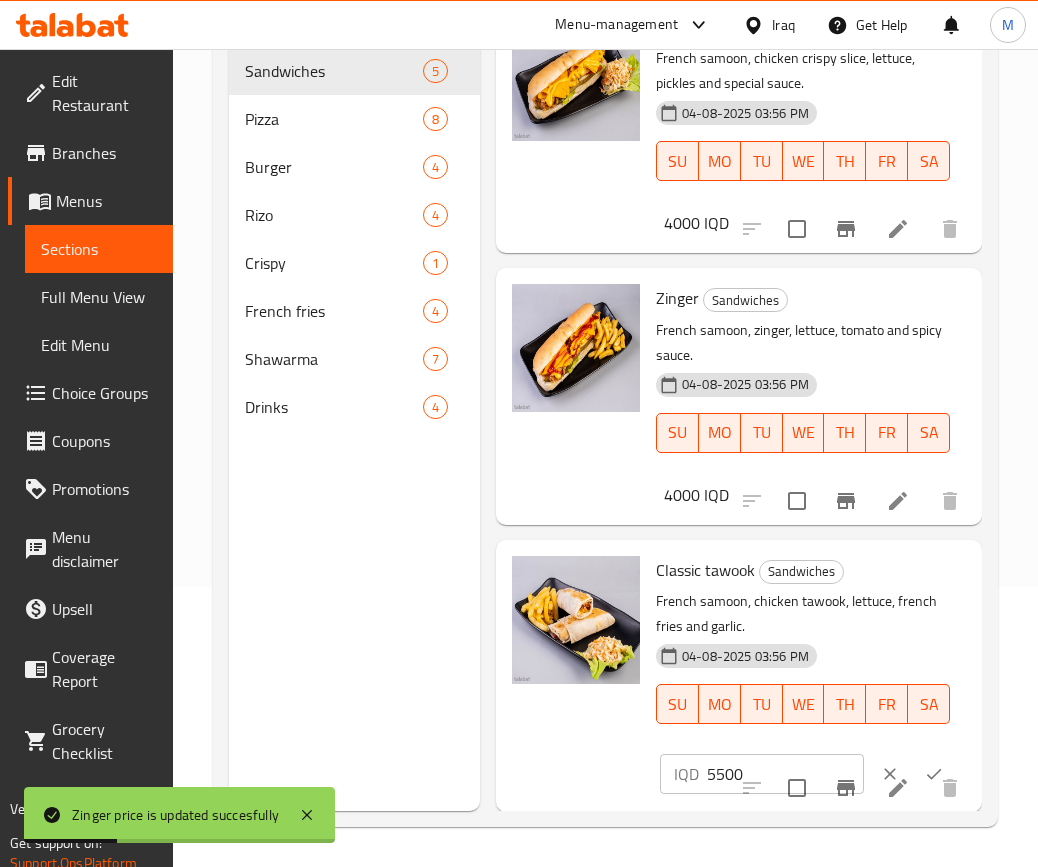 scroll, scrollTop: 597, scrollLeft: 0, axis: vertical 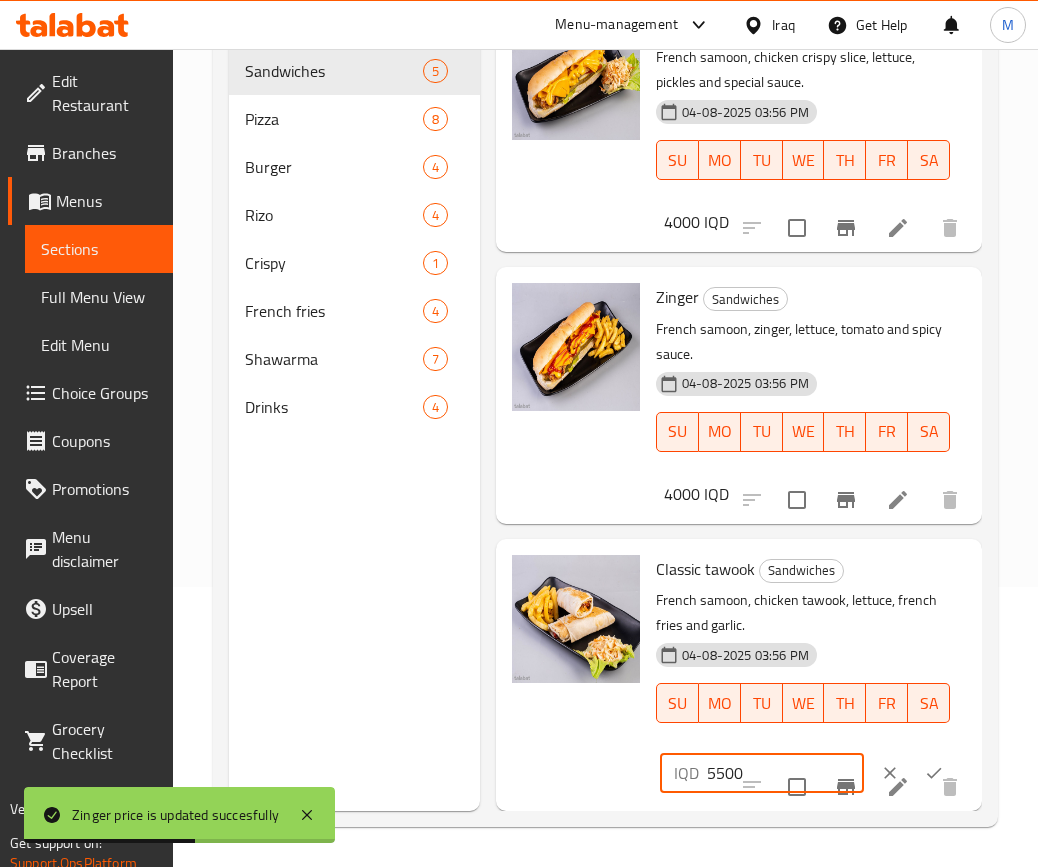 drag, startPoint x: 723, startPoint y: 758, endPoint x: 677, endPoint y: 750, distance: 46.69047 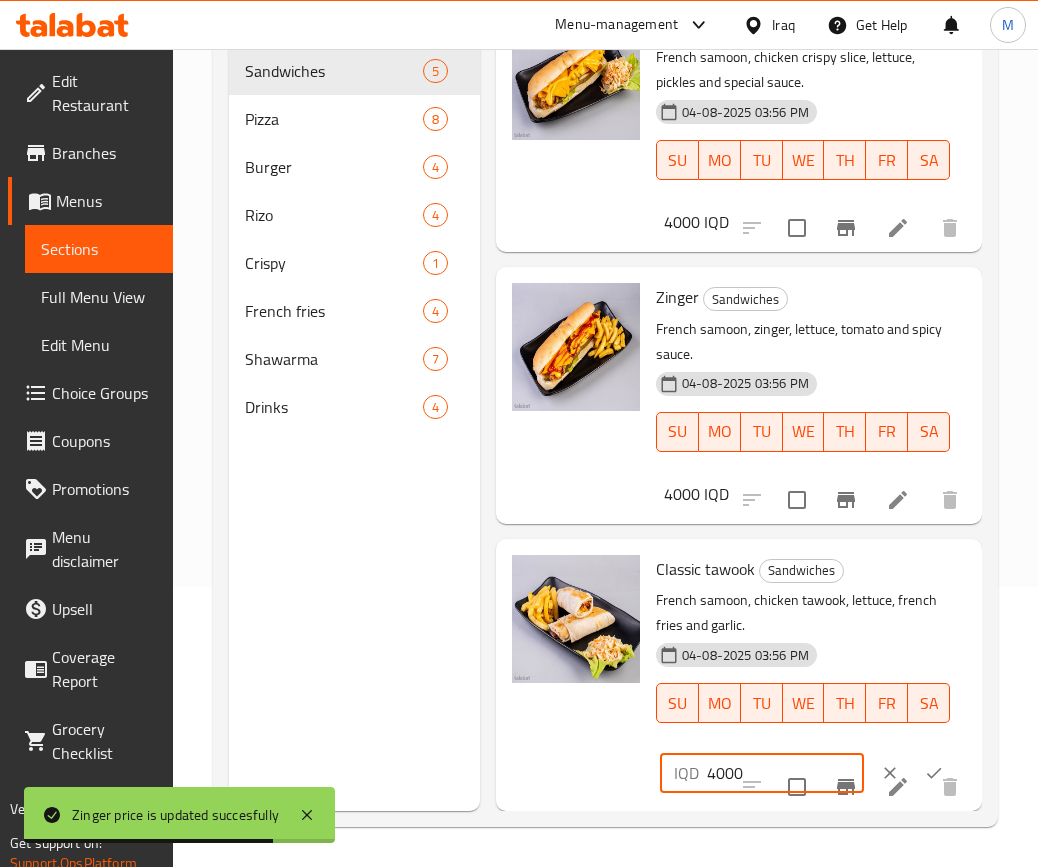 type on "4000" 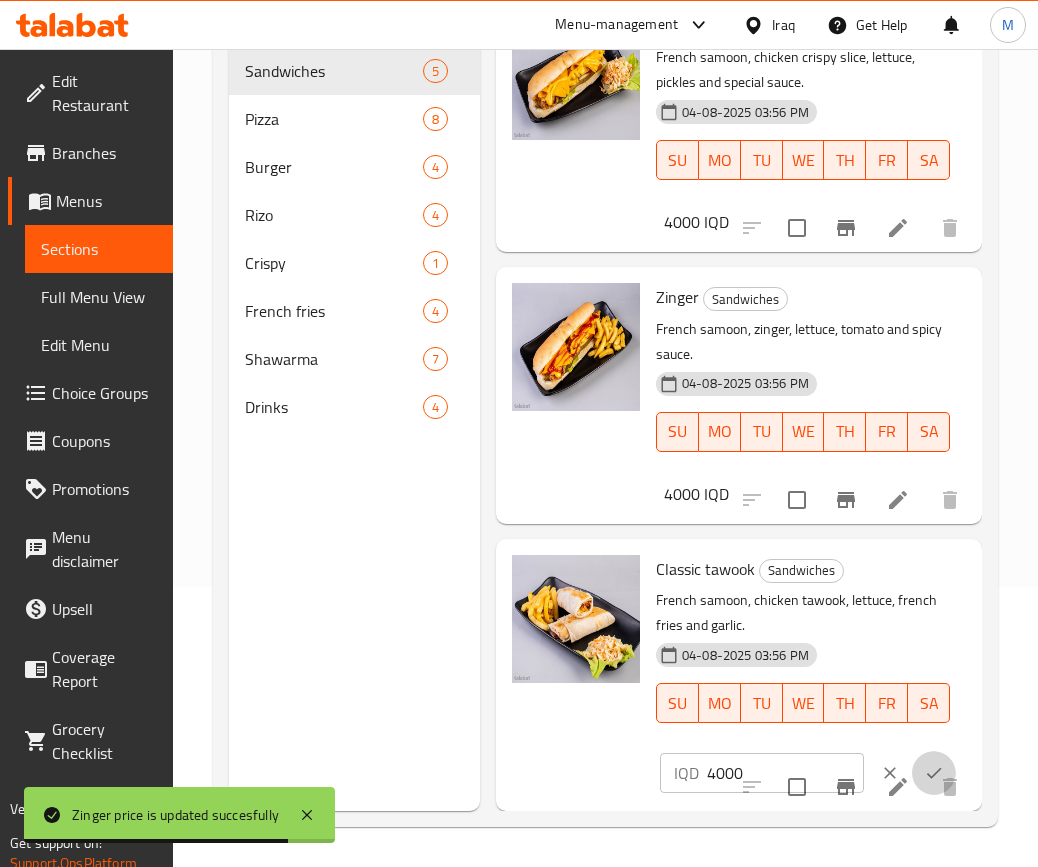 click 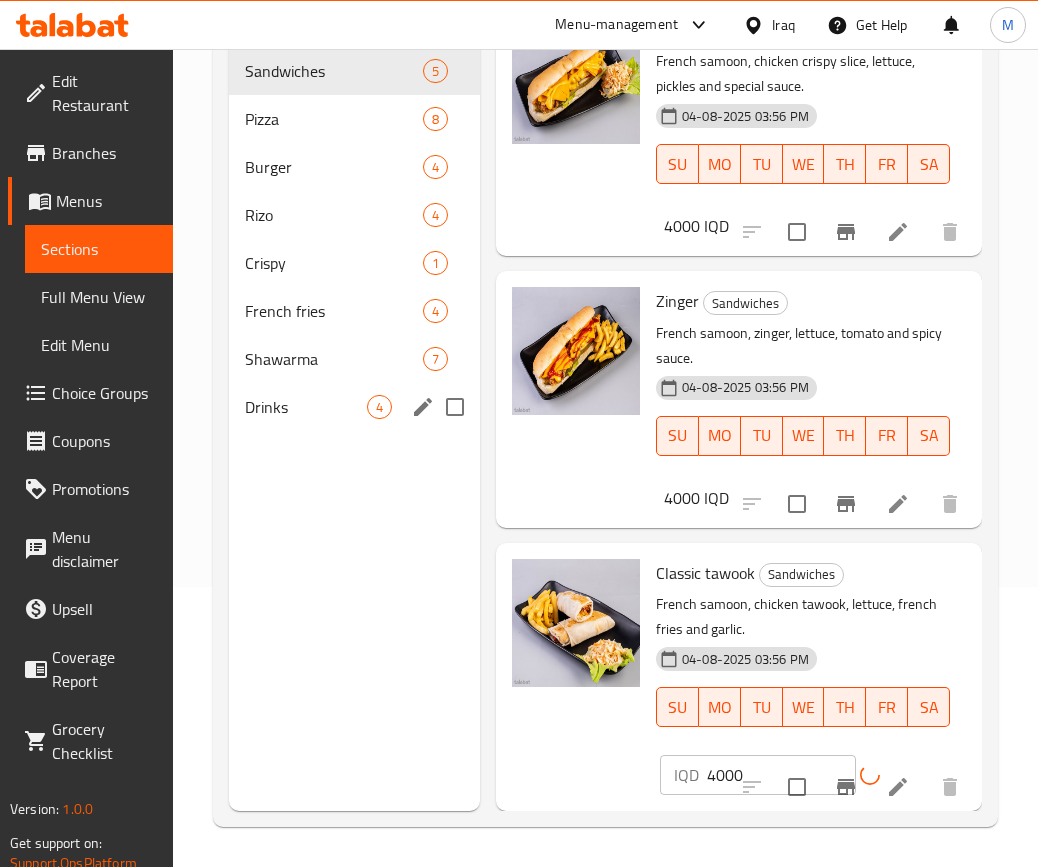 scroll, scrollTop: 585, scrollLeft: 0, axis: vertical 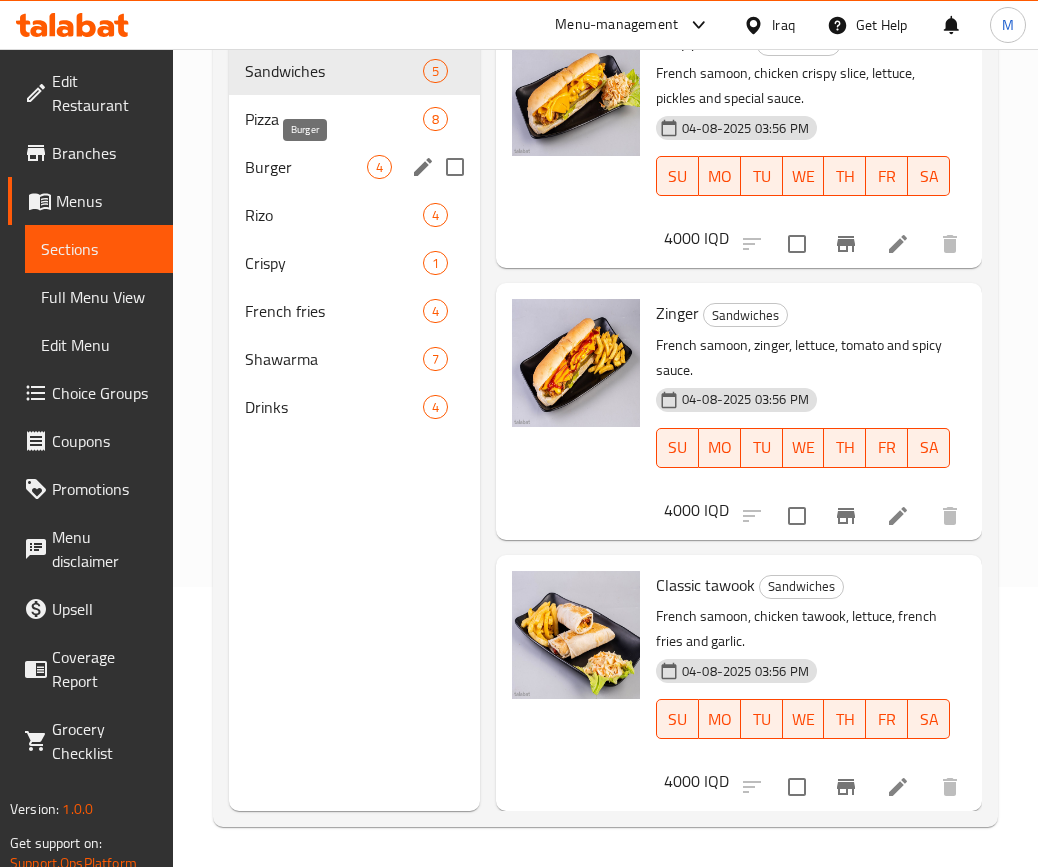 click on "Burger" at bounding box center (306, 167) 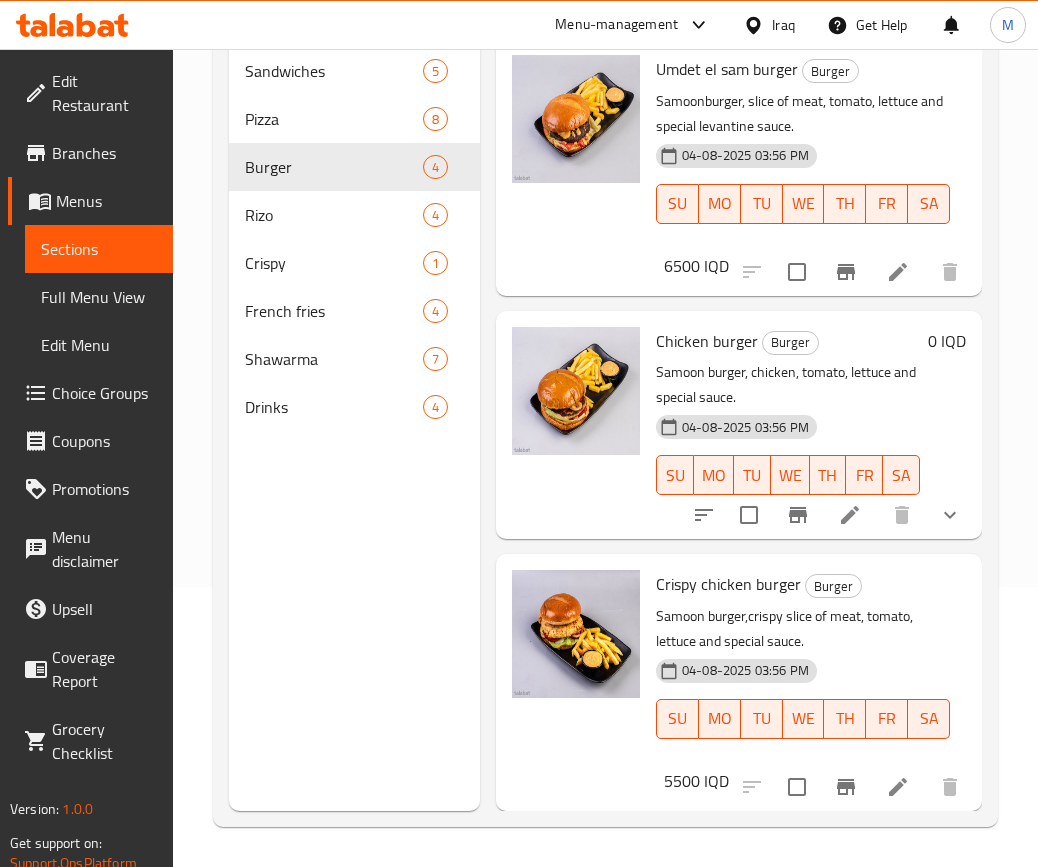 scroll, scrollTop: 0, scrollLeft: 0, axis: both 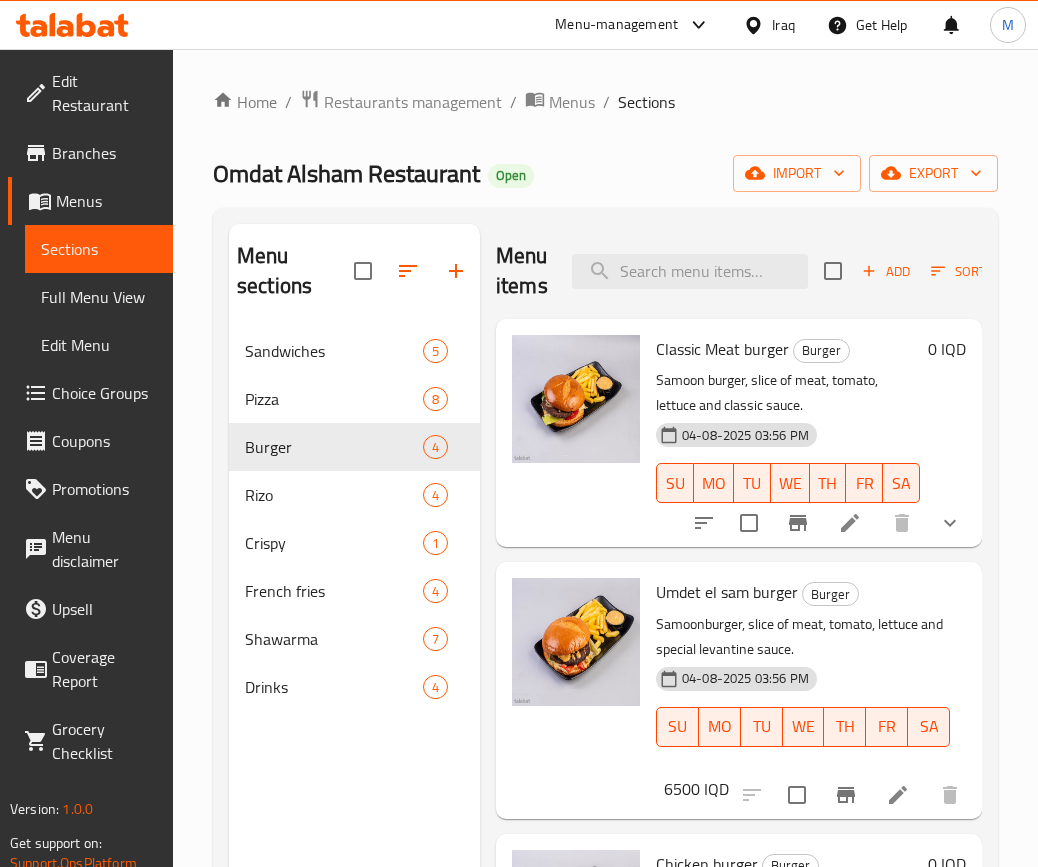 click at bounding box center [850, 523] 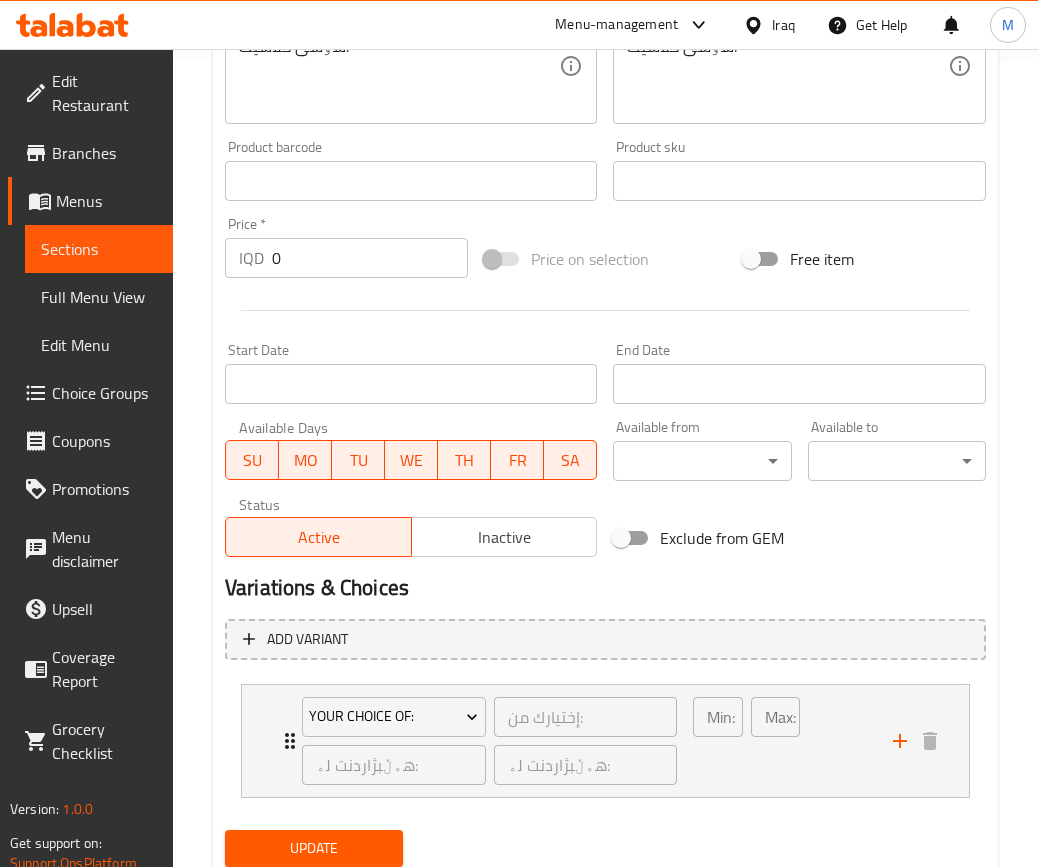 scroll, scrollTop: 886, scrollLeft: 0, axis: vertical 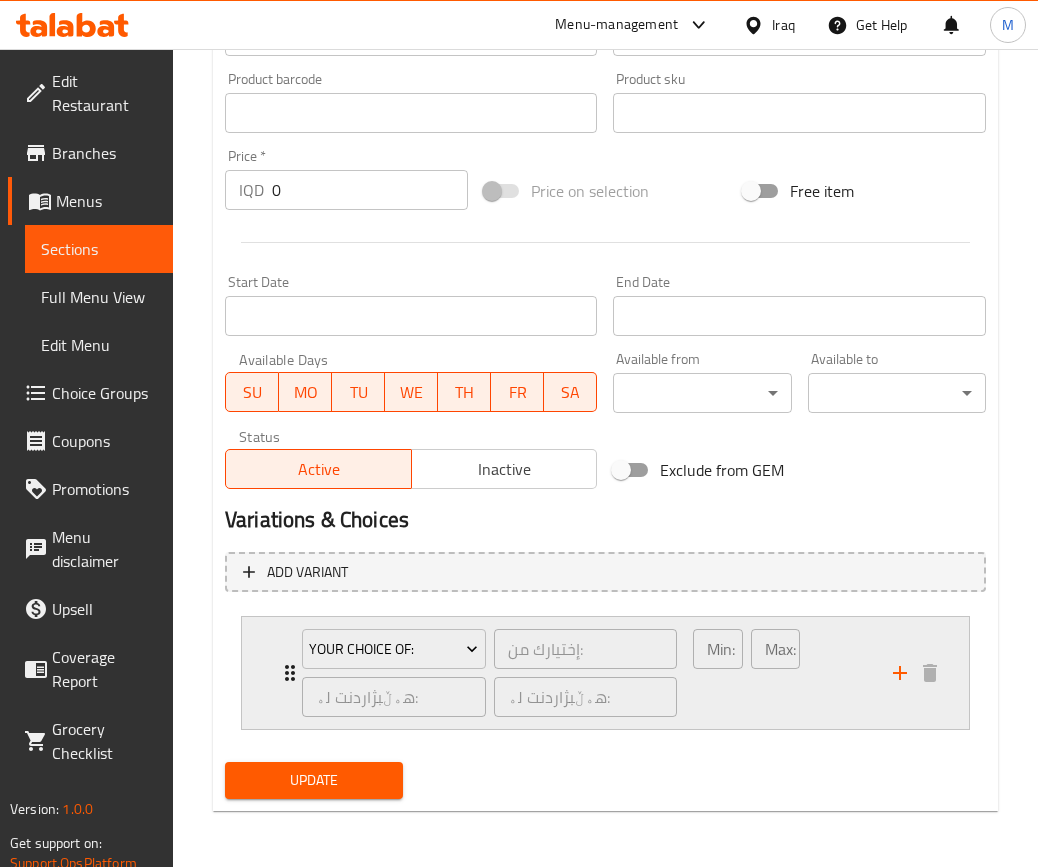 click on "Your Choice Of:                                                                                إختيارك من: ​ هەڵبژاردنت لە: ​ هەڵبژاردنت لە: ​" at bounding box center (489, 673) 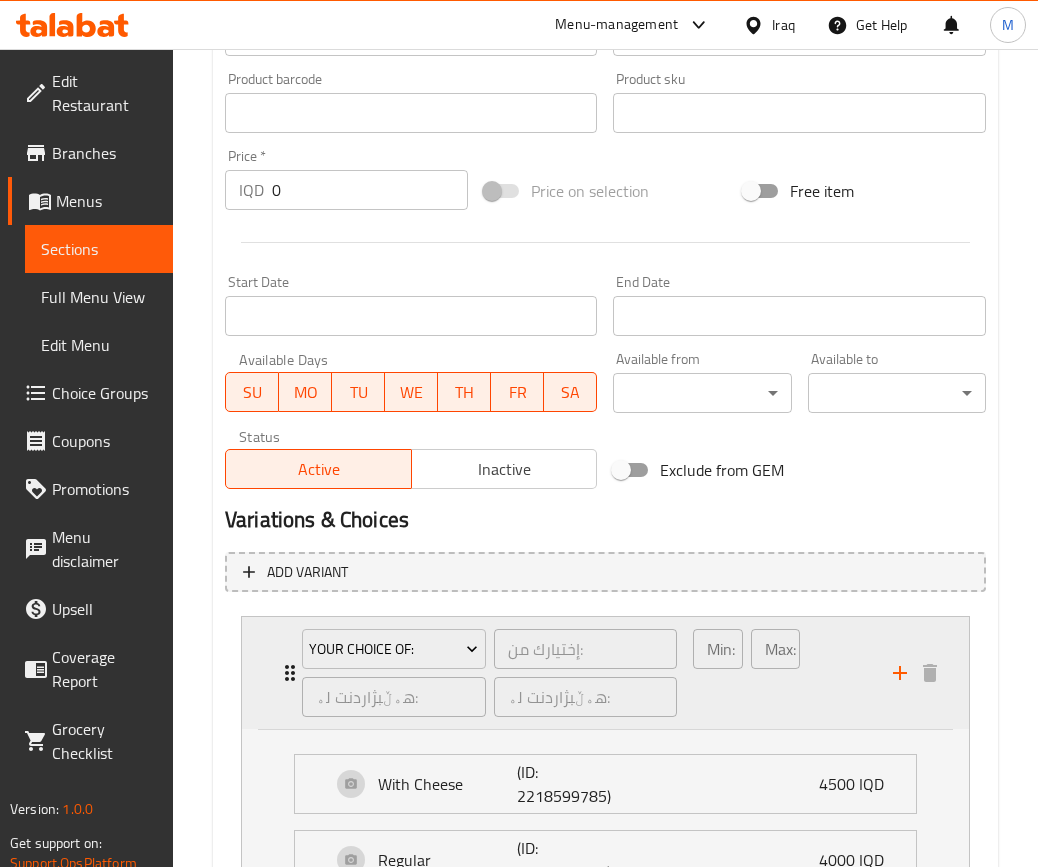 scroll, scrollTop: 1079, scrollLeft: 0, axis: vertical 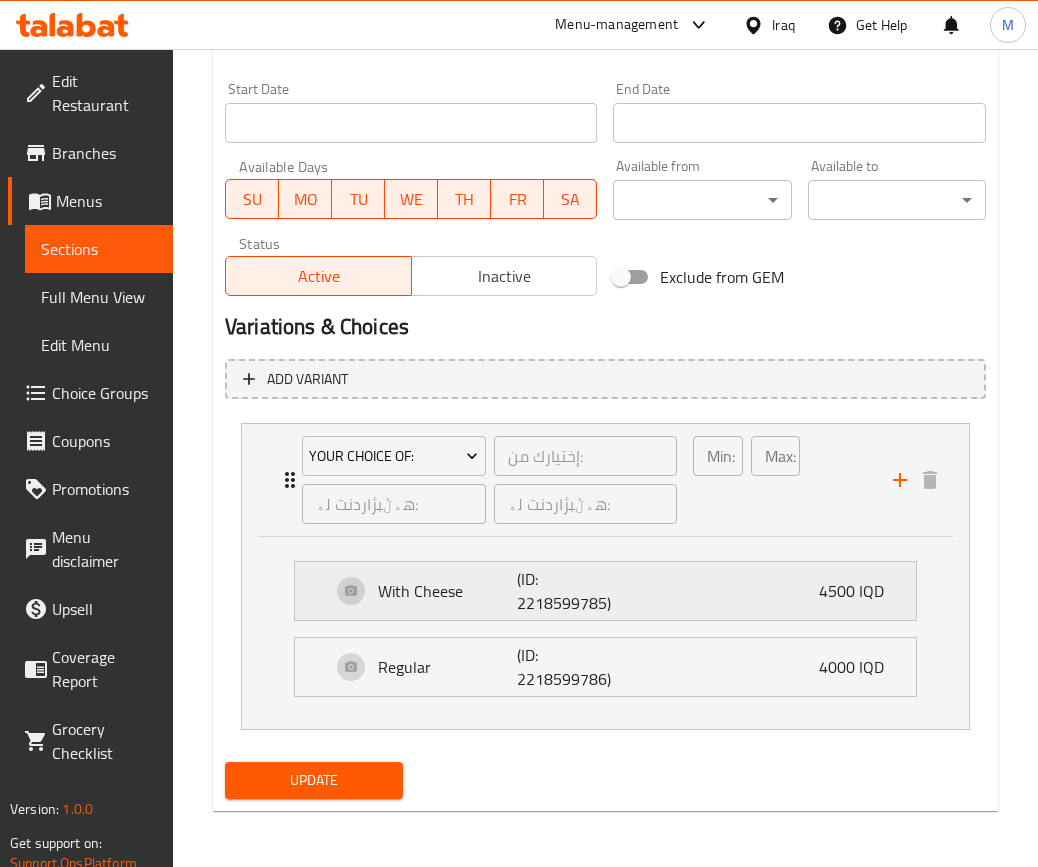 click on "With Cheese (ID: [ID]) 4500 IQD" at bounding box center [611, 591] 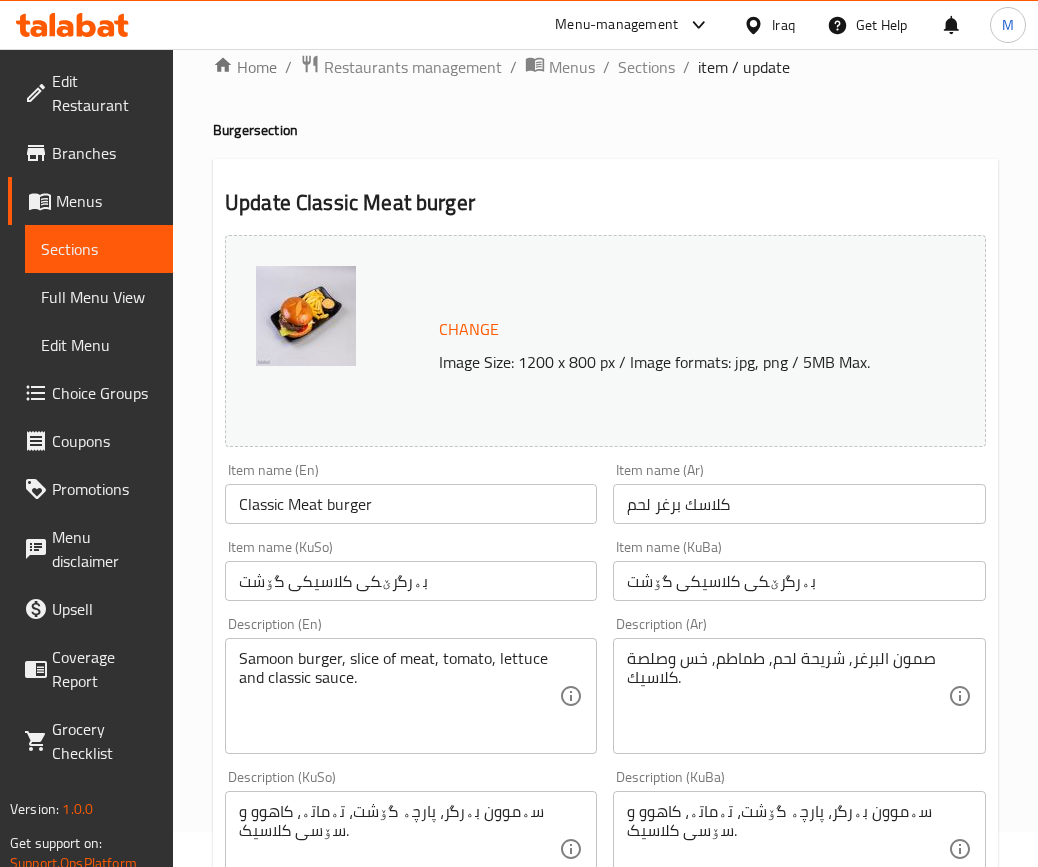 scroll, scrollTop: 0, scrollLeft: 0, axis: both 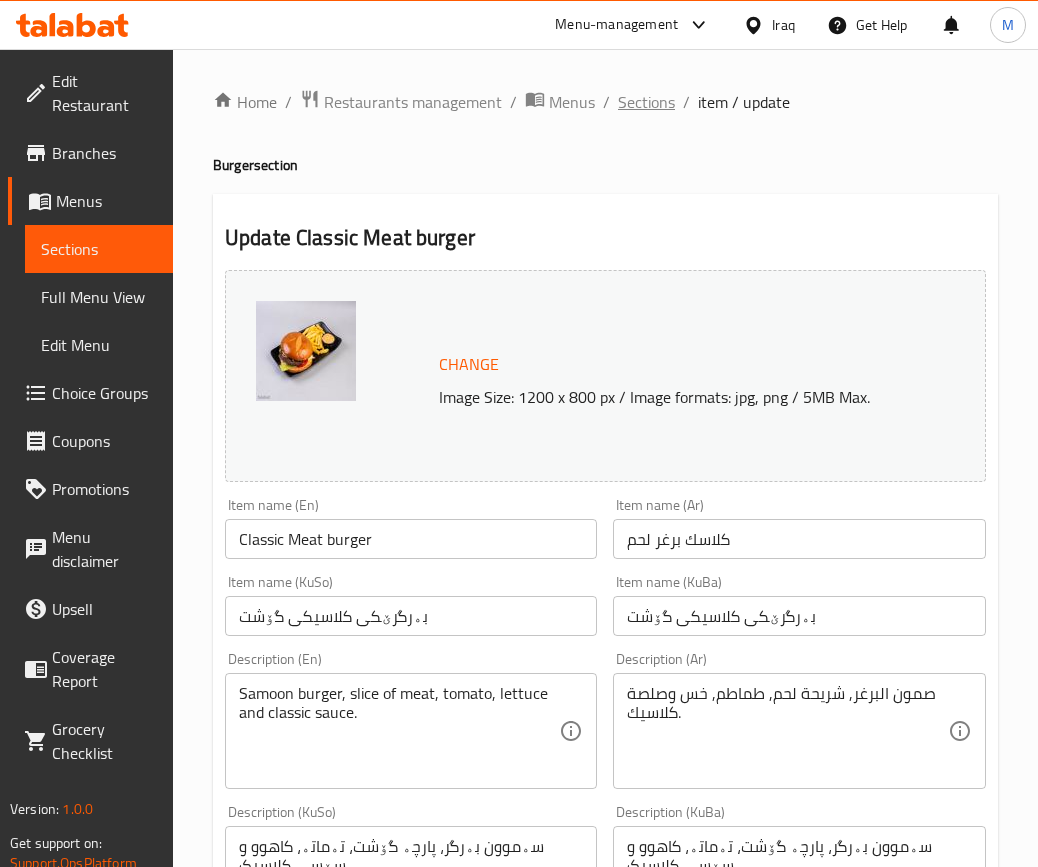 click on "Sections" at bounding box center (646, 102) 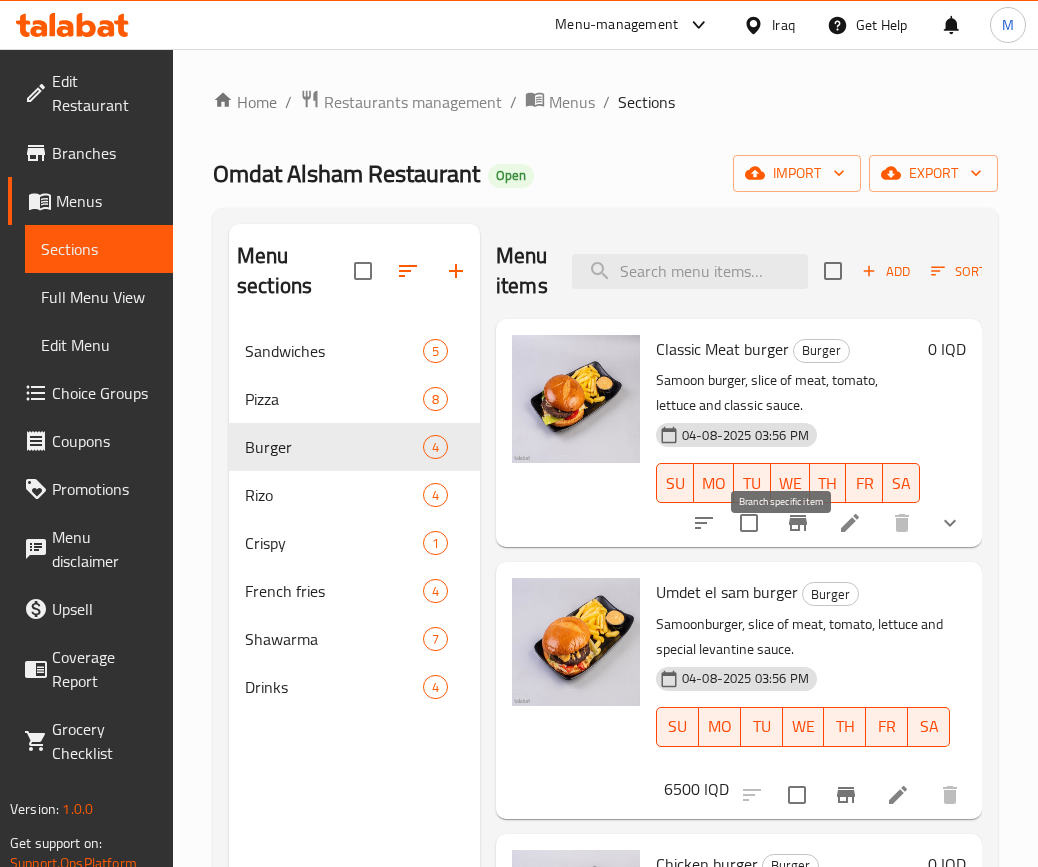 click 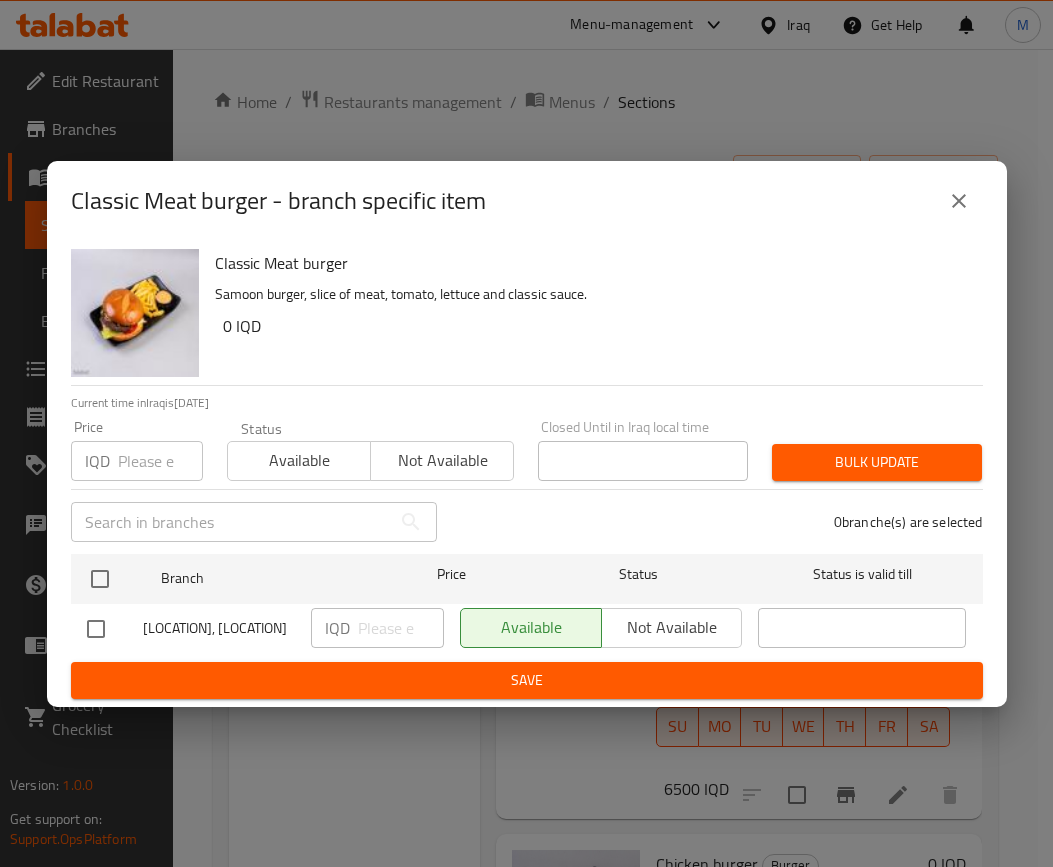 click on "Available Not available" at bounding box center [601, 628] 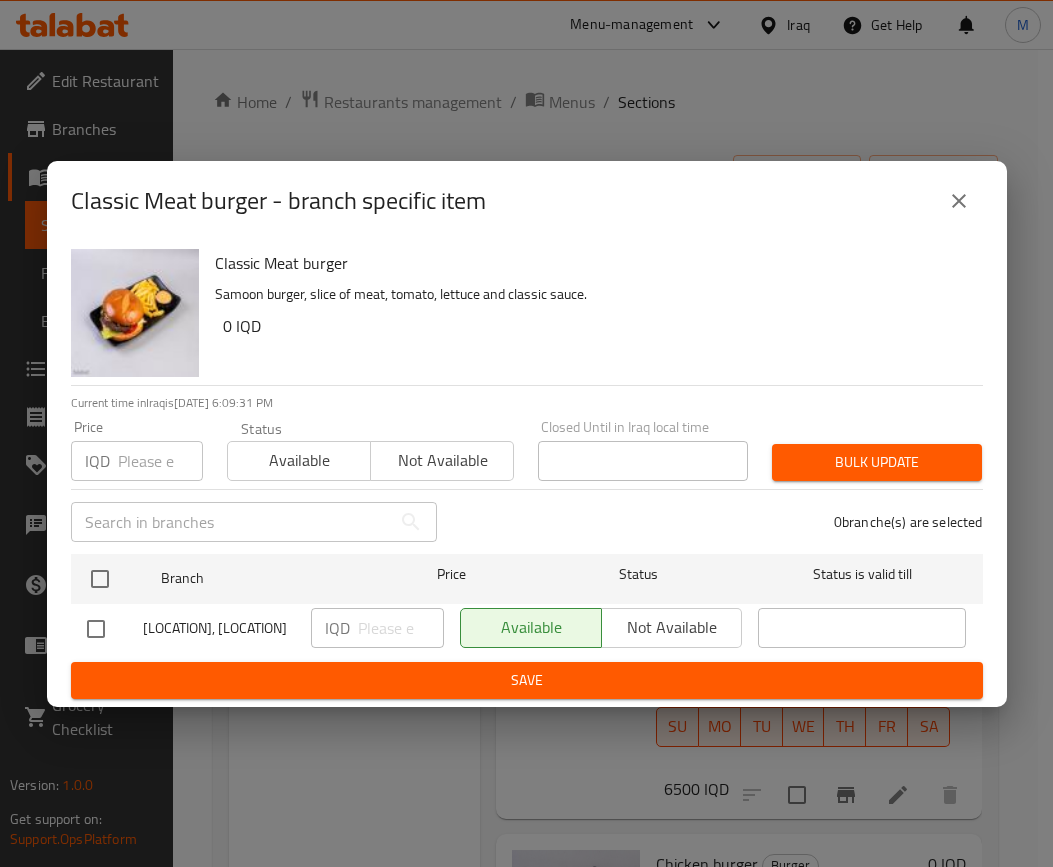 click on "[LOCATION], [LOCATION]" at bounding box center (219, 628) 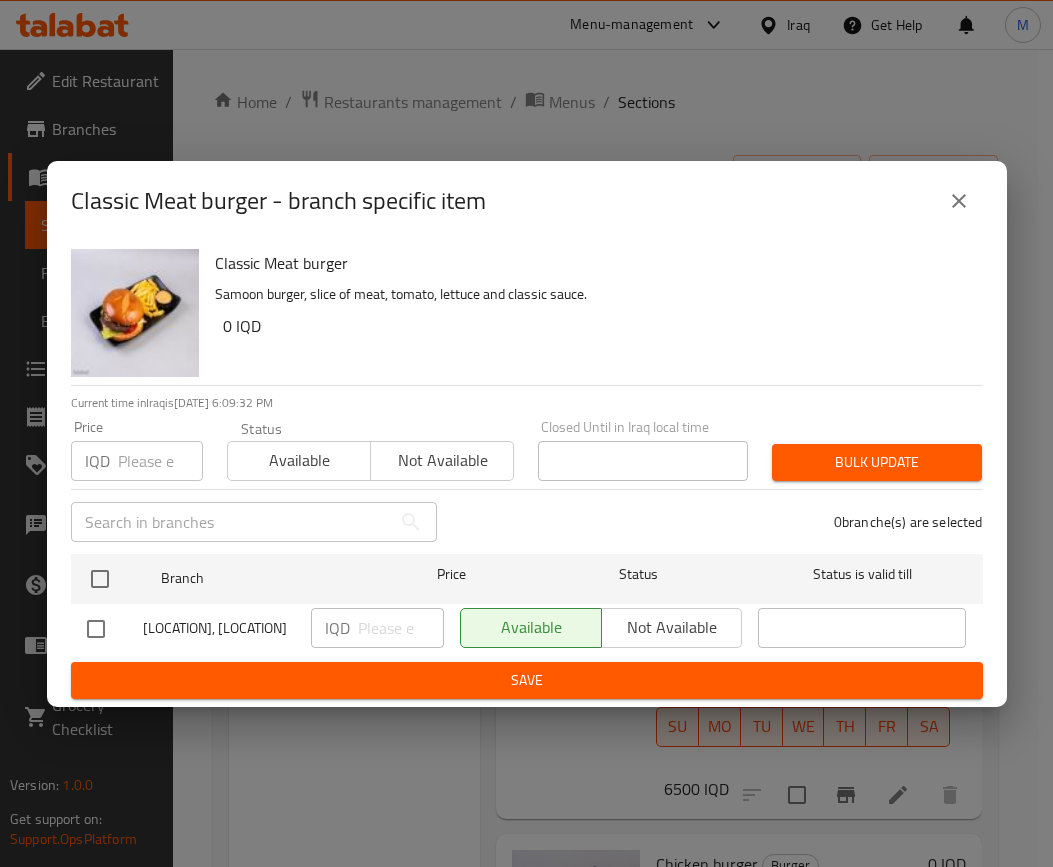 drag, startPoint x: 207, startPoint y: 635, endPoint x: 70, endPoint y: 635, distance: 137 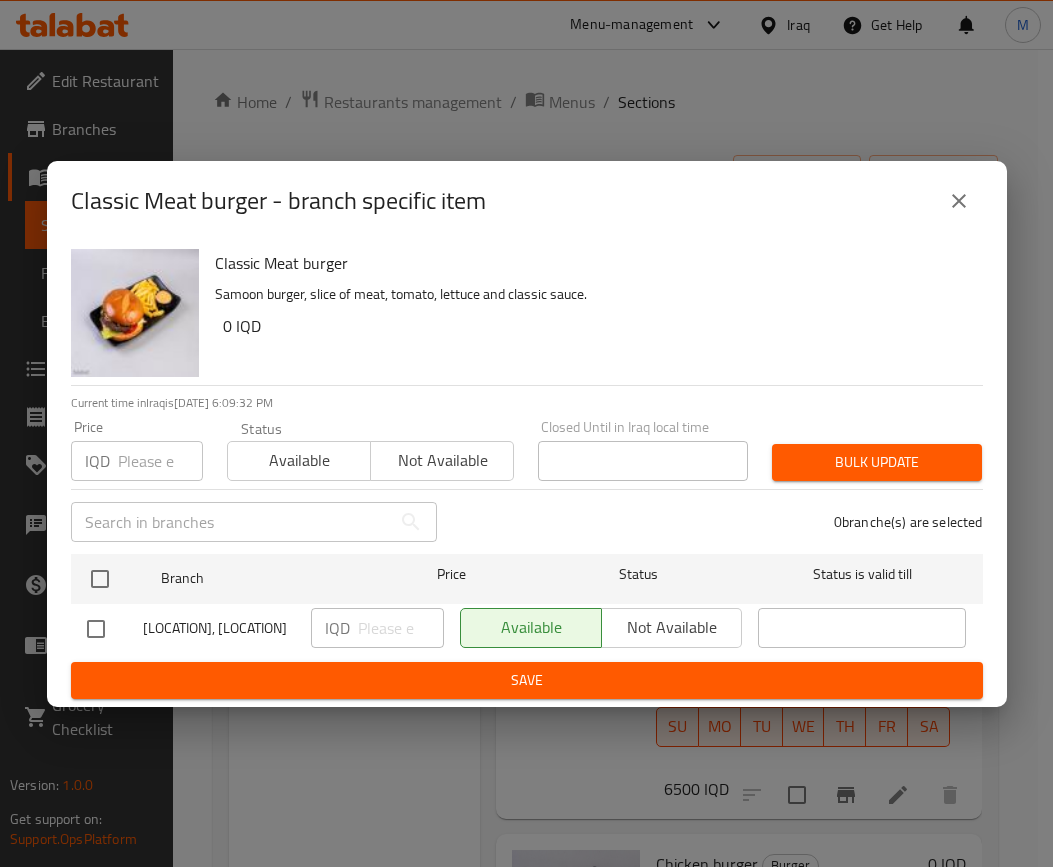 click on "[LOCATION], [LOCATION] IQD ​ Available Not available ​" at bounding box center (527, 629) 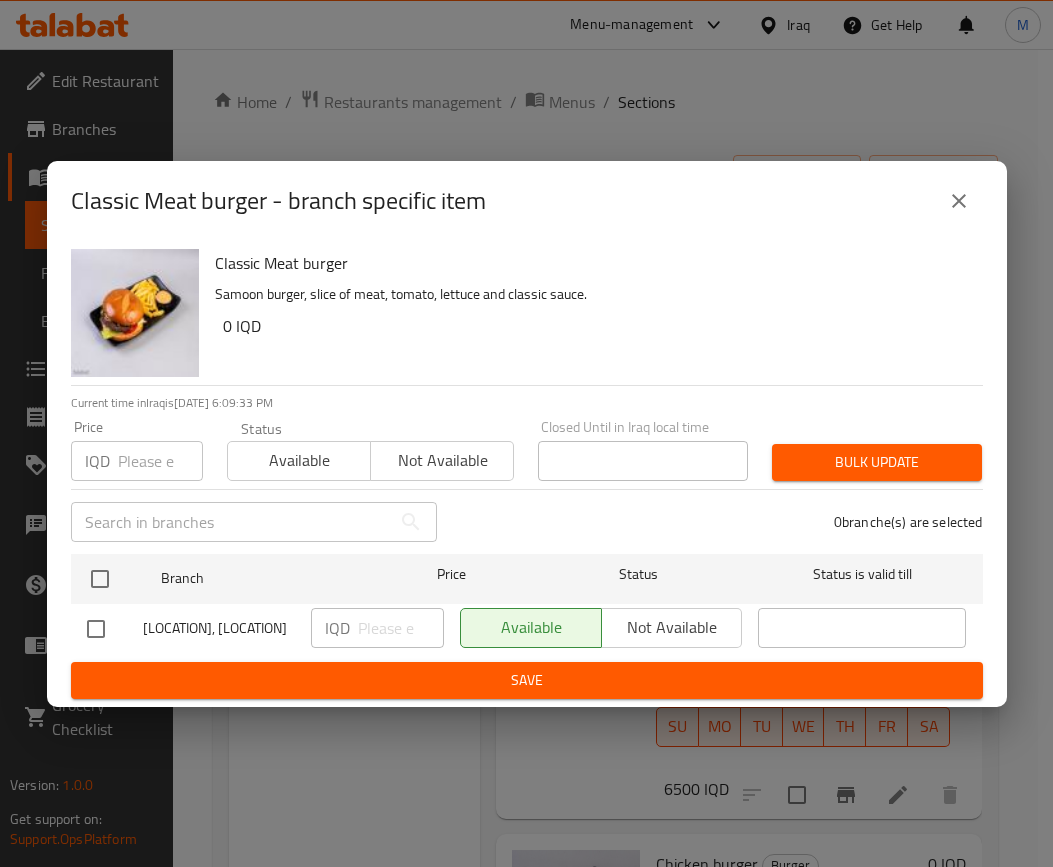 click at bounding box center (96, 629) 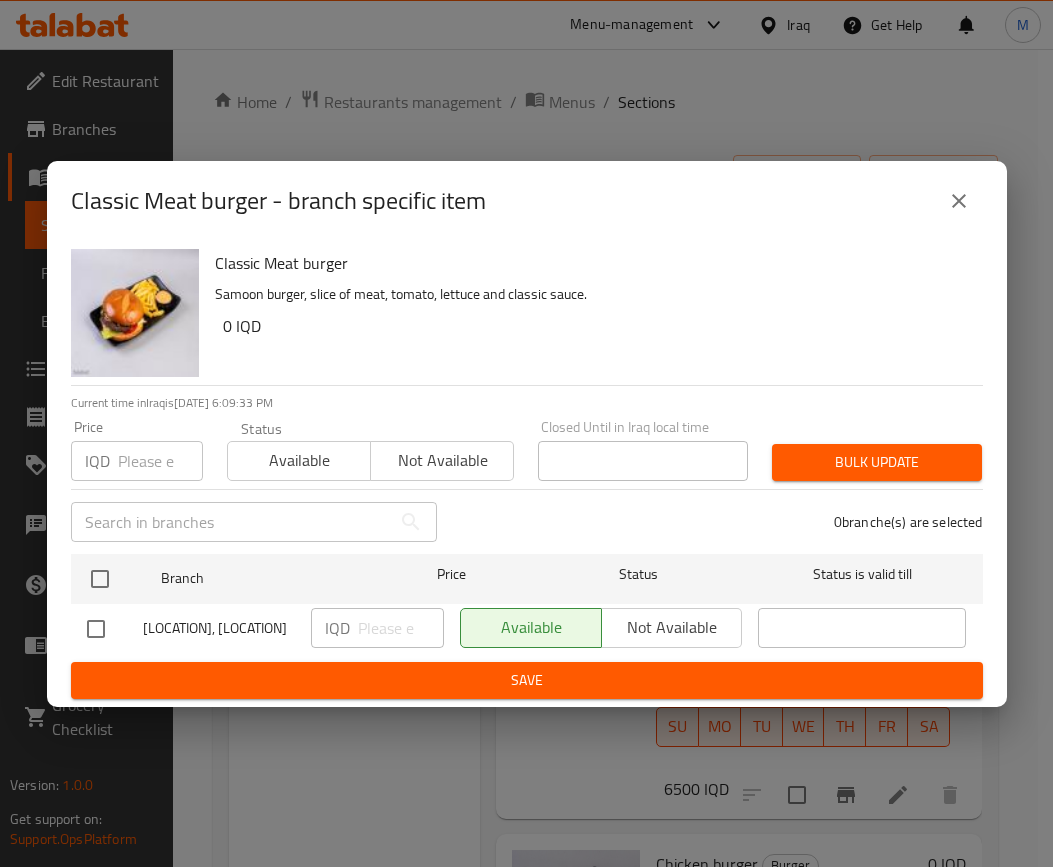 checkbox on "true" 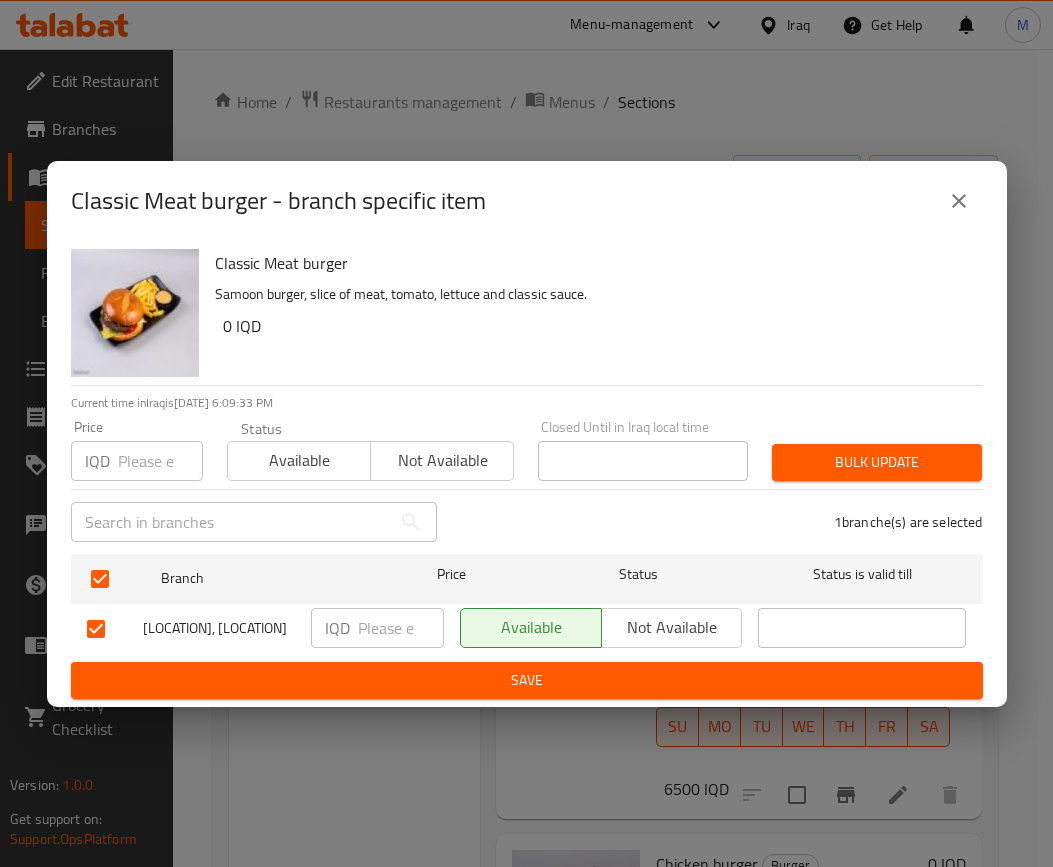 click on "Not available" at bounding box center [672, 627] 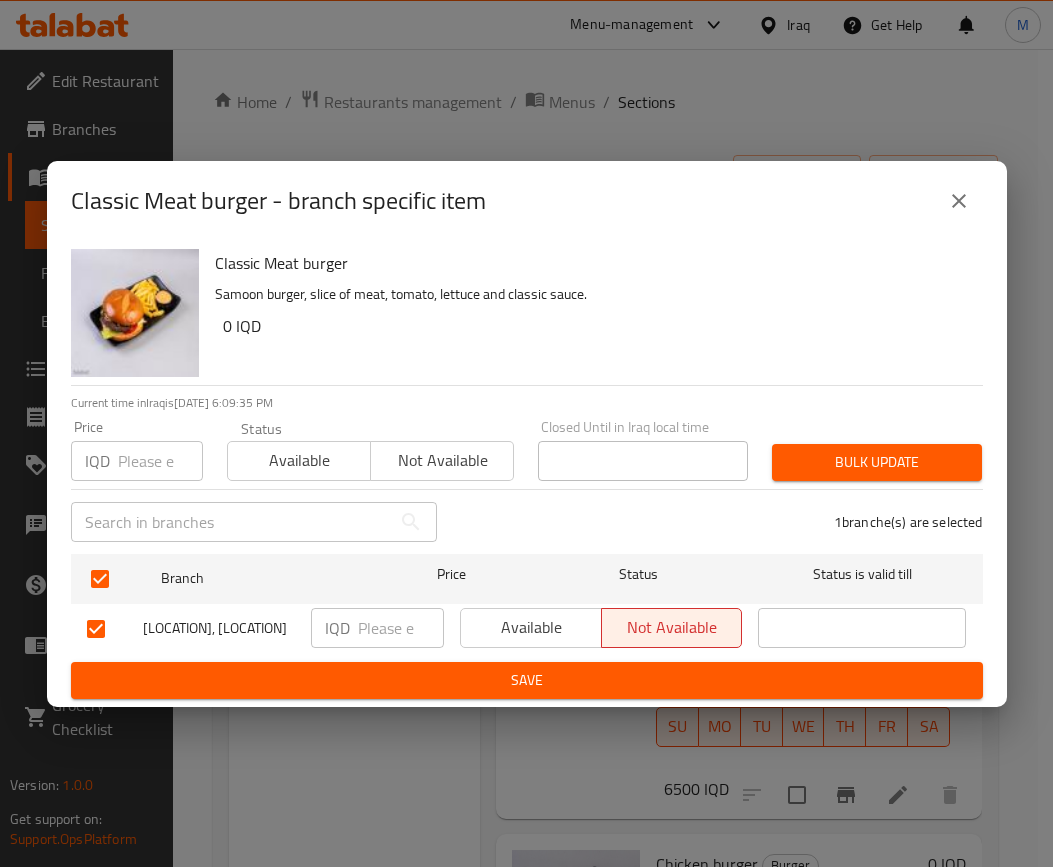 click at bounding box center (401, 628) 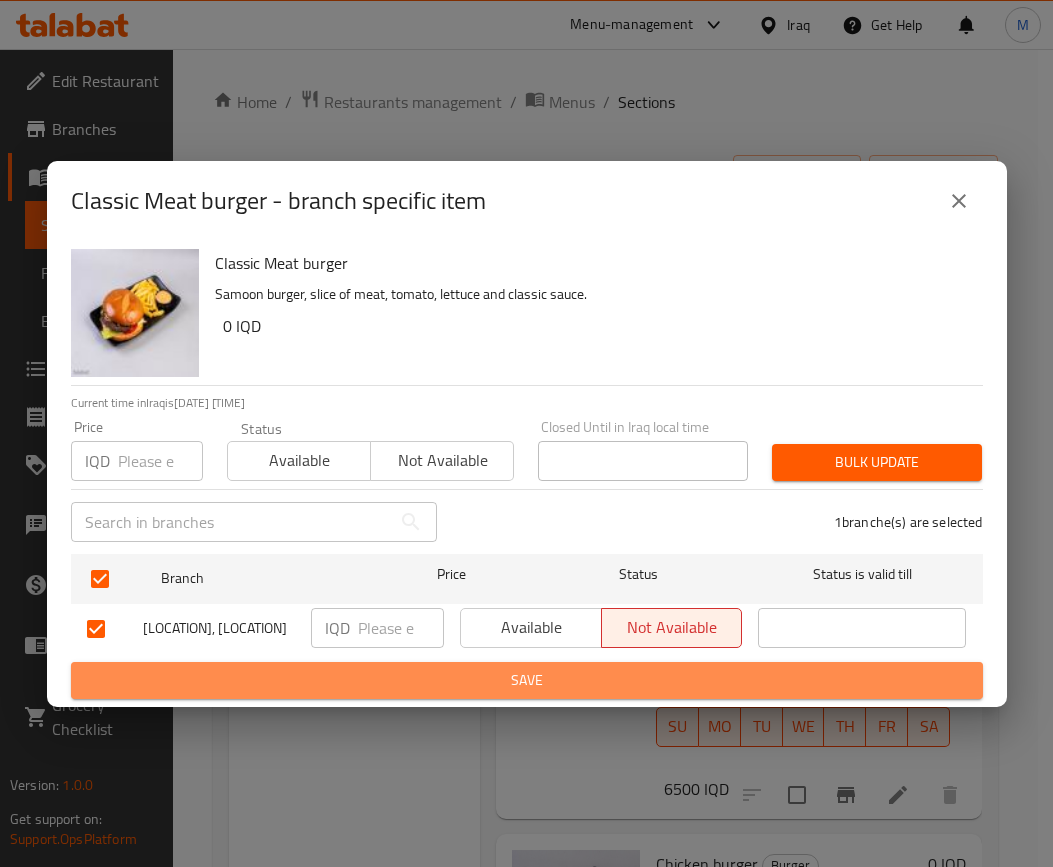 click on "Save" at bounding box center (527, 680) 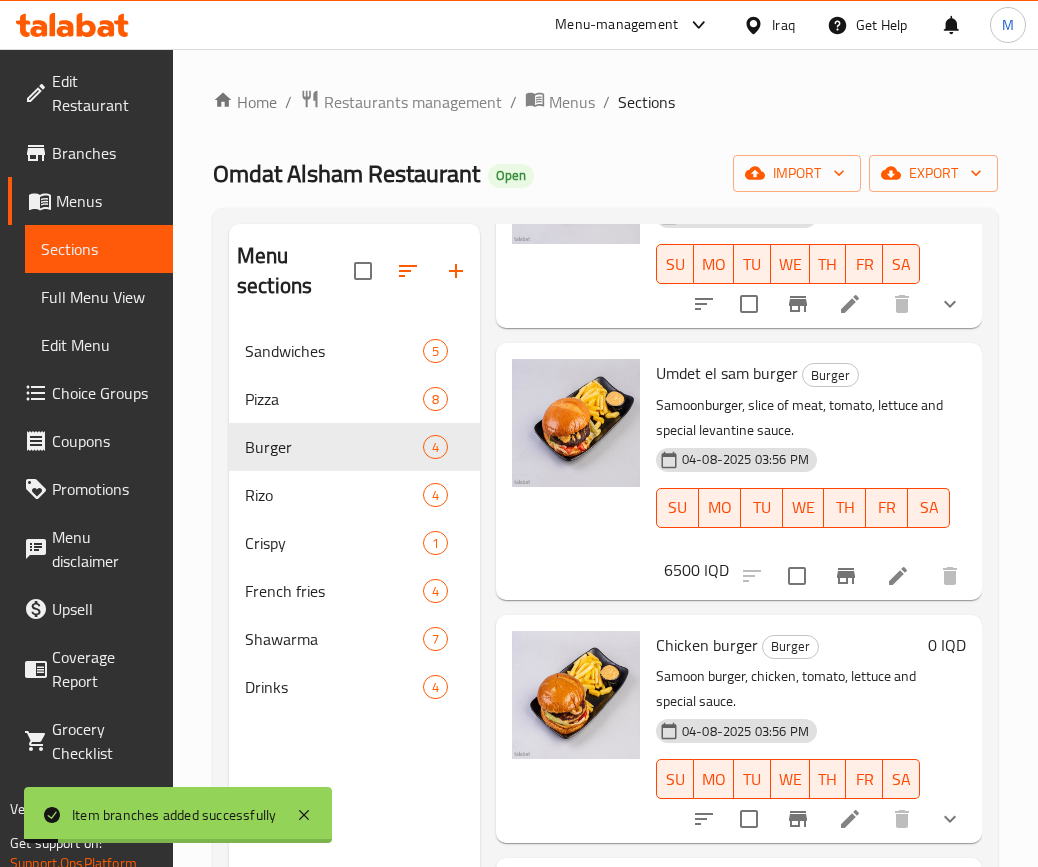 scroll, scrollTop: 220, scrollLeft: 0, axis: vertical 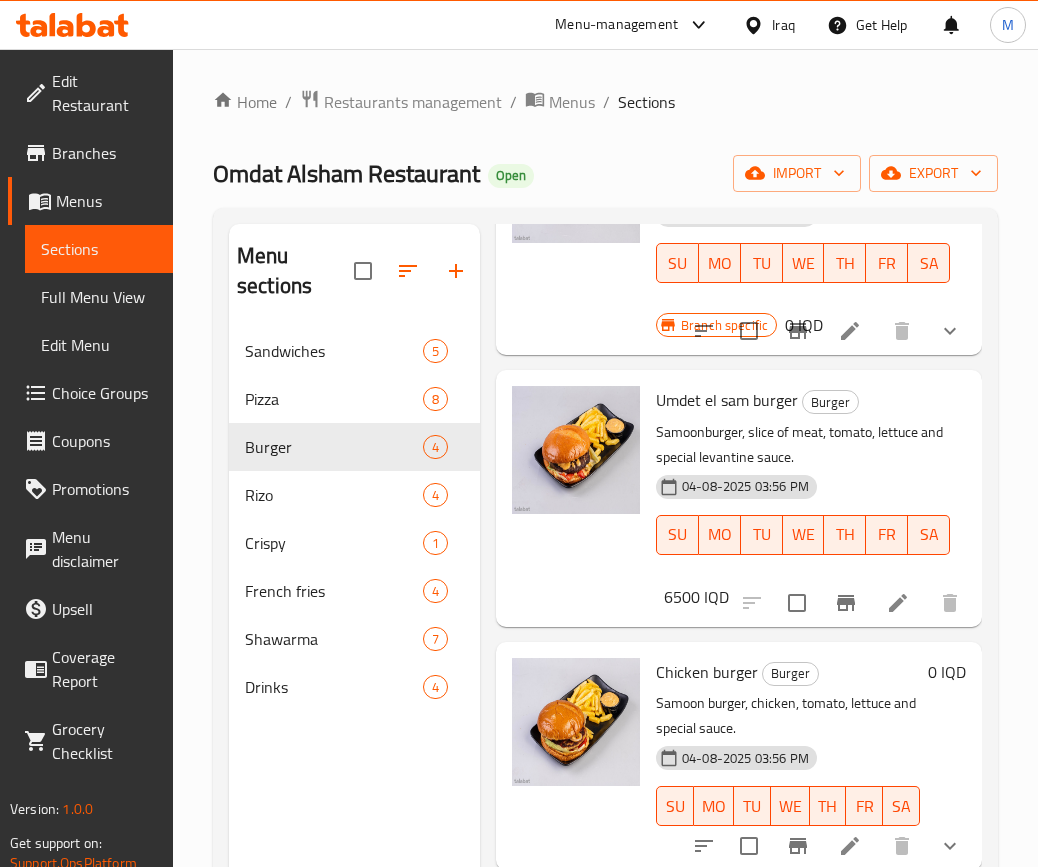 click on "6500   IQD" at bounding box center (696, 597) 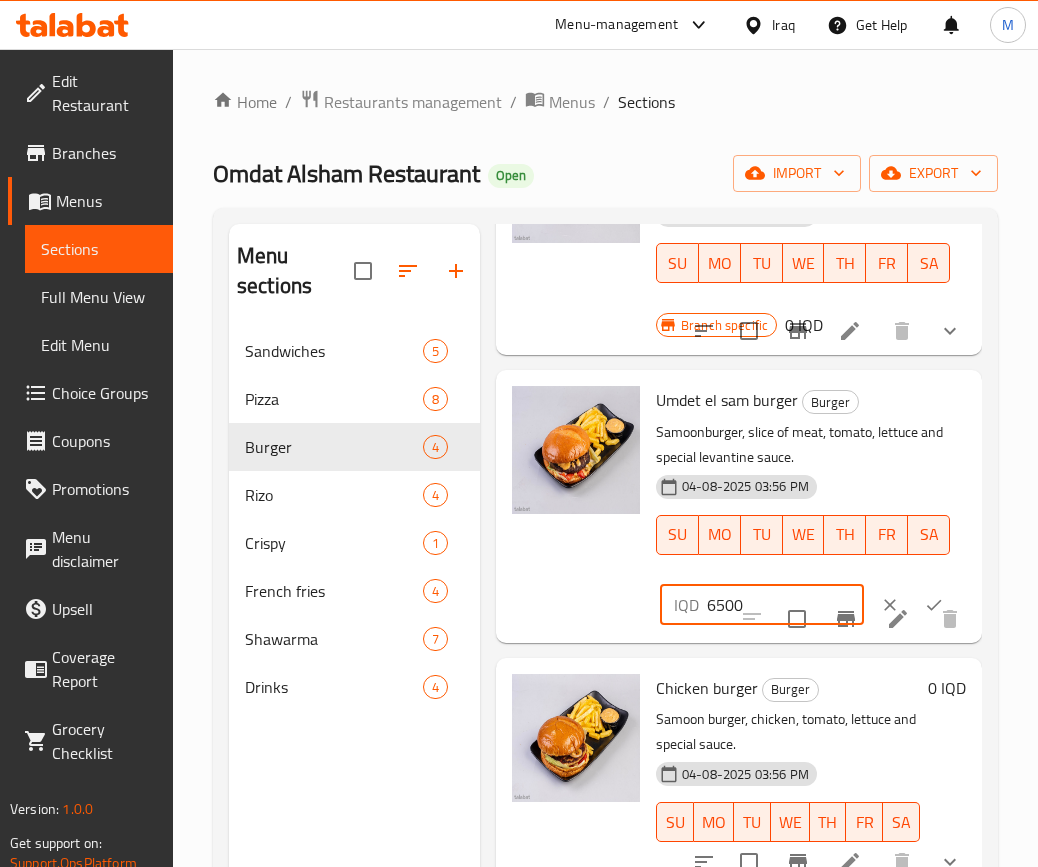 drag, startPoint x: 724, startPoint y: 603, endPoint x: 676, endPoint y: 601, distance: 48.04165 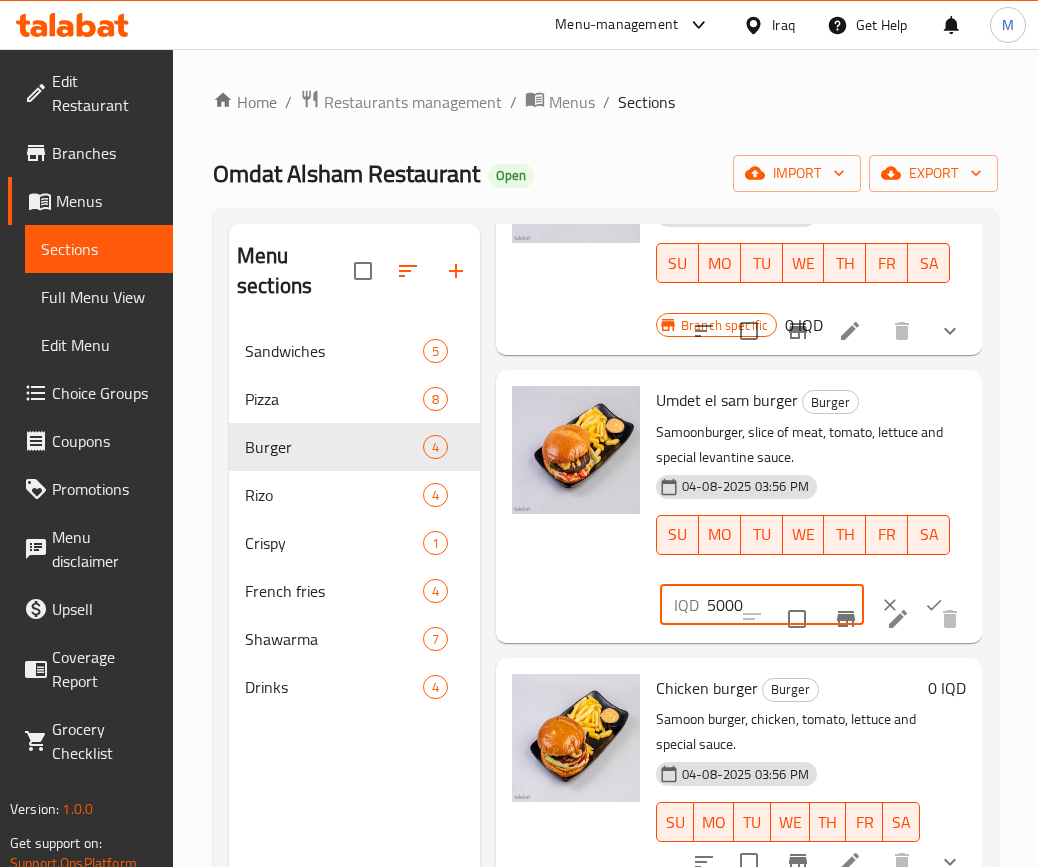type on "5000" 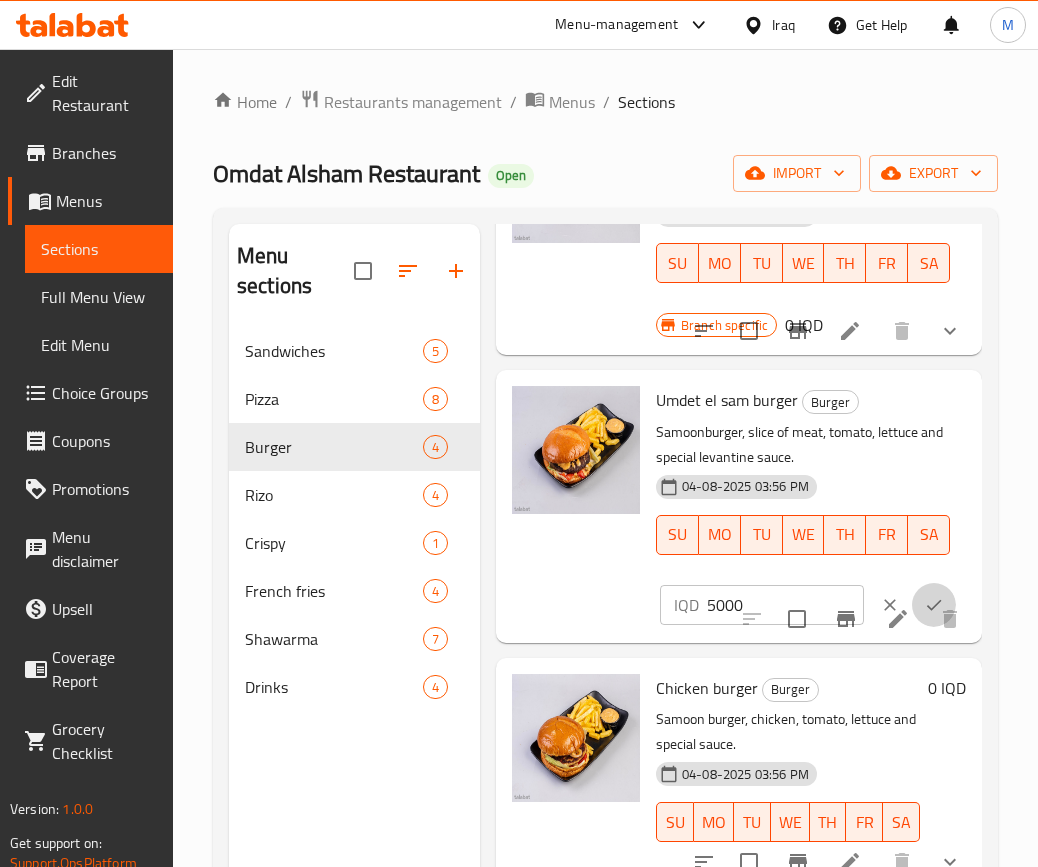 click at bounding box center (934, 605) 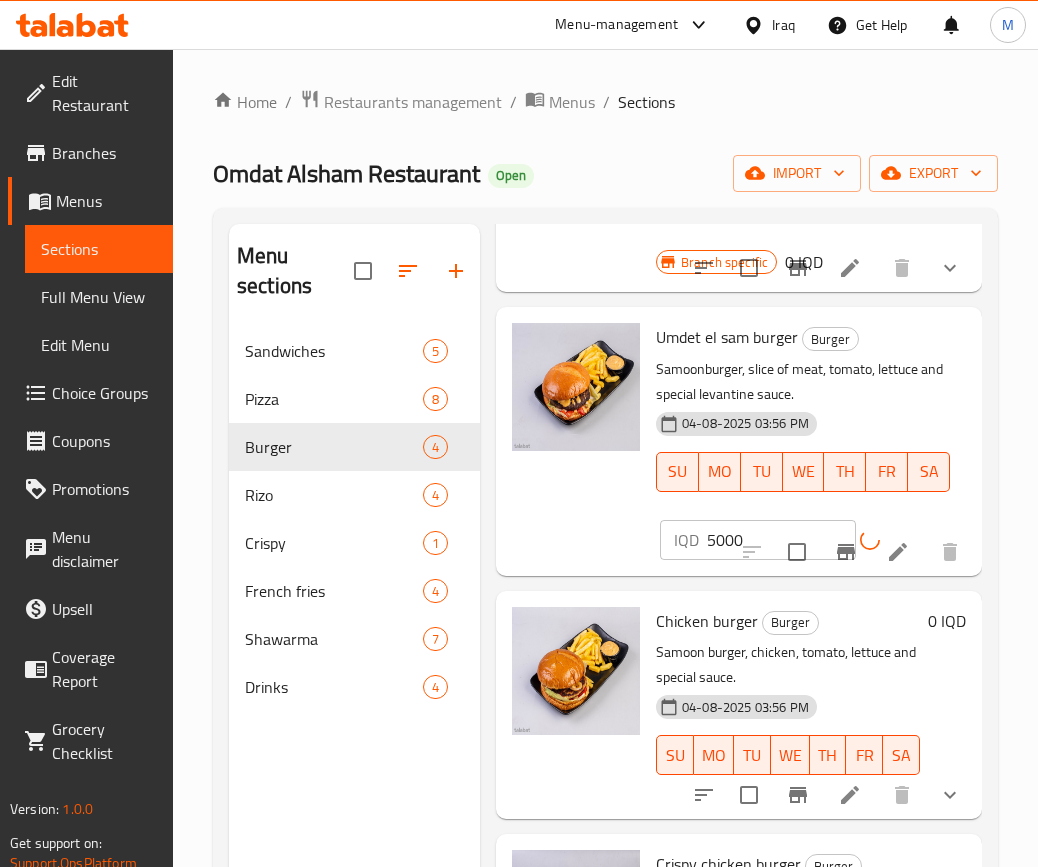 scroll, scrollTop: 314, scrollLeft: 0, axis: vertical 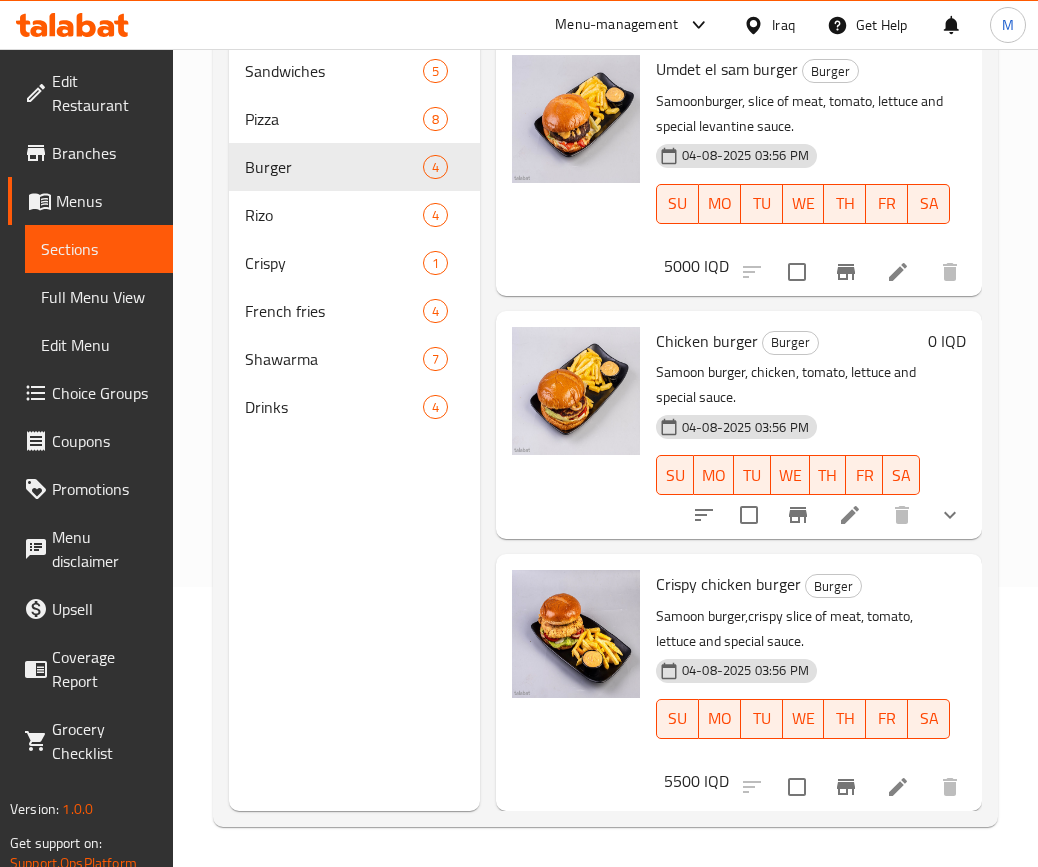 click at bounding box center (850, 515) 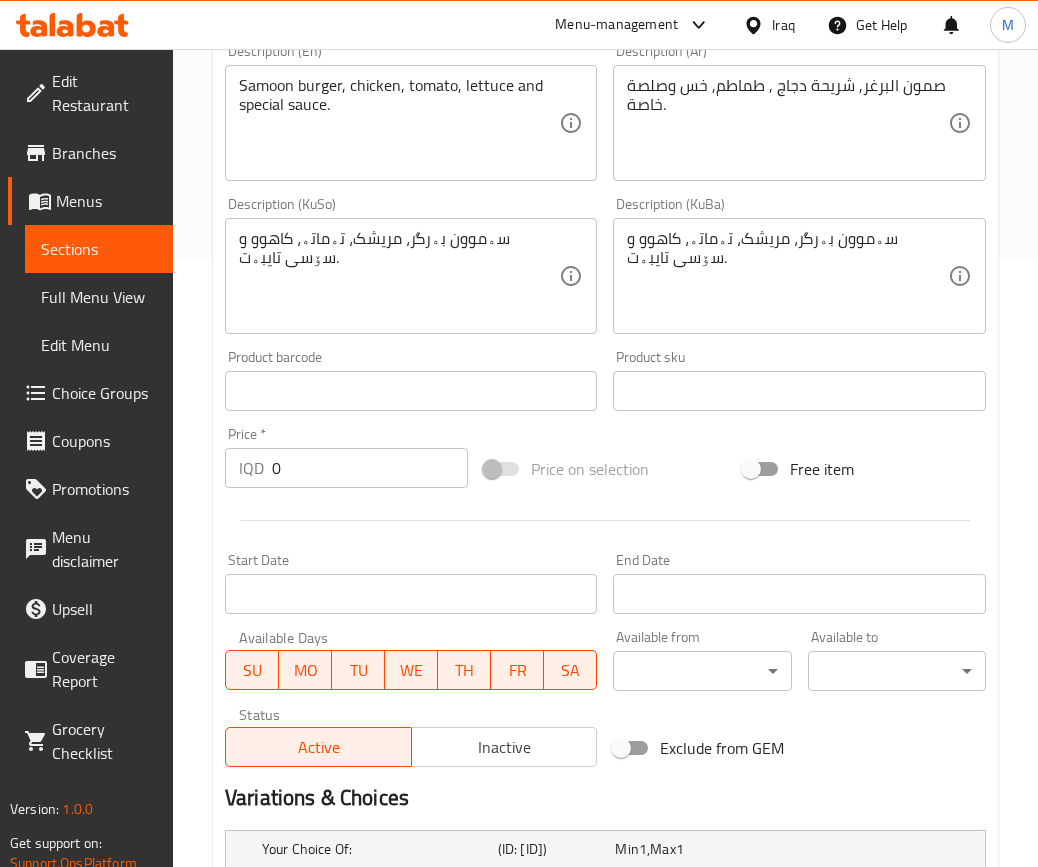 scroll, scrollTop: 858, scrollLeft: 0, axis: vertical 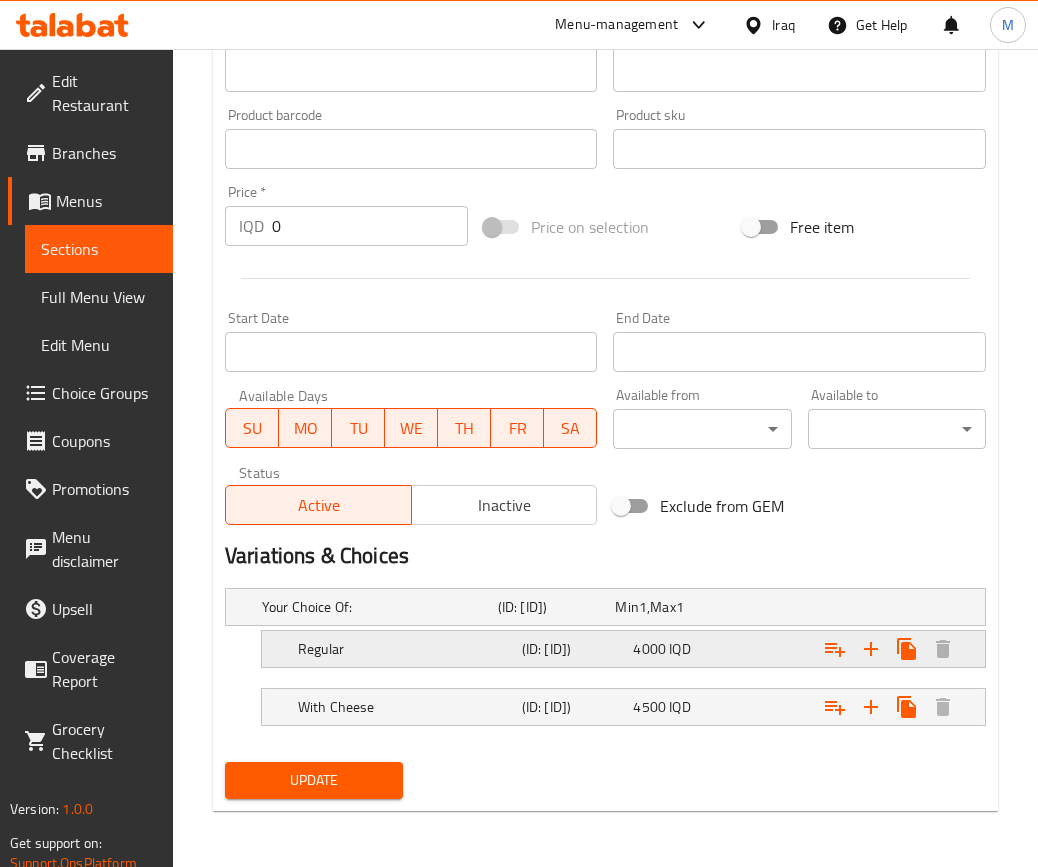click on "IQD" at bounding box center [643, 607] 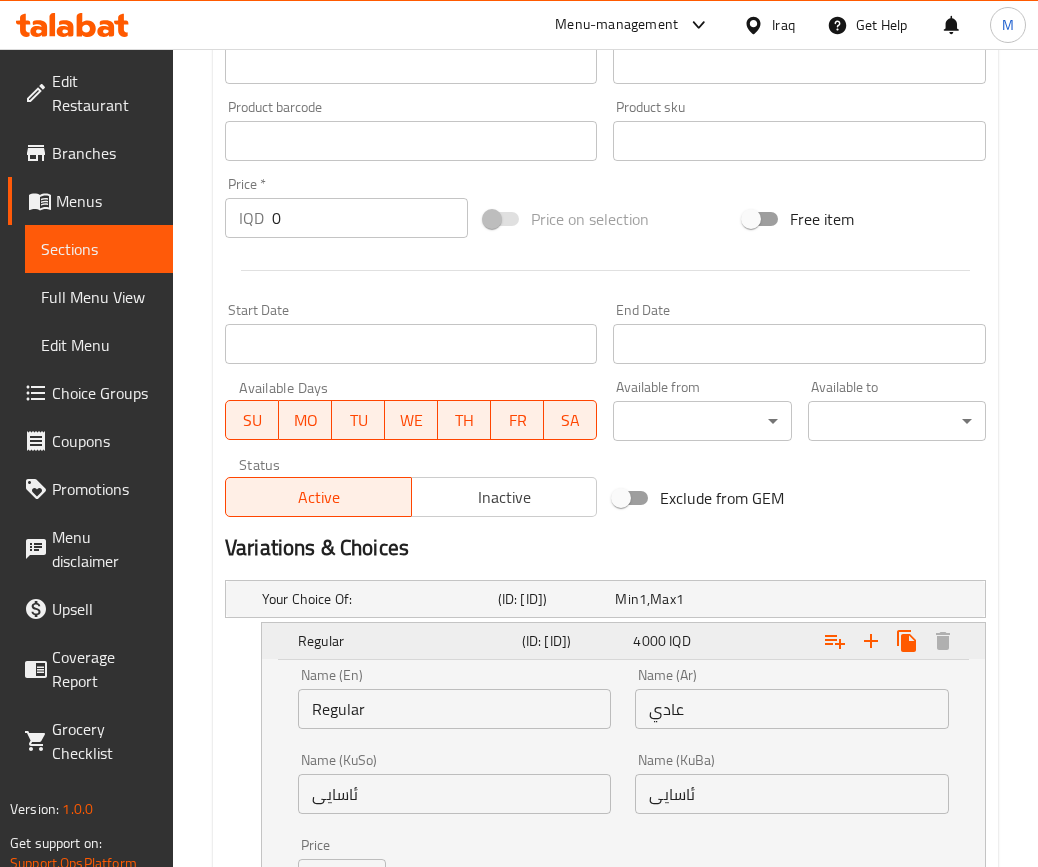scroll, scrollTop: 1114, scrollLeft: 0, axis: vertical 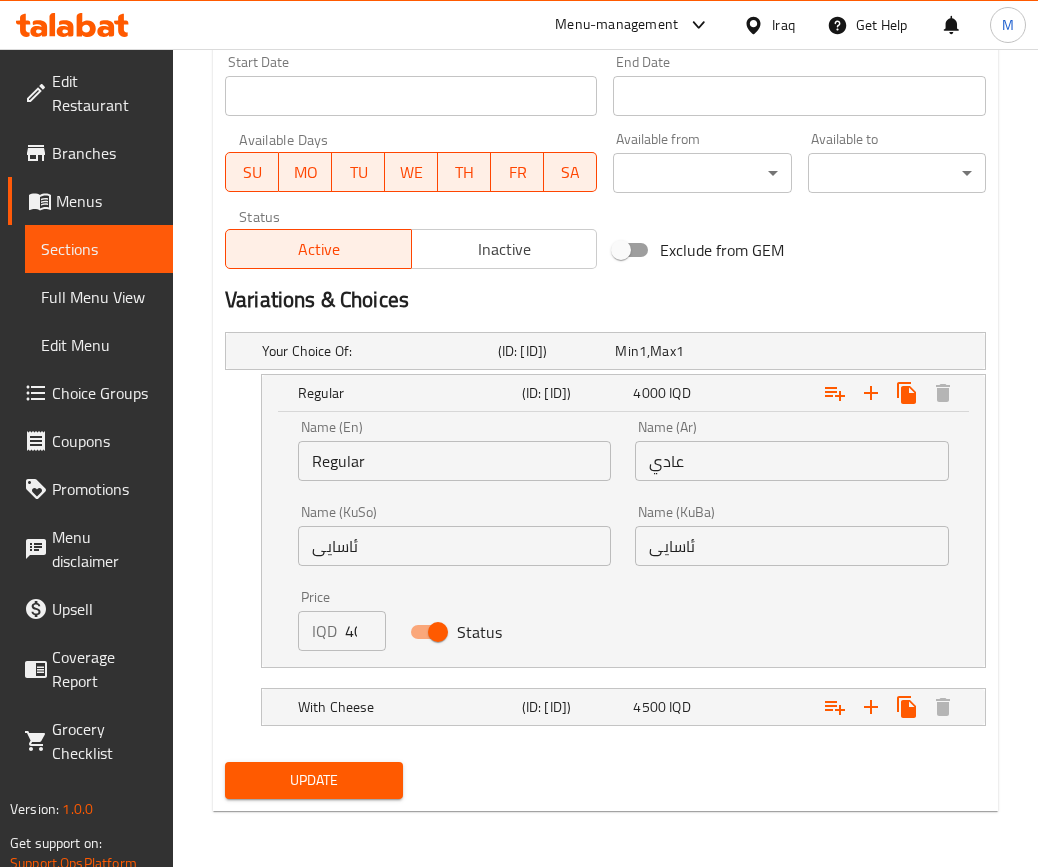 click on "4000" at bounding box center (365, 631) 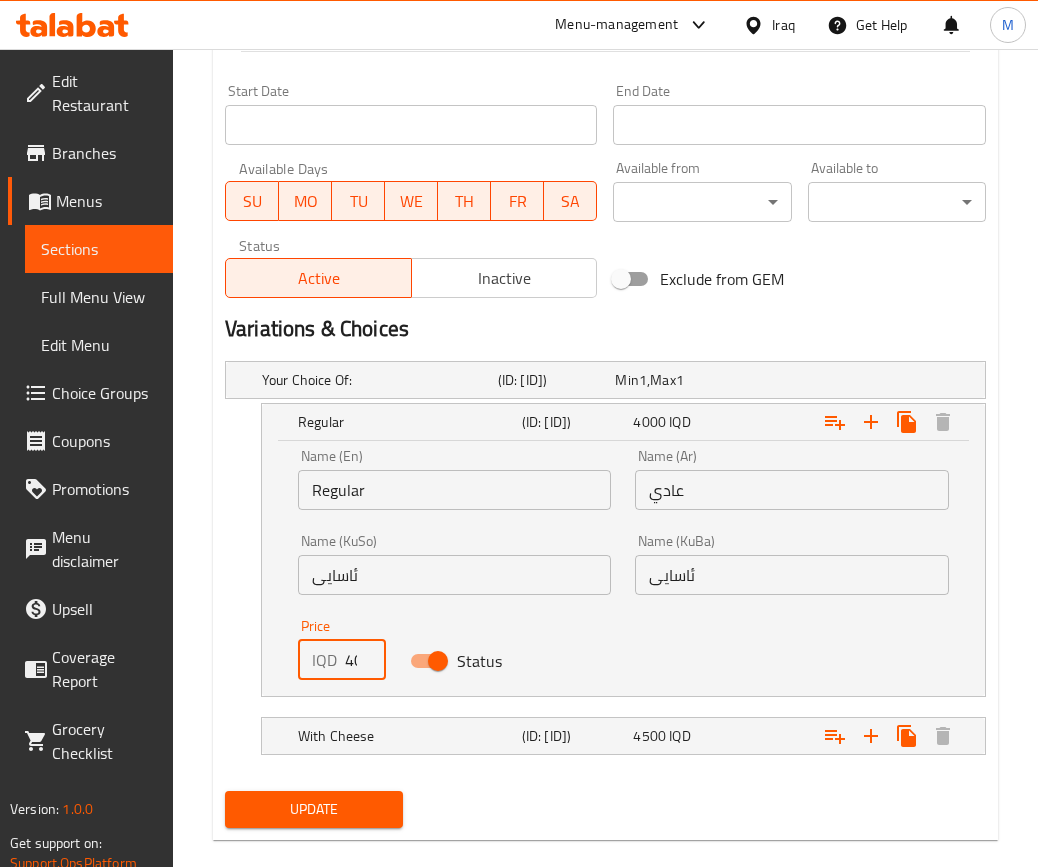 scroll, scrollTop: 1114, scrollLeft: 0, axis: vertical 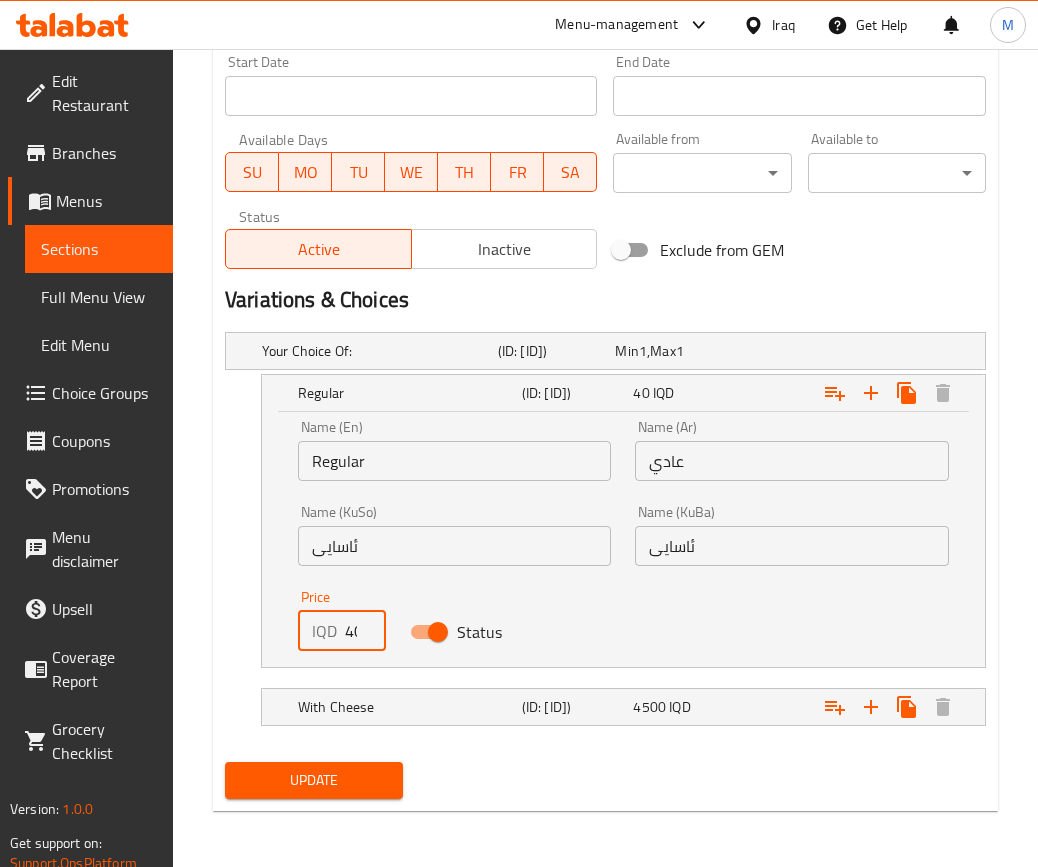 type on "0" 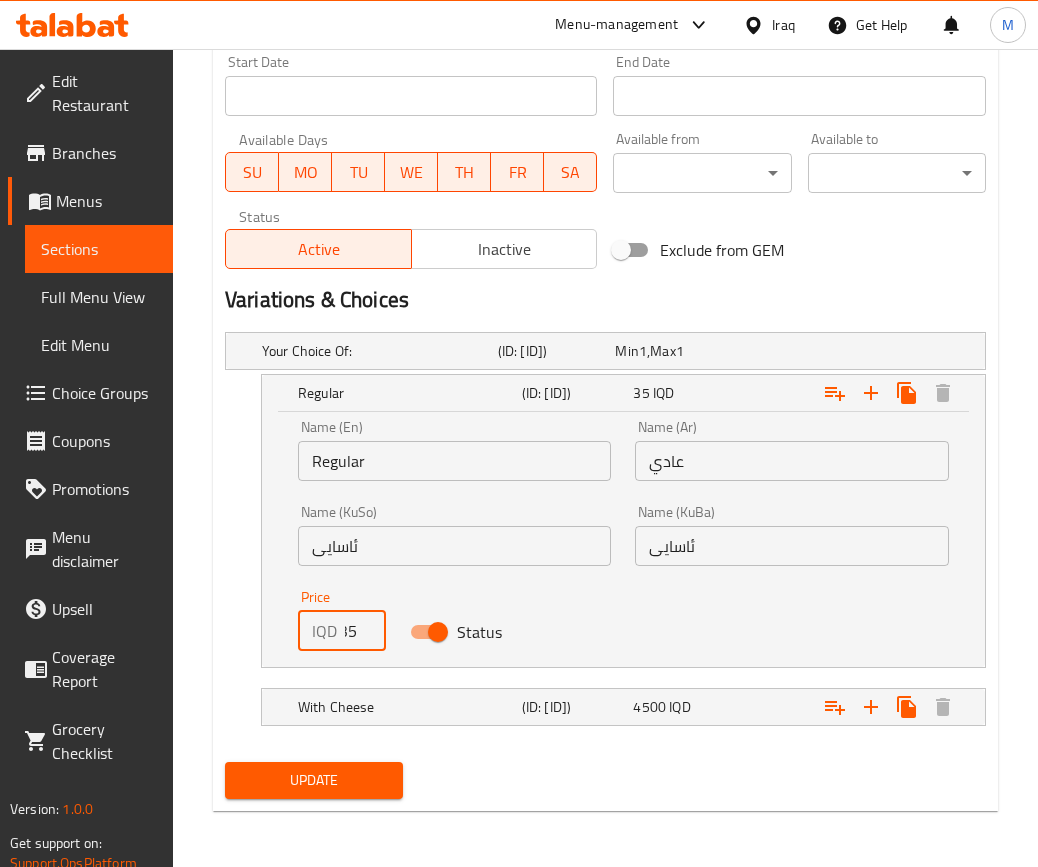 scroll, scrollTop: 0, scrollLeft: 5, axis: horizontal 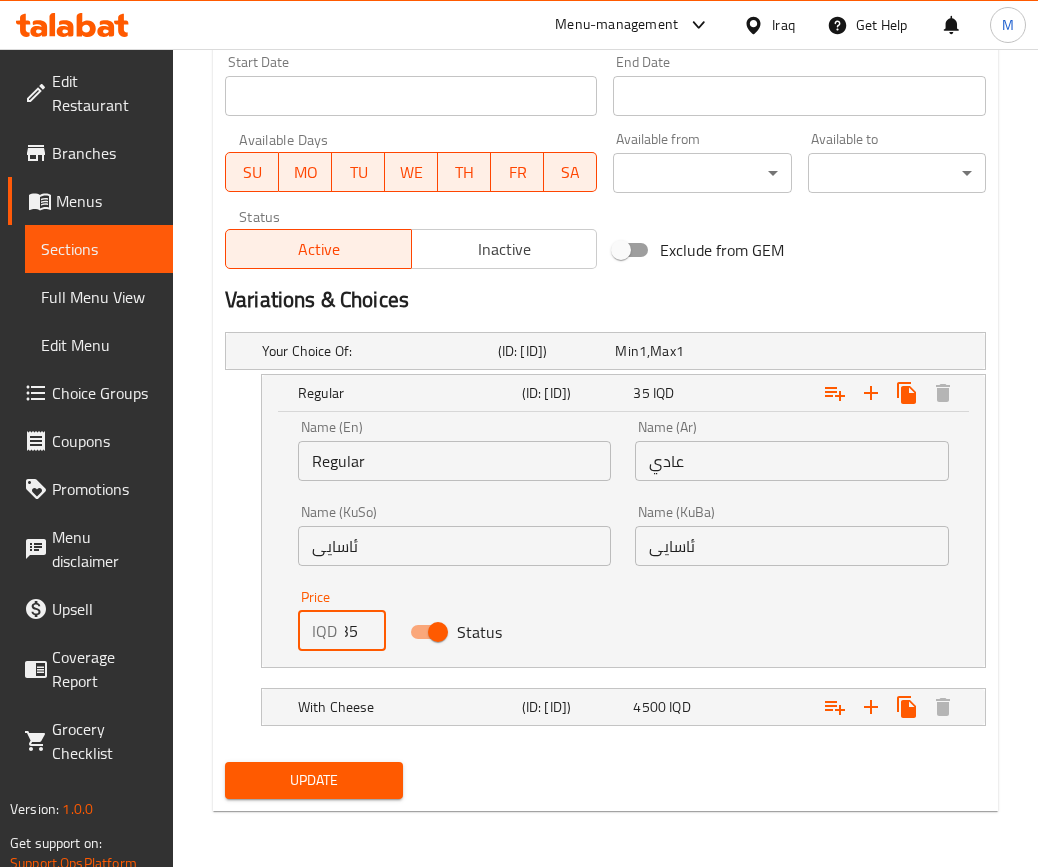 type on "3" 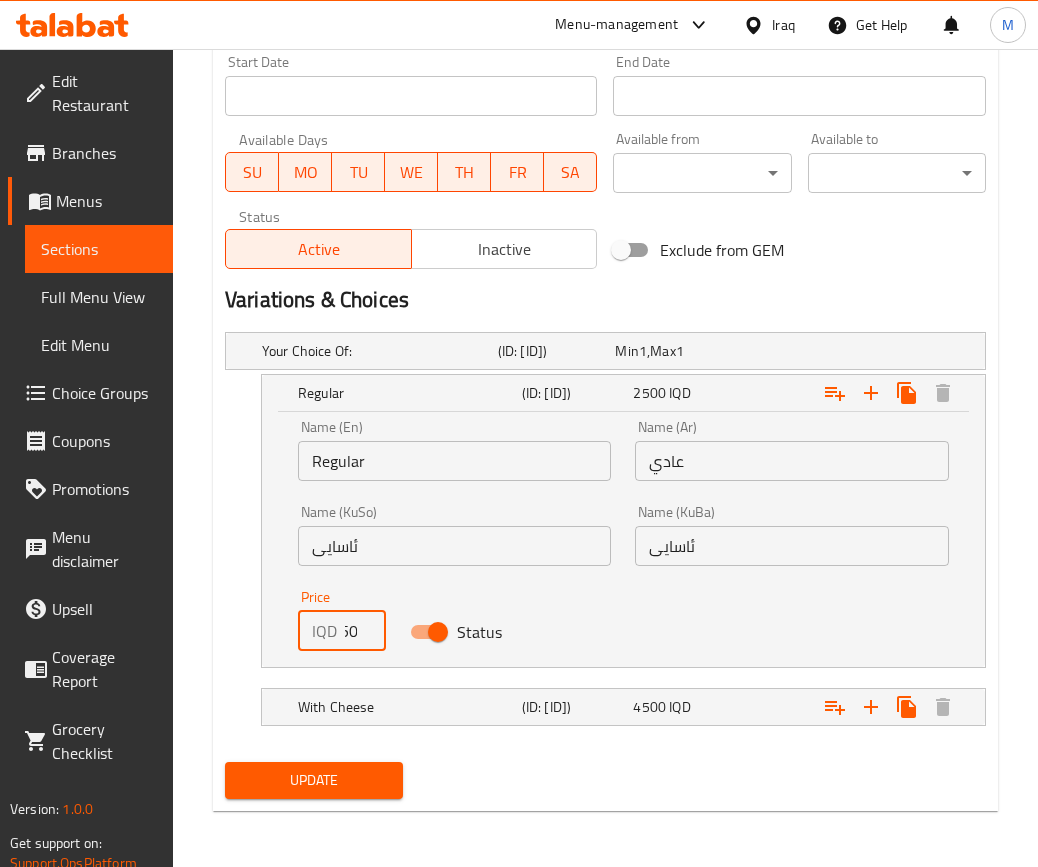 scroll, scrollTop: 0, scrollLeft: 23, axis: horizontal 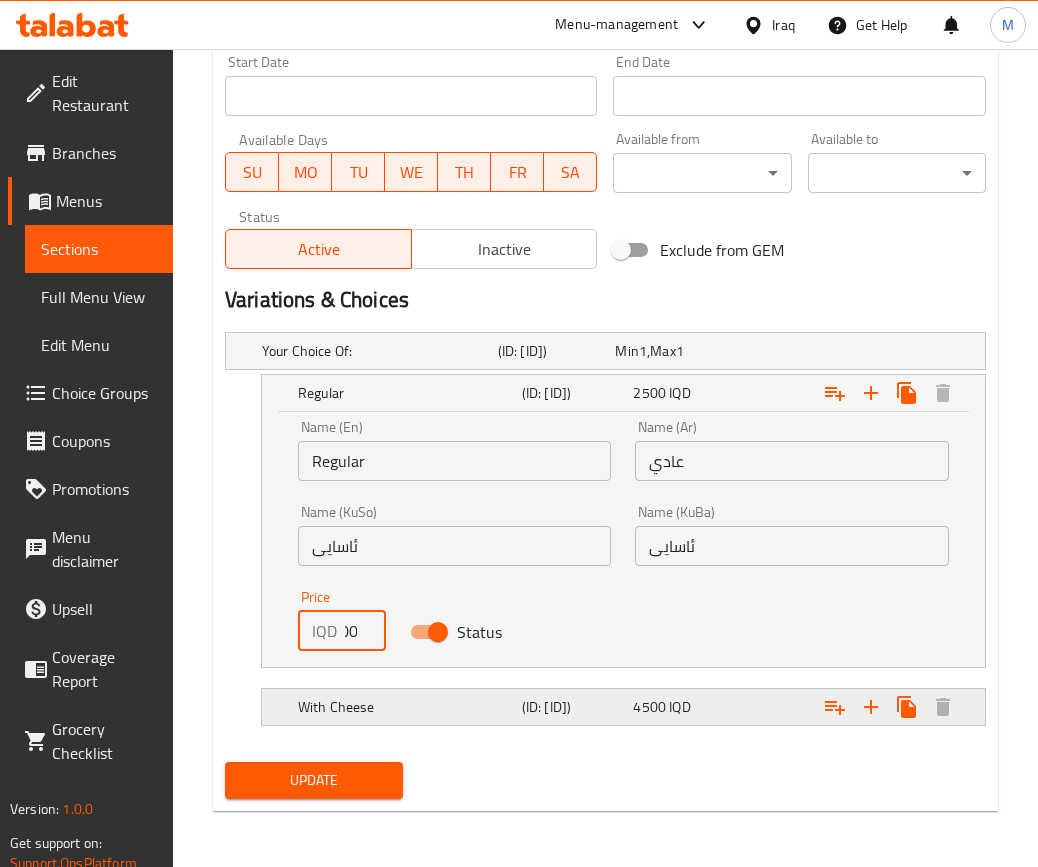 type on "2500" 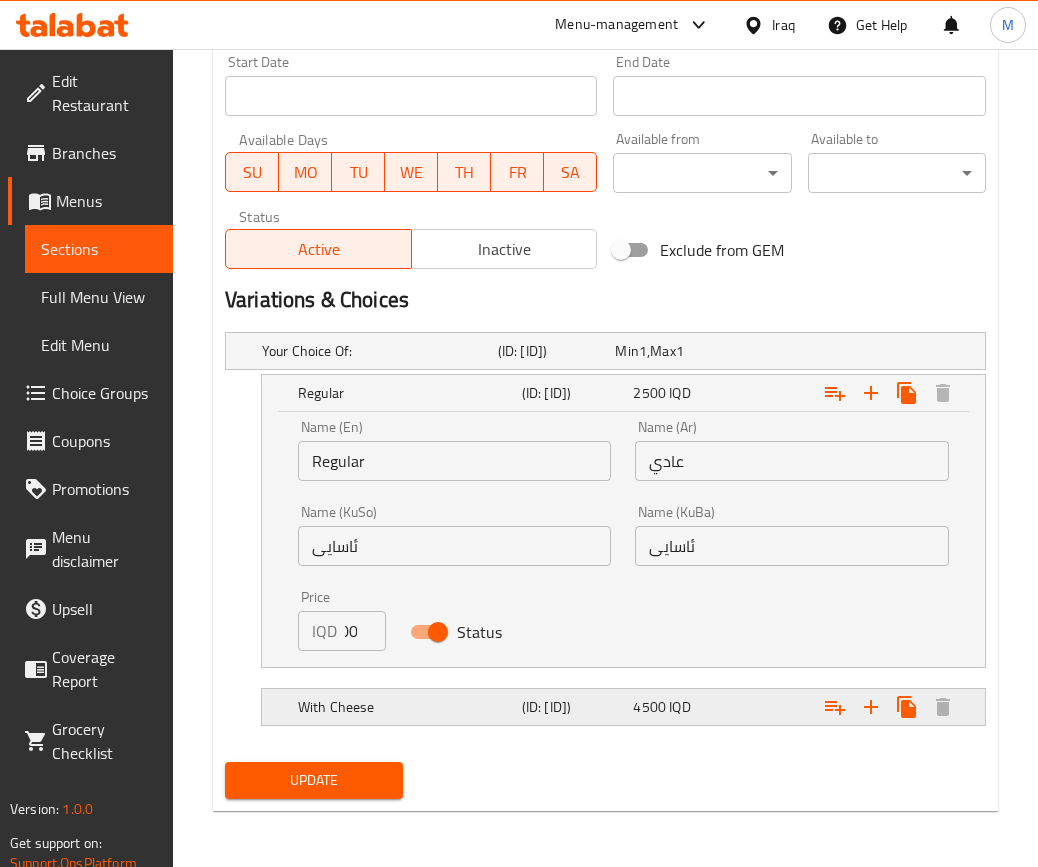 click on "4500" at bounding box center [626, 351] 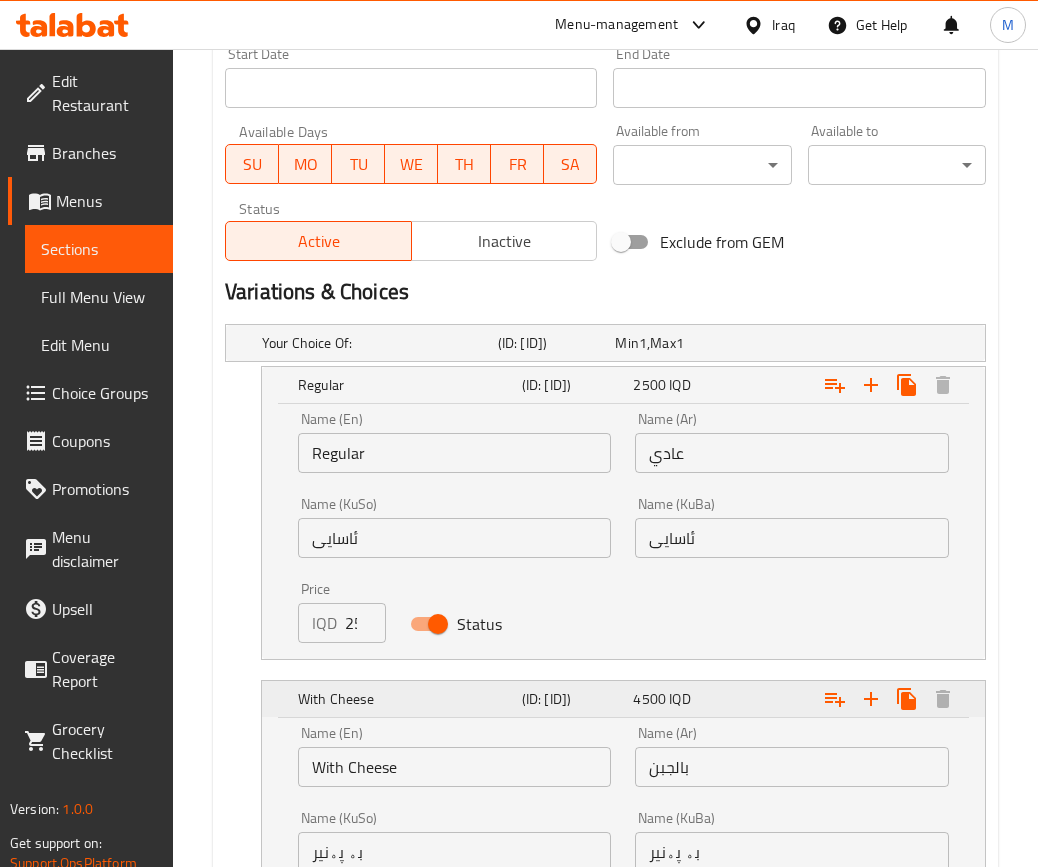 scroll, scrollTop: 1370, scrollLeft: 0, axis: vertical 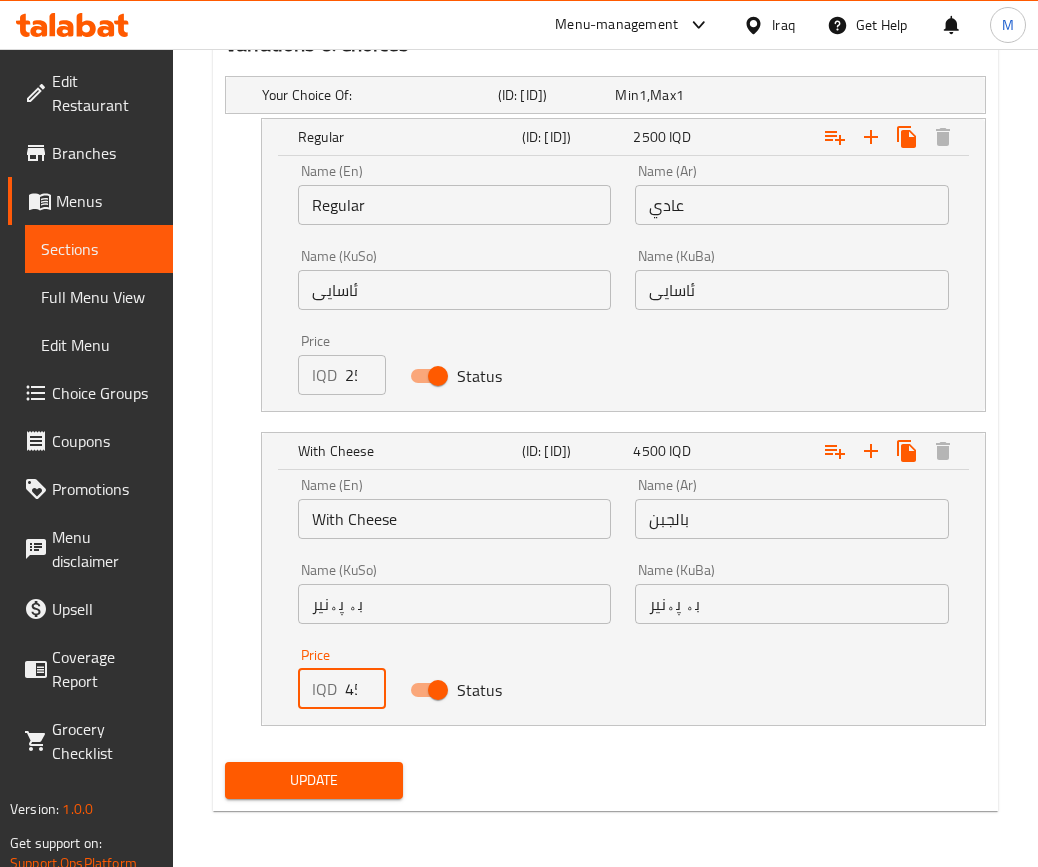 drag, startPoint x: 343, startPoint y: 684, endPoint x: 466, endPoint y: 692, distance: 123.25989 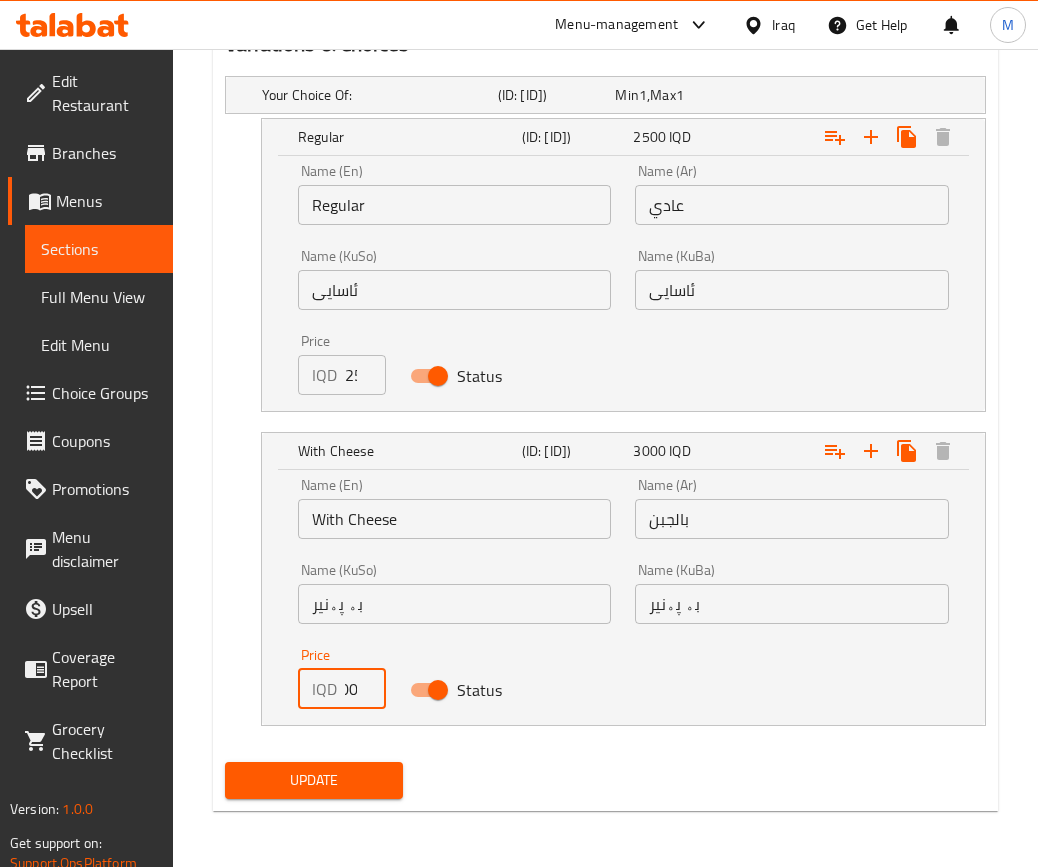 scroll, scrollTop: 0, scrollLeft: 23, axis: horizontal 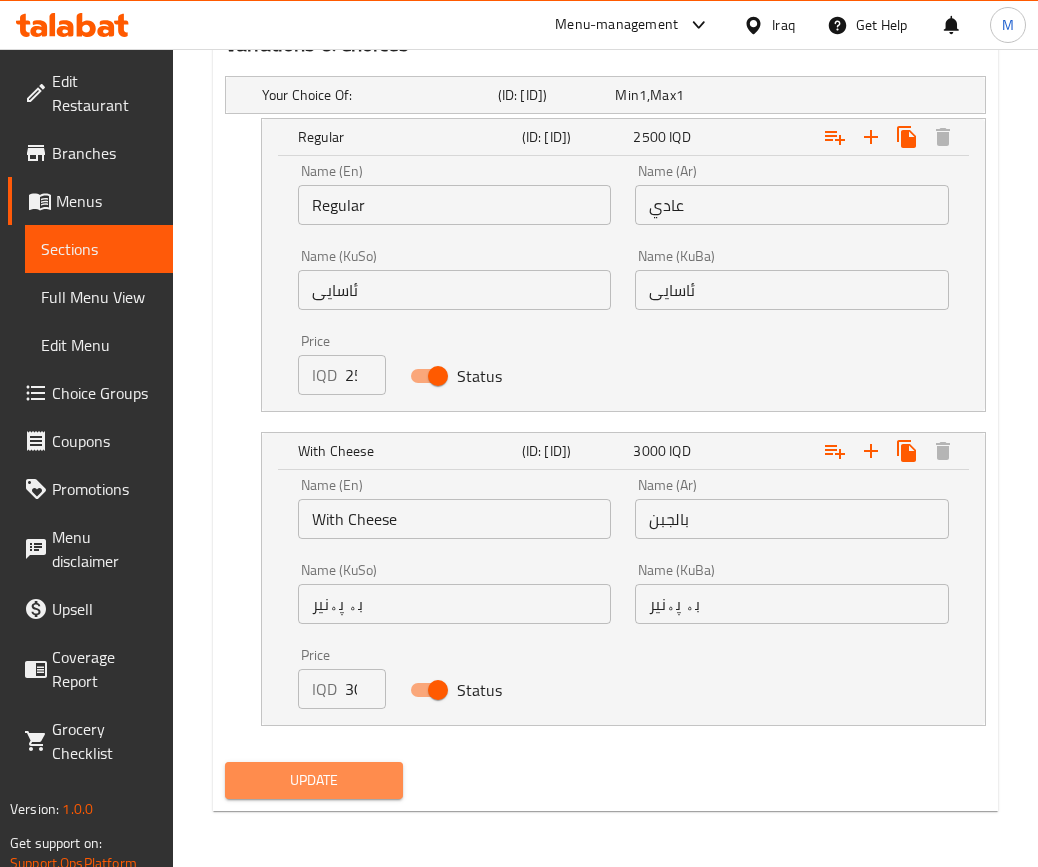 click on "Update" at bounding box center [314, 780] 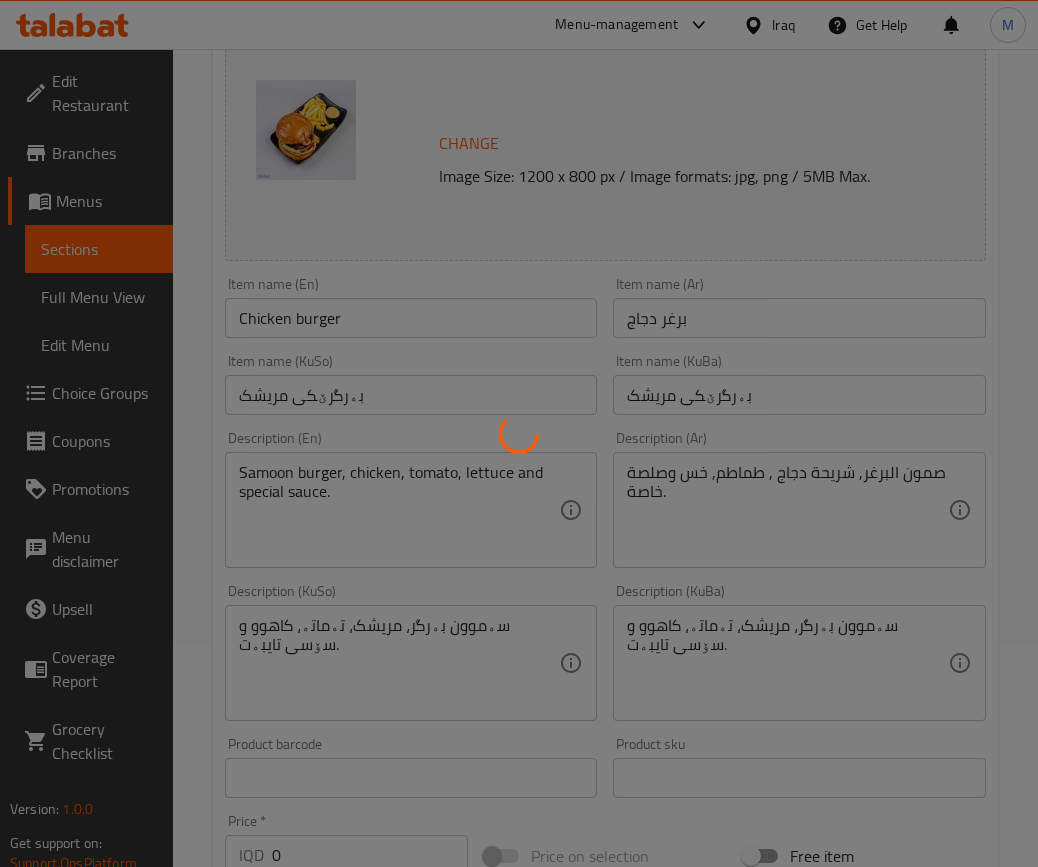 scroll, scrollTop: 0, scrollLeft: 0, axis: both 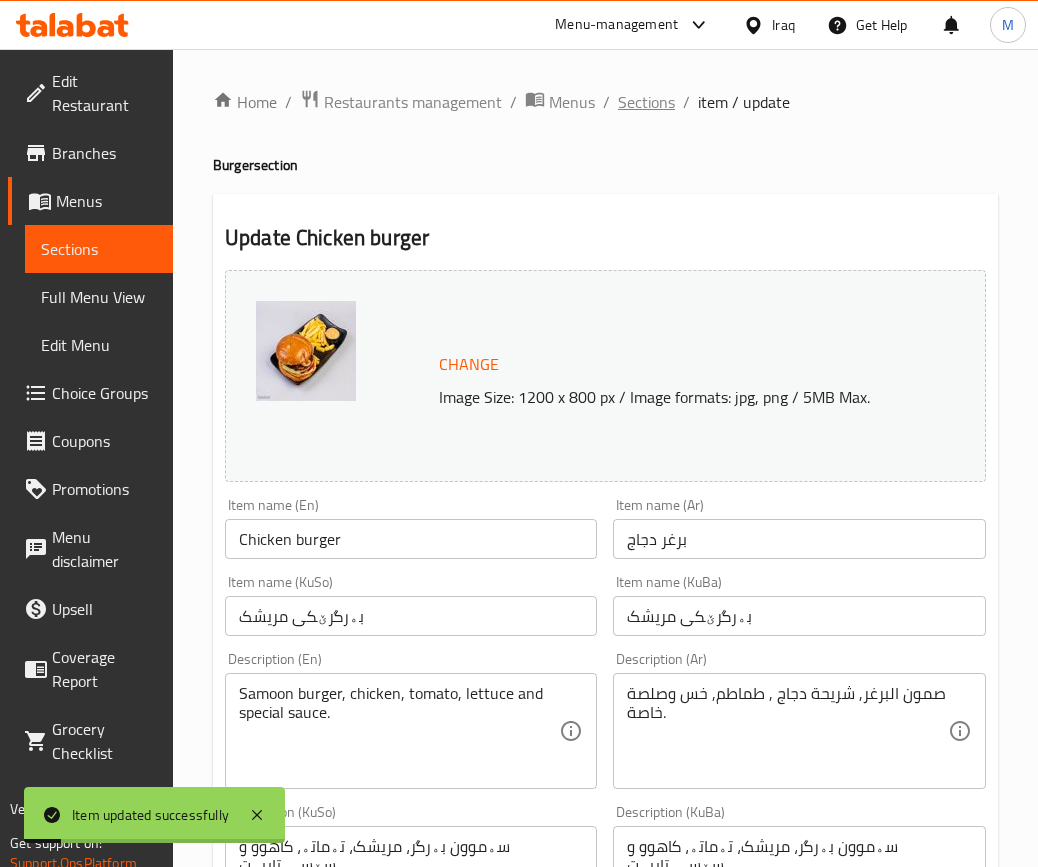 click on "Sections" at bounding box center [646, 102] 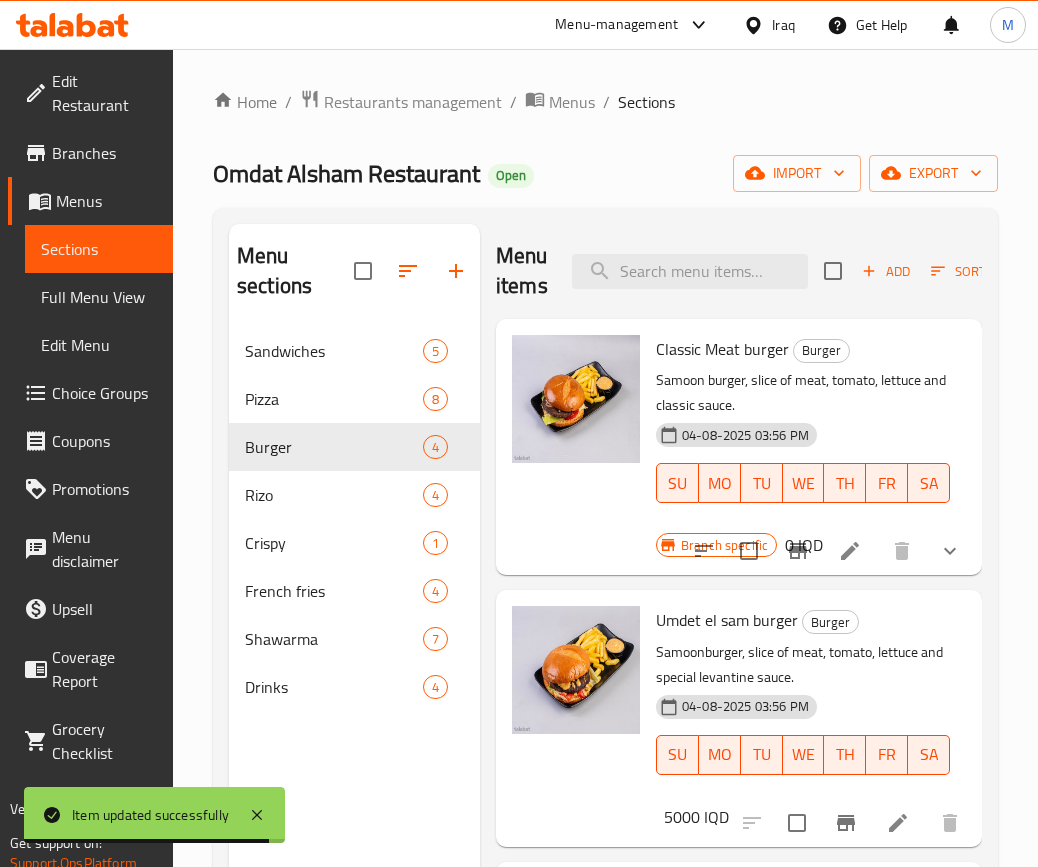 scroll, scrollTop: 314, scrollLeft: 0, axis: vertical 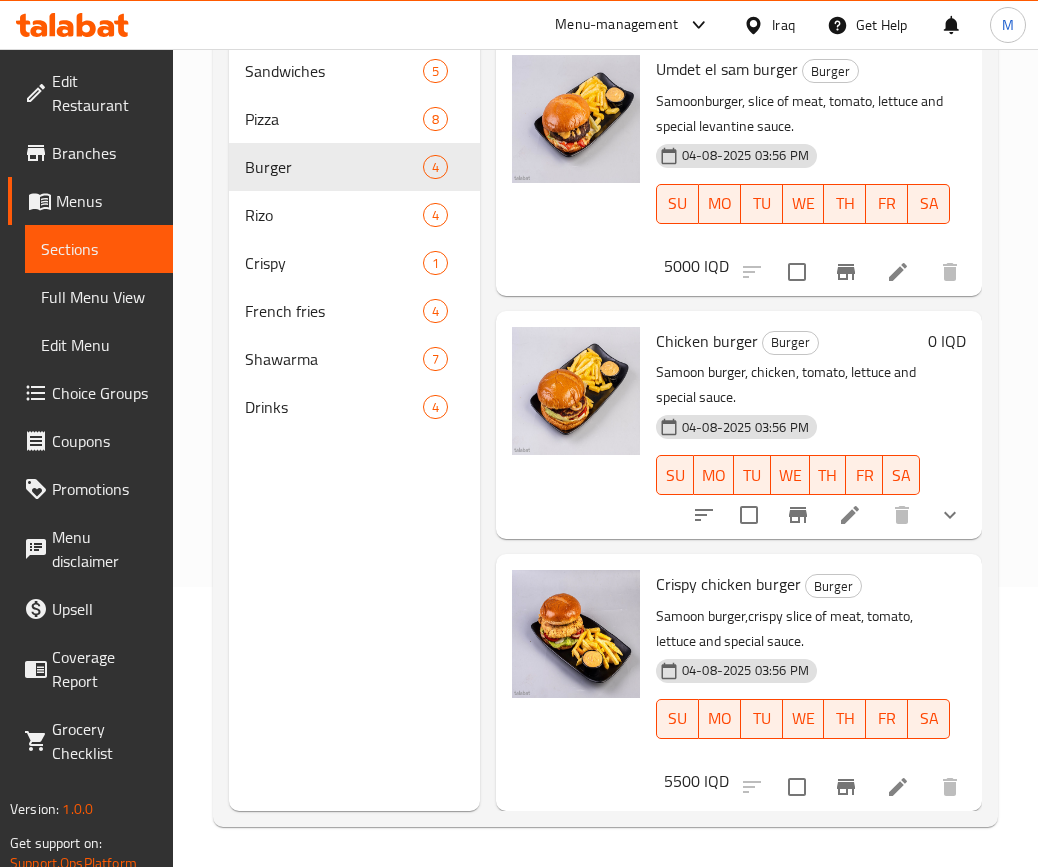 click on "5500   IQD" at bounding box center (696, 781) 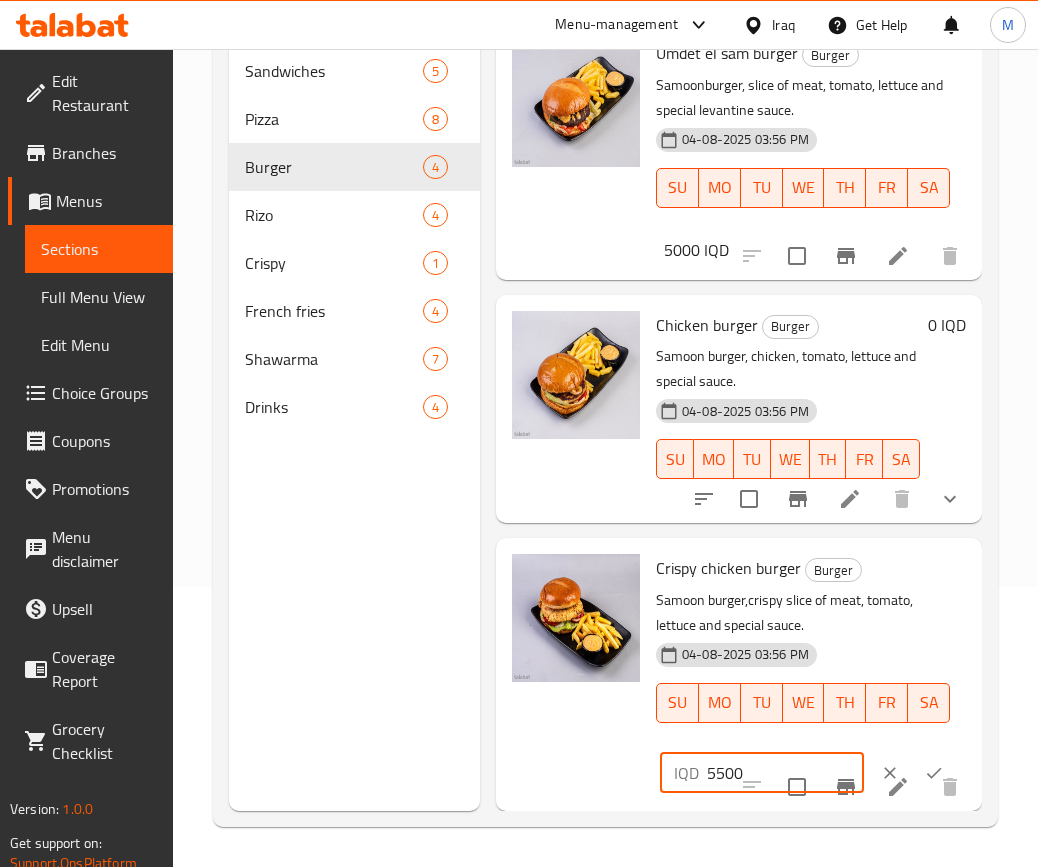 drag, startPoint x: 722, startPoint y: 767, endPoint x: 684, endPoint y: 771, distance: 38.209946 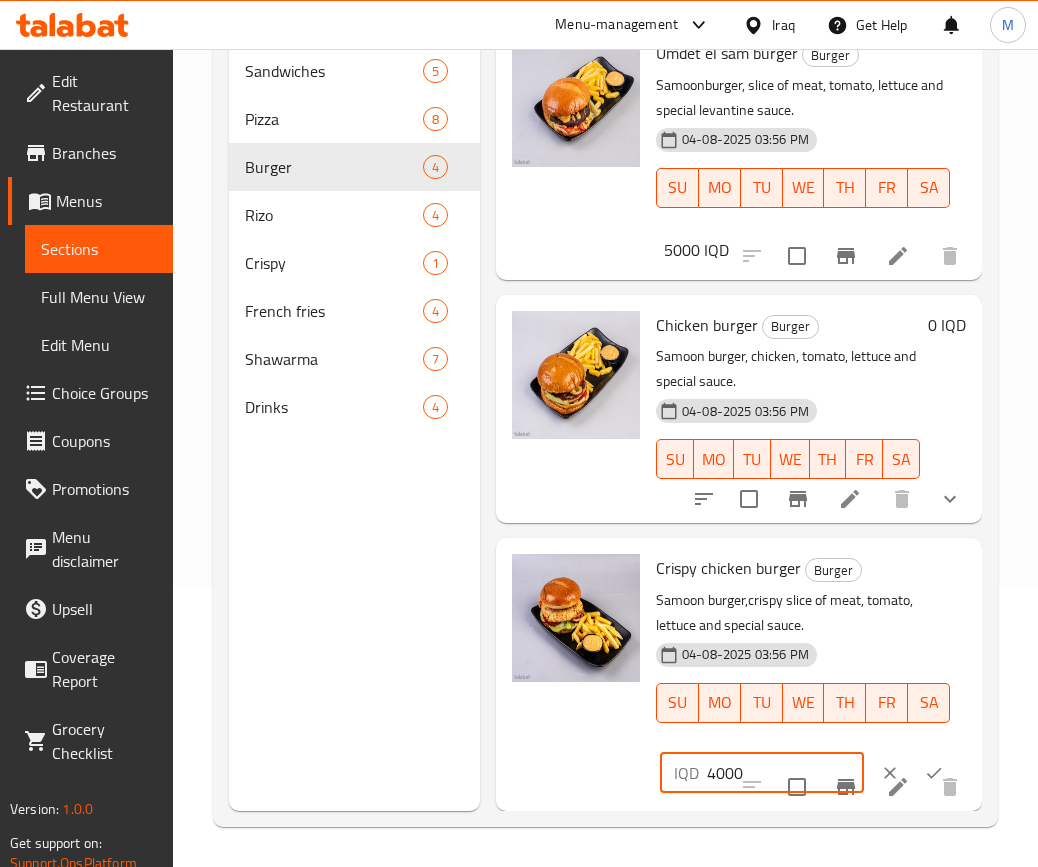 type on "4000" 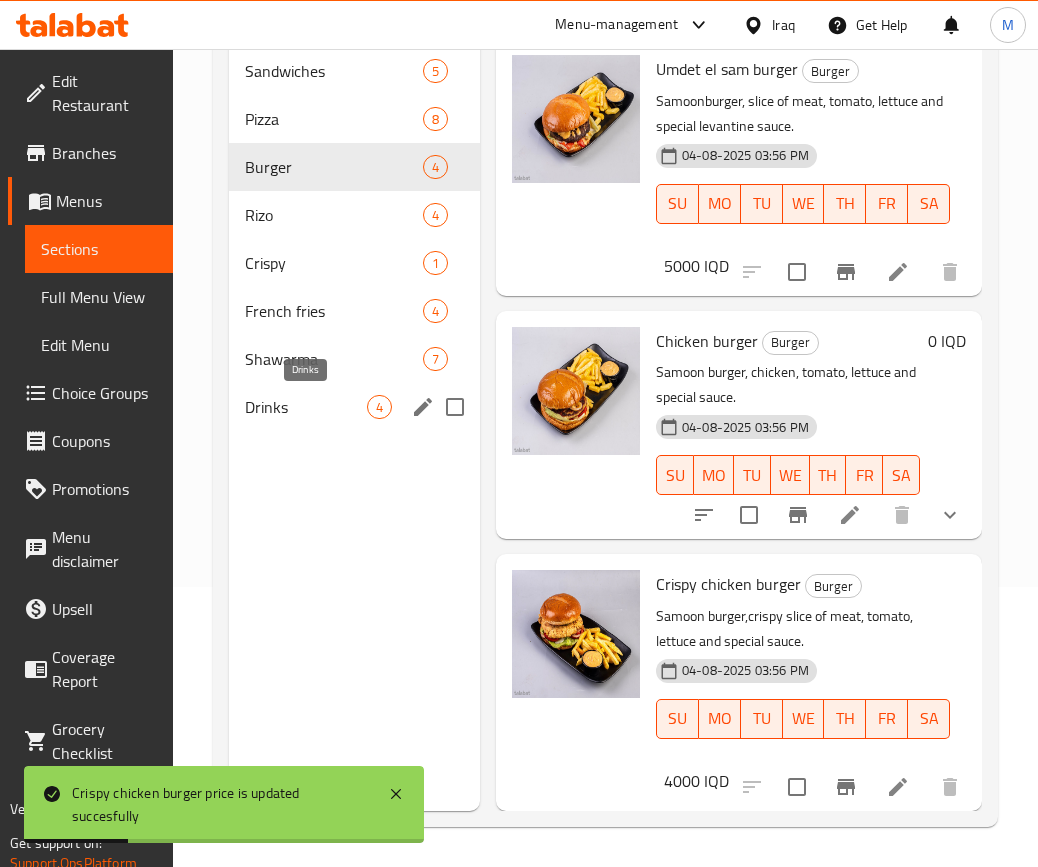 click on "Drinks" at bounding box center [306, 407] 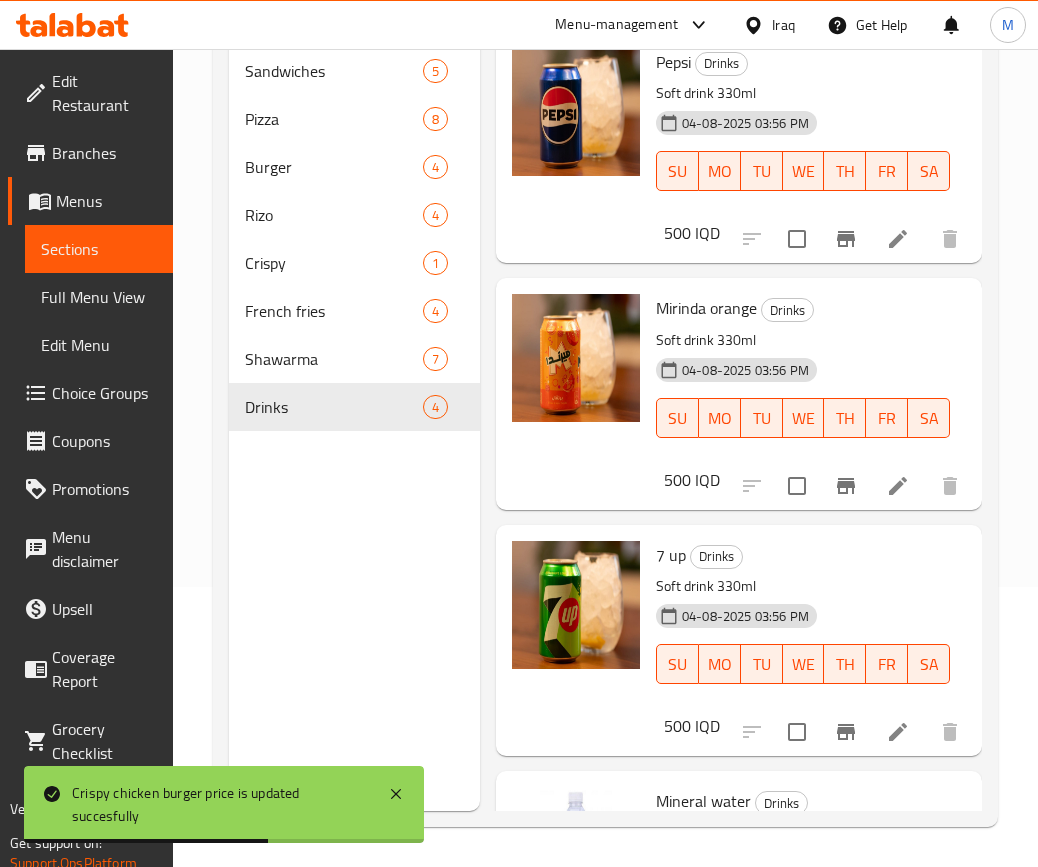 scroll, scrollTop: 0, scrollLeft: 0, axis: both 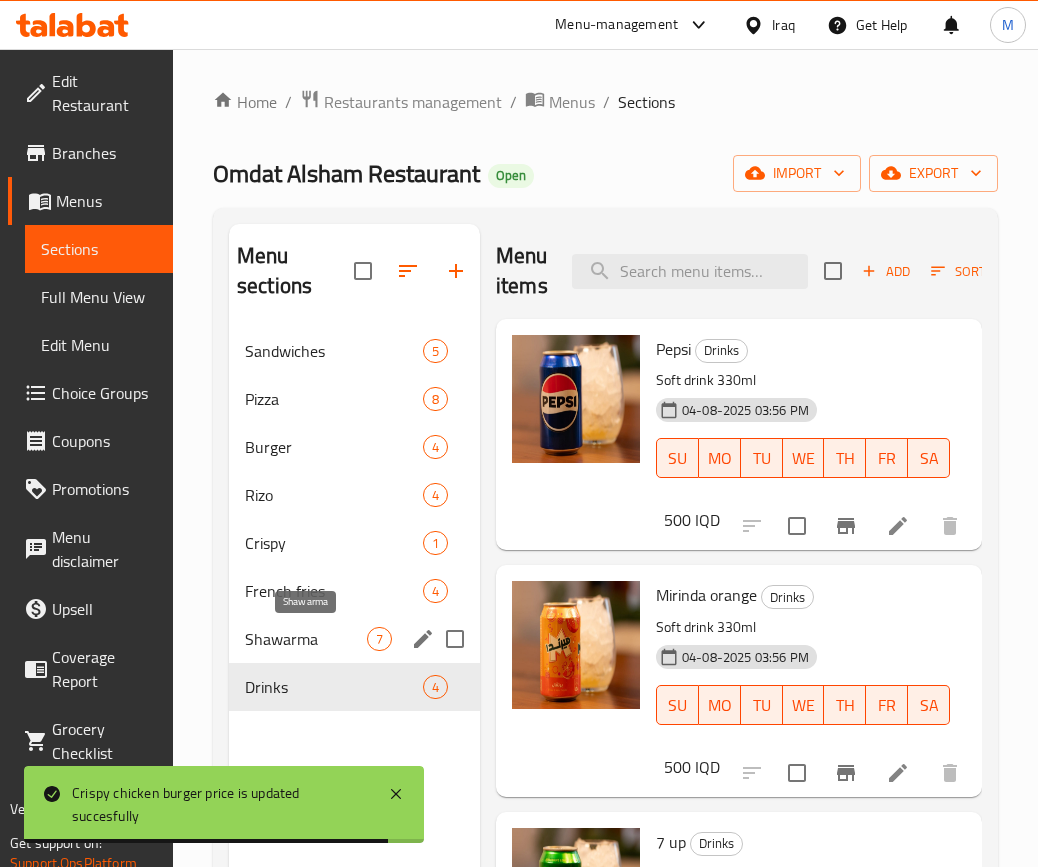 click on "Shawarma" at bounding box center (306, 639) 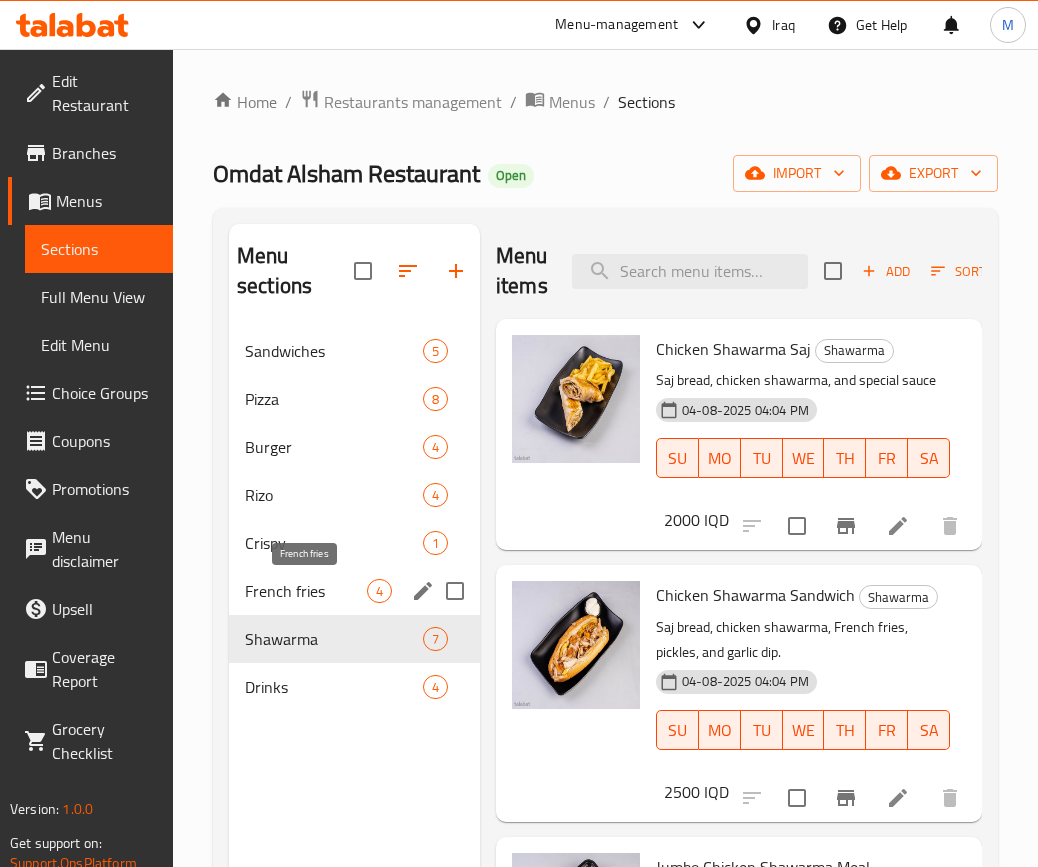 click on "French fries" at bounding box center (306, 591) 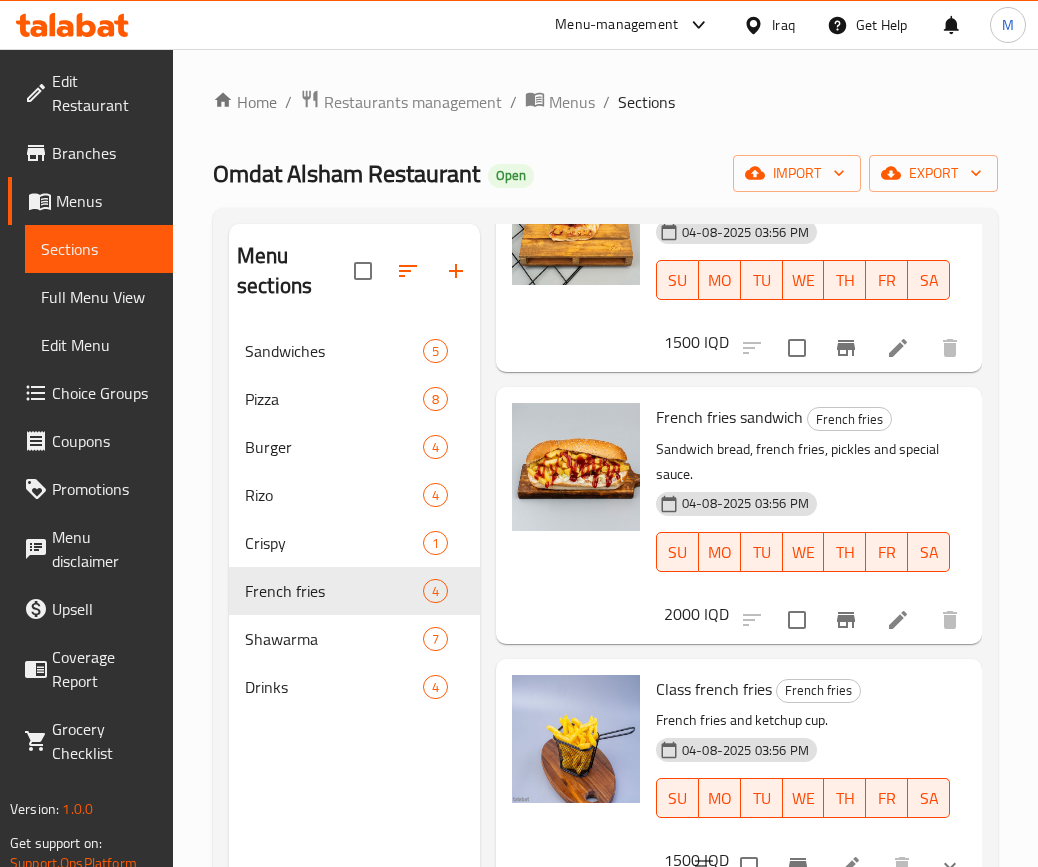 scroll, scrollTop: 264, scrollLeft: 0, axis: vertical 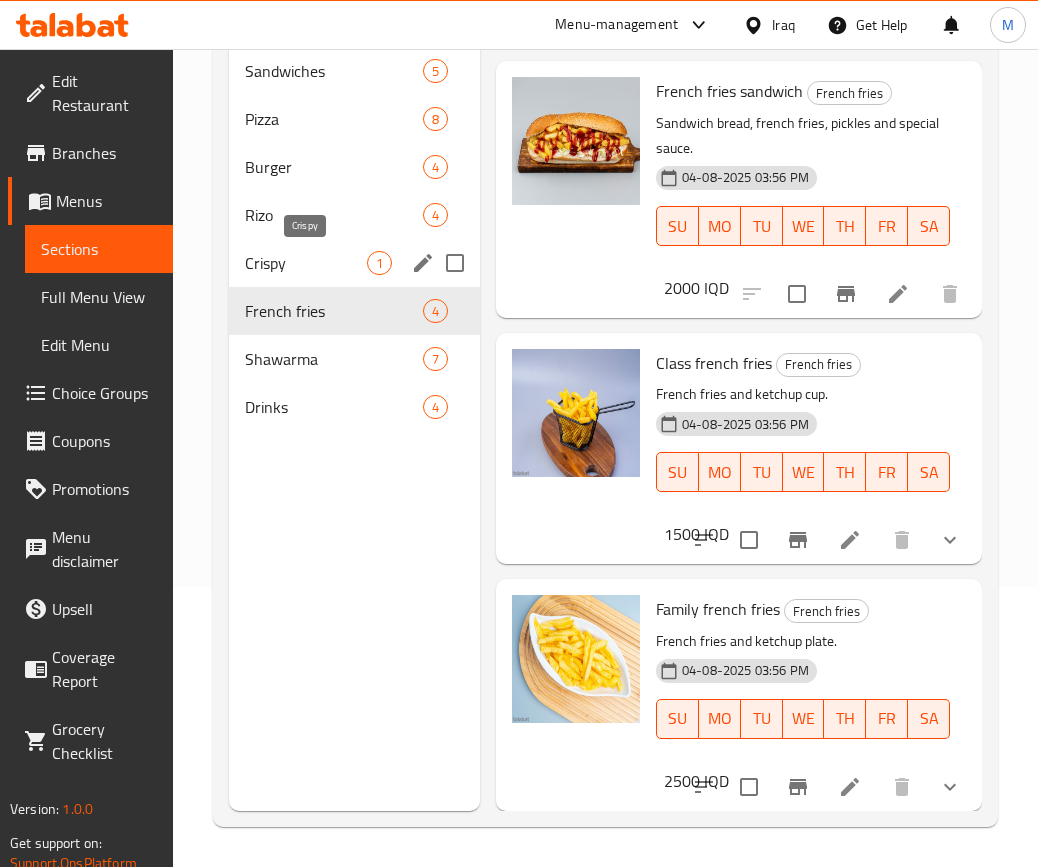 click on "Crispy" at bounding box center [306, 263] 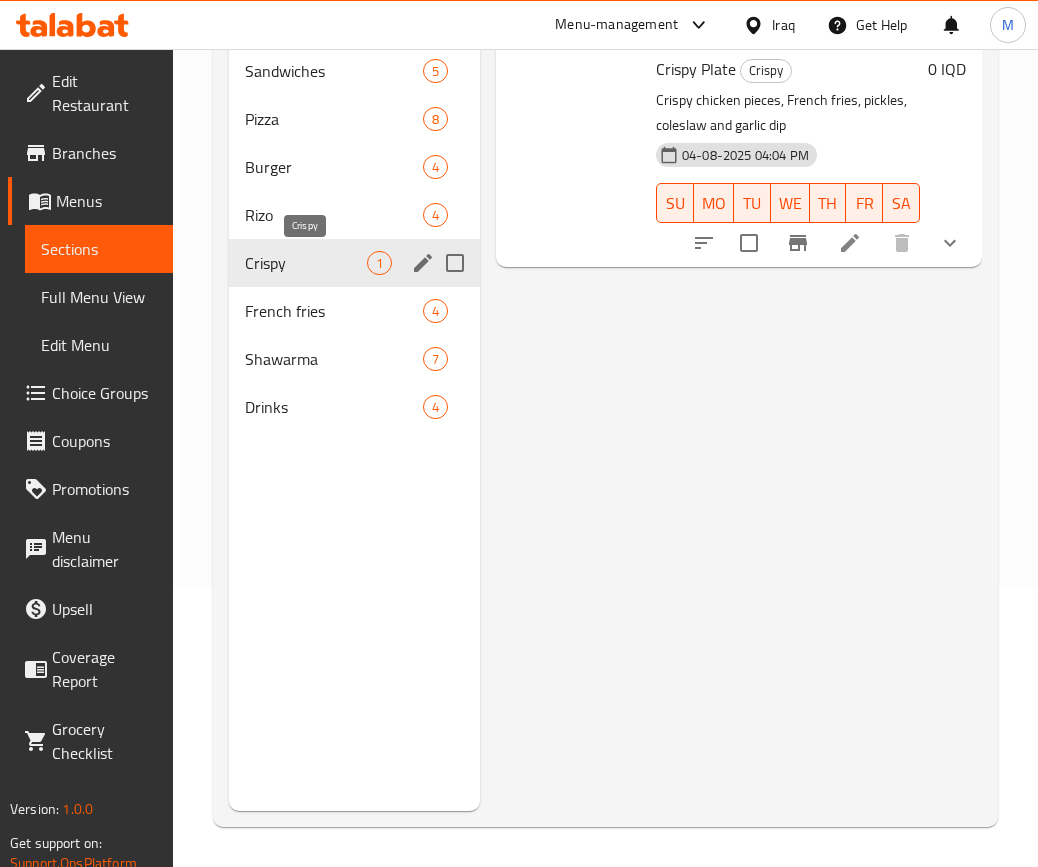 scroll, scrollTop: 0, scrollLeft: 0, axis: both 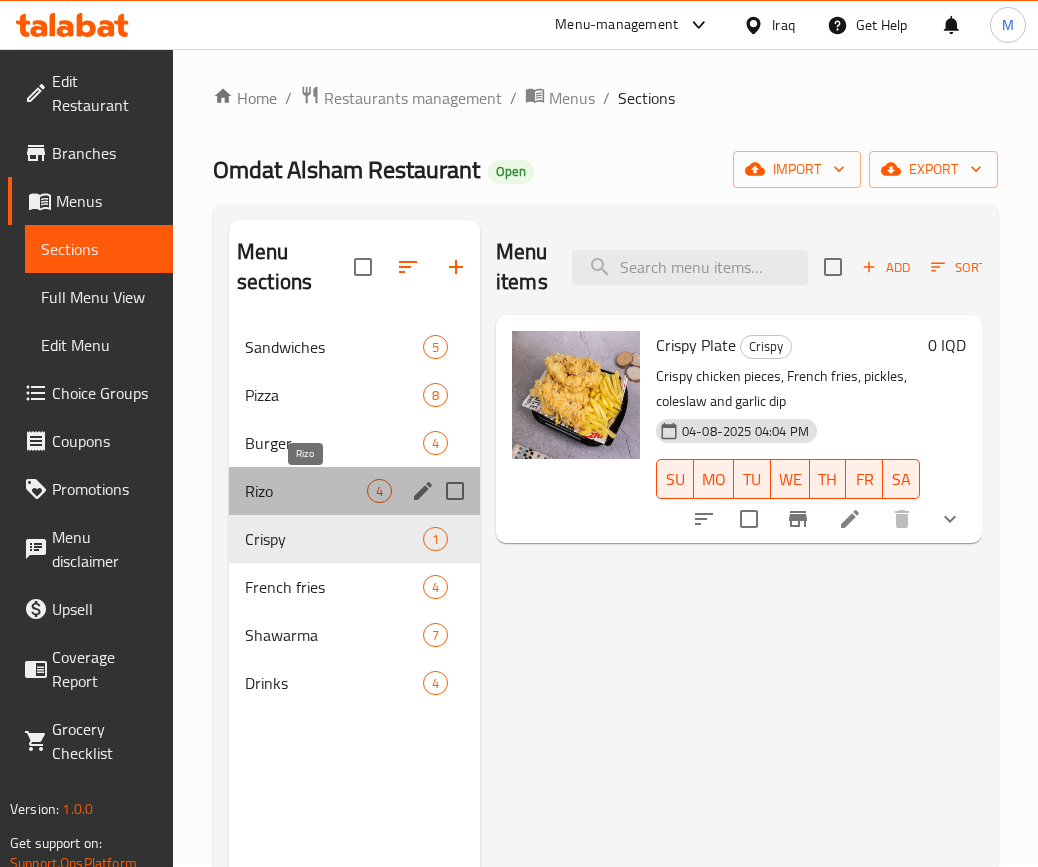 click on "Rizo" at bounding box center [306, 491] 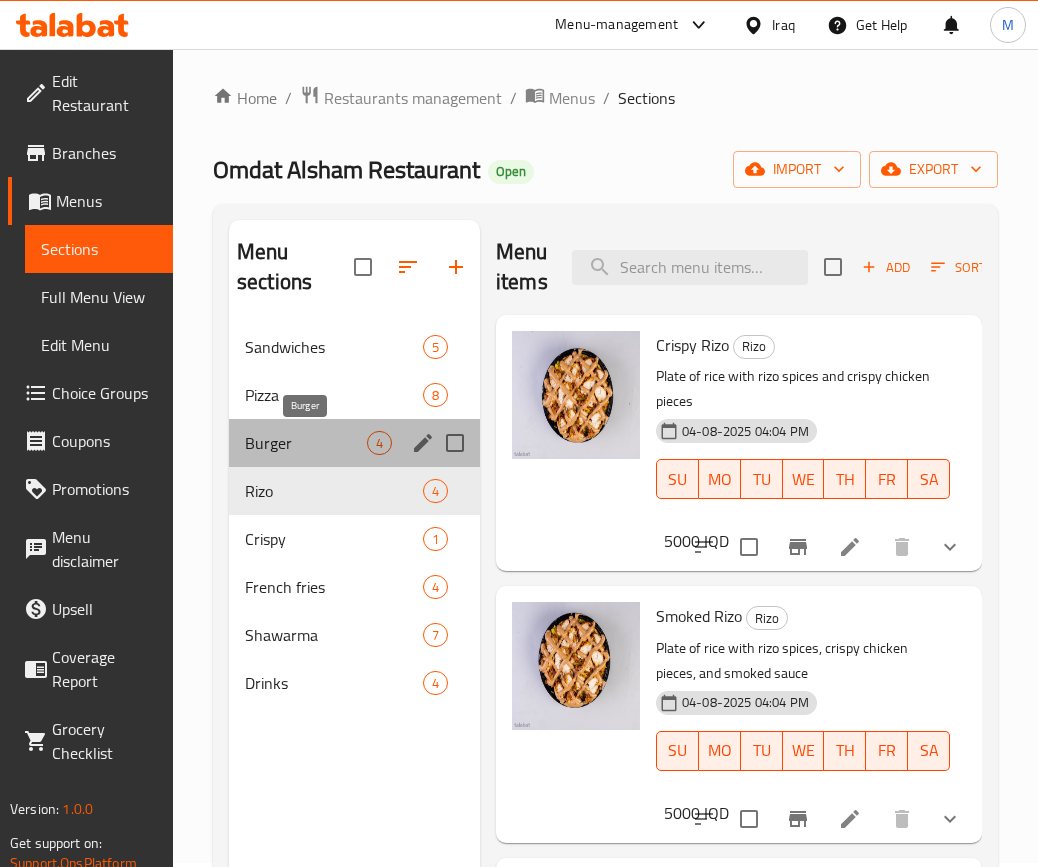 click on "Burger" at bounding box center [306, 443] 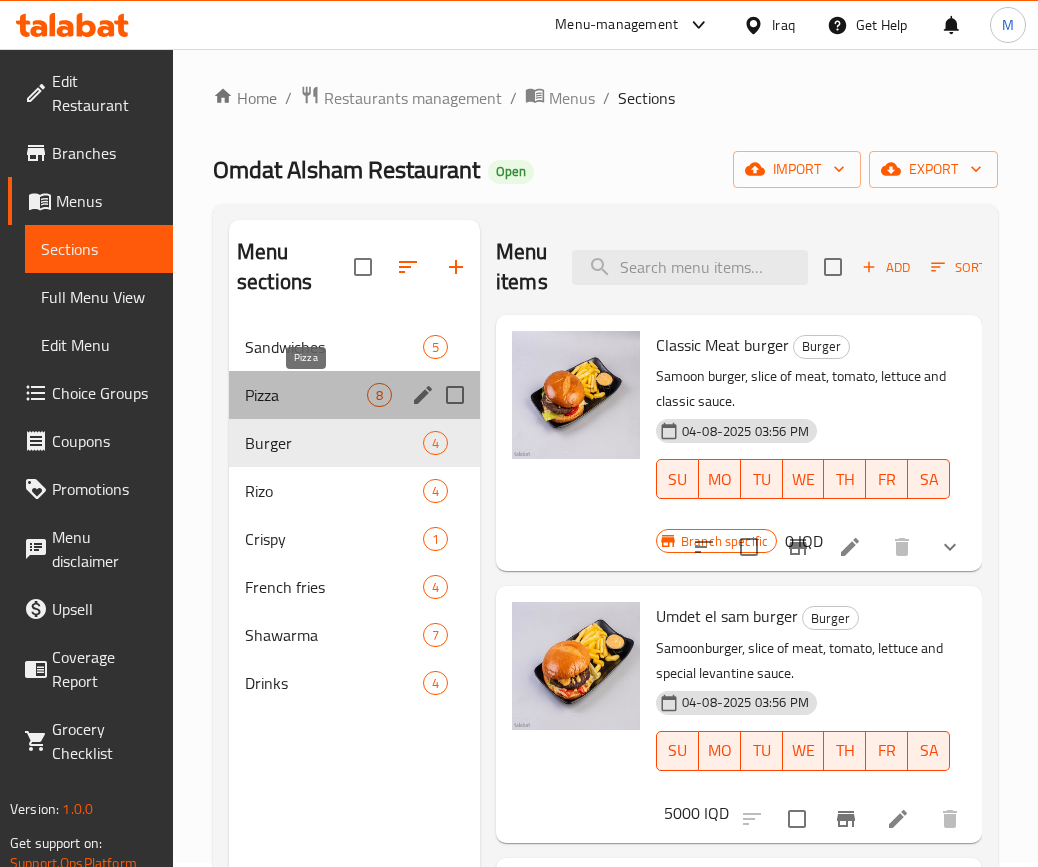 click on "Pizza" at bounding box center (306, 395) 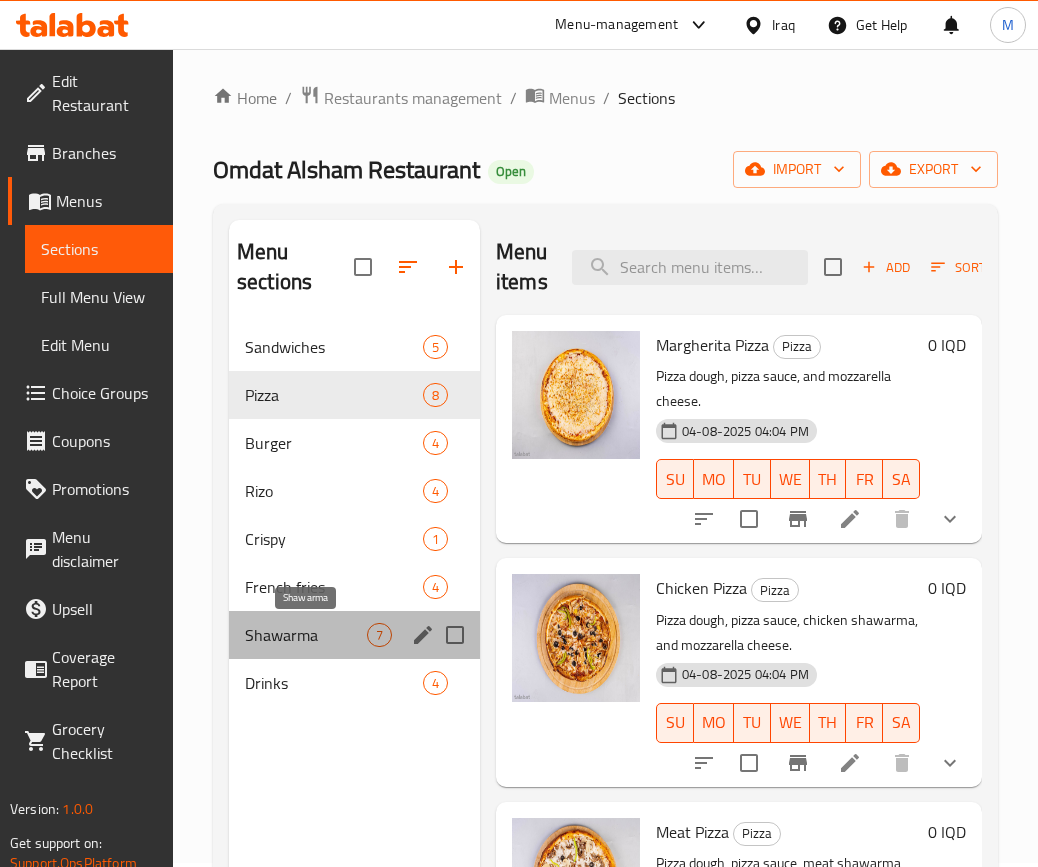 click on "Shawarma" at bounding box center (306, 635) 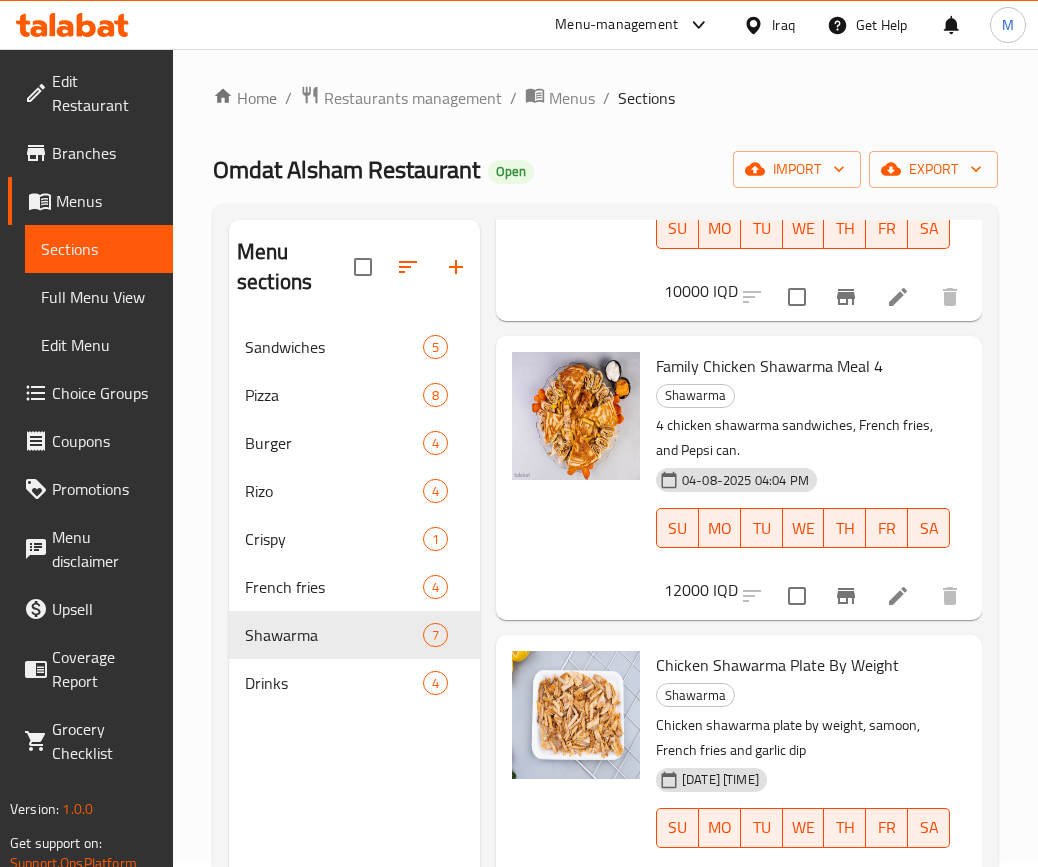 scroll, scrollTop: 1215, scrollLeft: 0, axis: vertical 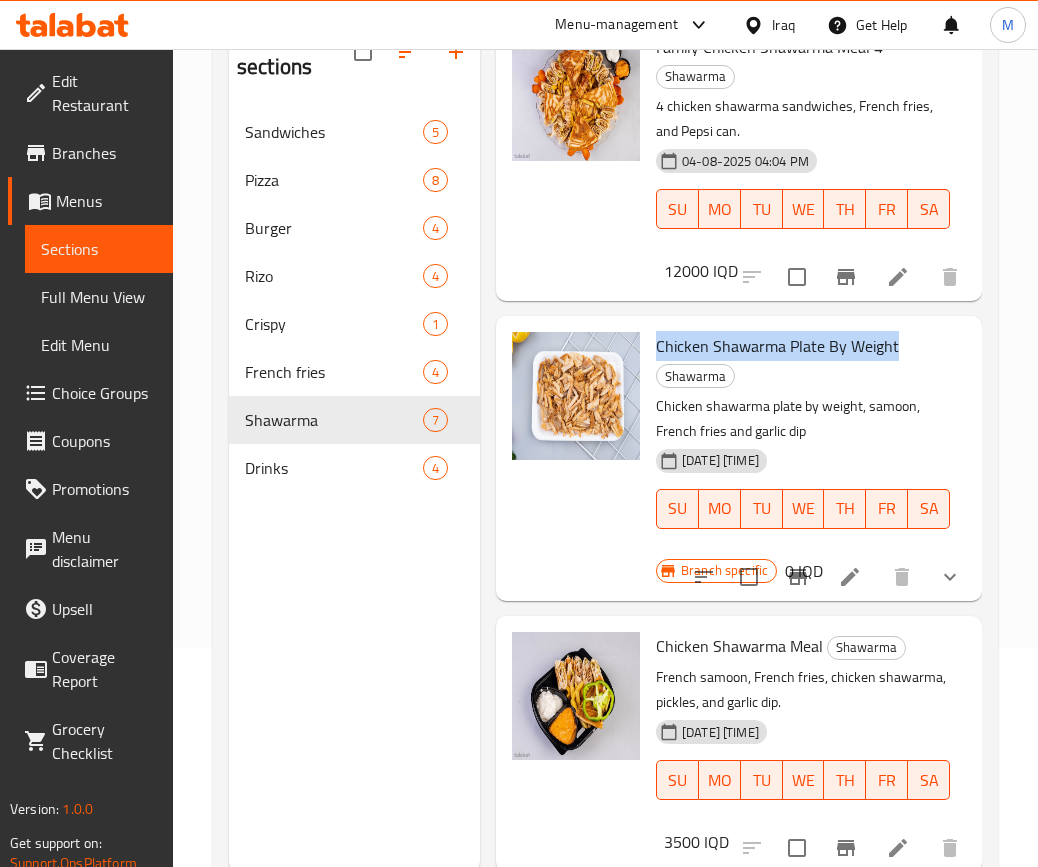 drag, startPoint x: 659, startPoint y: 329, endPoint x: 893, endPoint y: 331, distance: 234.00854 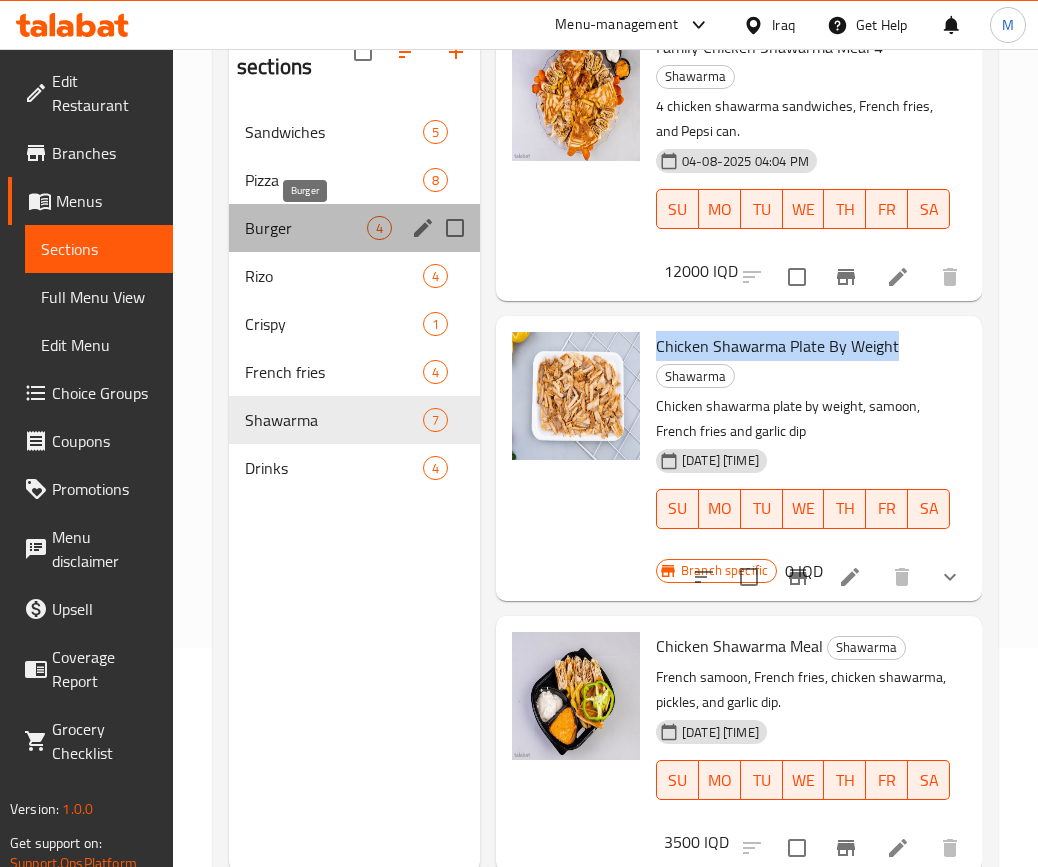 click on "Burger" at bounding box center [306, 228] 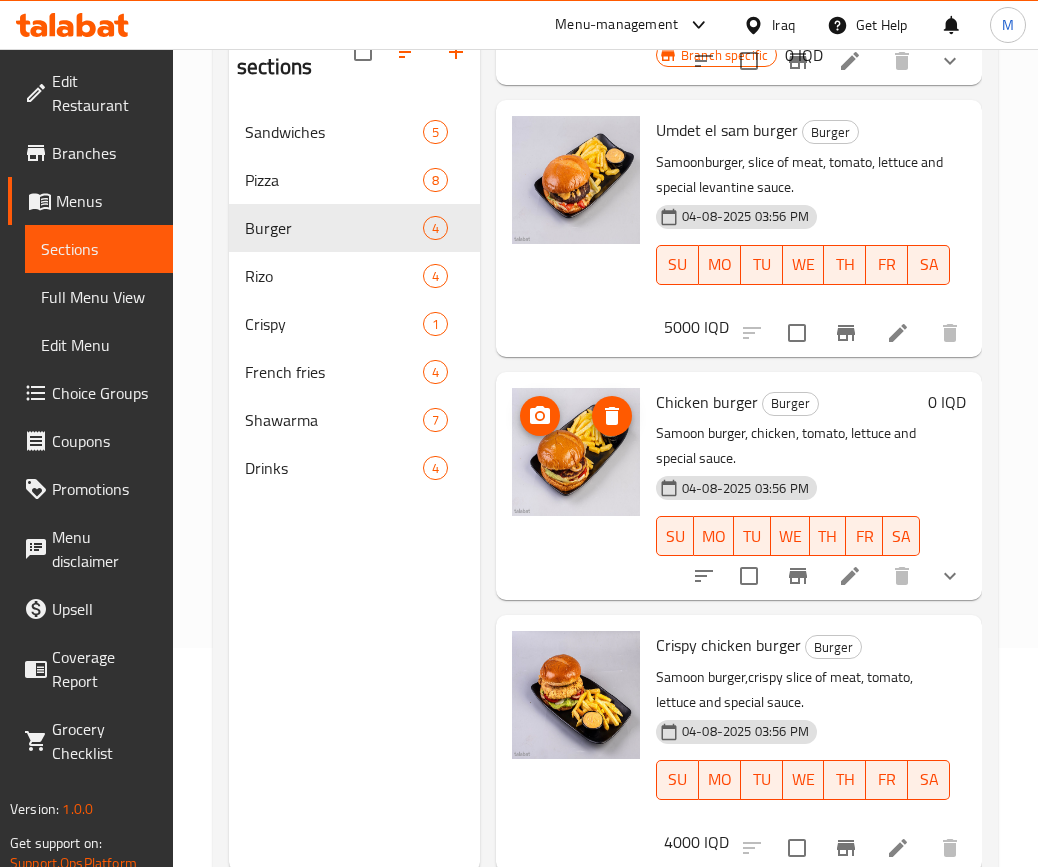 scroll, scrollTop: 0, scrollLeft: 0, axis: both 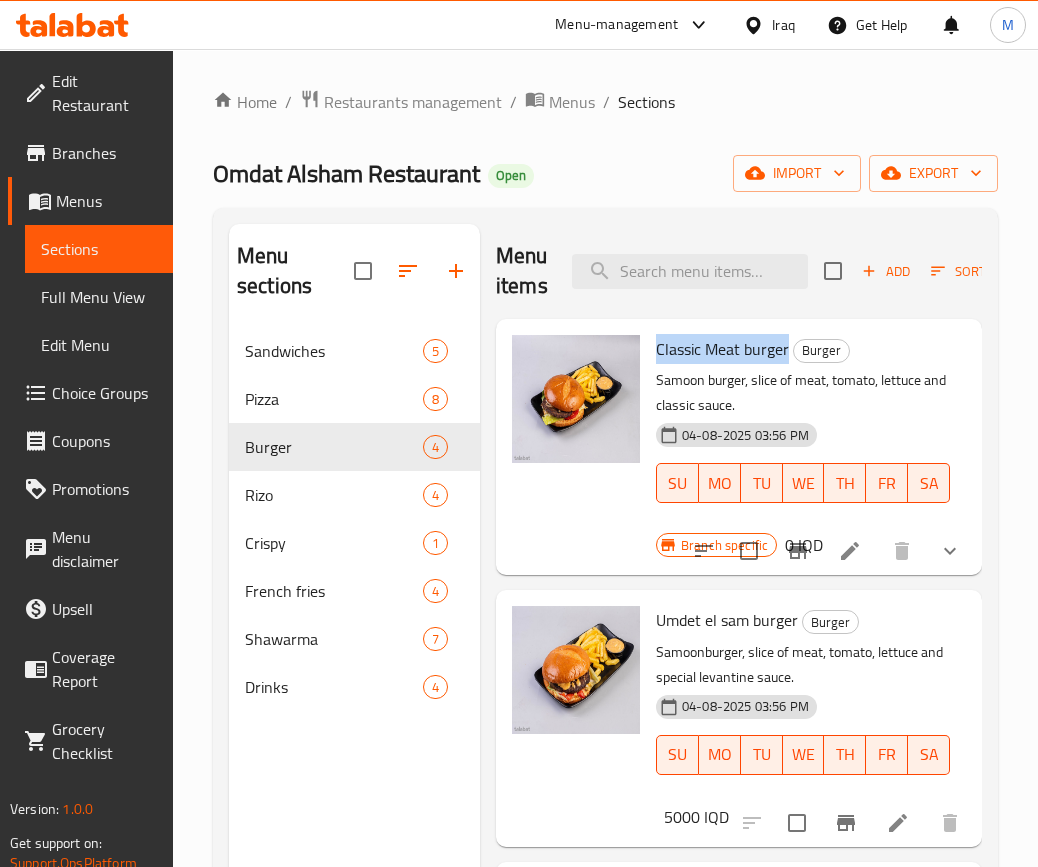 drag, startPoint x: 660, startPoint y: 352, endPoint x: 786, endPoint y: 344, distance: 126.253716 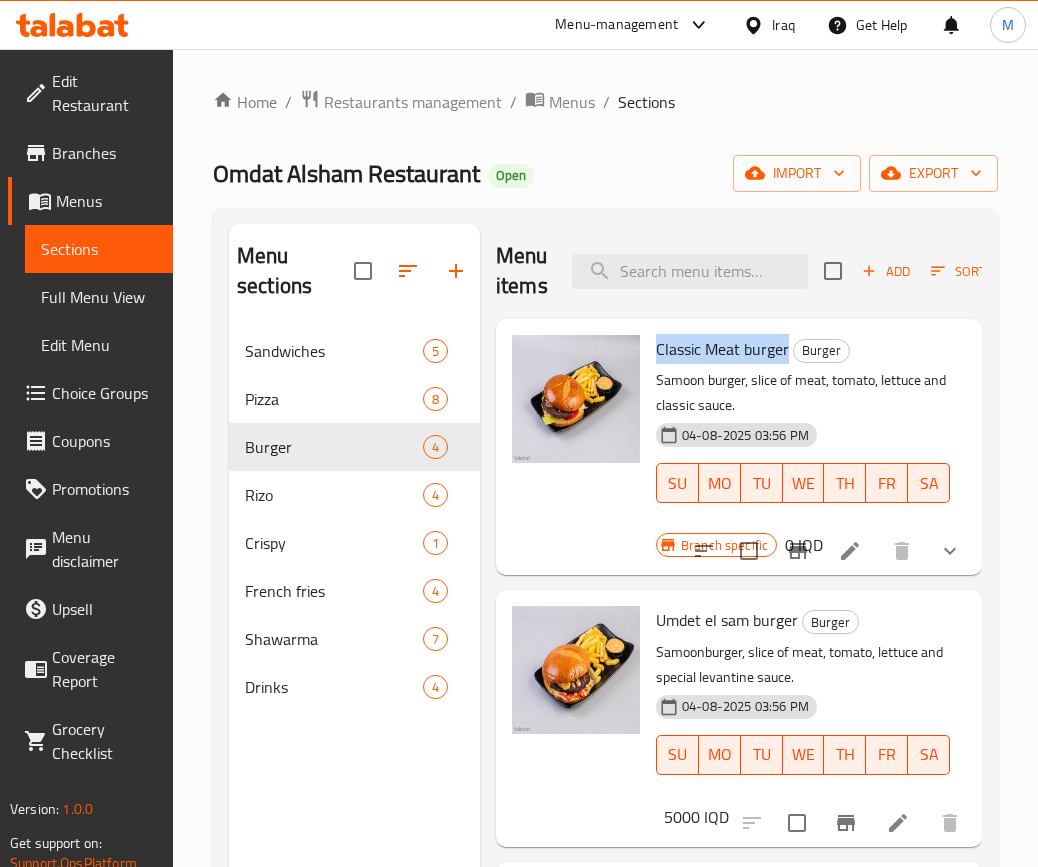 click on "Classic Meat burger" at bounding box center [722, 349] 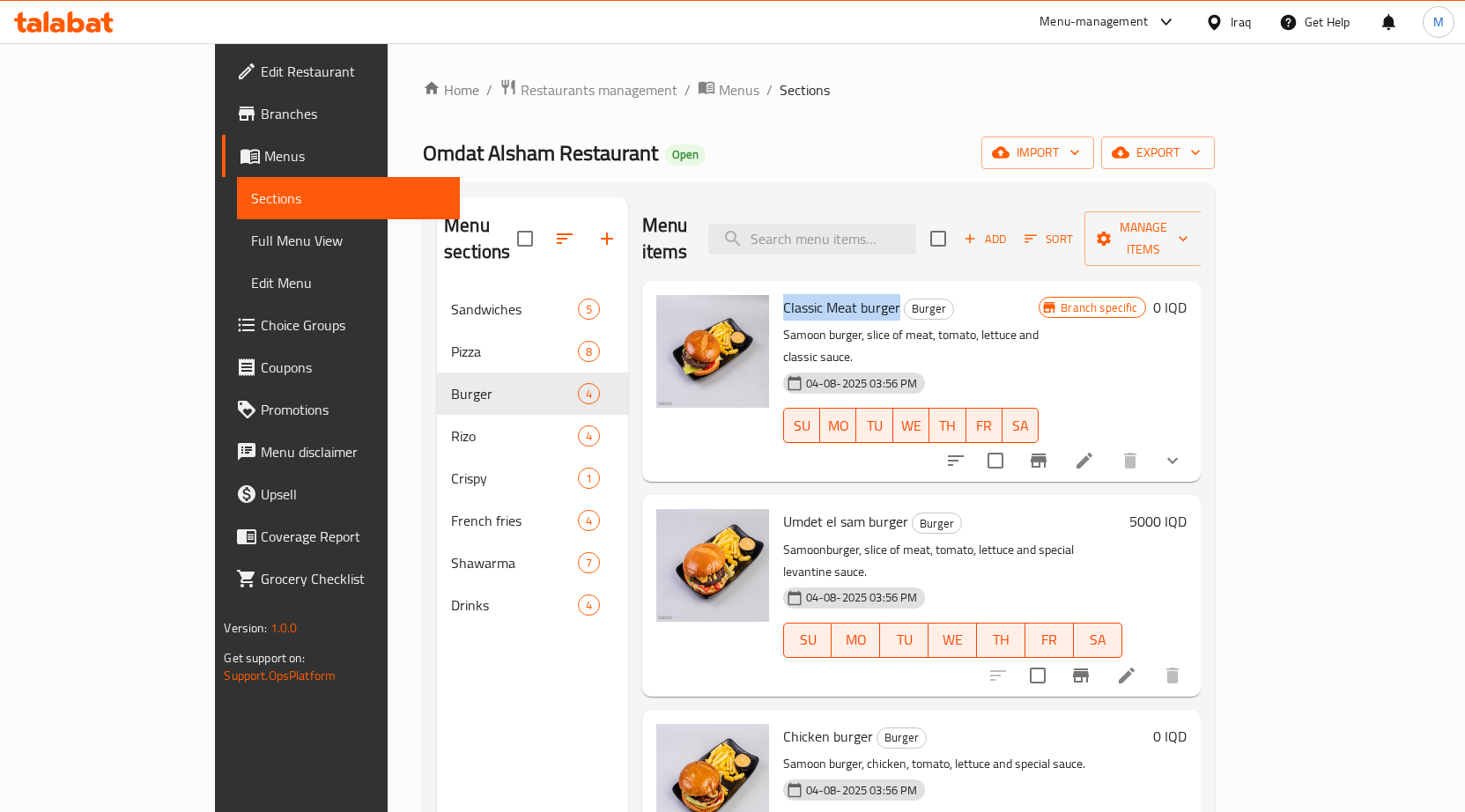 click 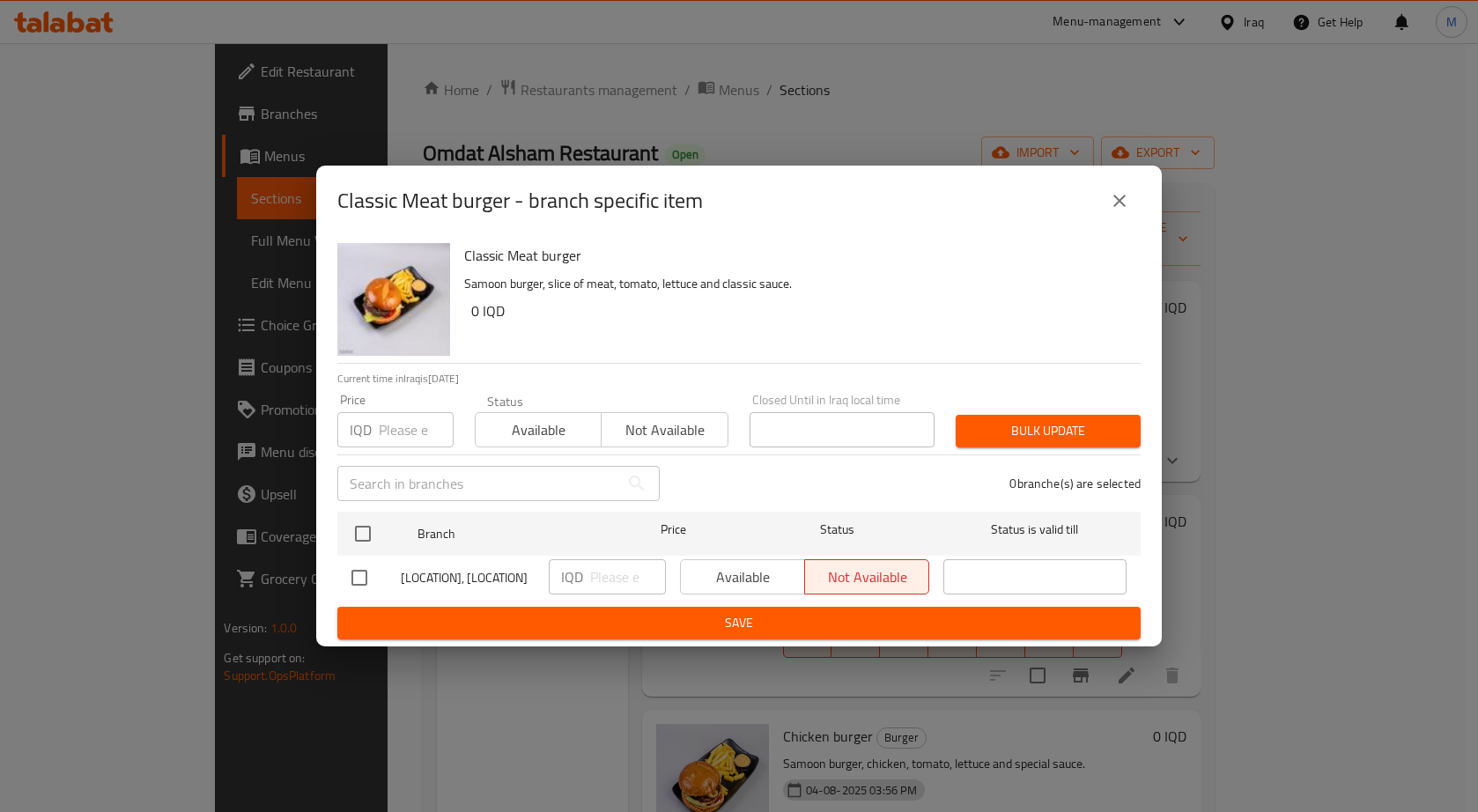 click on "Available Not available" at bounding box center [804, 577] 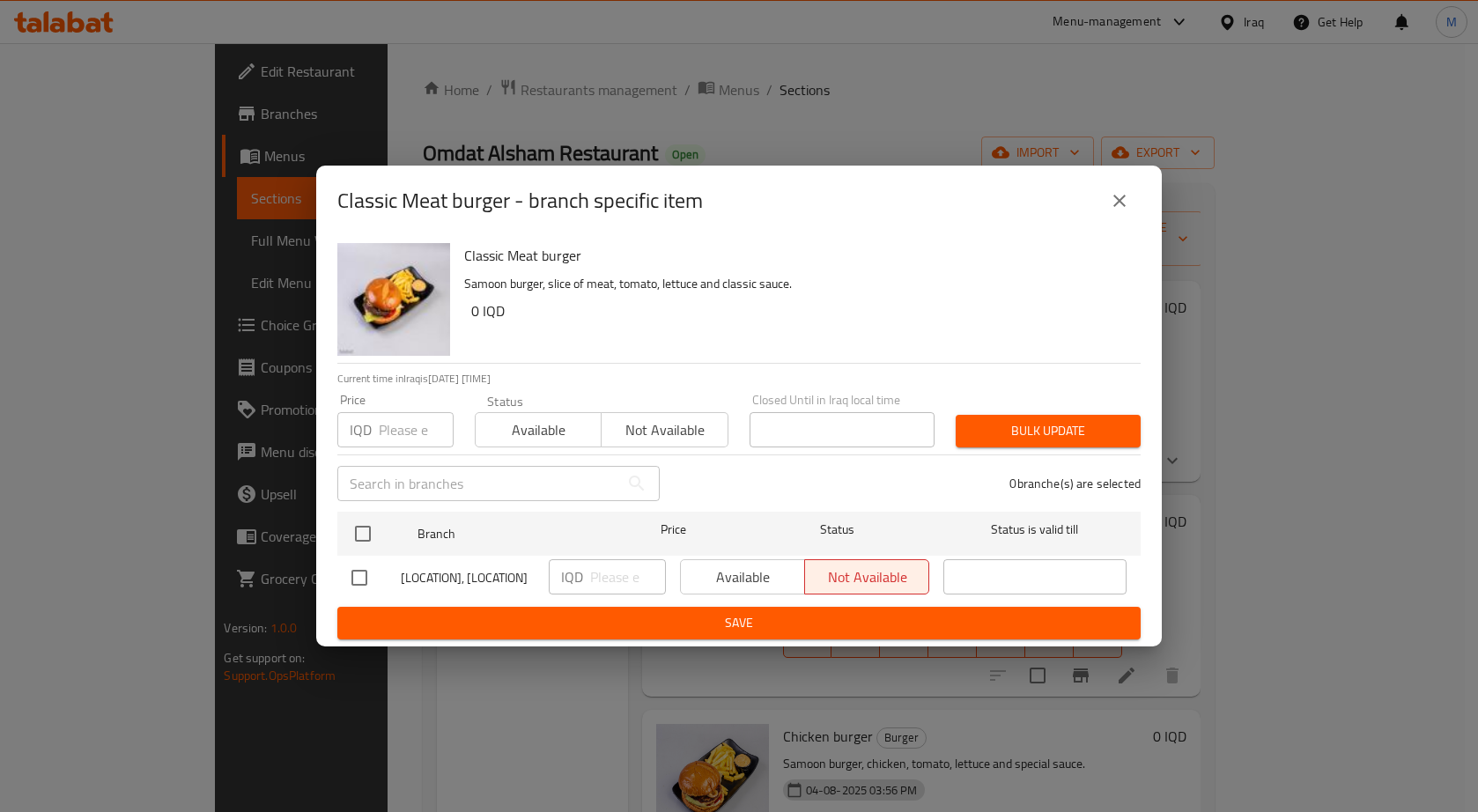 click at bounding box center [359, 578] 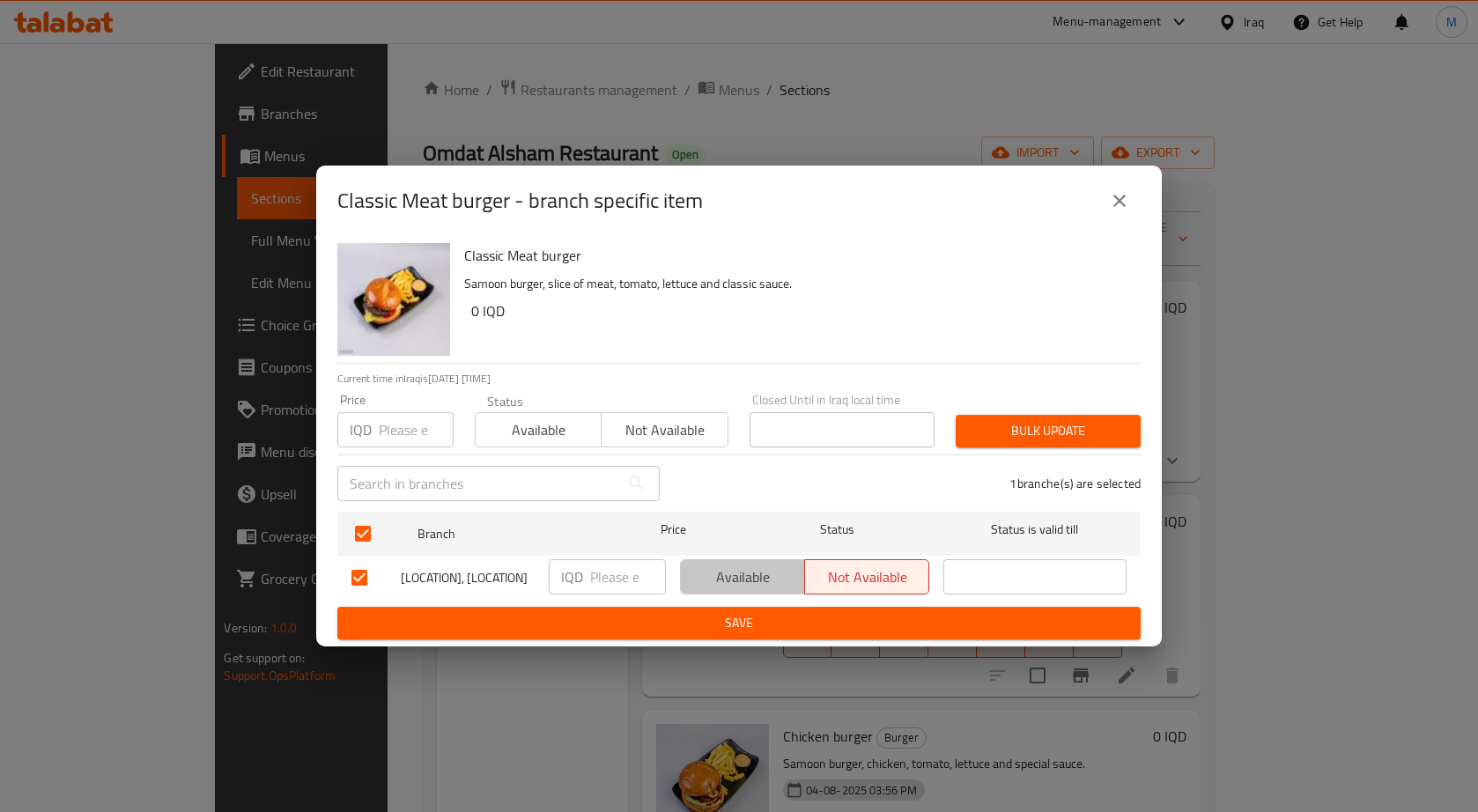 click on "Available" at bounding box center (743, 577) 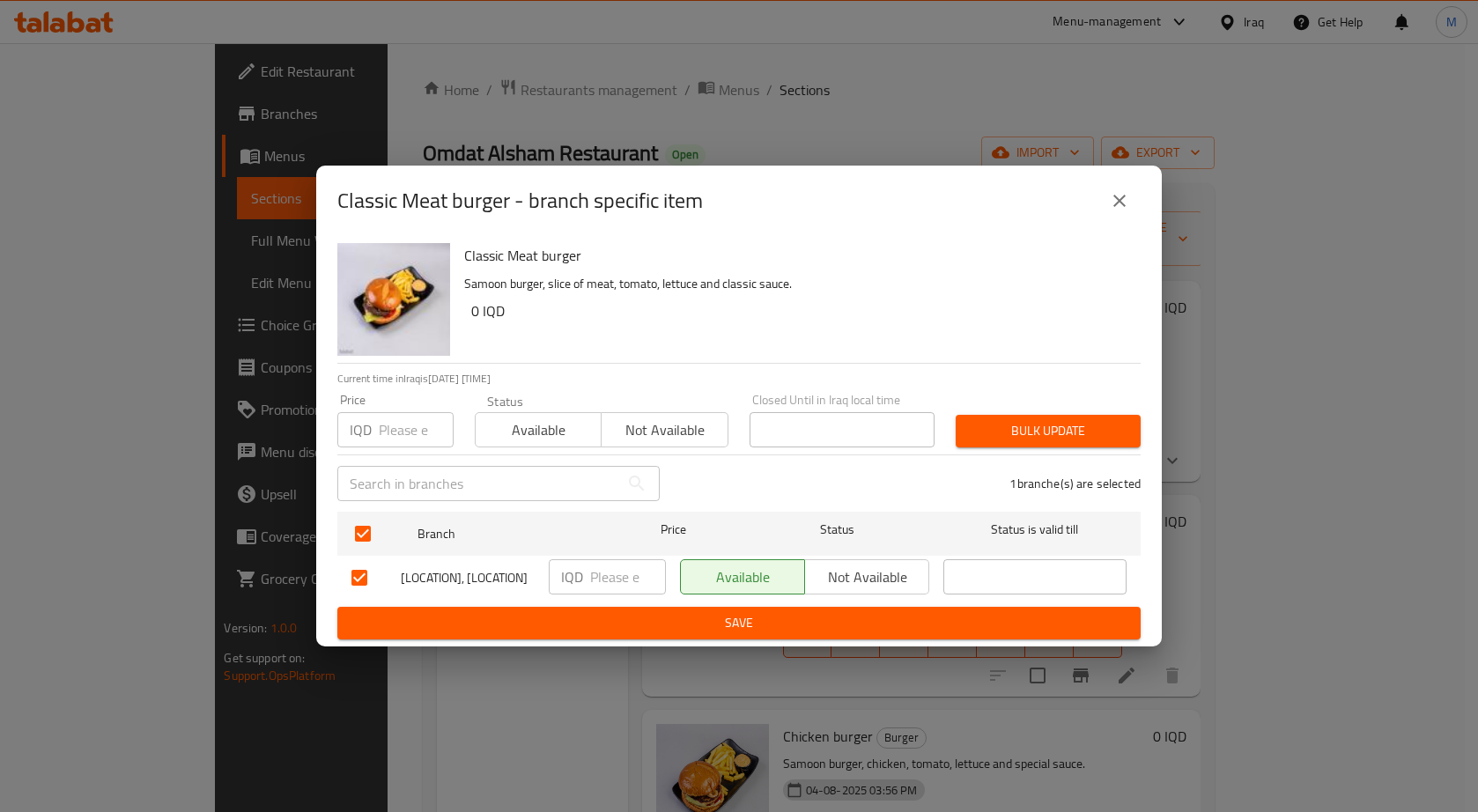 click on "Save" at bounding box center [739, 623] 